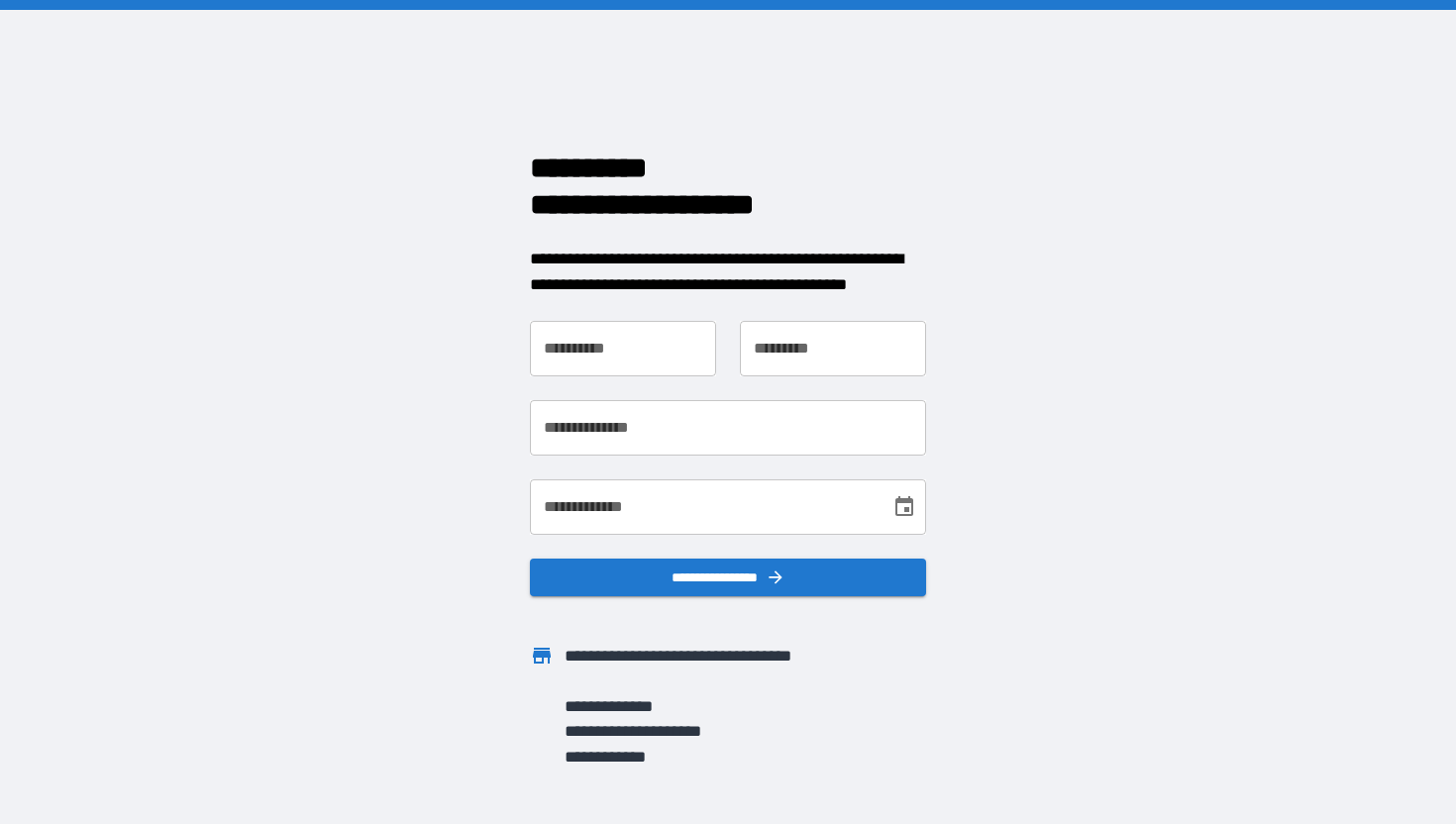 scroll, scrollTop: 0, scrollLeft: 0, axis: both 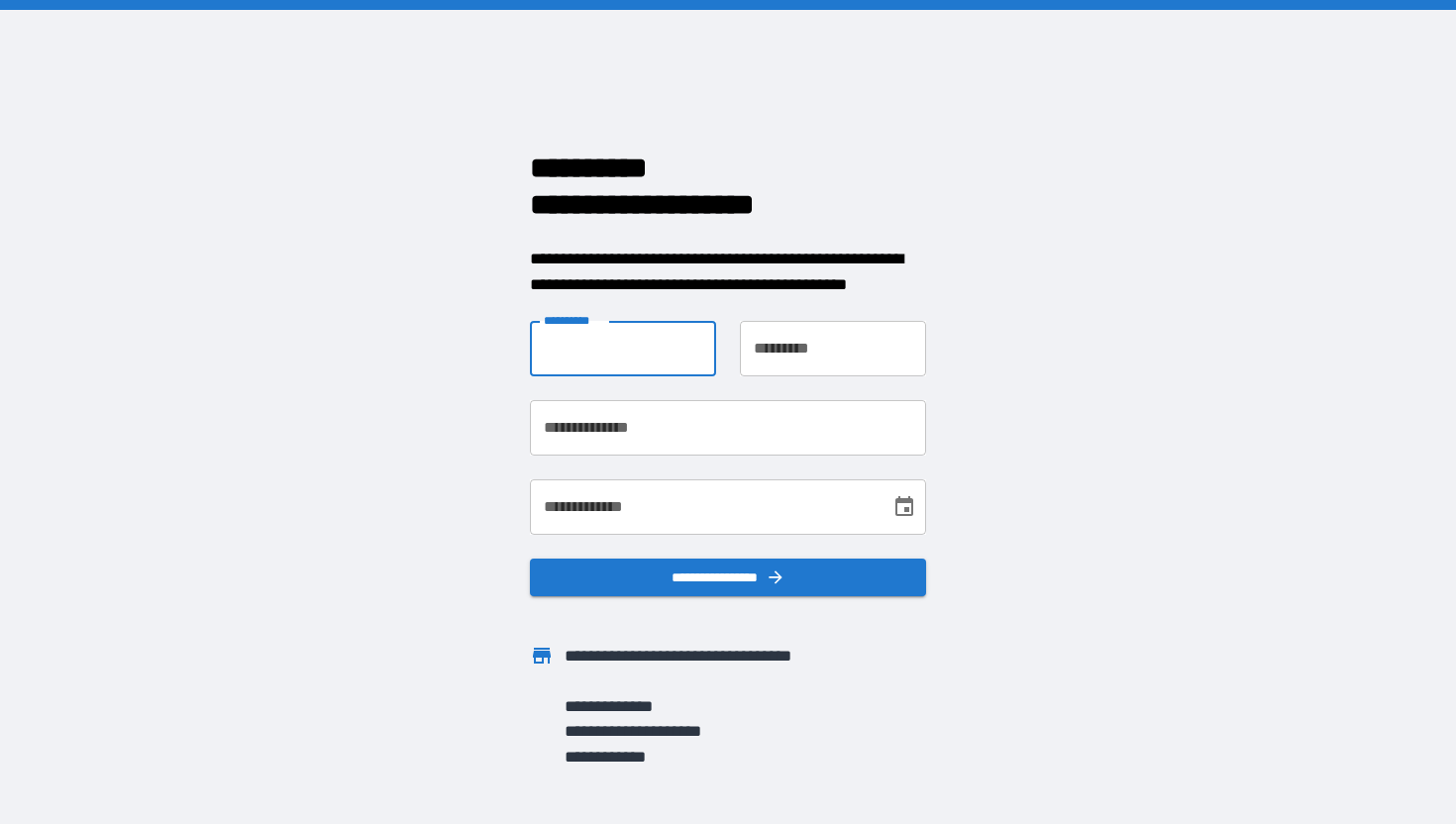 type on "****" 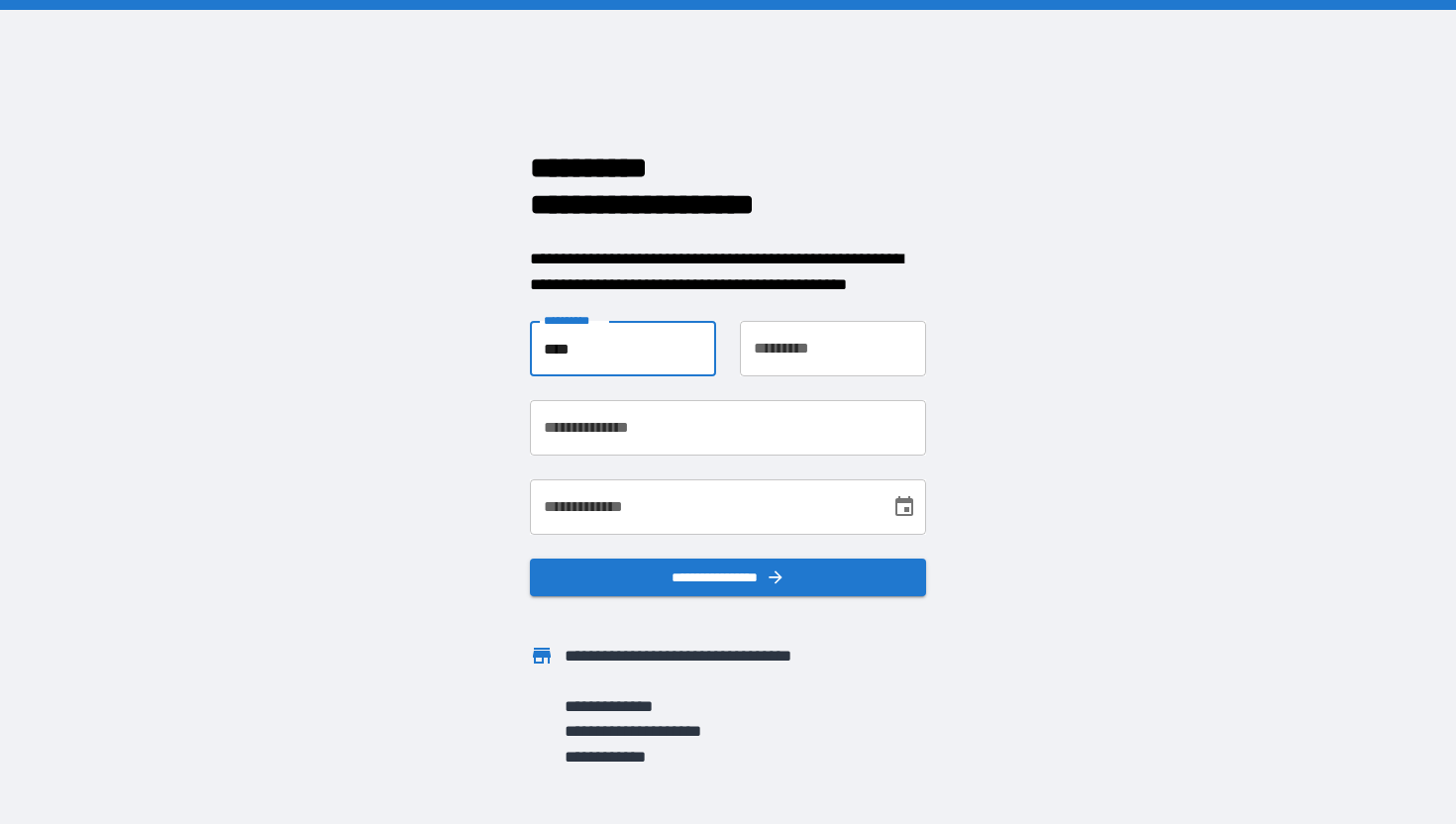 type on "*****" 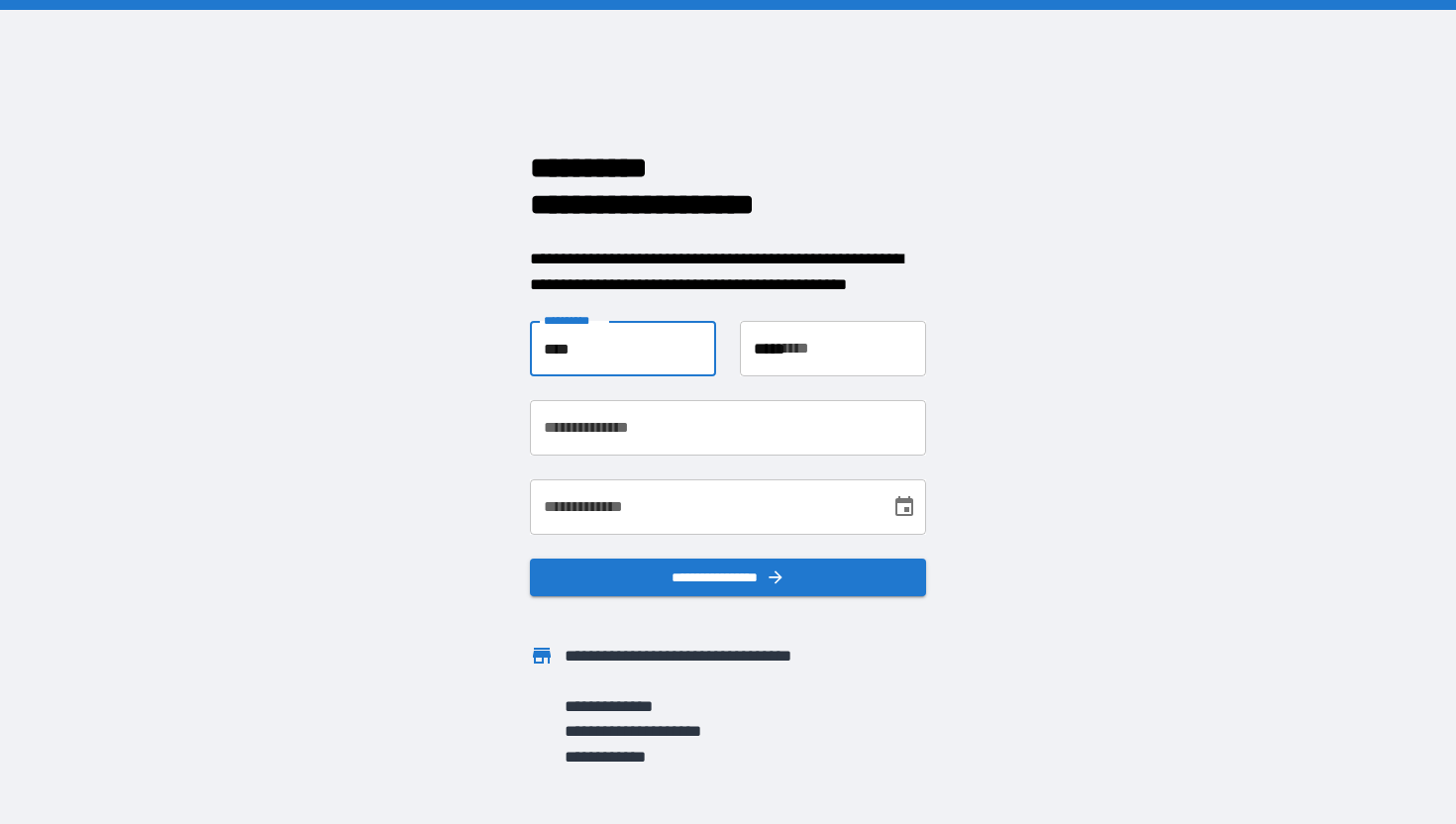 type on "**********" 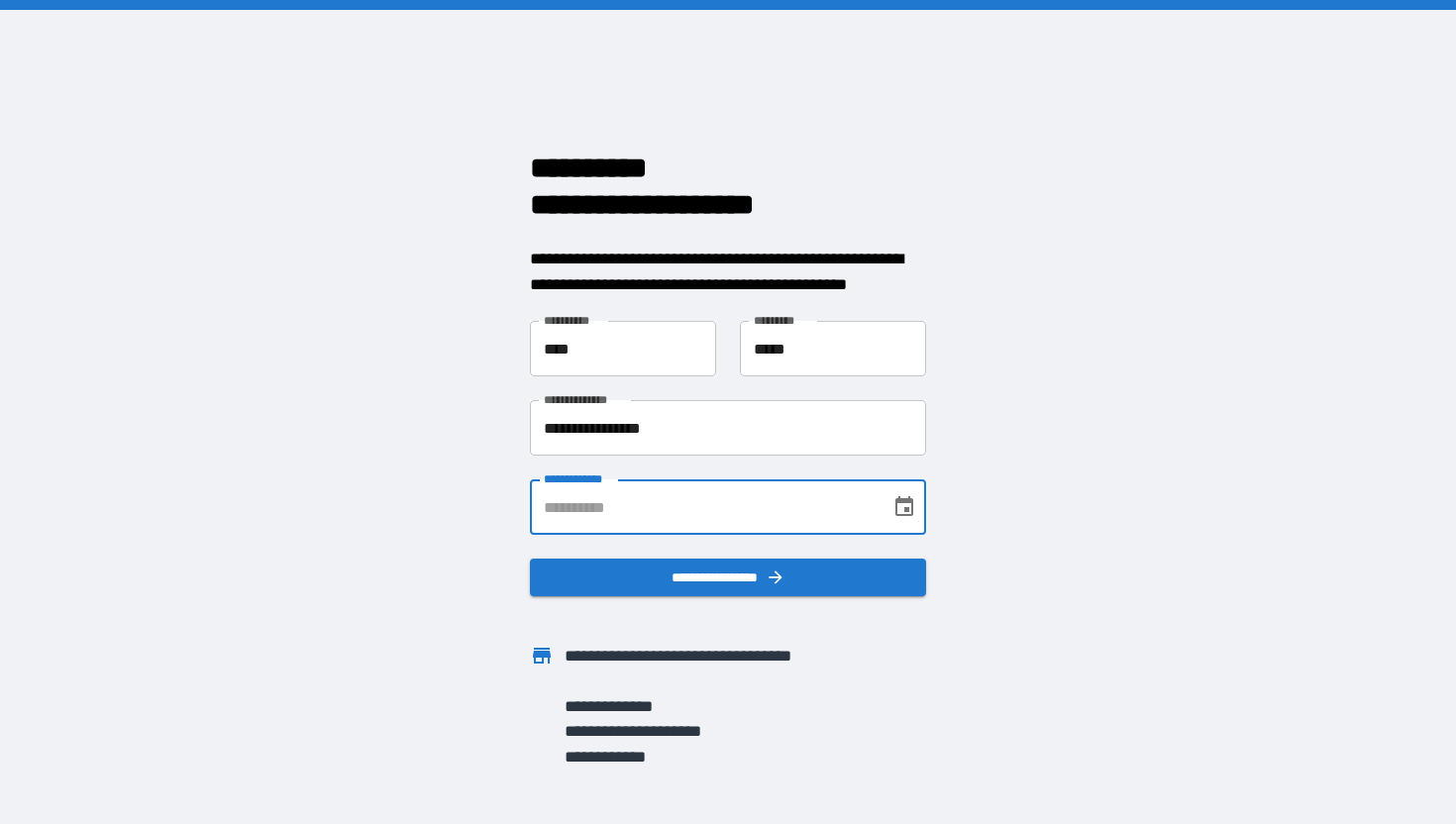 click on "**********" at bounding box center (703, 507) 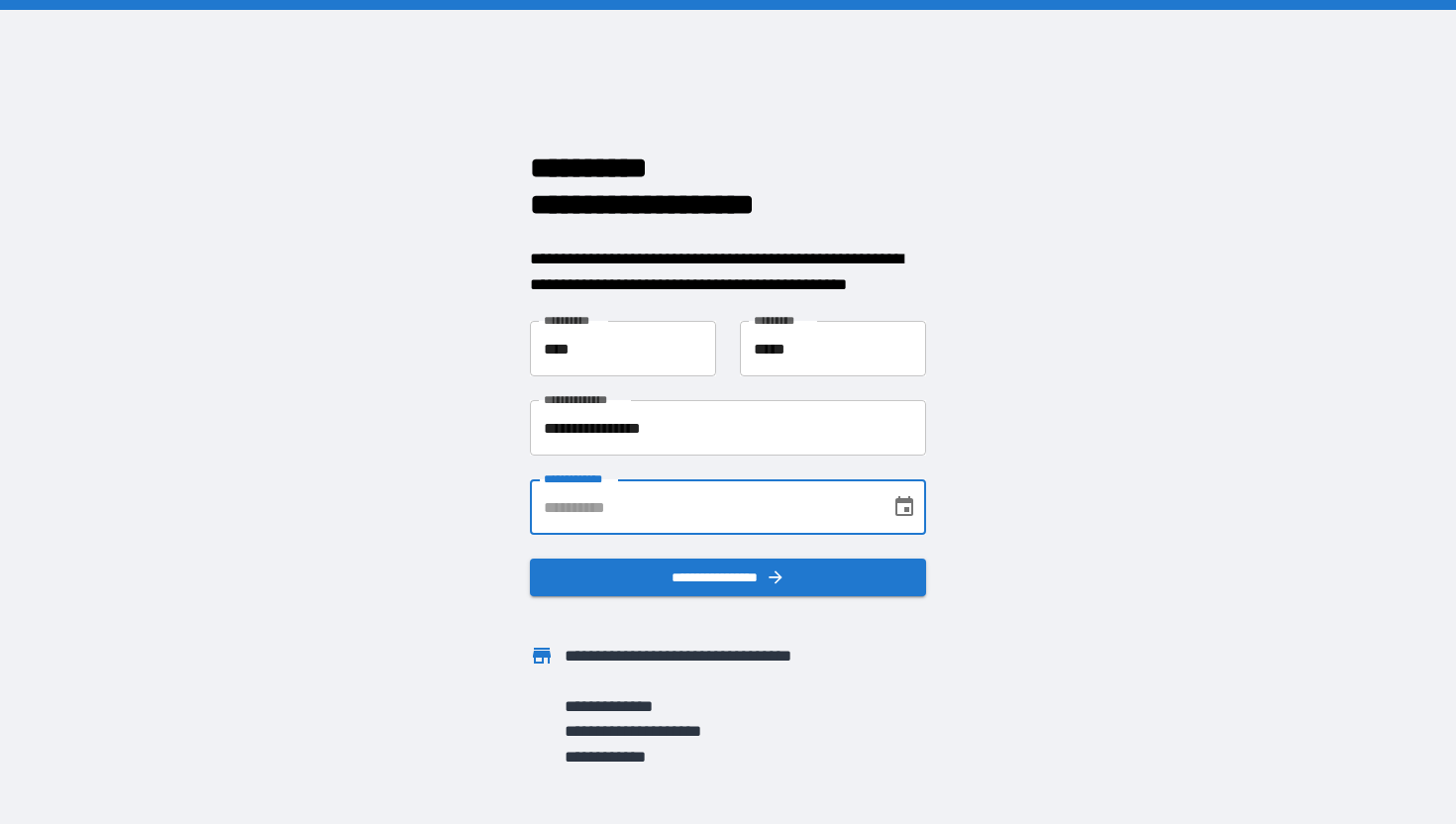 type on "**********" 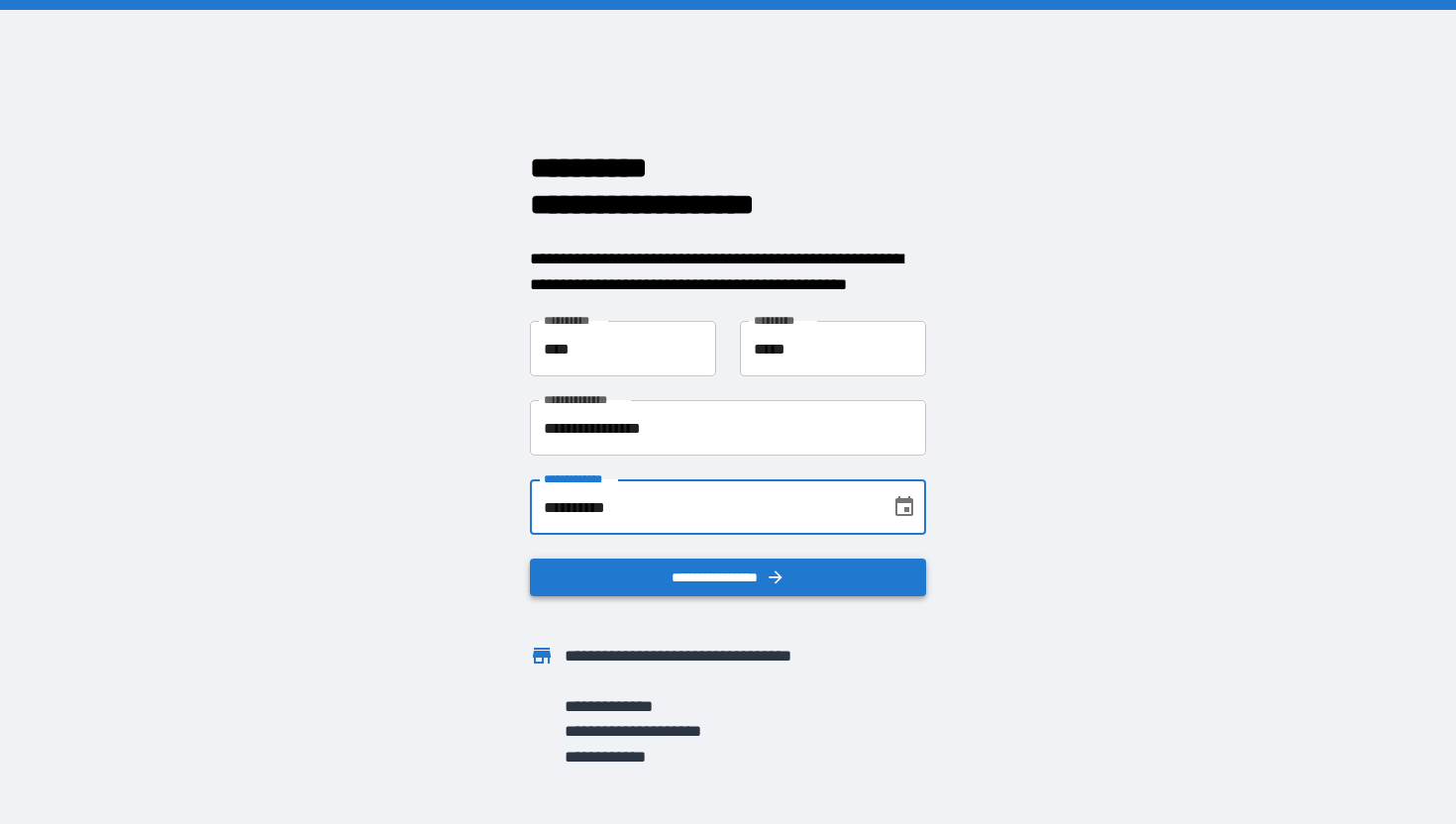 click on "**********" at bounding box center (728, 577) 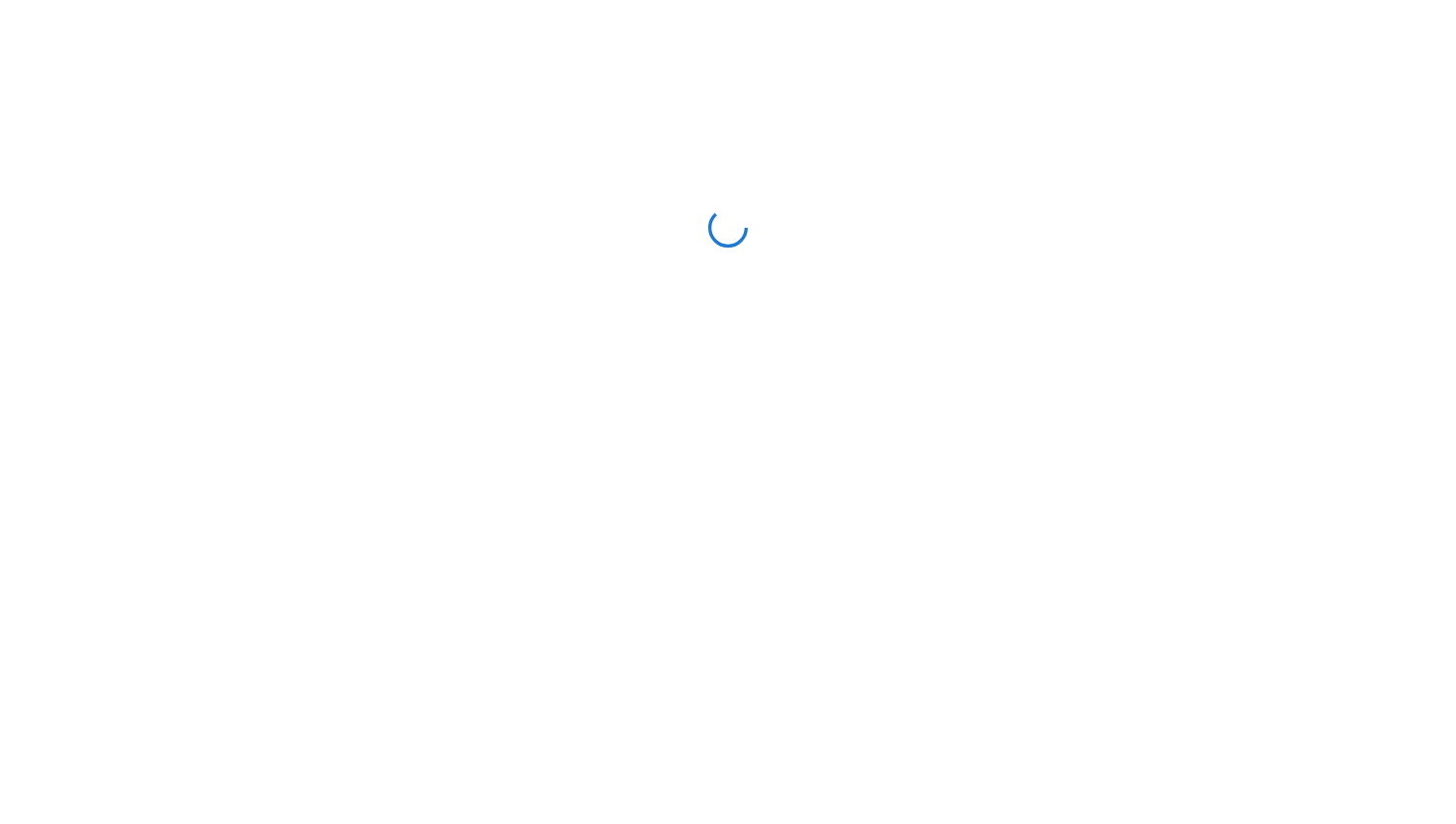 scroll, scrollTop: 0, scrollLeft: 0, axis: both 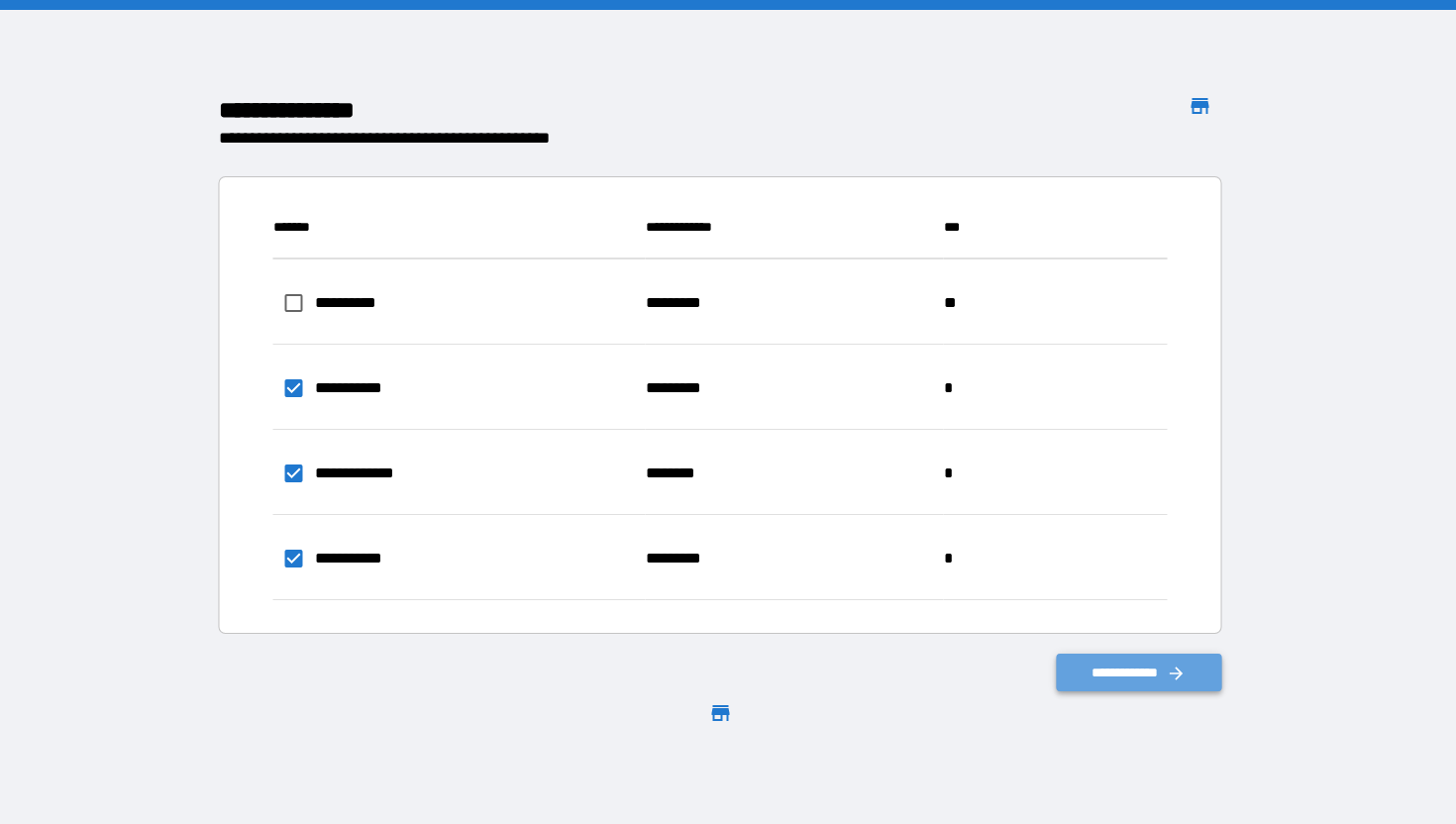 click on "**********" at bounding box center (1139, 672) 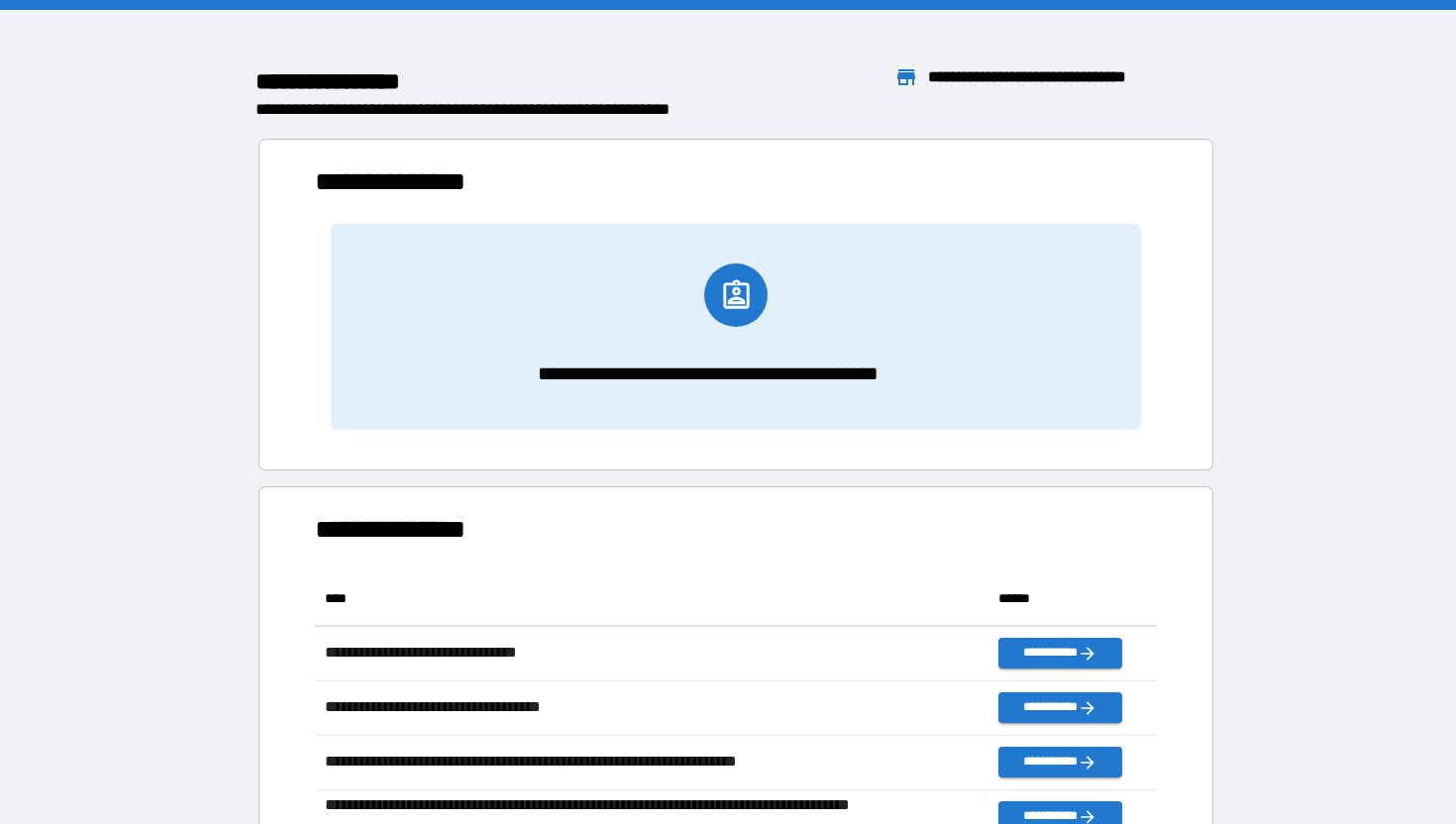 scroll, scrollTop: 1, scrollLeft: 1, axis: both 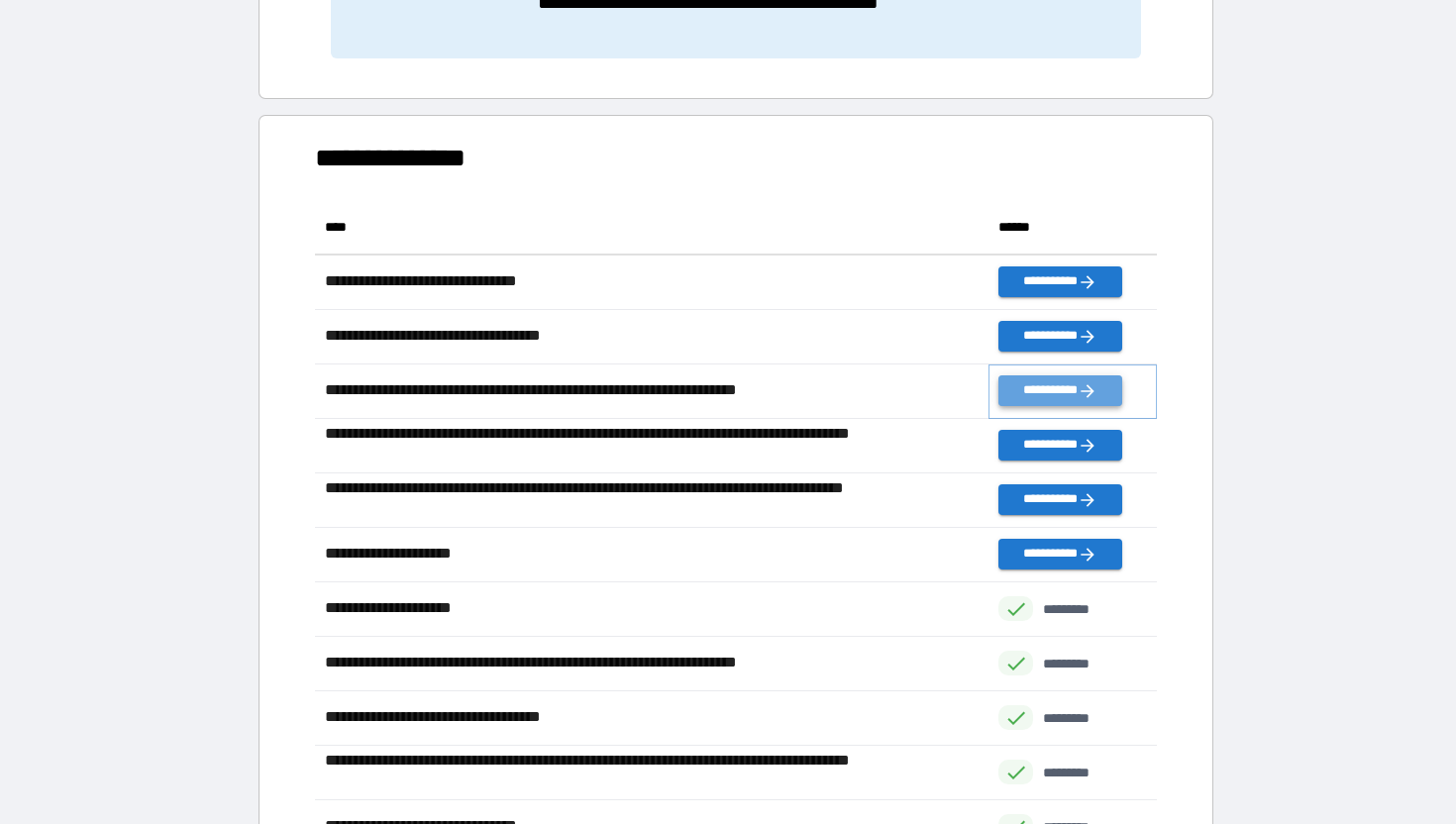 click on "**********" at bounding box center [1060, 390] 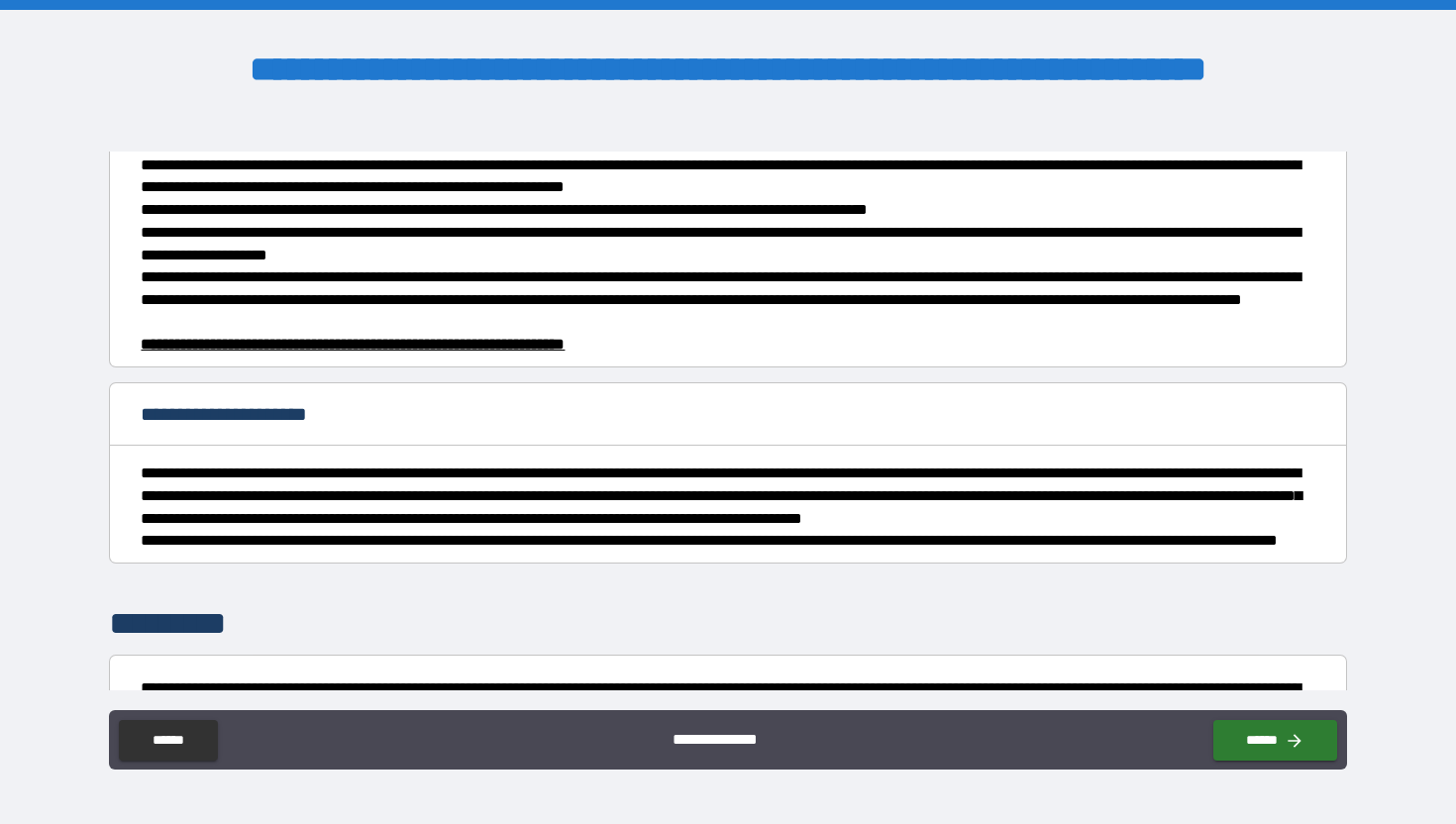 scroll, scrollTop: 1652, scrollLeft: 0, axis: vertical 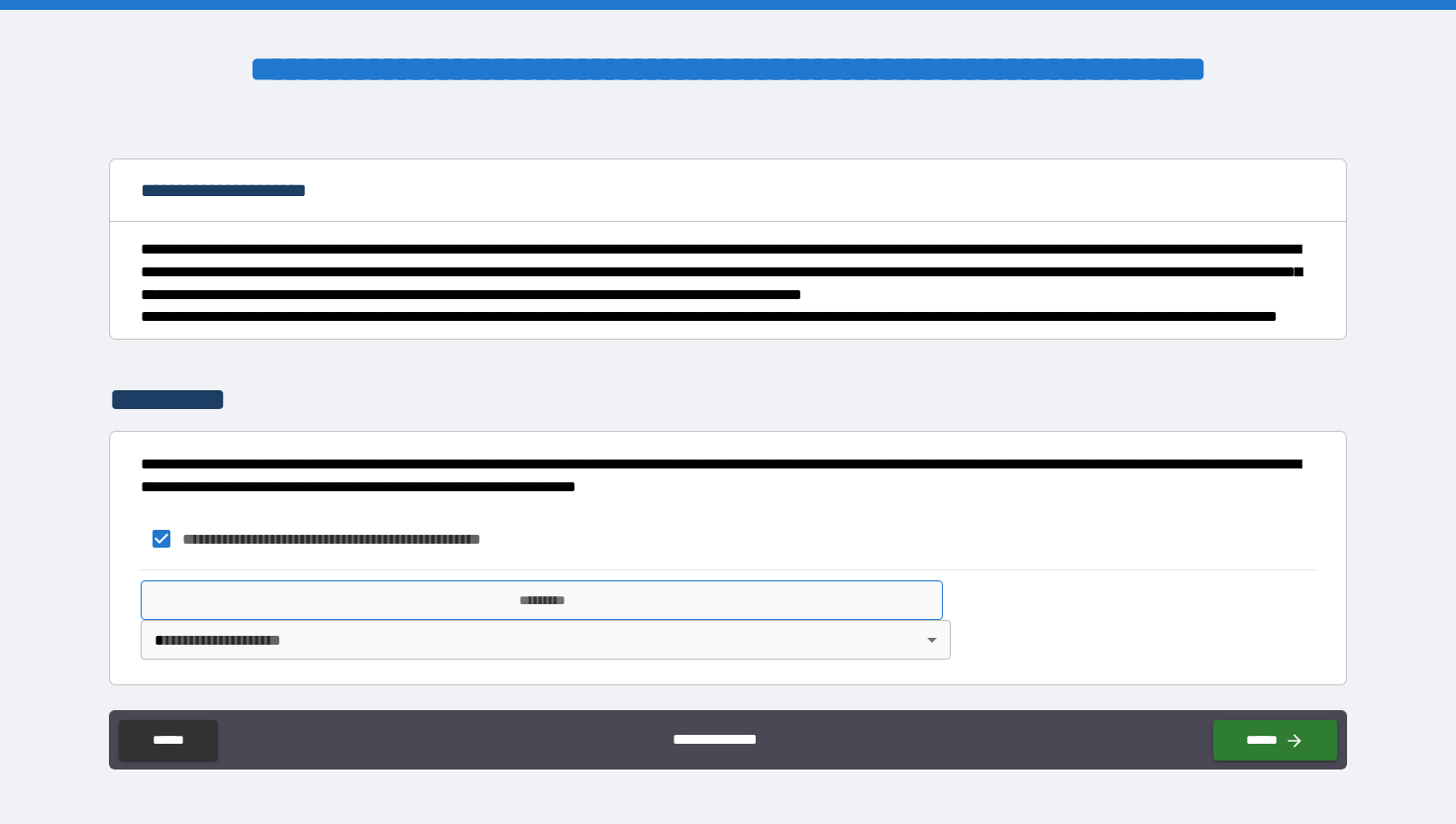 click on "*********" at bounding box center (542, 600) 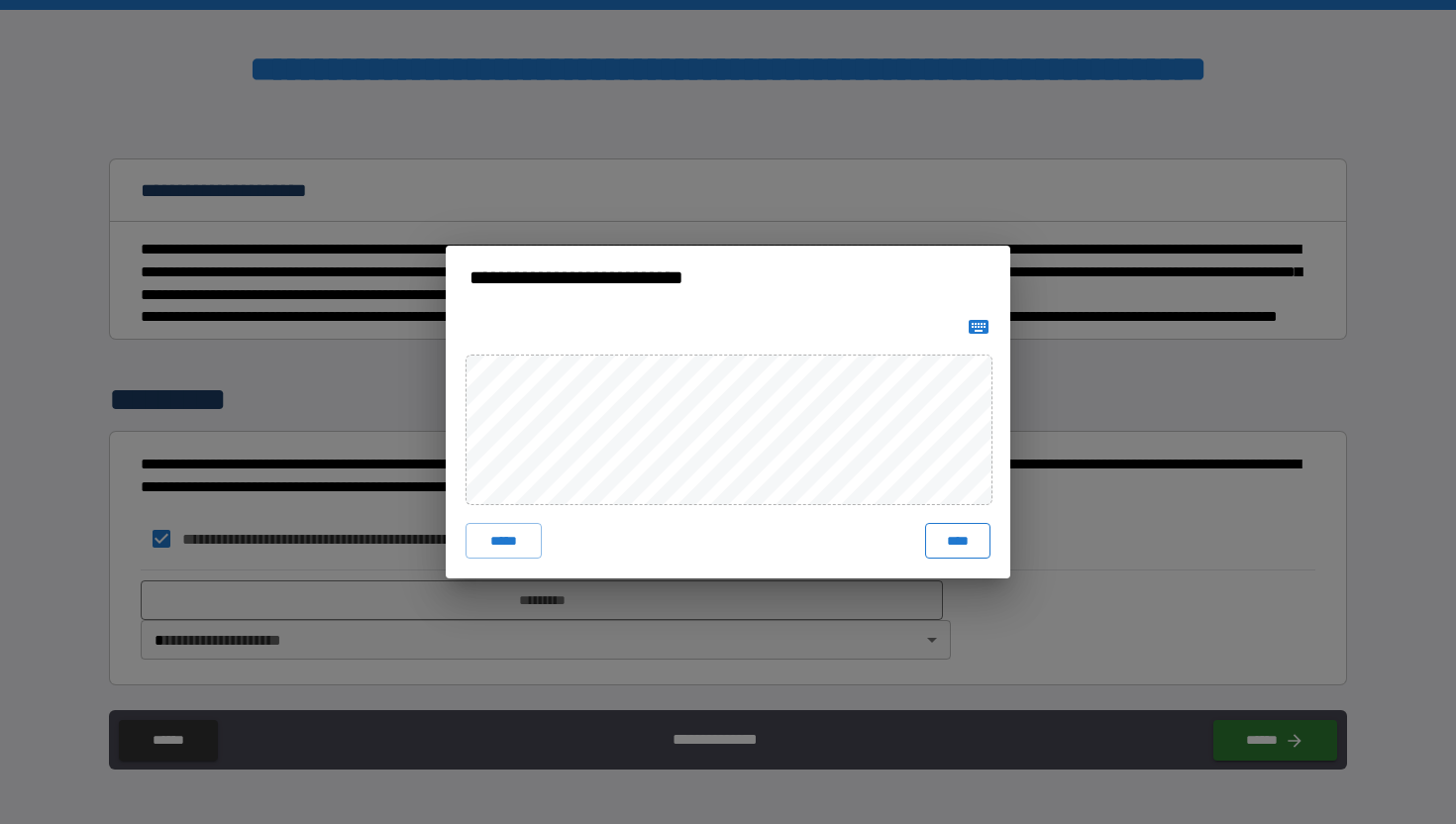 click on "****" at bounding box center [958, 541] 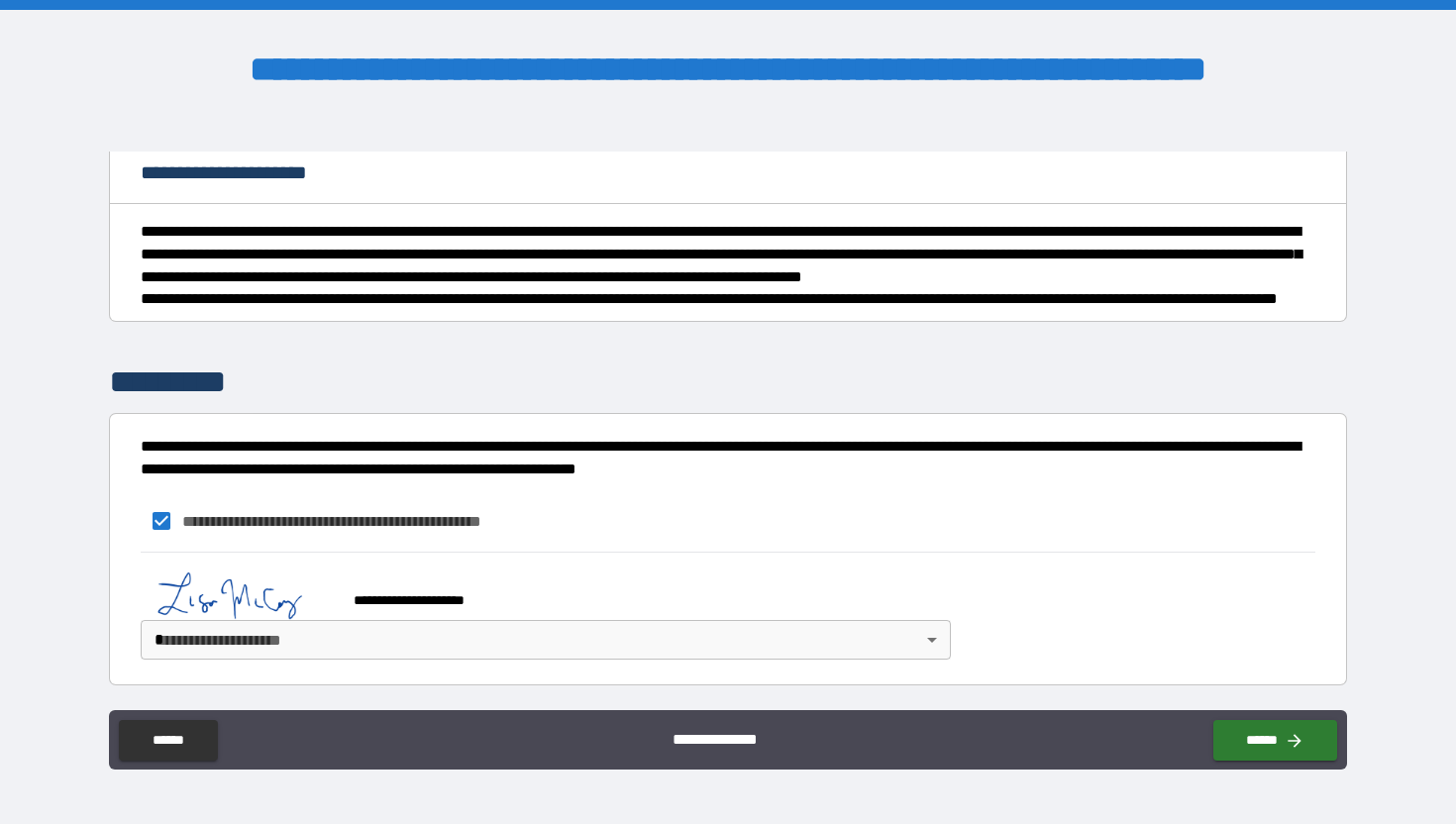 click on "**********" at bounding box center [728, 412] 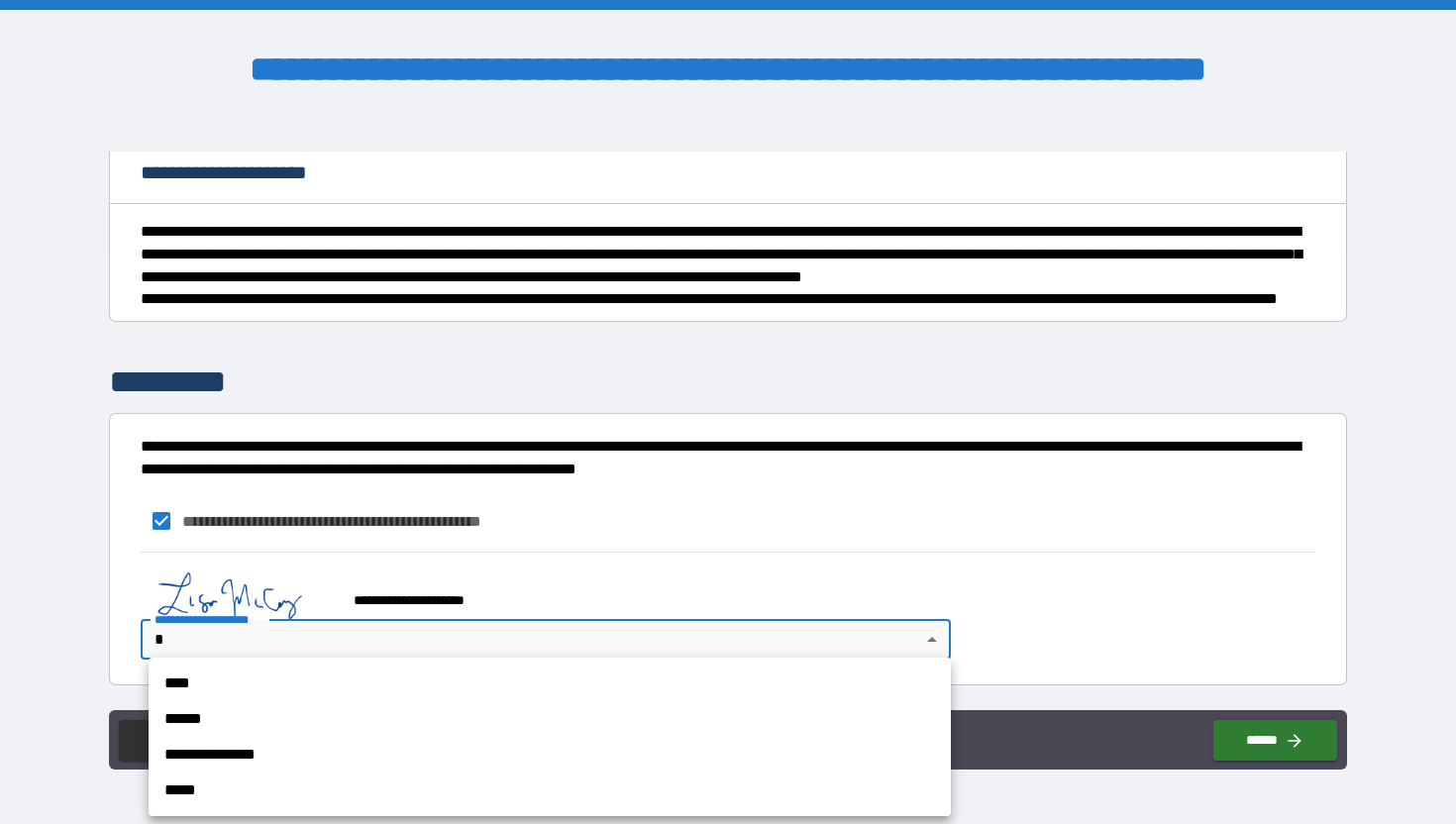 click on "**********" at bounding box center [550, 755] 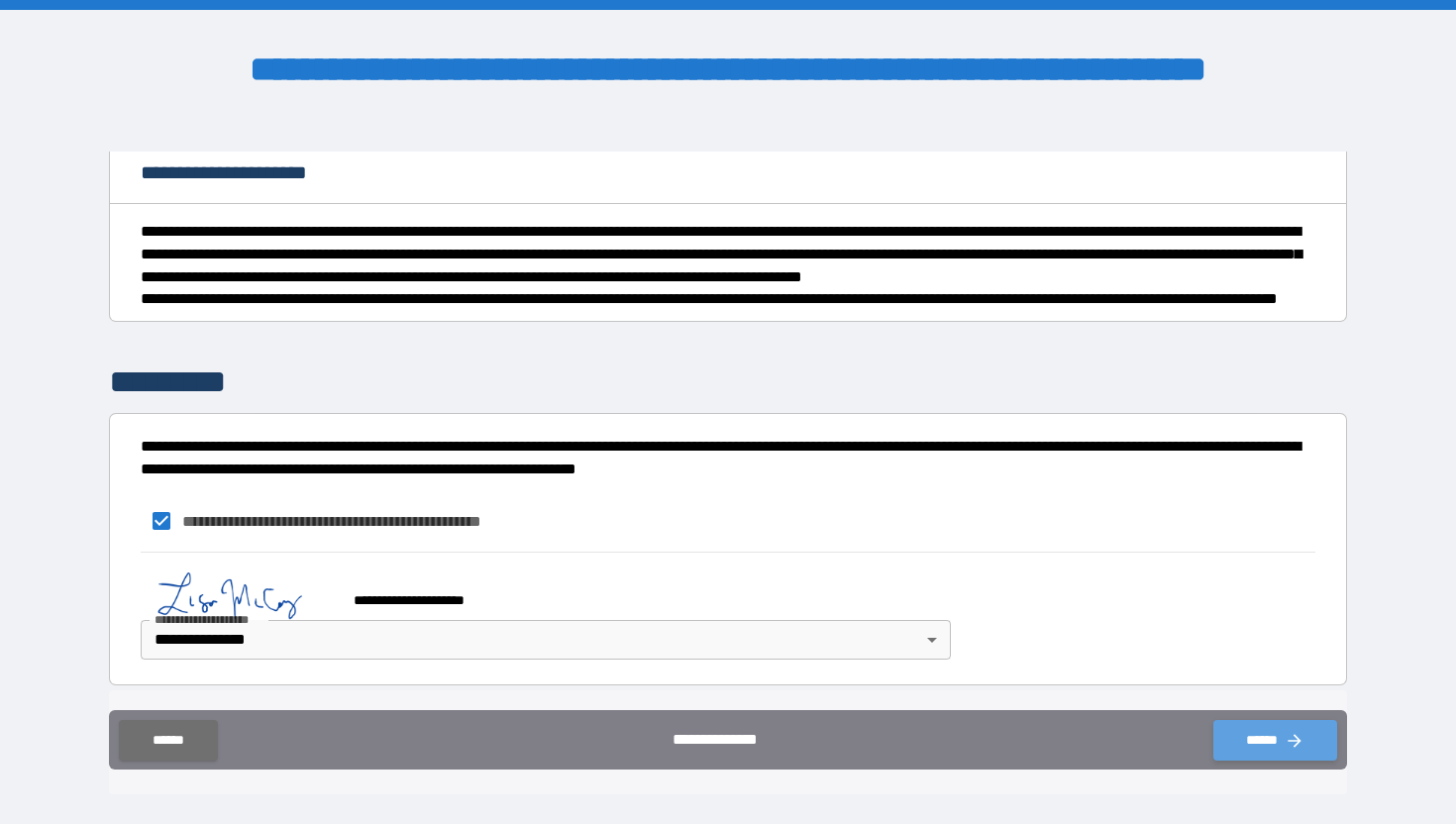 click on "******" at bounding box center [1275, 740] 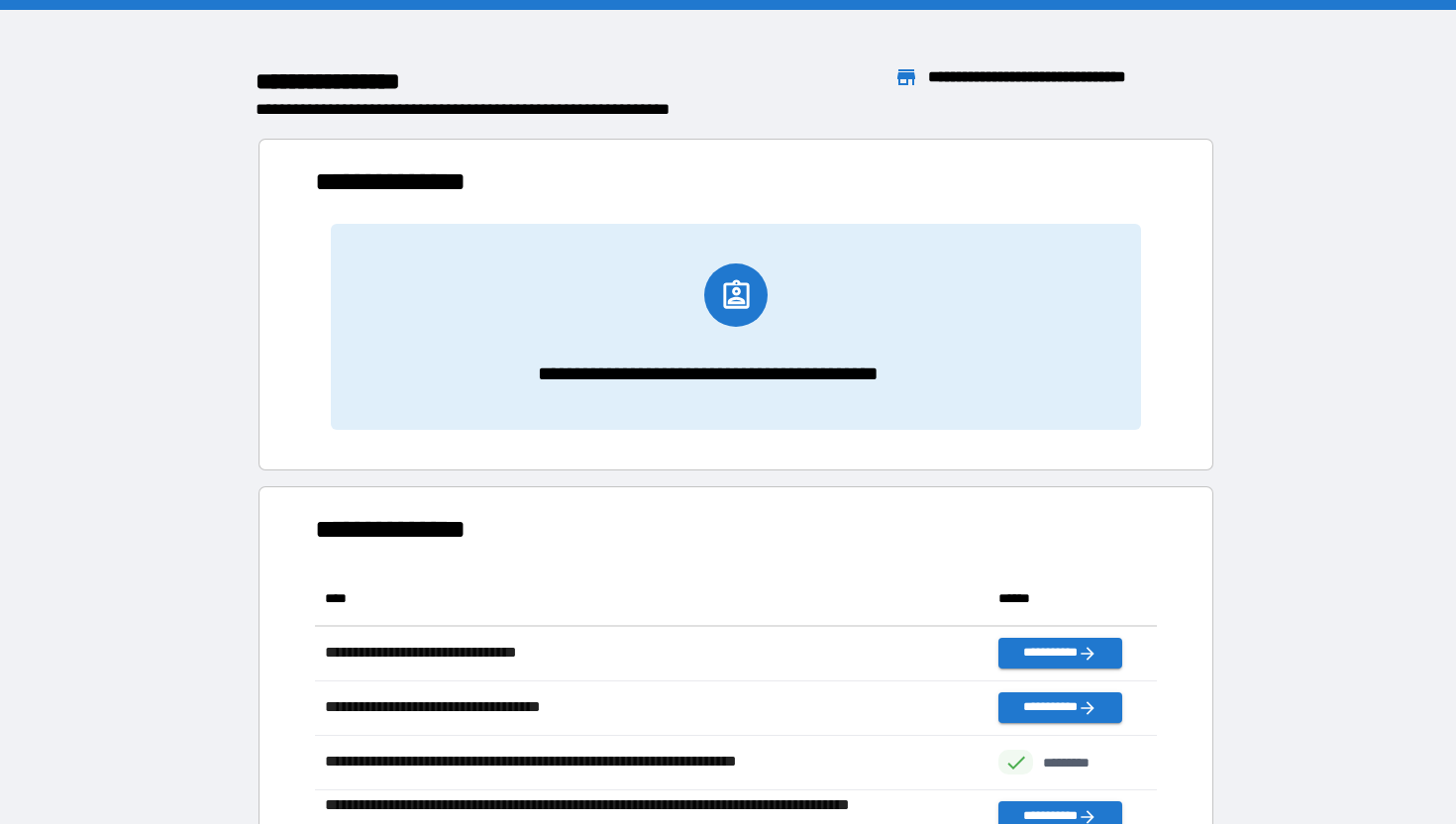 scroll, scrollTop: 1, scrollLeft: 1, axis: both 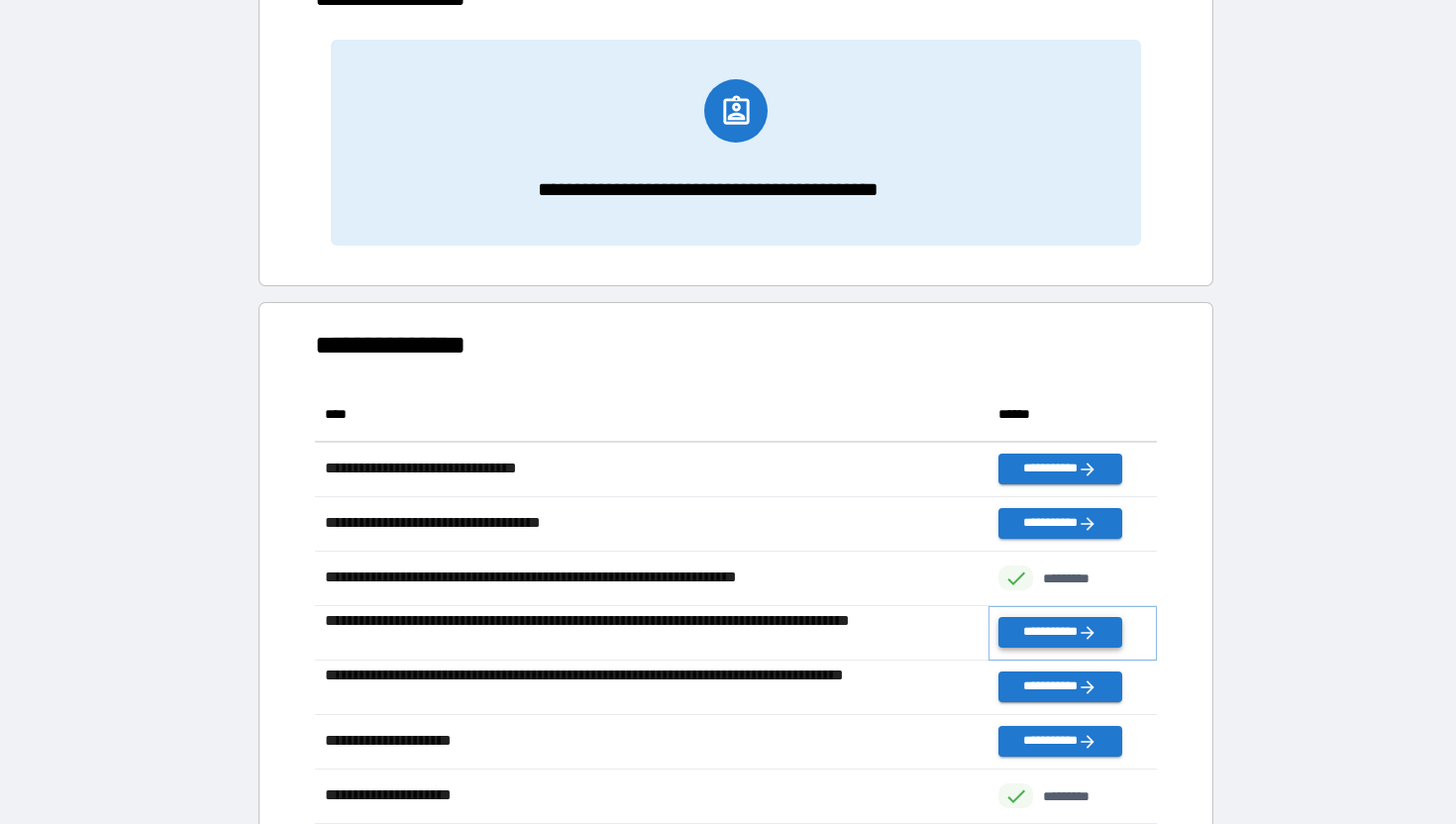 click on "**********" at bounding box center (1060, 632) 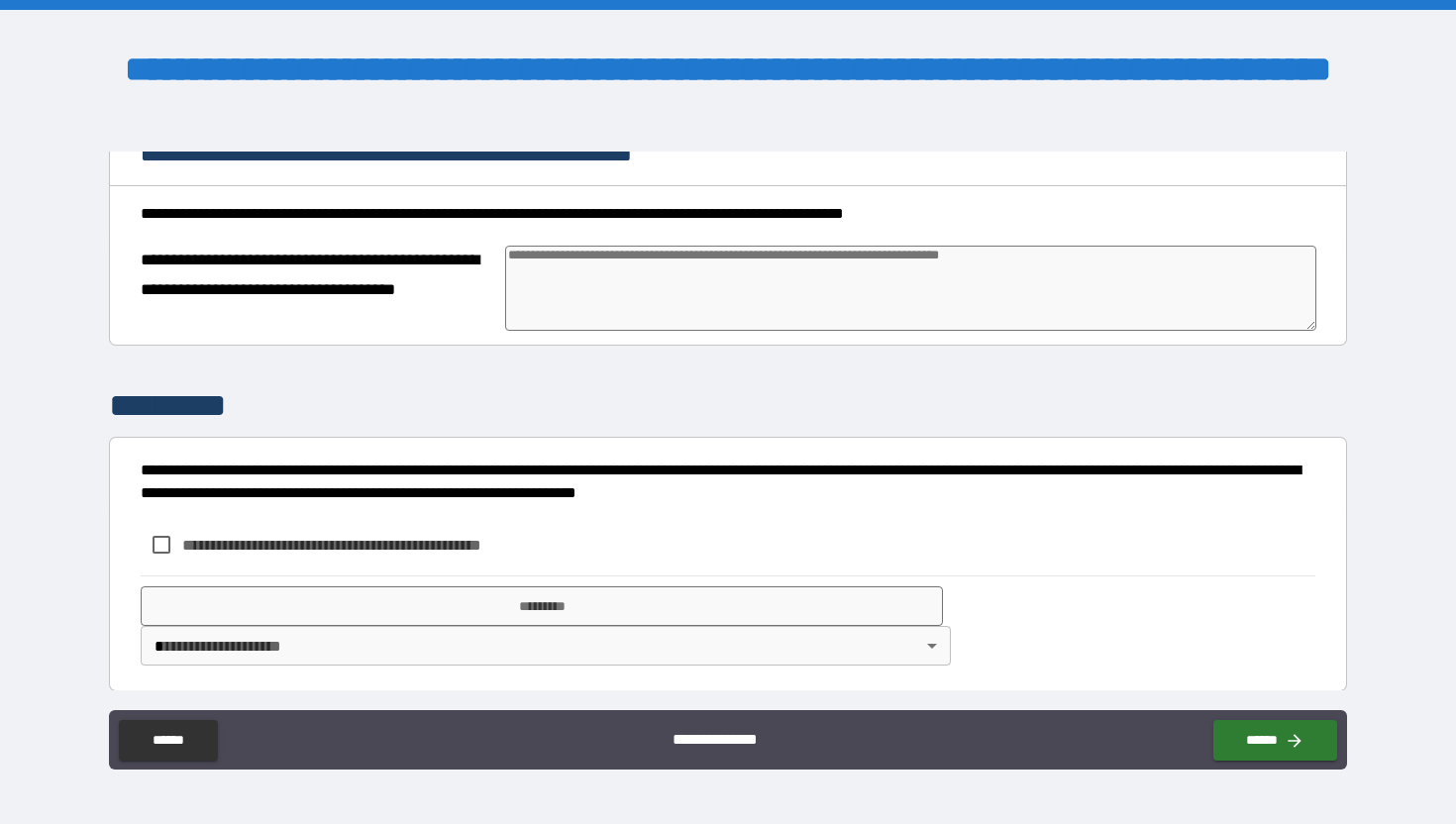 scroll, scrollTop: 378, scrollLeft: 0, axis: vertical 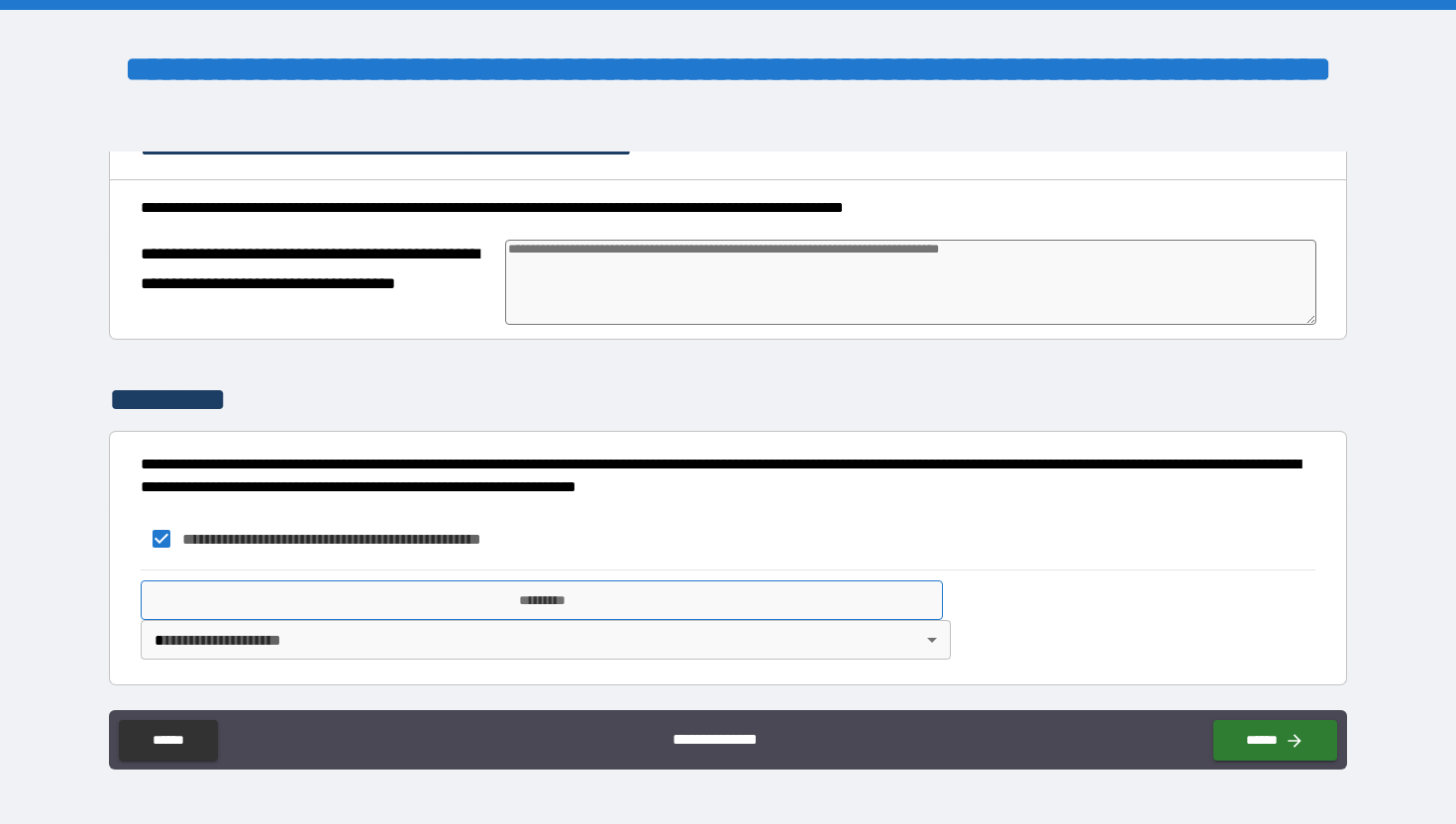 click on "*********" at bounding box center (542, 600) 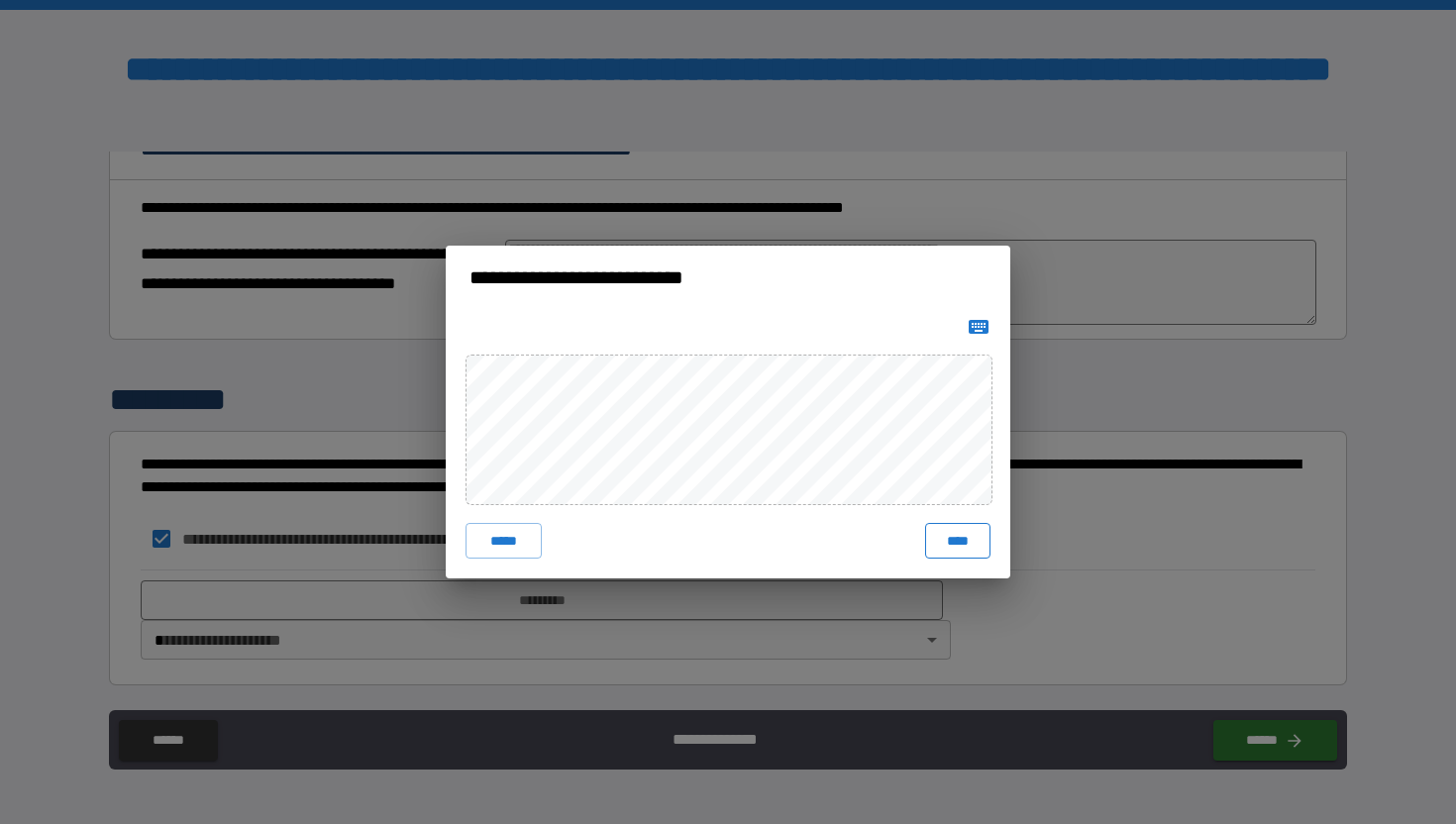 click on "****" at bounding box center [958, 541] 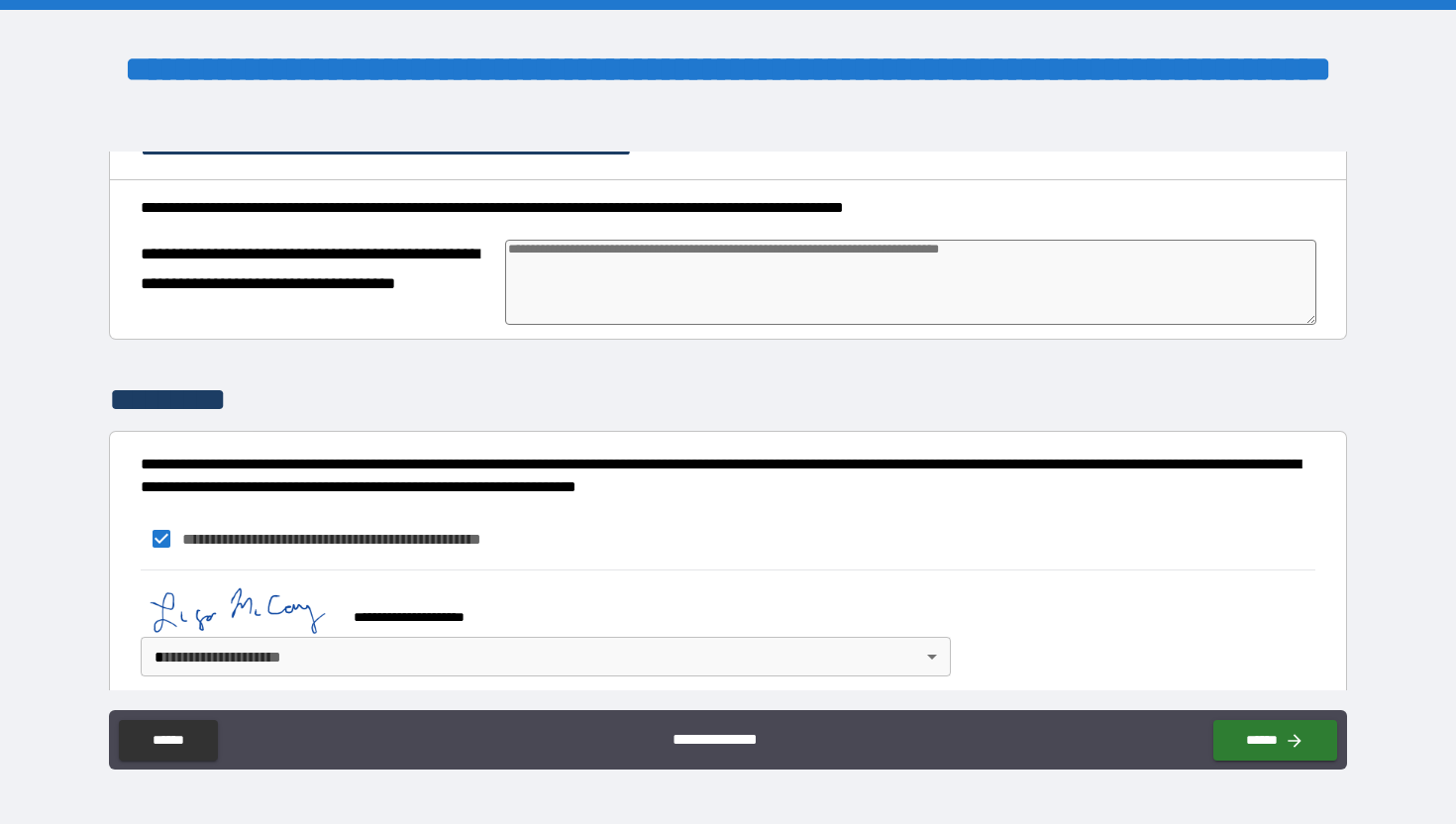 click on "**********" at bounding box center [728, 412] 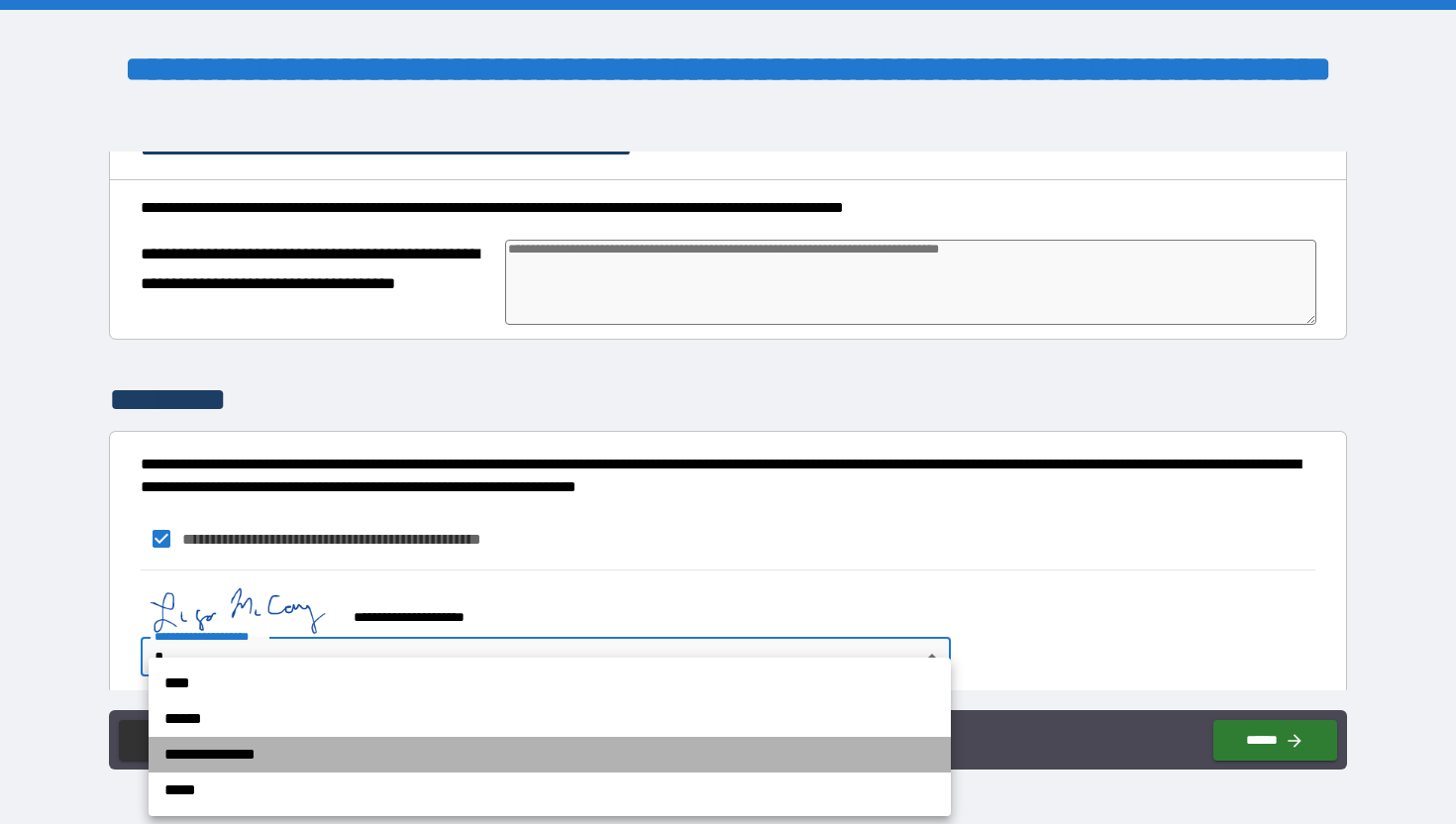 click on "**********" at bounding box center (550, 755) 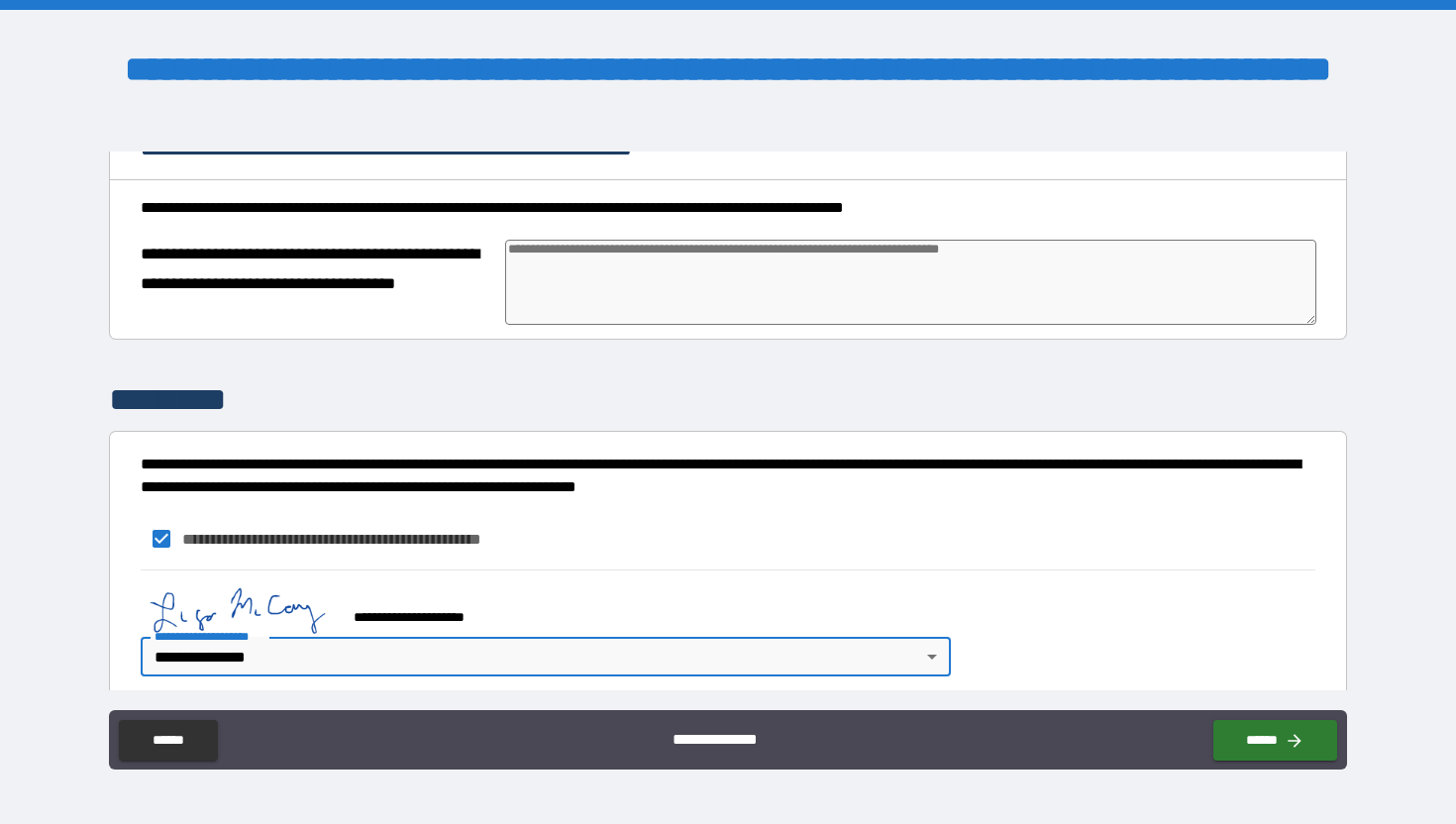 type on "*" 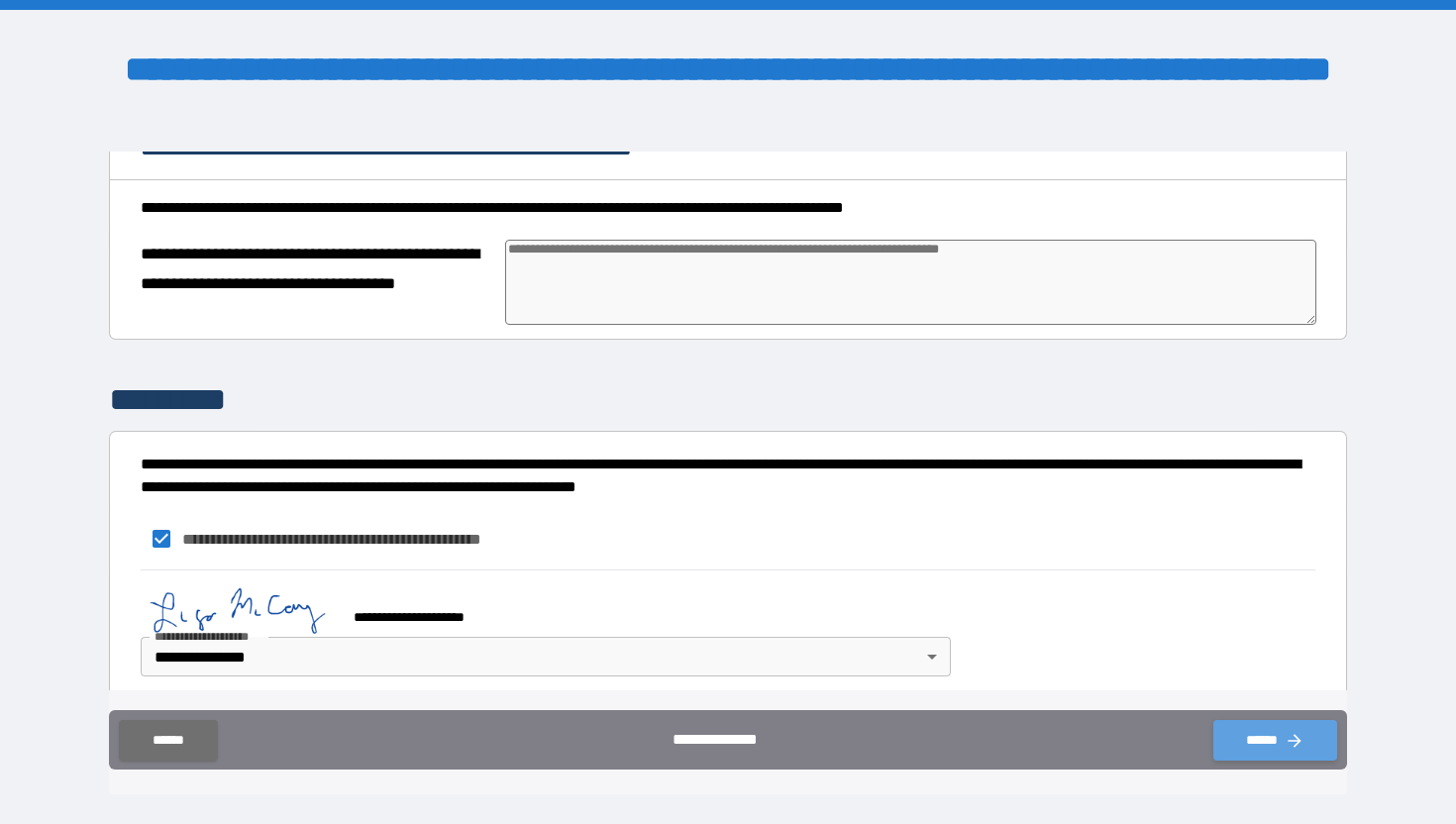 click 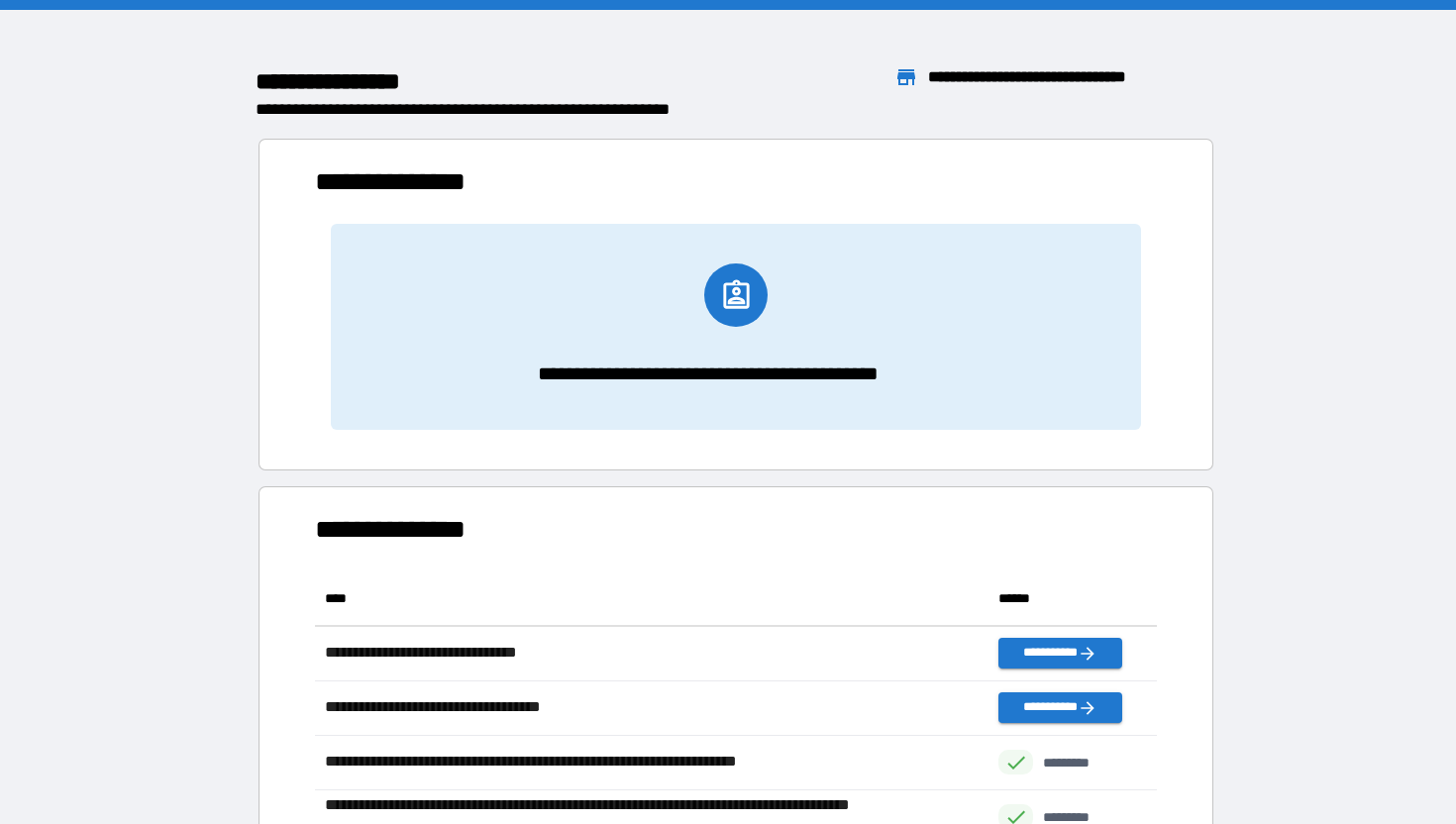 scroll, scrollTop: 1, scrollLeft: 1, axis: both 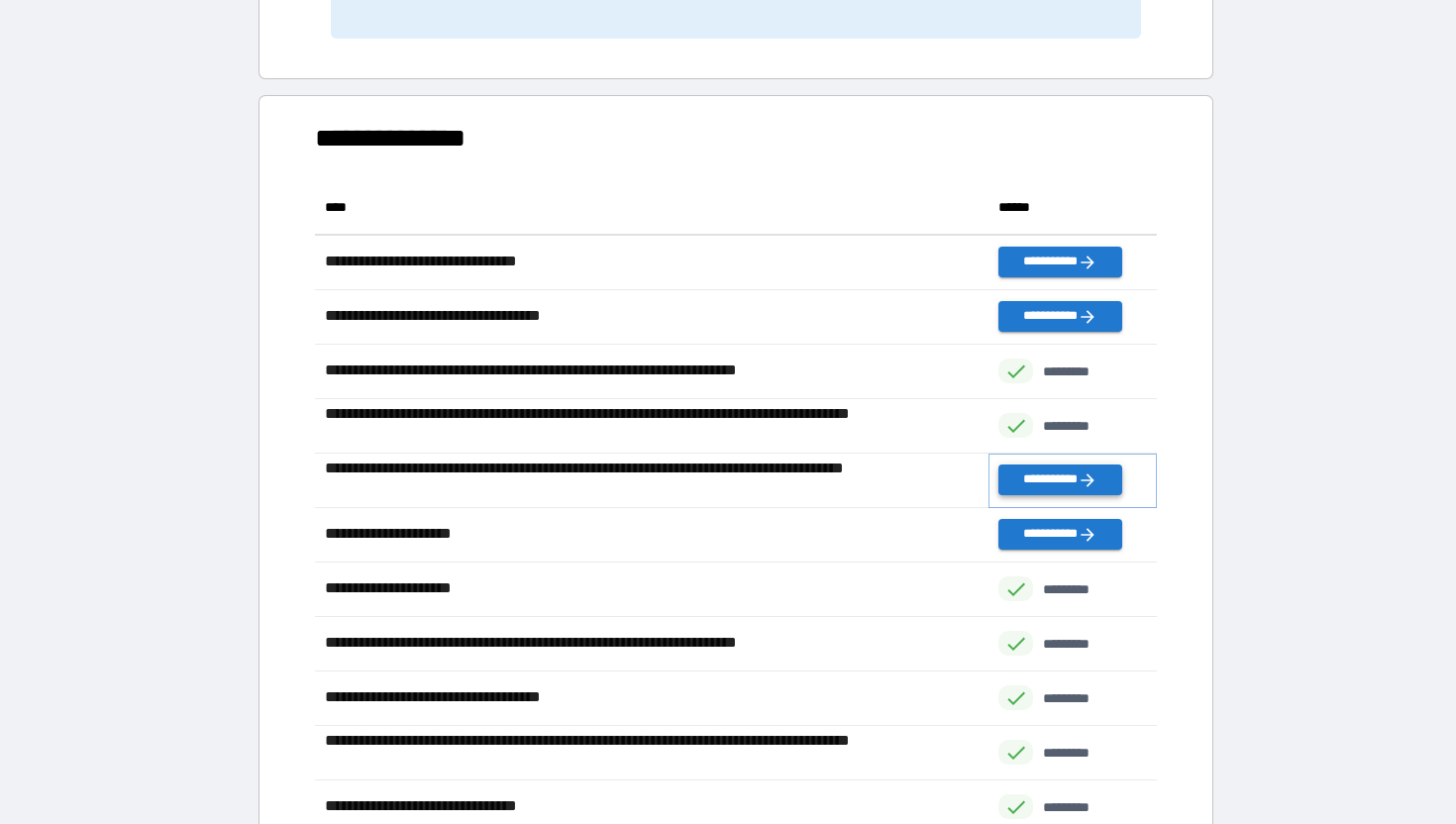 click on "**********" at bounding box center (1060, 479) 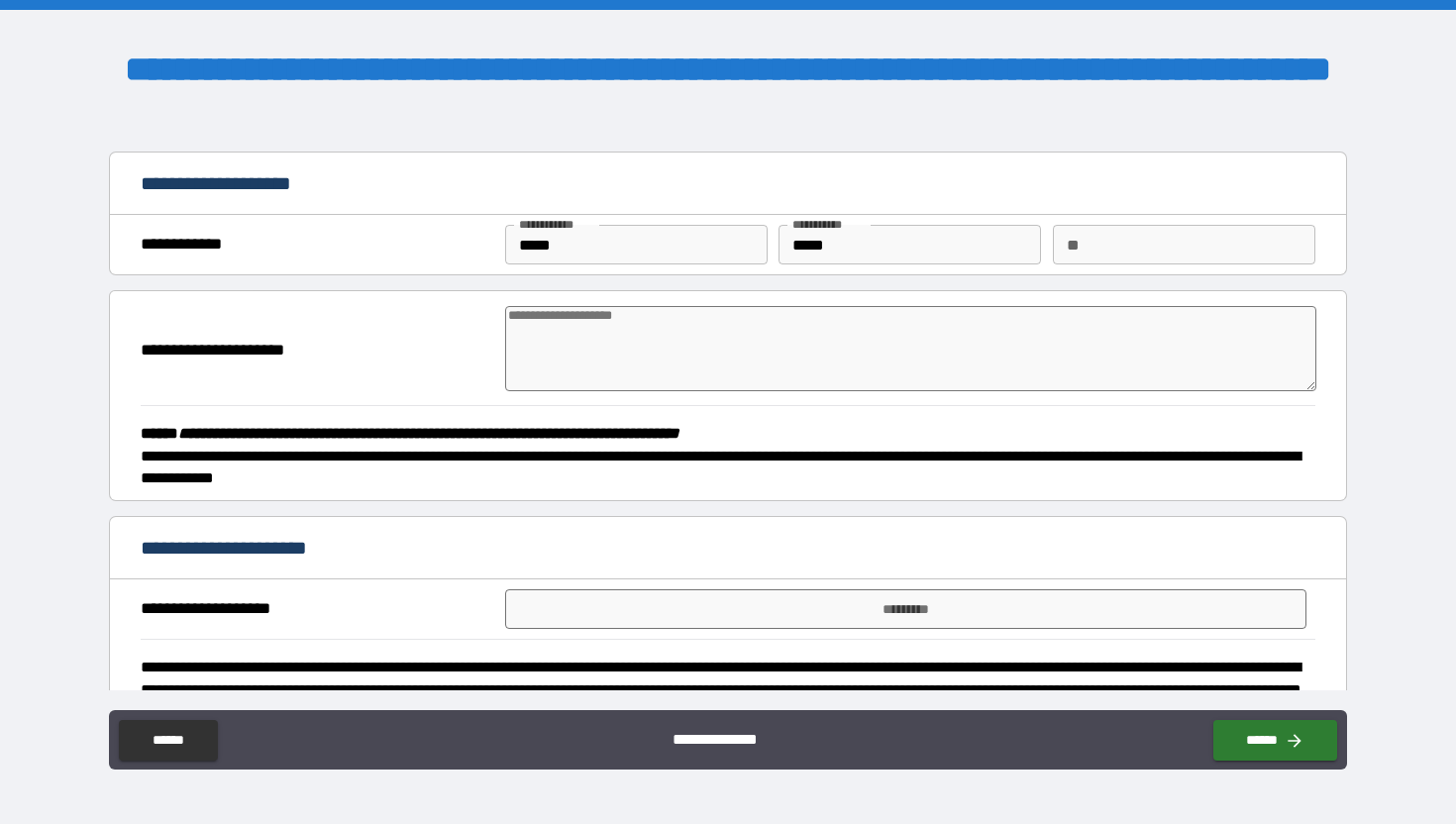 type on "*" 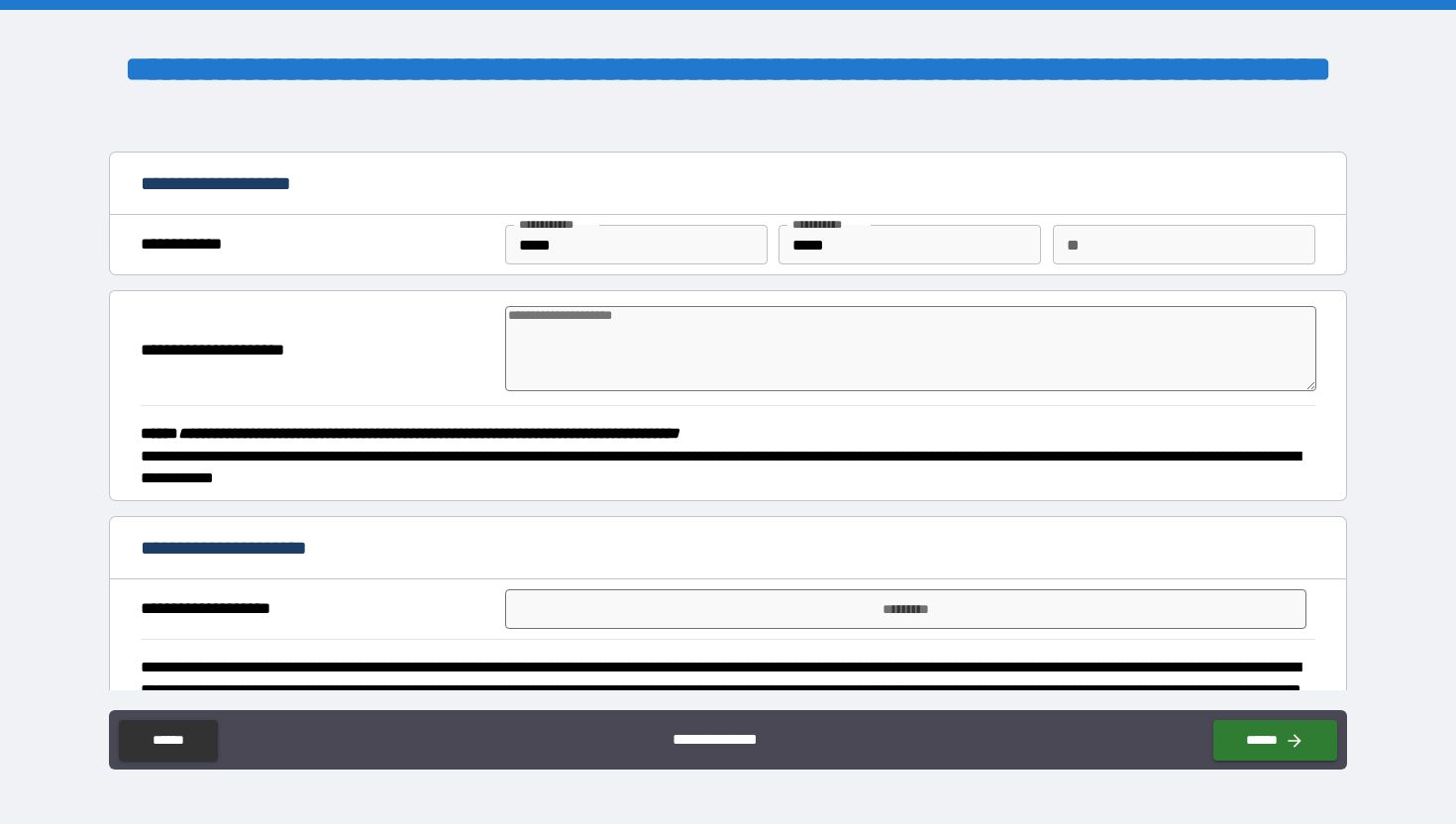 type on "*" 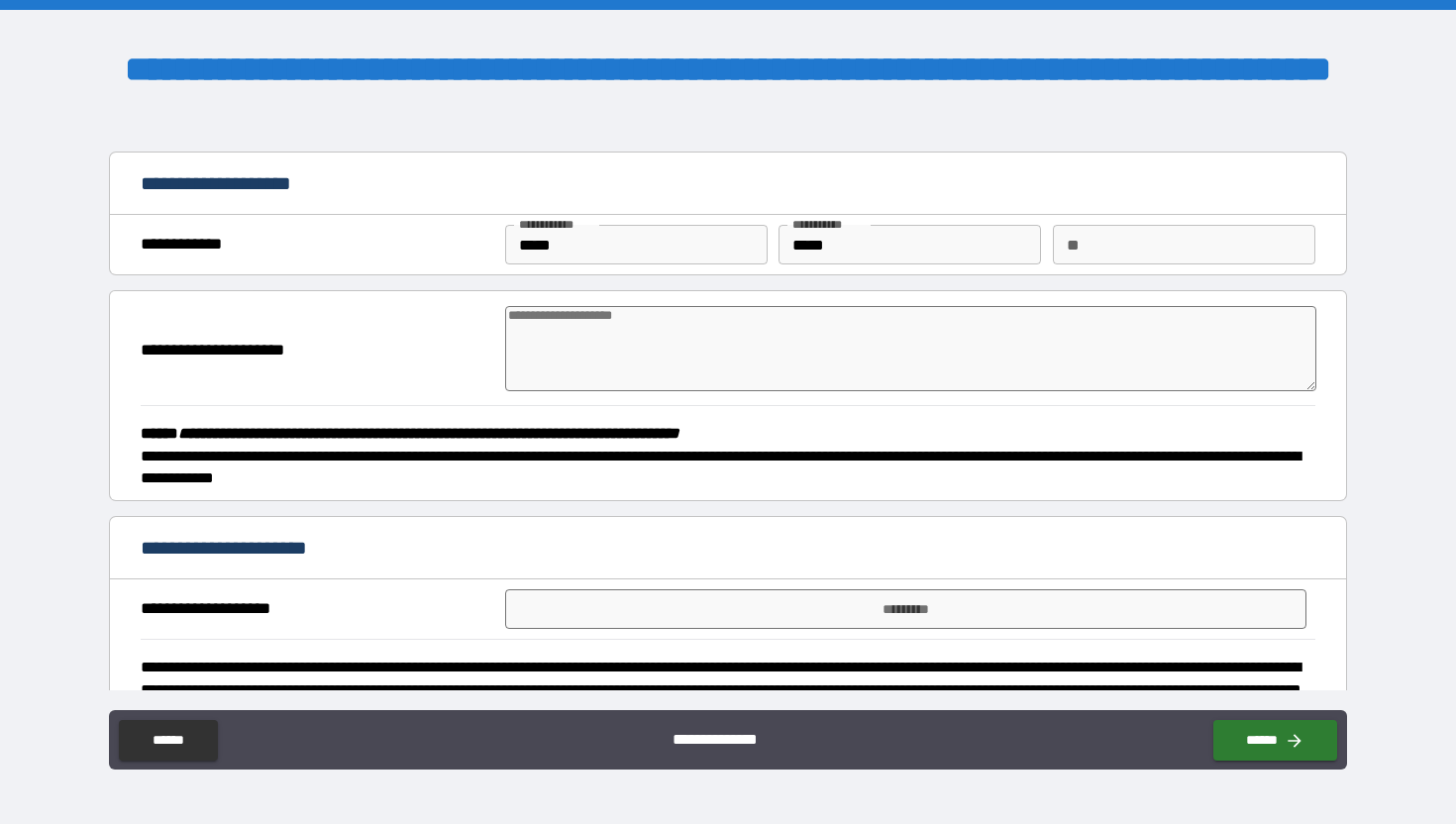 type on "*" 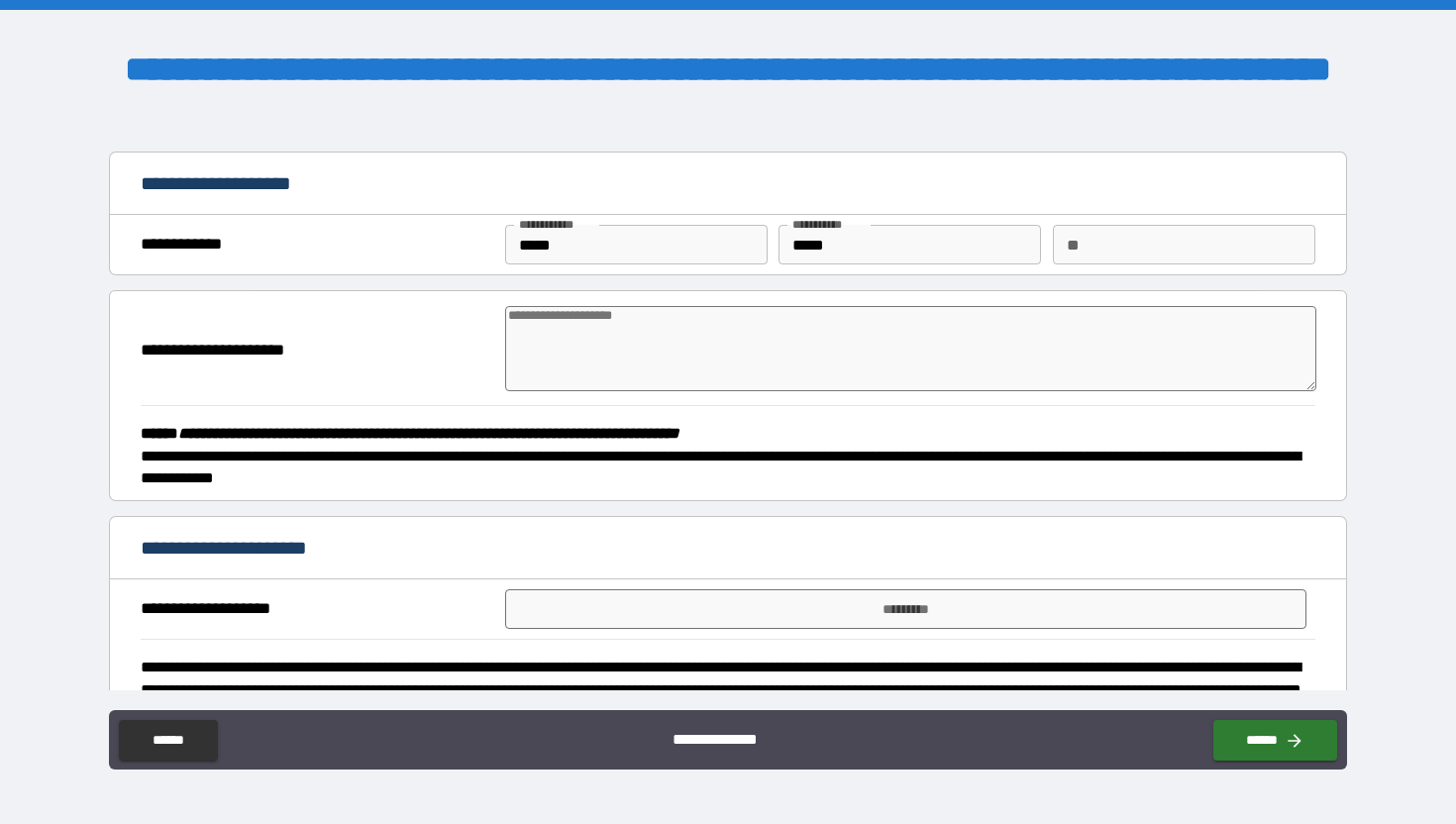 type on "*" 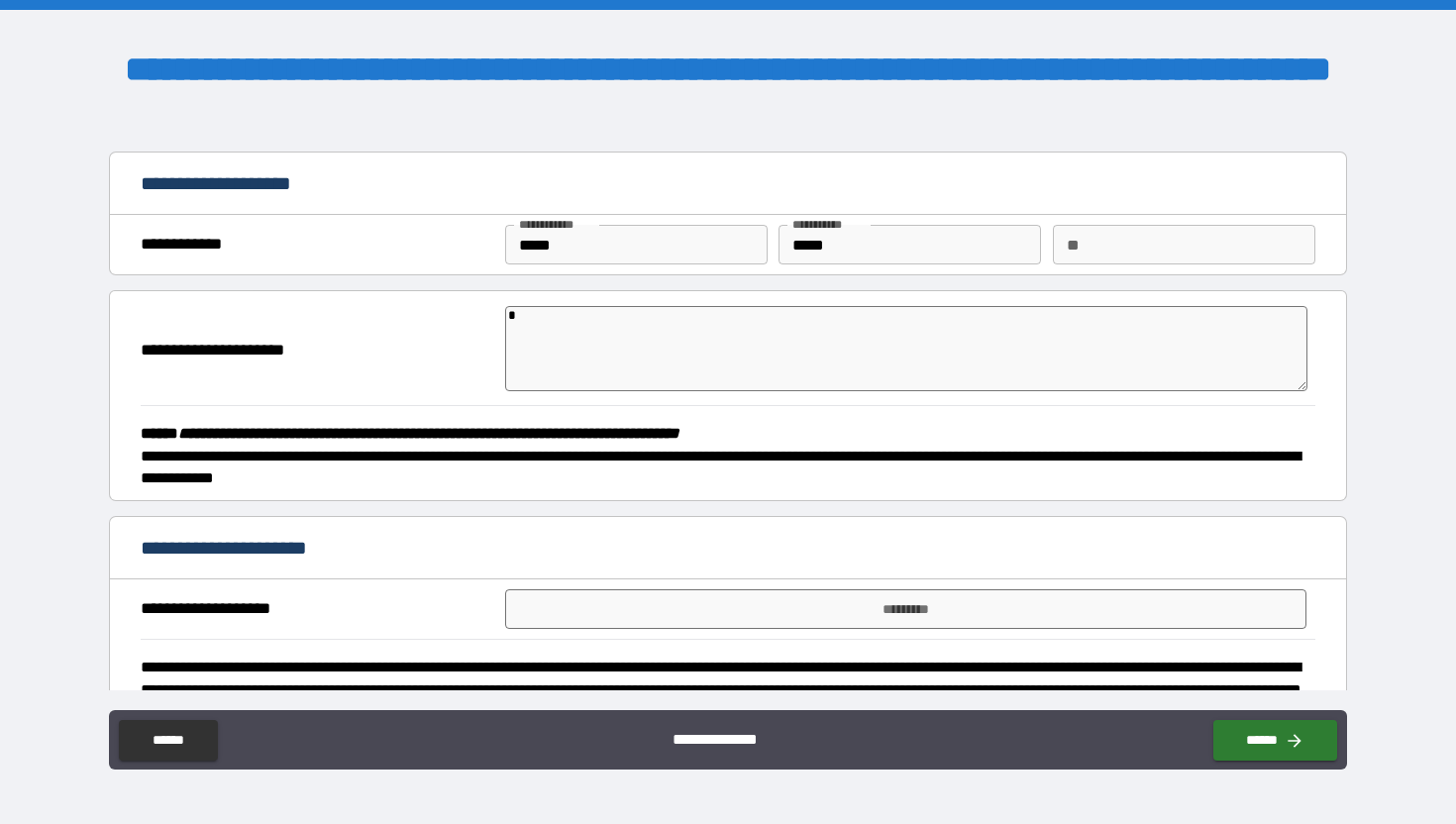 type on "*" 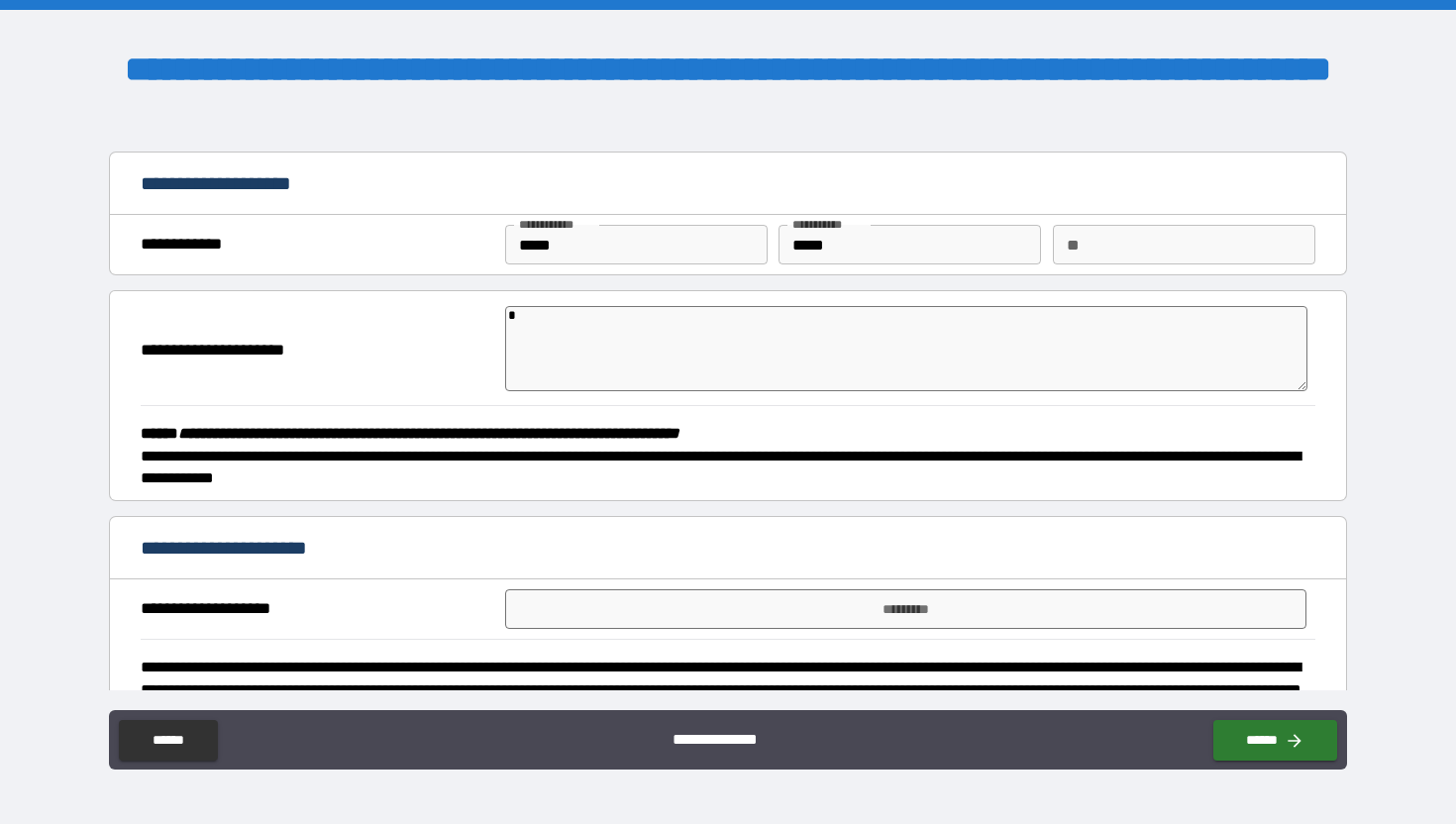 type on "*" 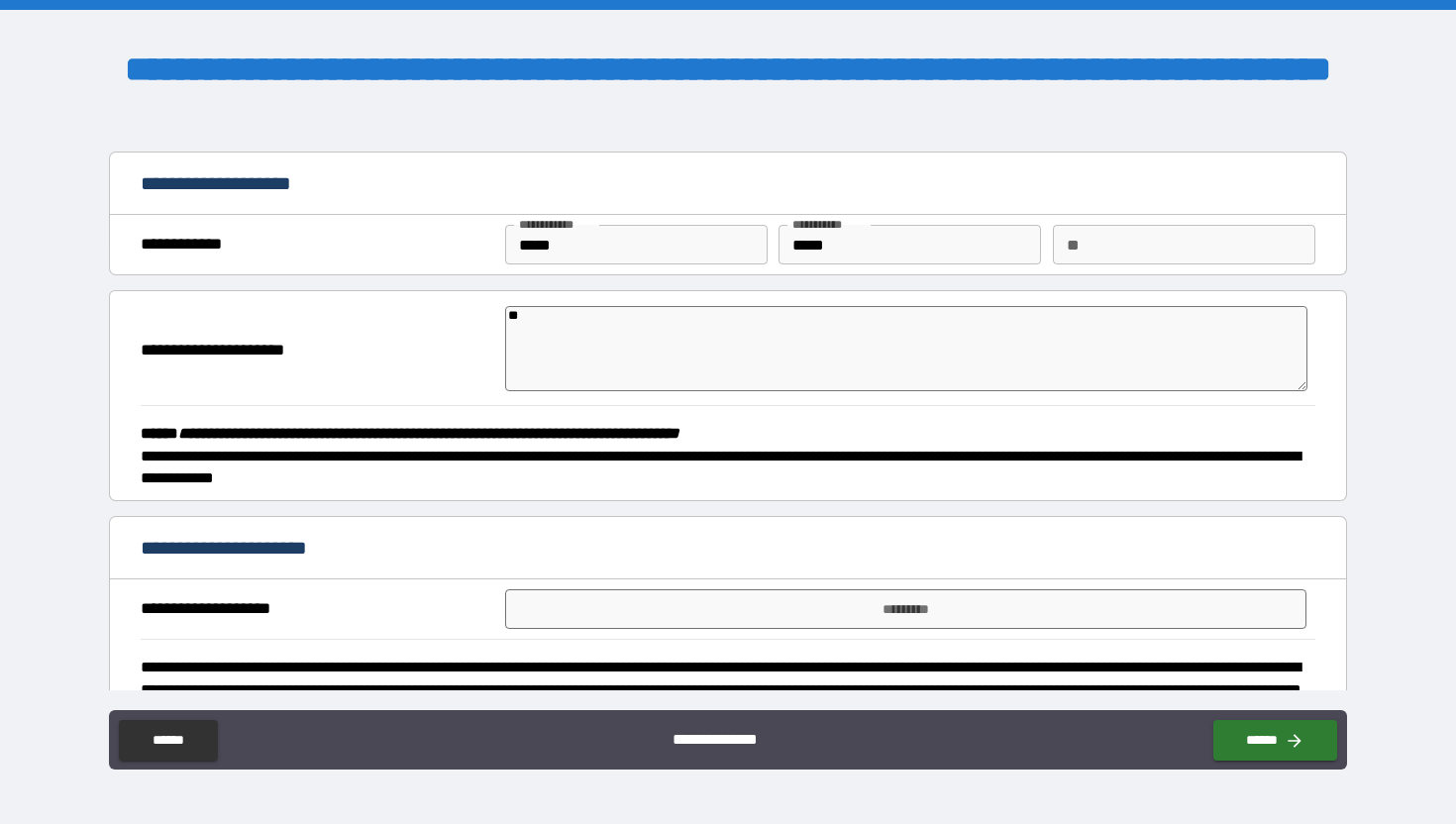 type on "*" 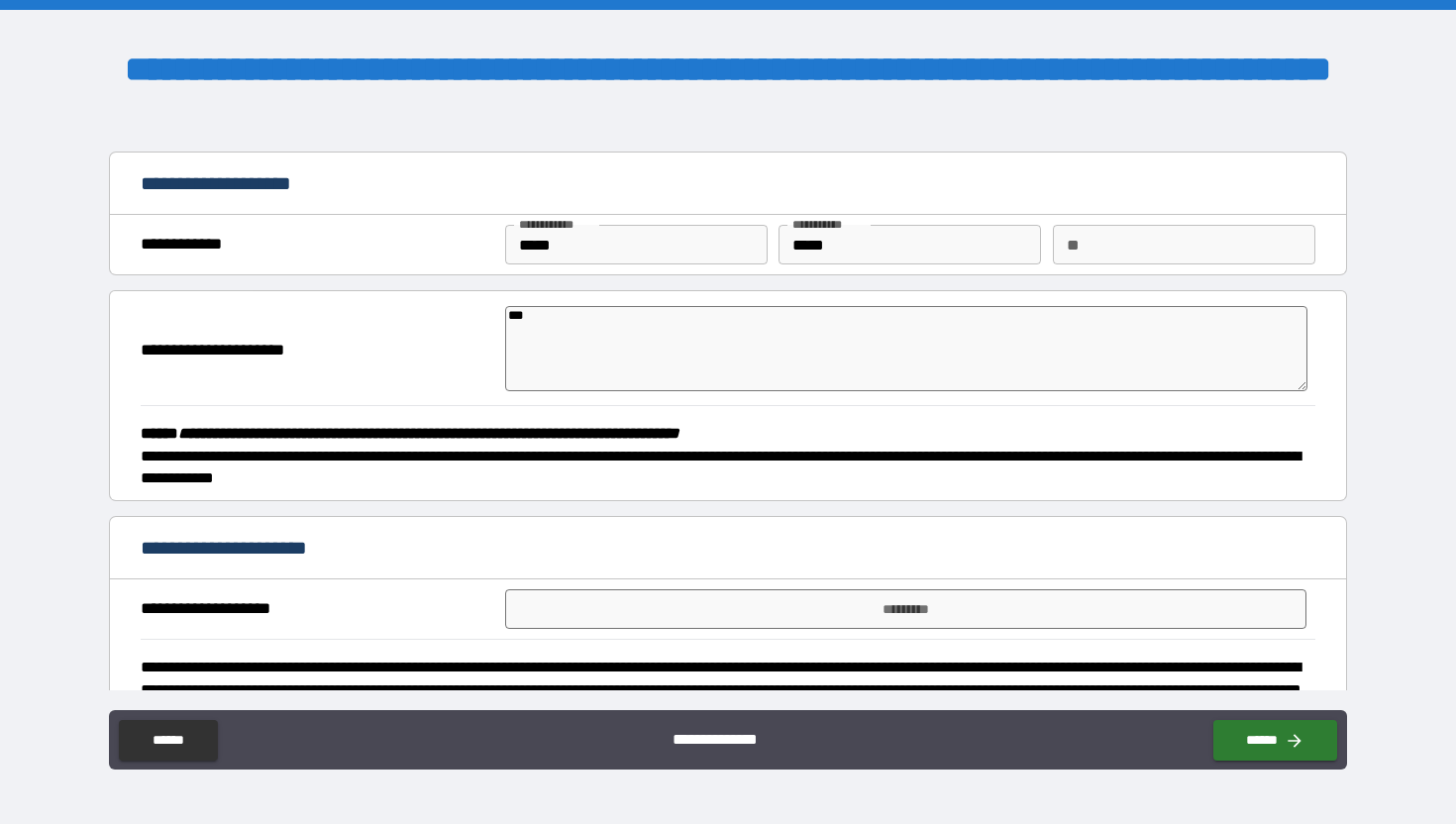 type on "*" 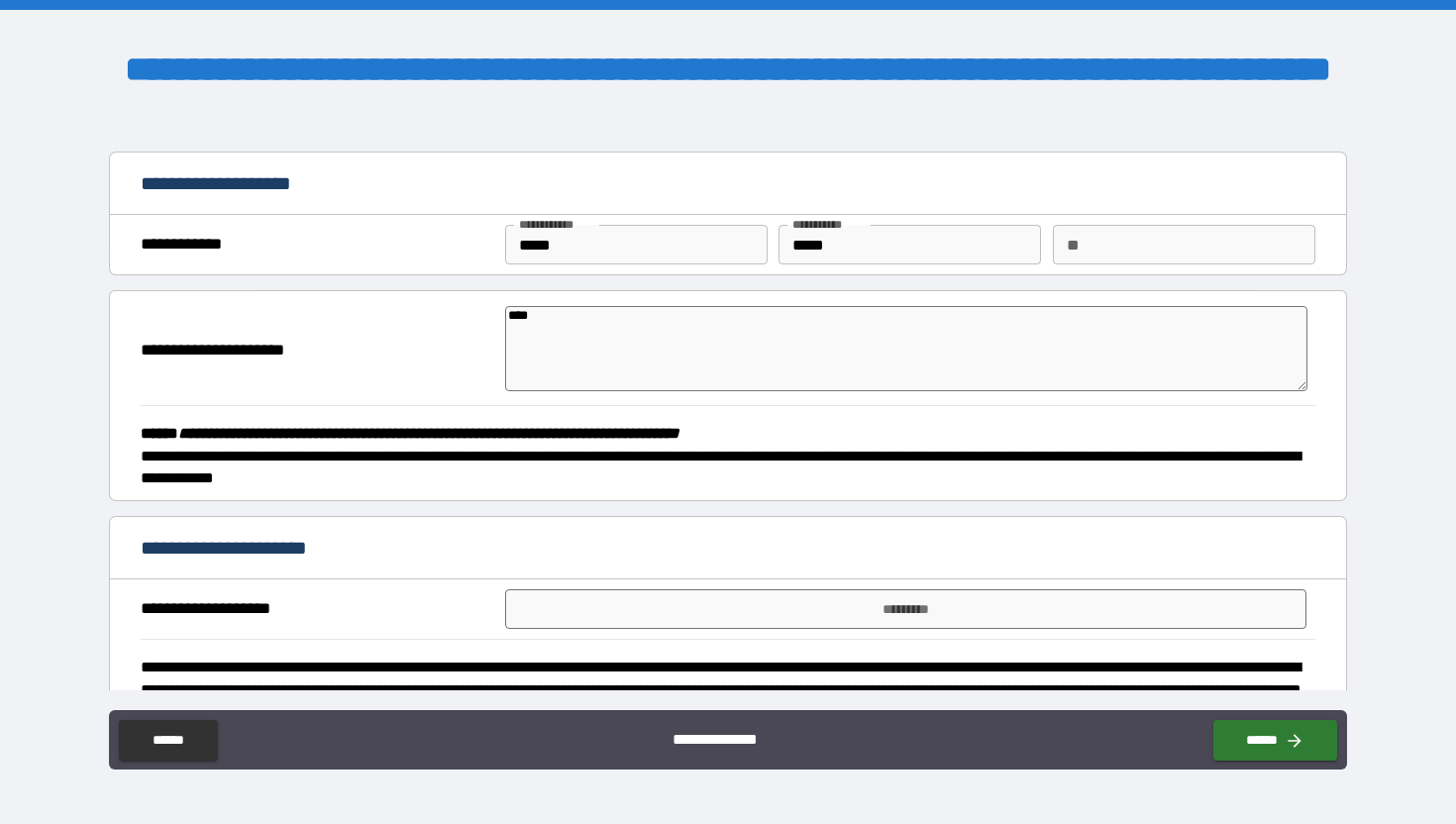type on "*" 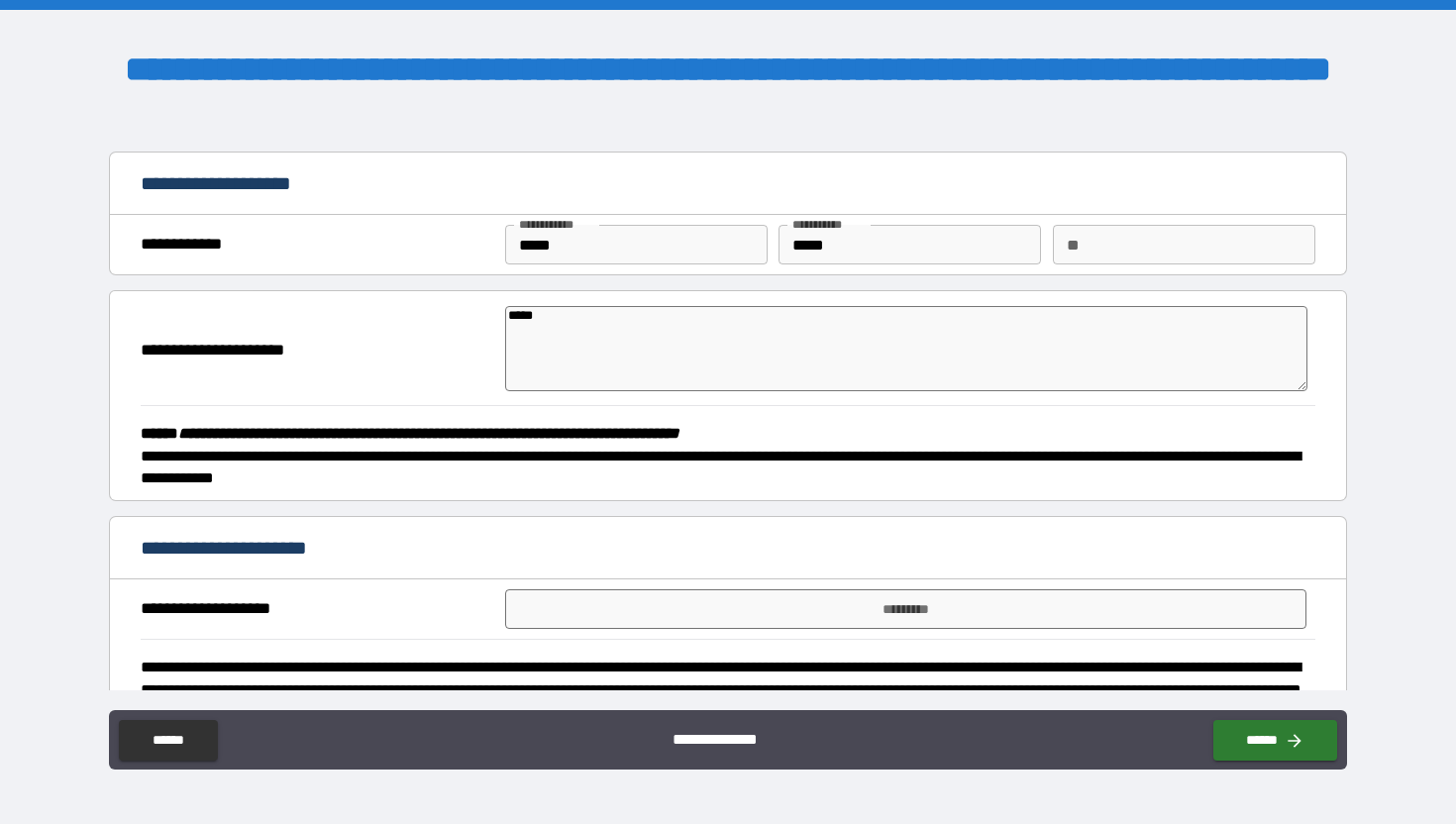 type on "******" 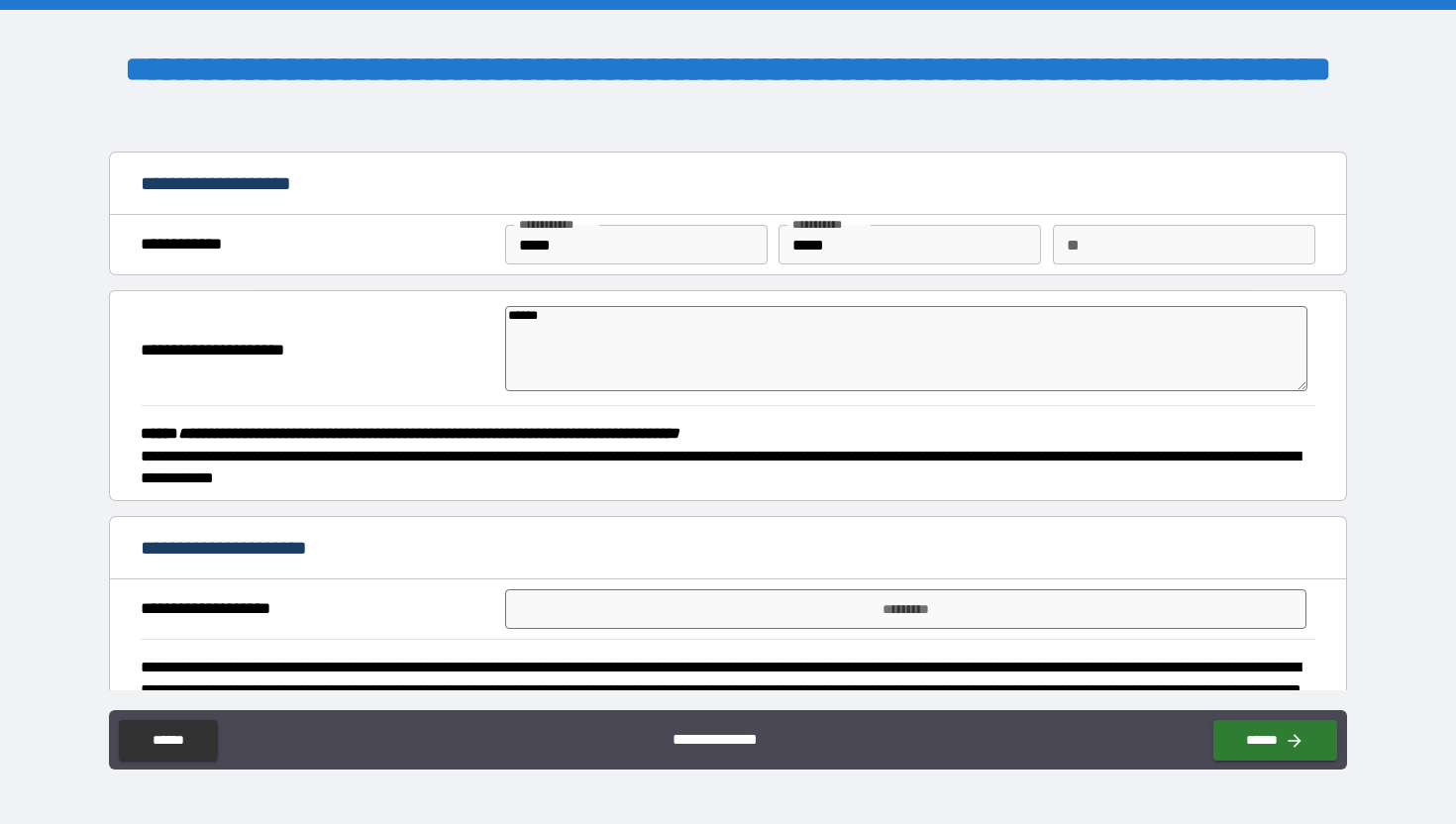 type on "*" 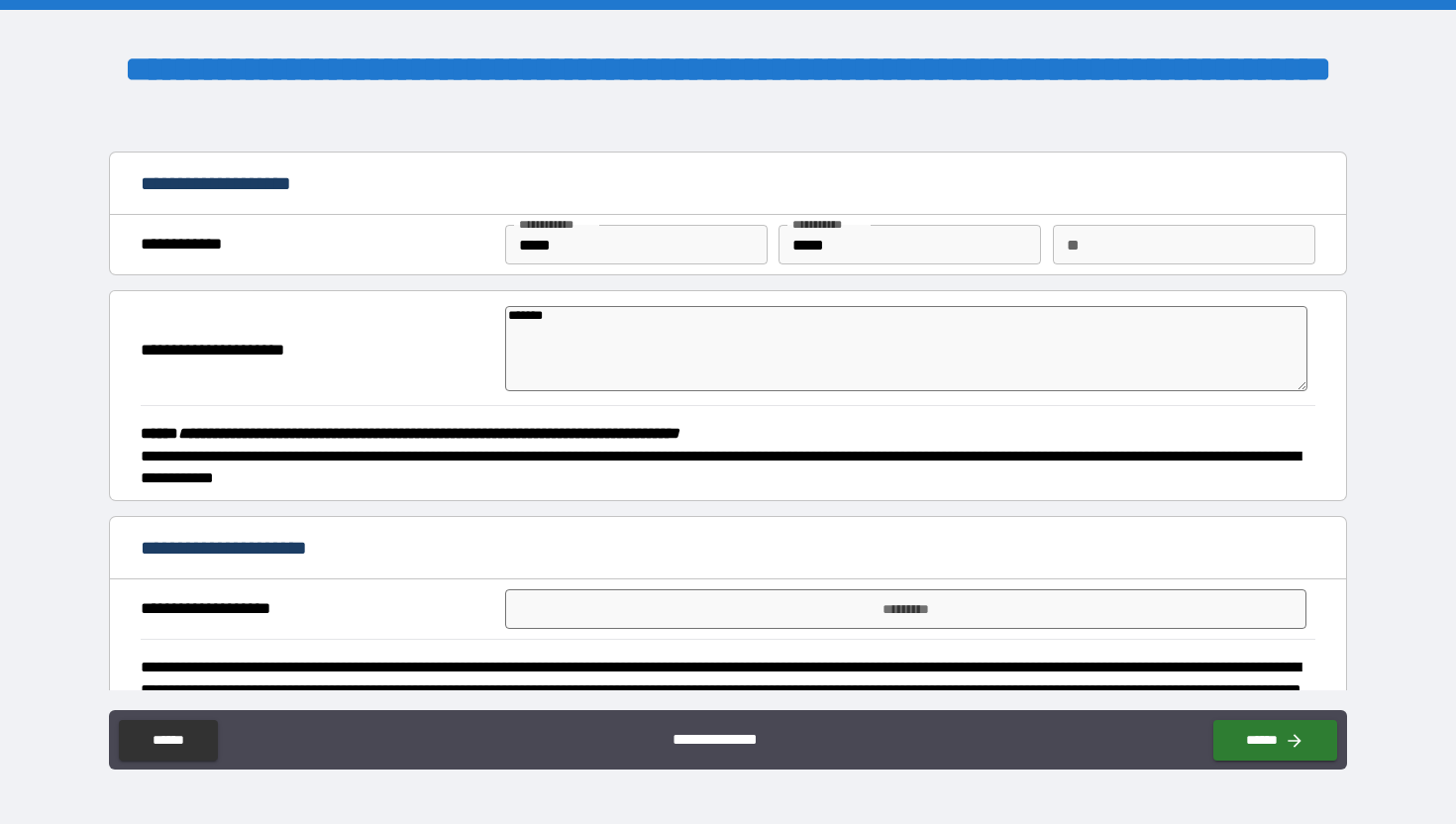 type on "********" 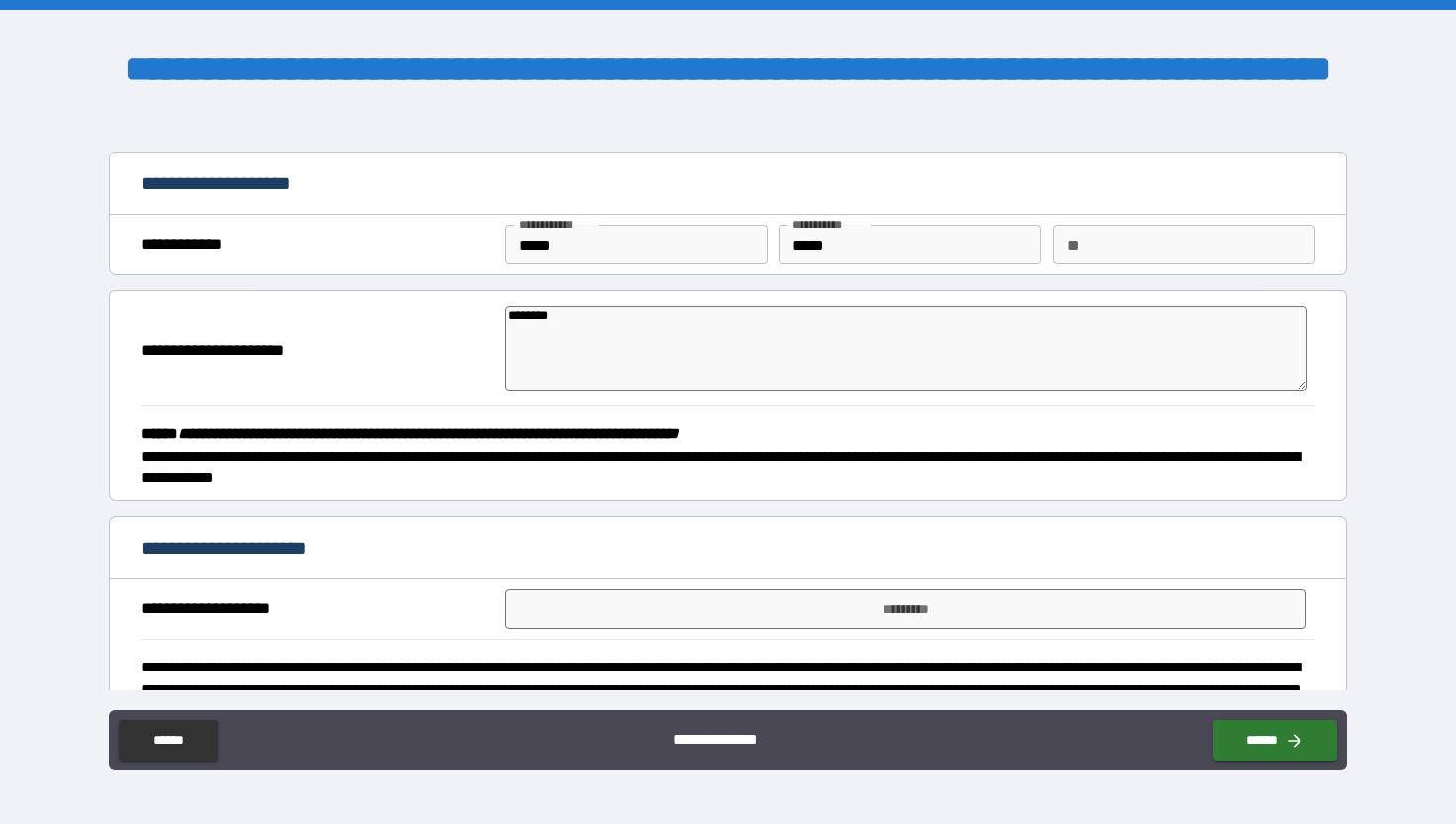 type on "*********" 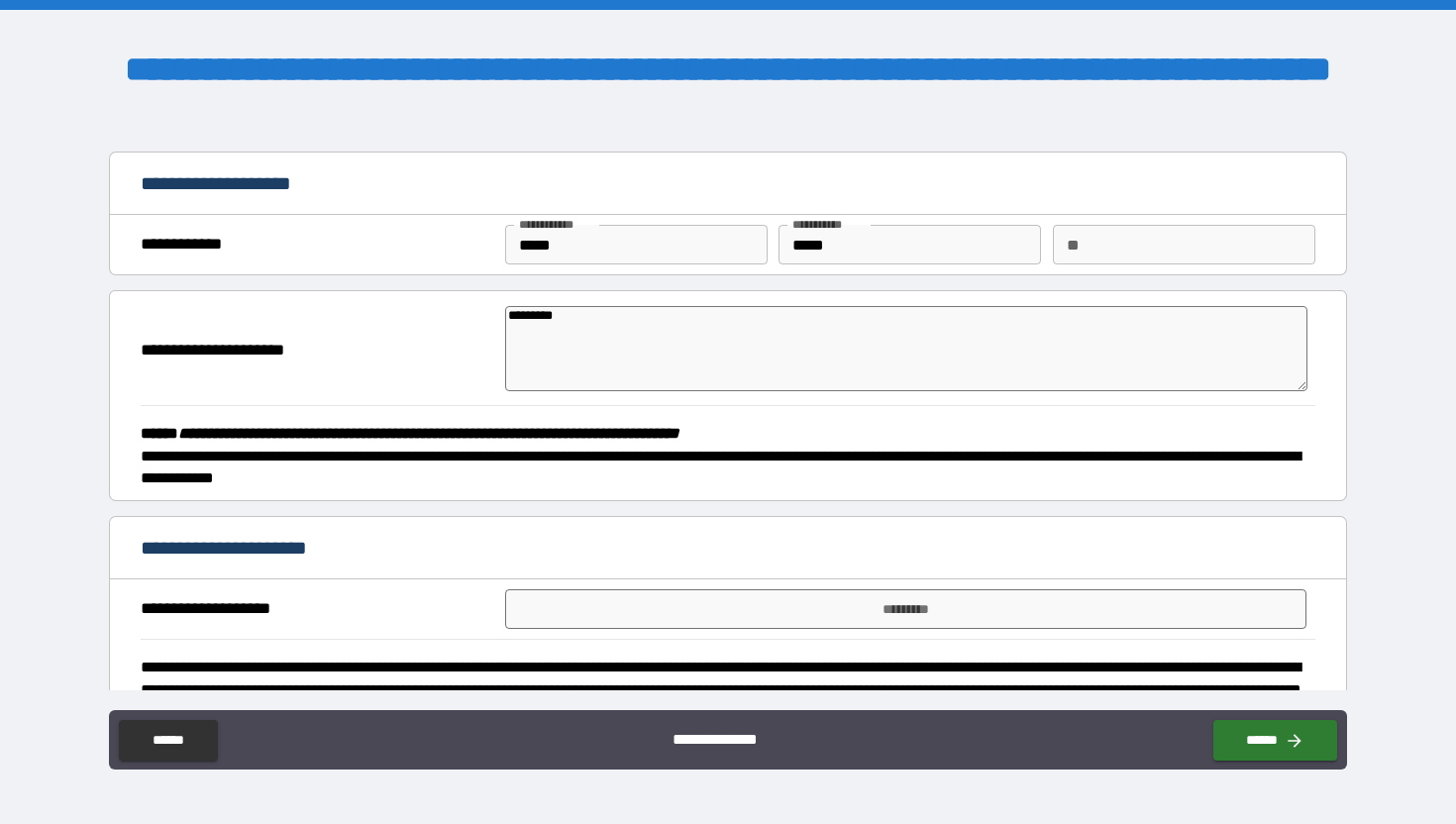 type on "**********" 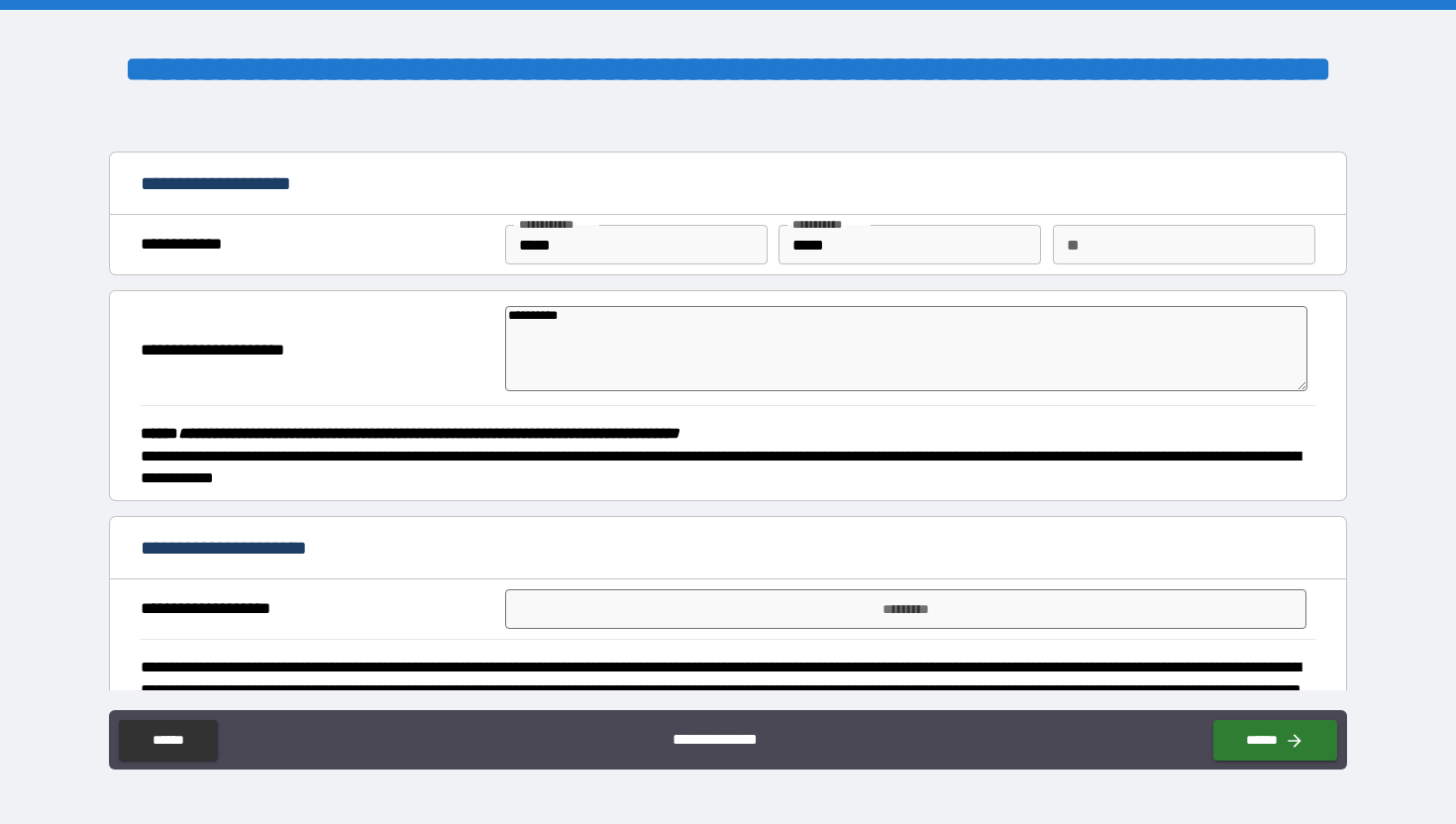 type on "*" 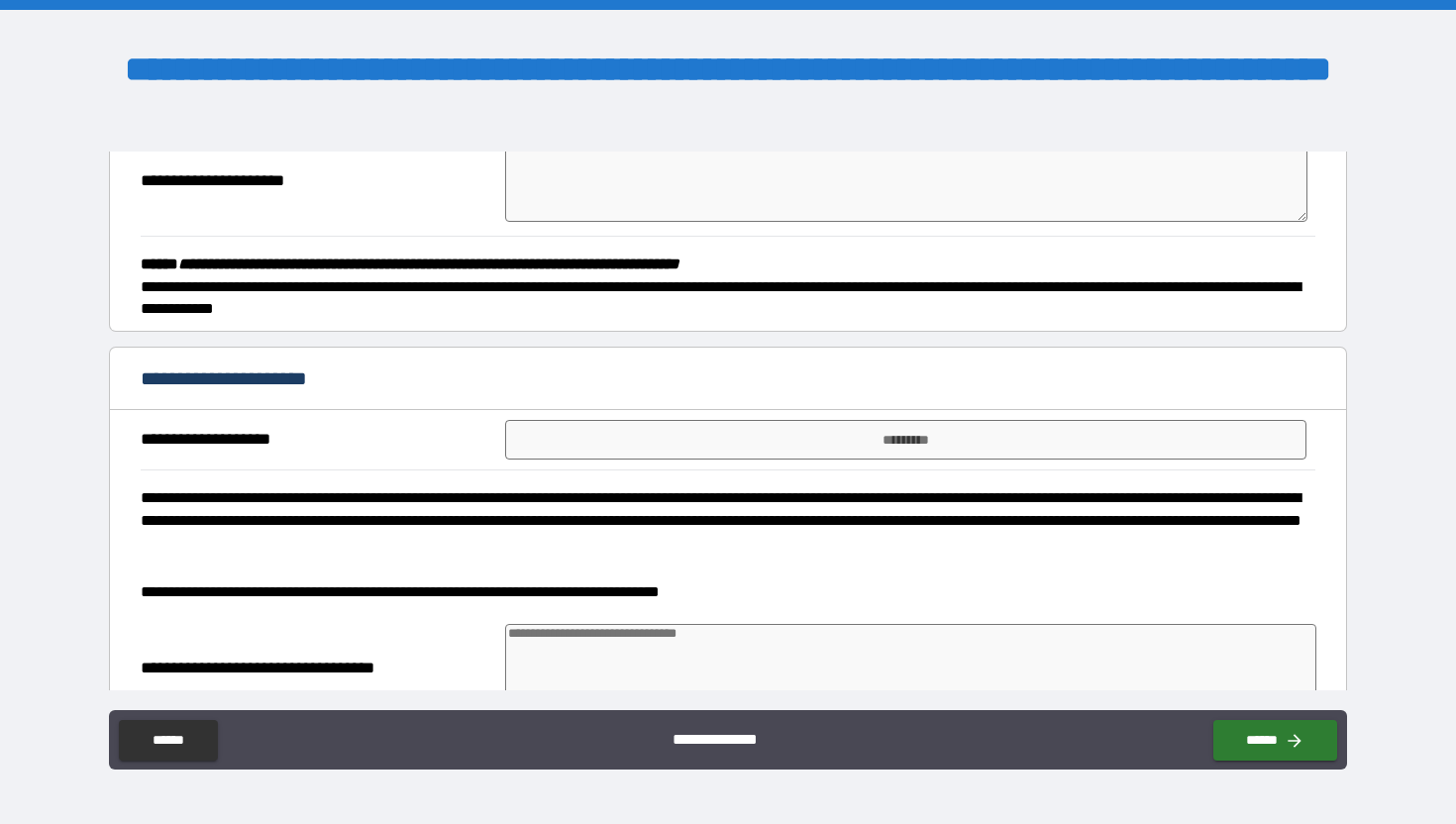 scroll, scrollTop: 183, scrollLeft: 0, axis: vertical 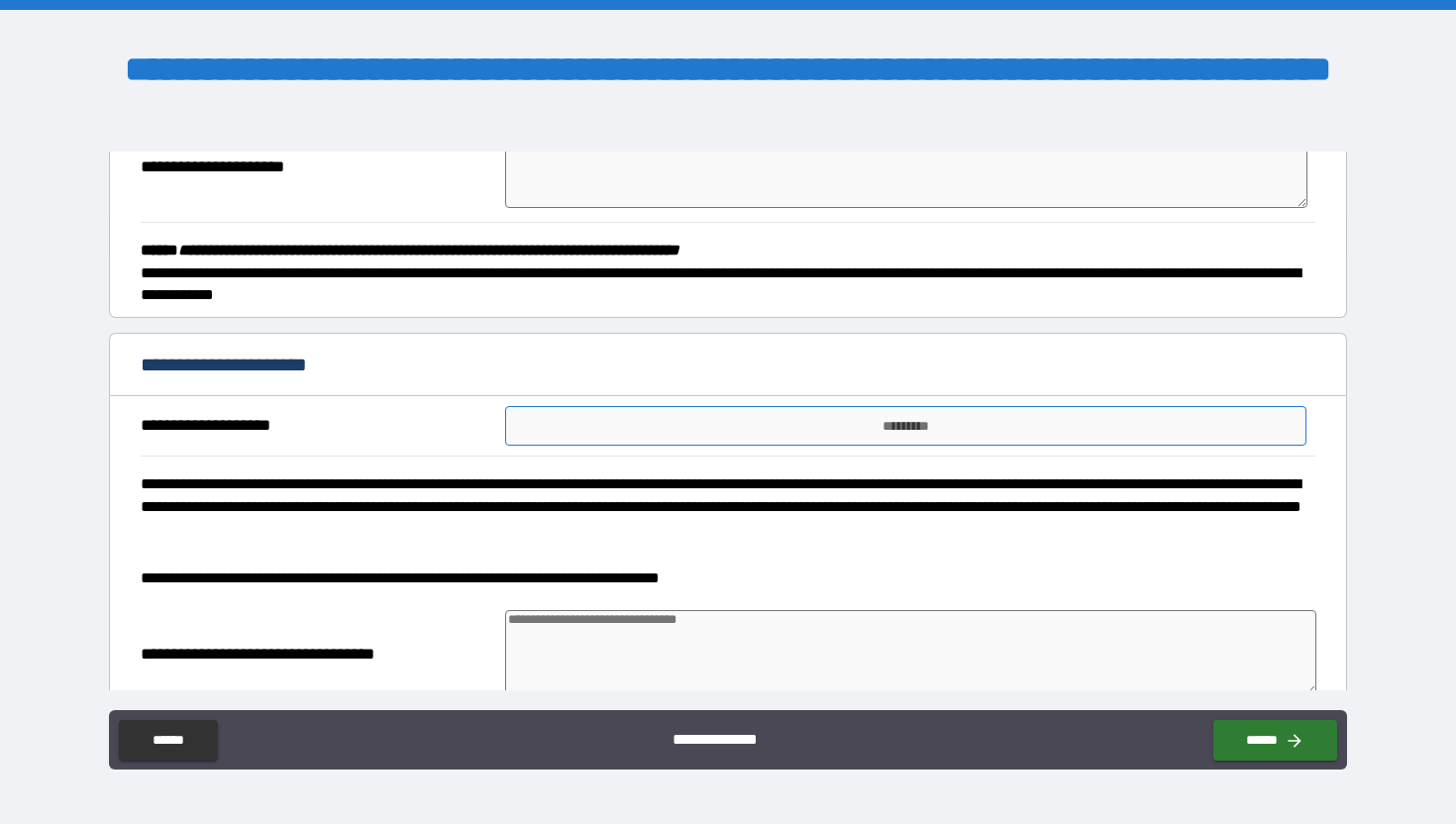 type on "**********" 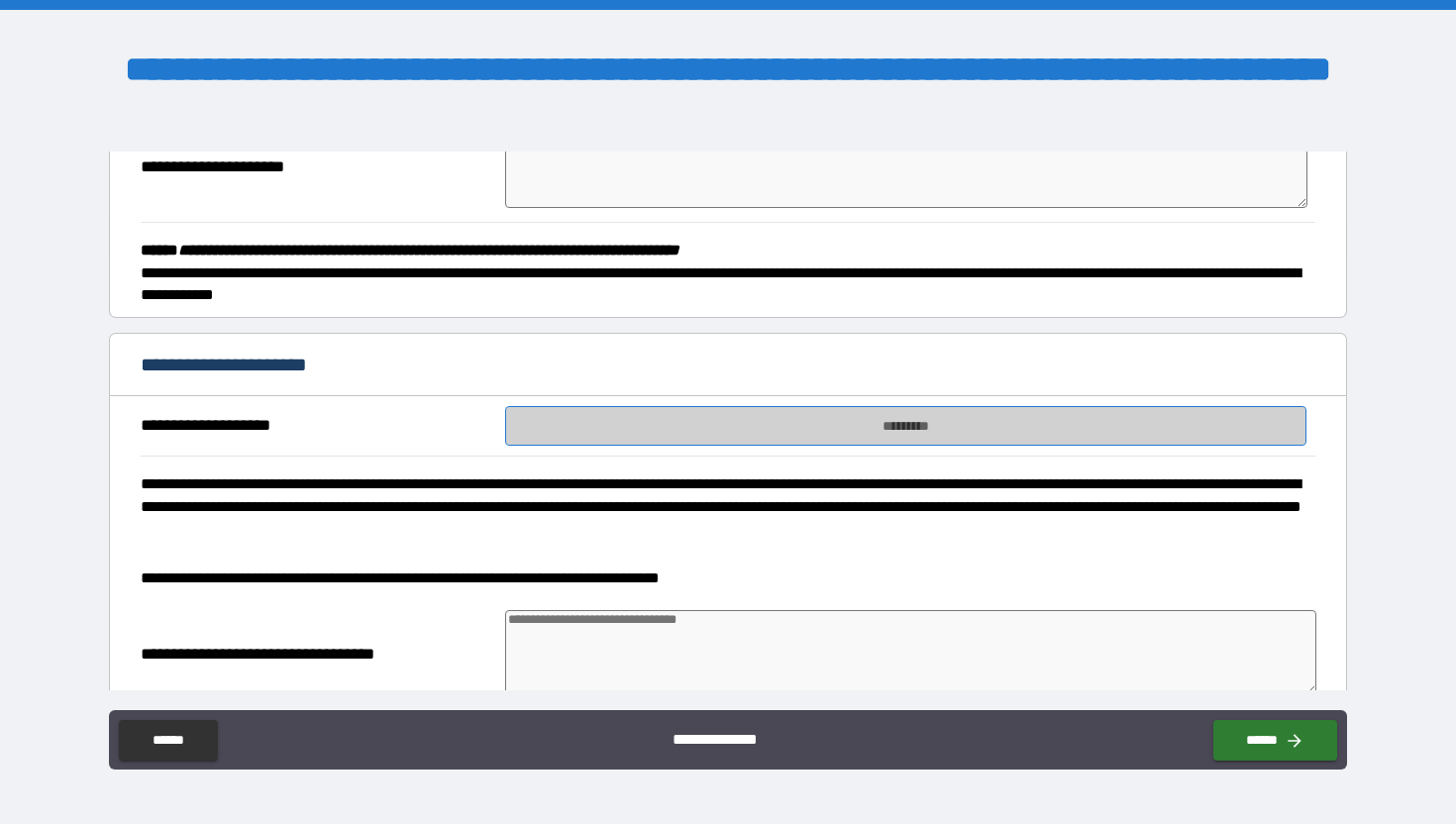 click on "*********" at bounding box center [906, 426] 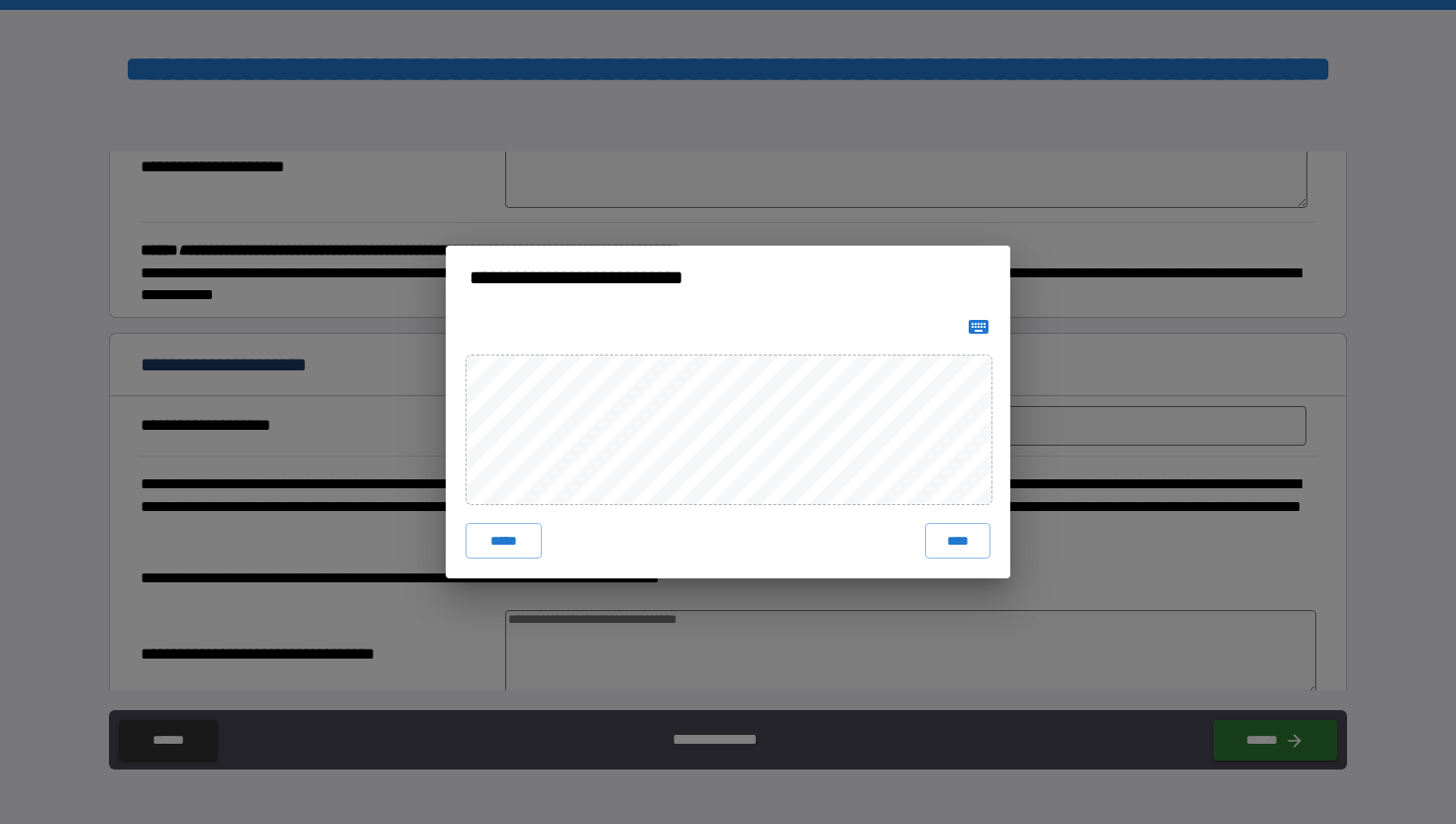 click on "***** ****" at bounding box center [728, 444] 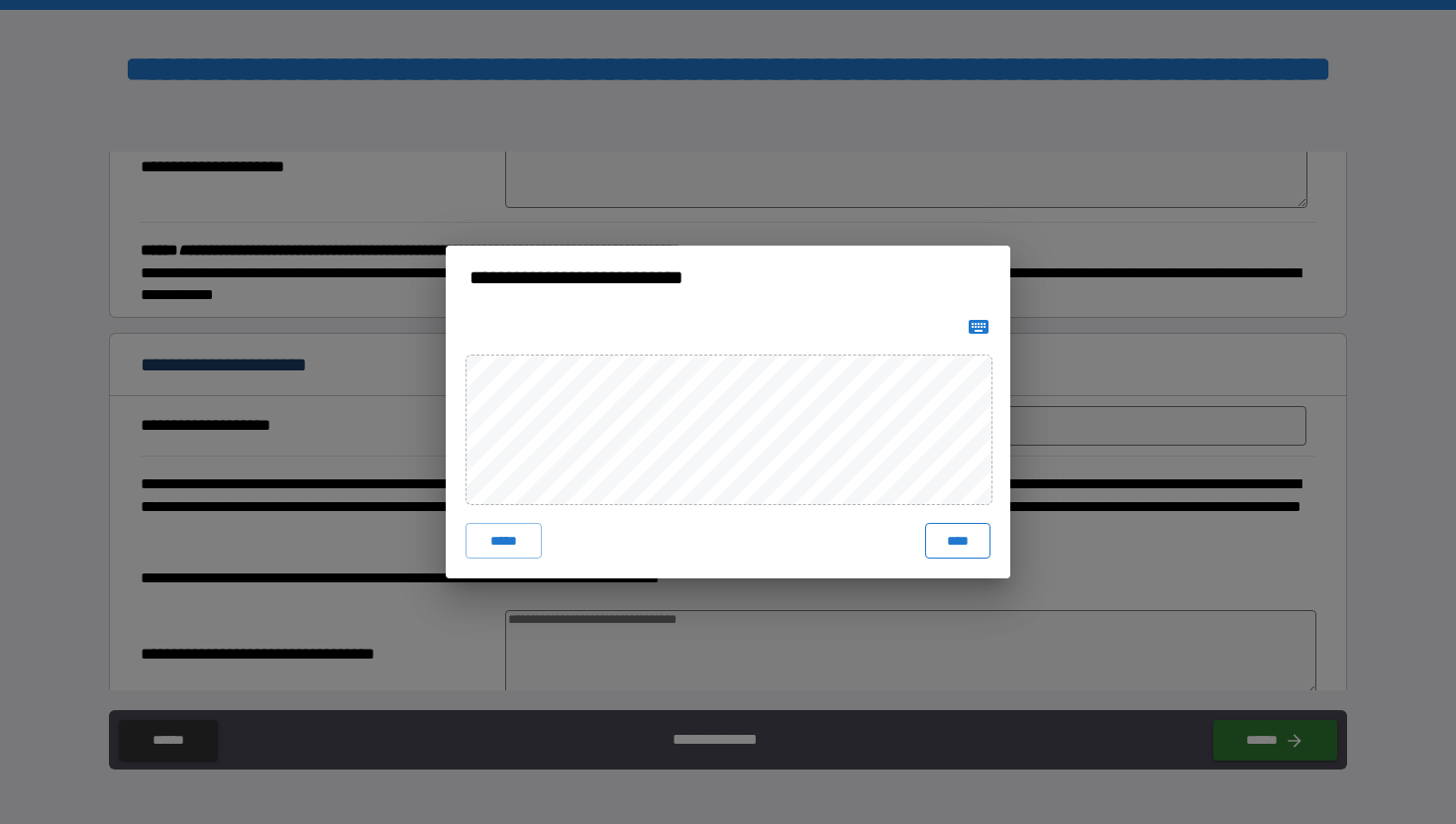 click on "****" at bounding box center (958, 541) 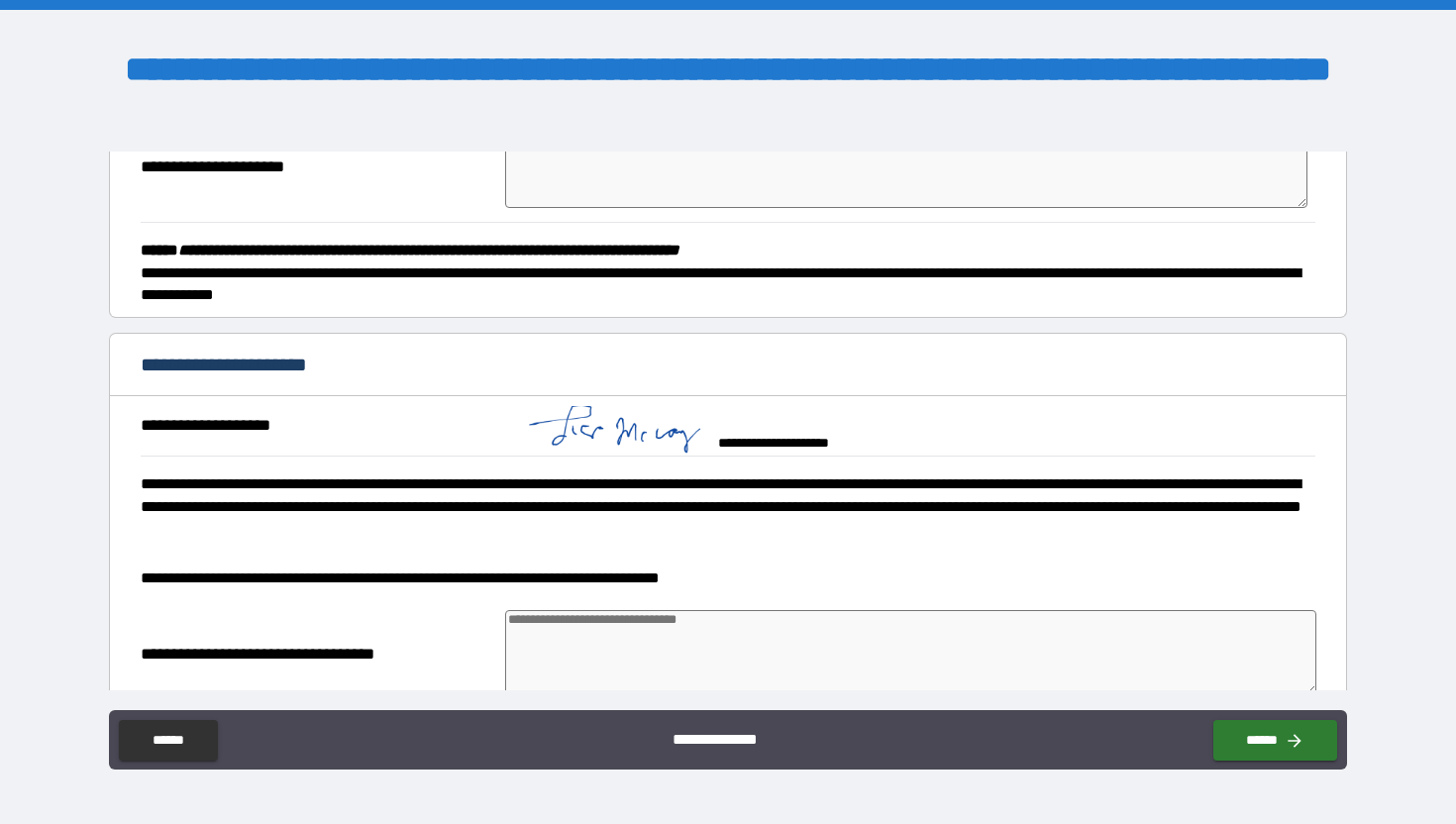 type on "*" 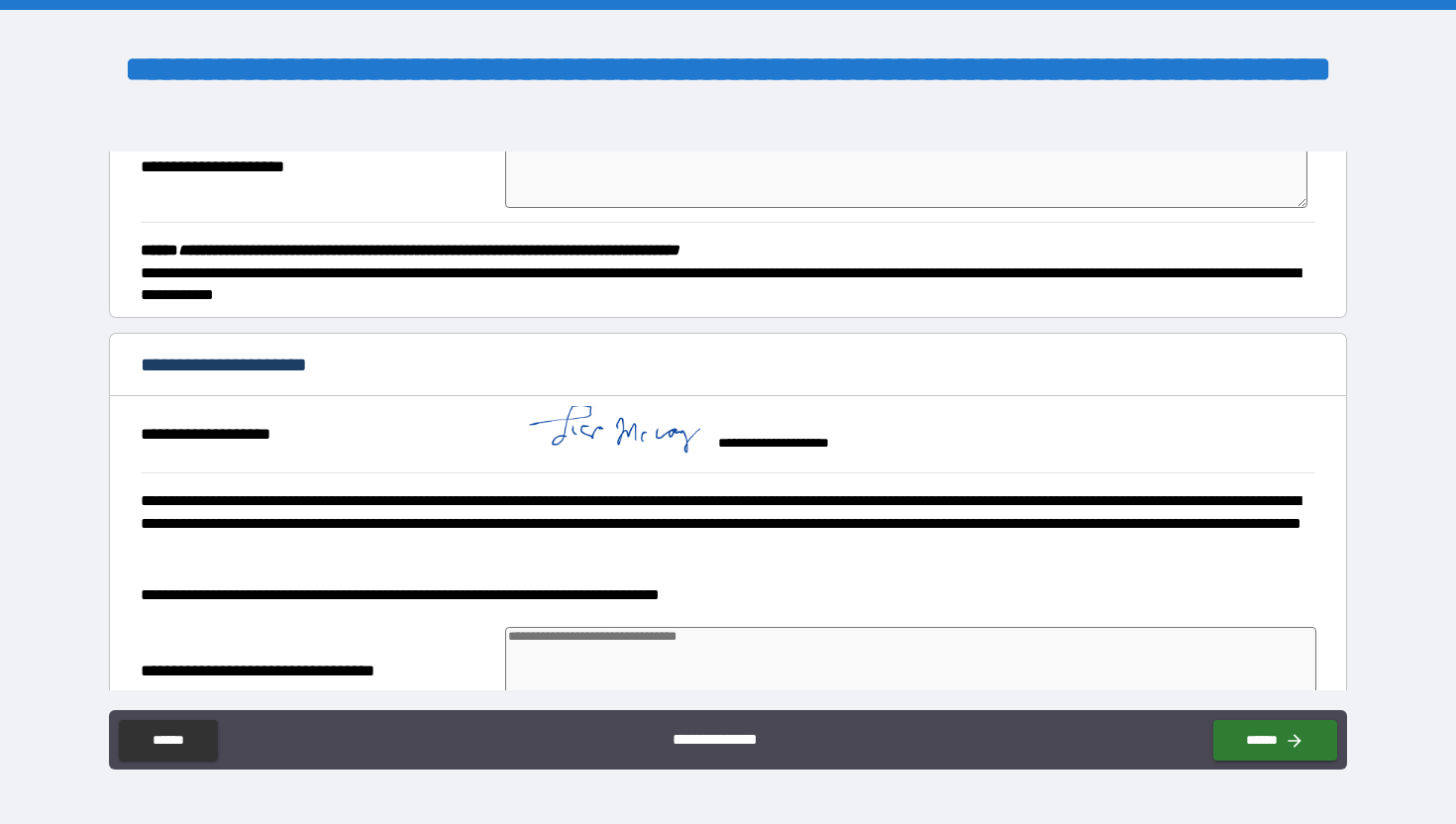 scroll, scrollTop: 269, scrollLeft: 0, axis: vertical 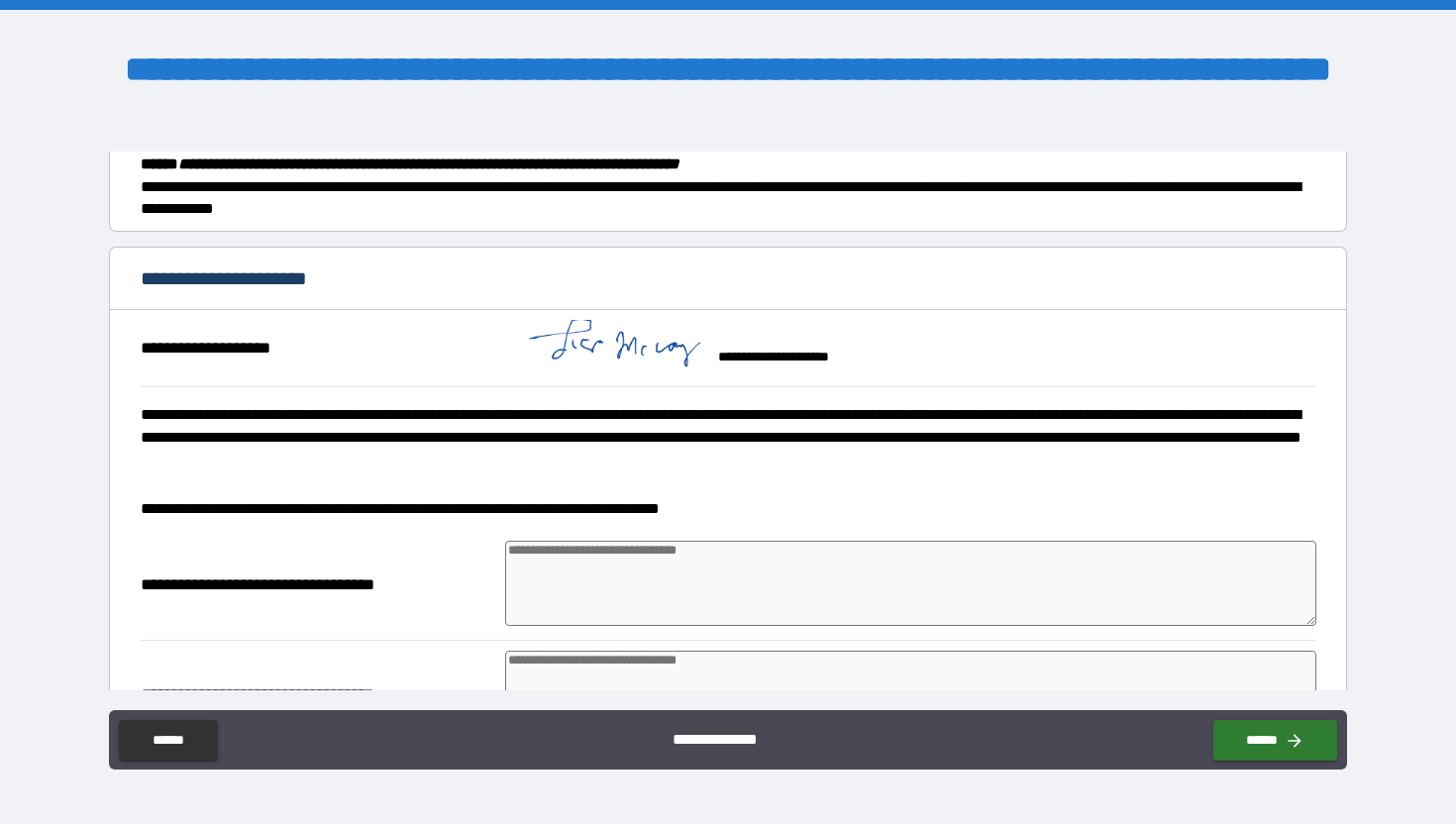 click at bounding box center (910, 583) 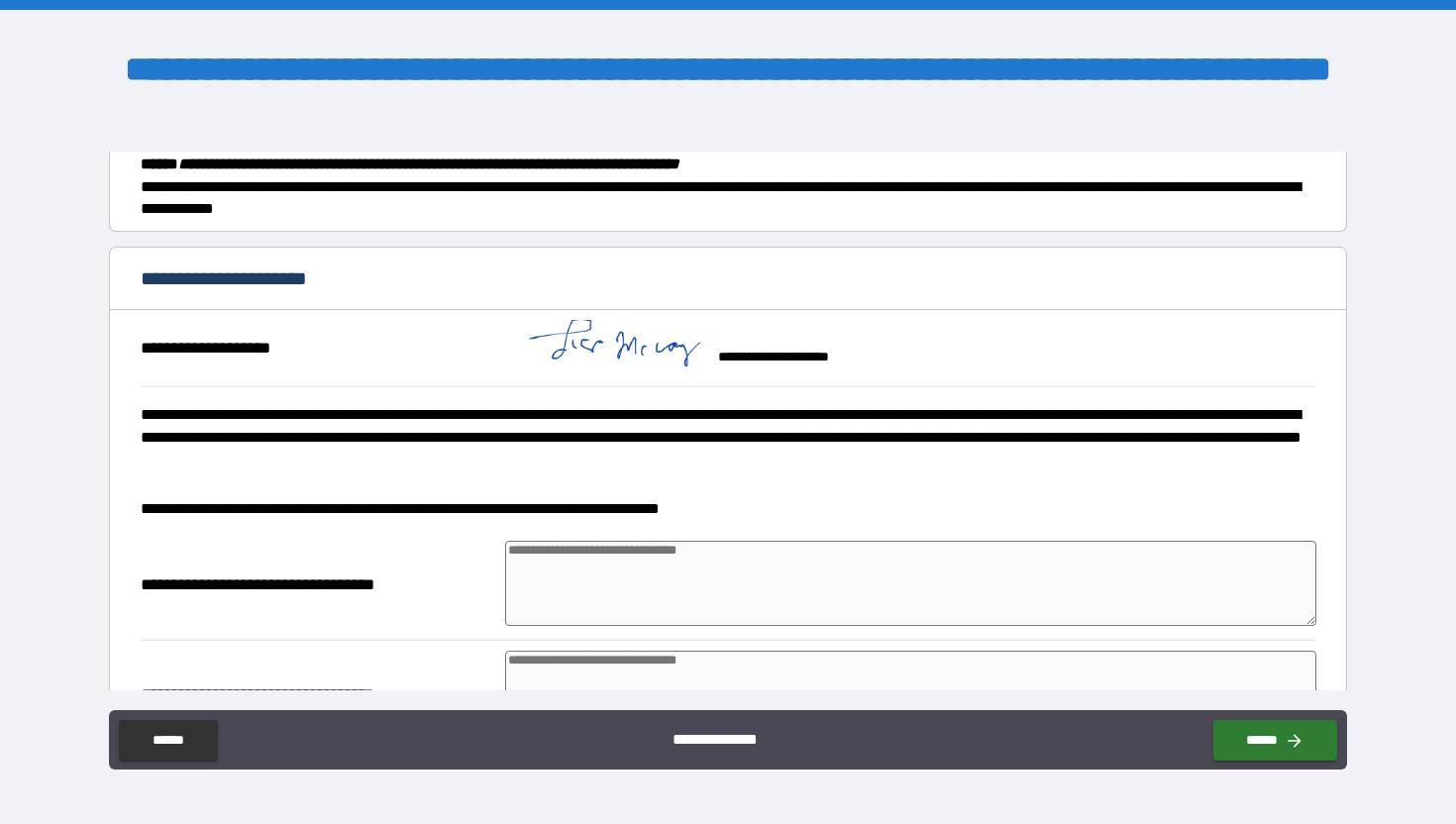 type on "*" 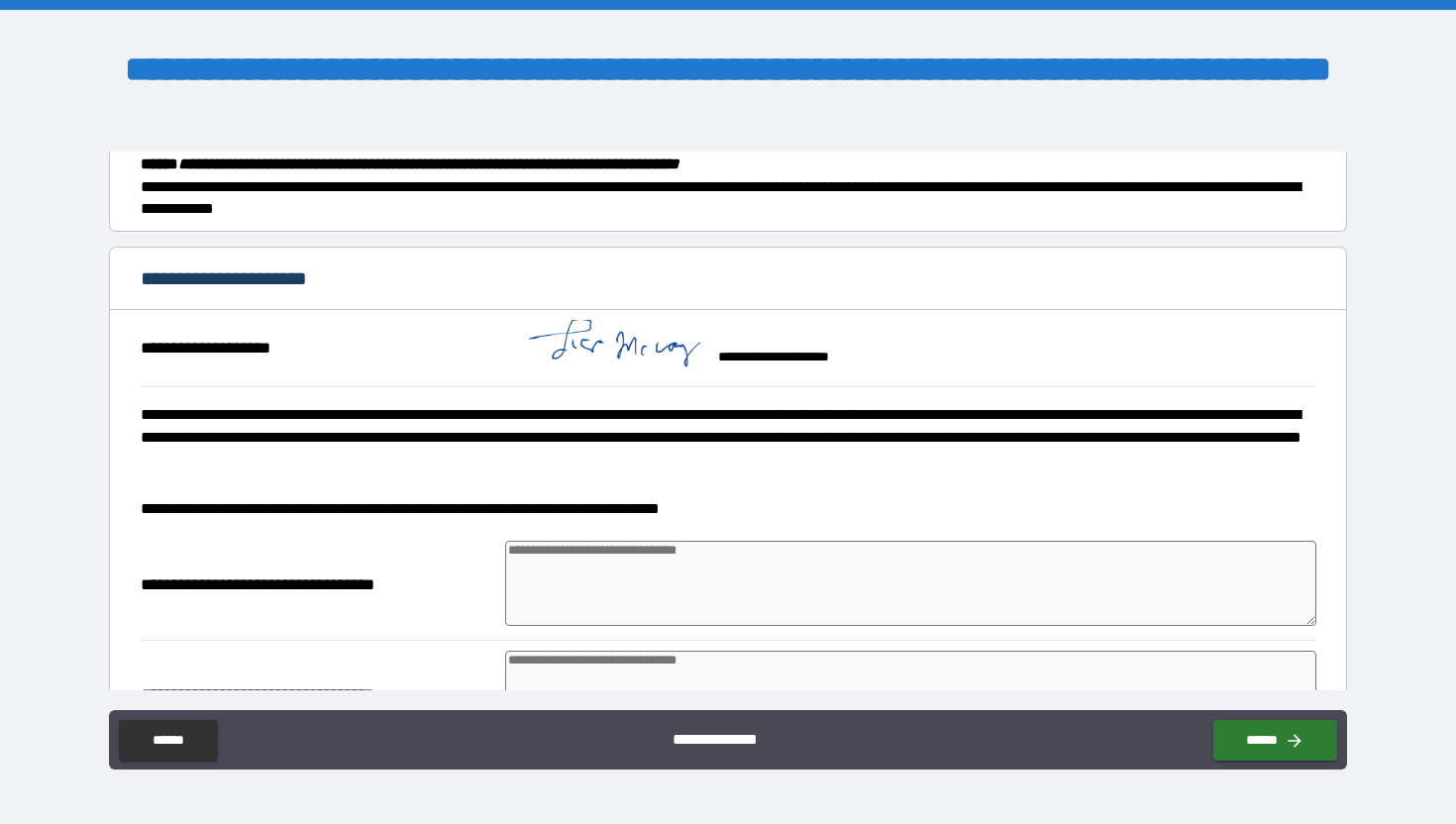 type on "*" 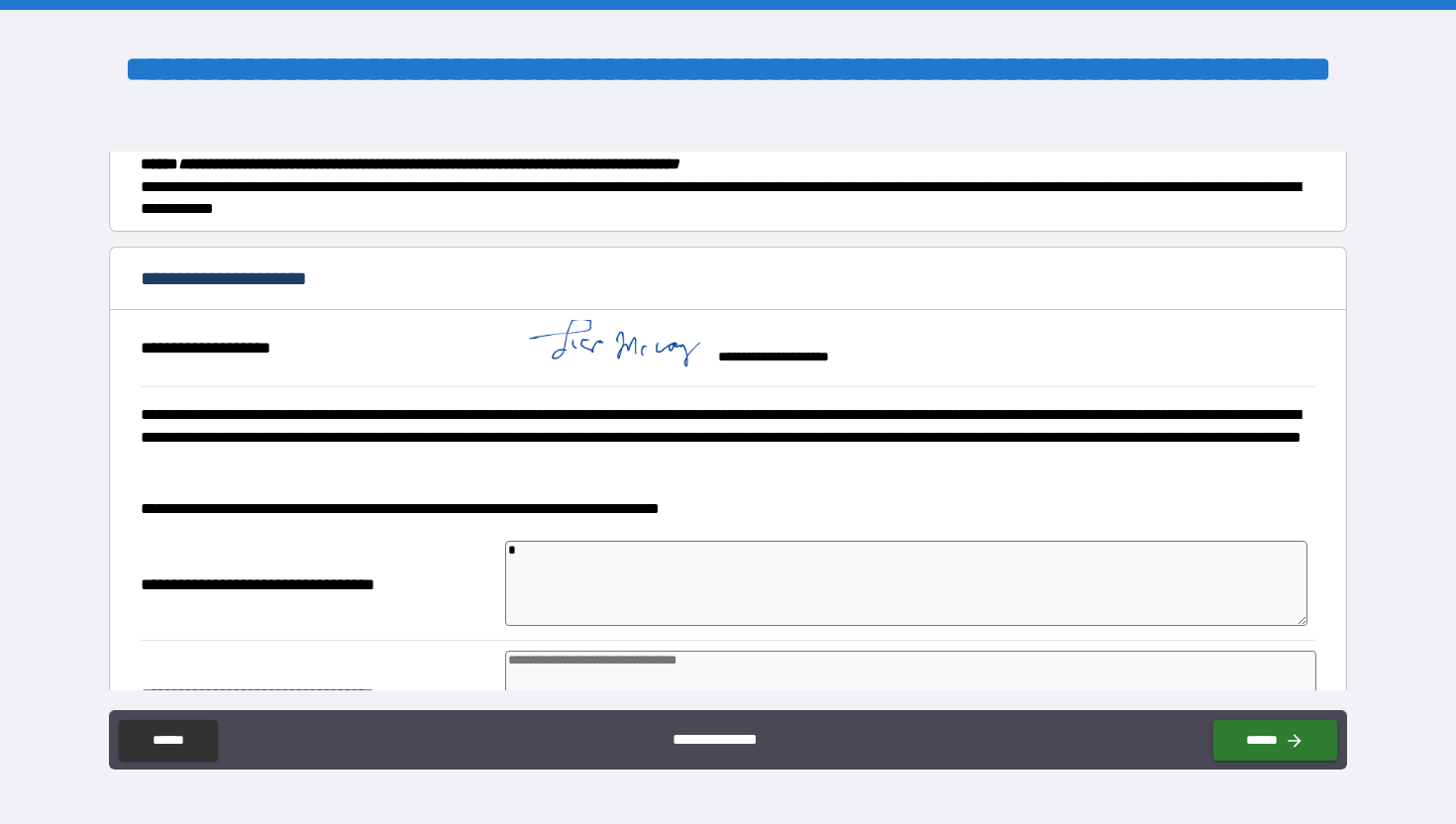 type on "*" 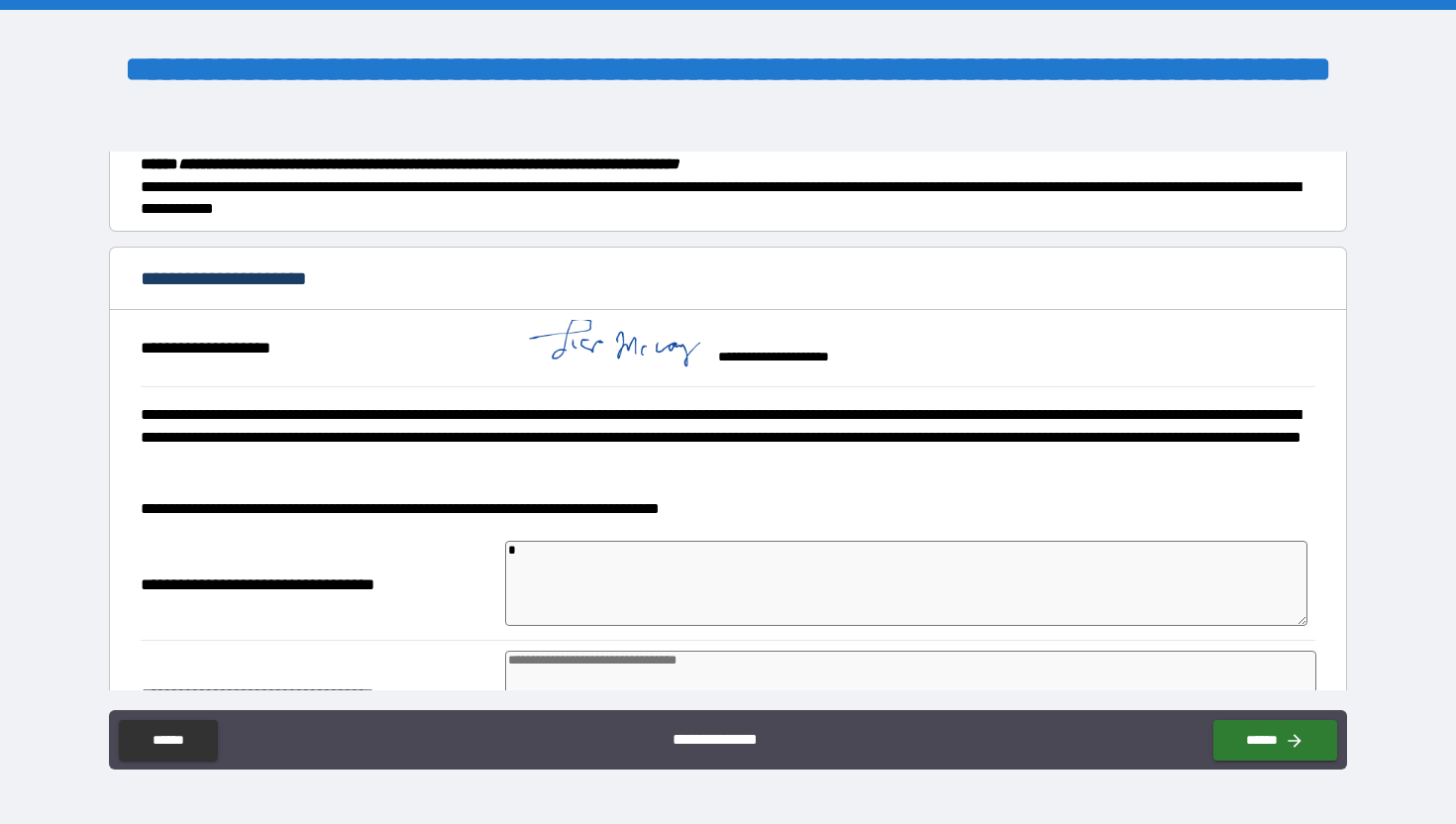 type on "**" 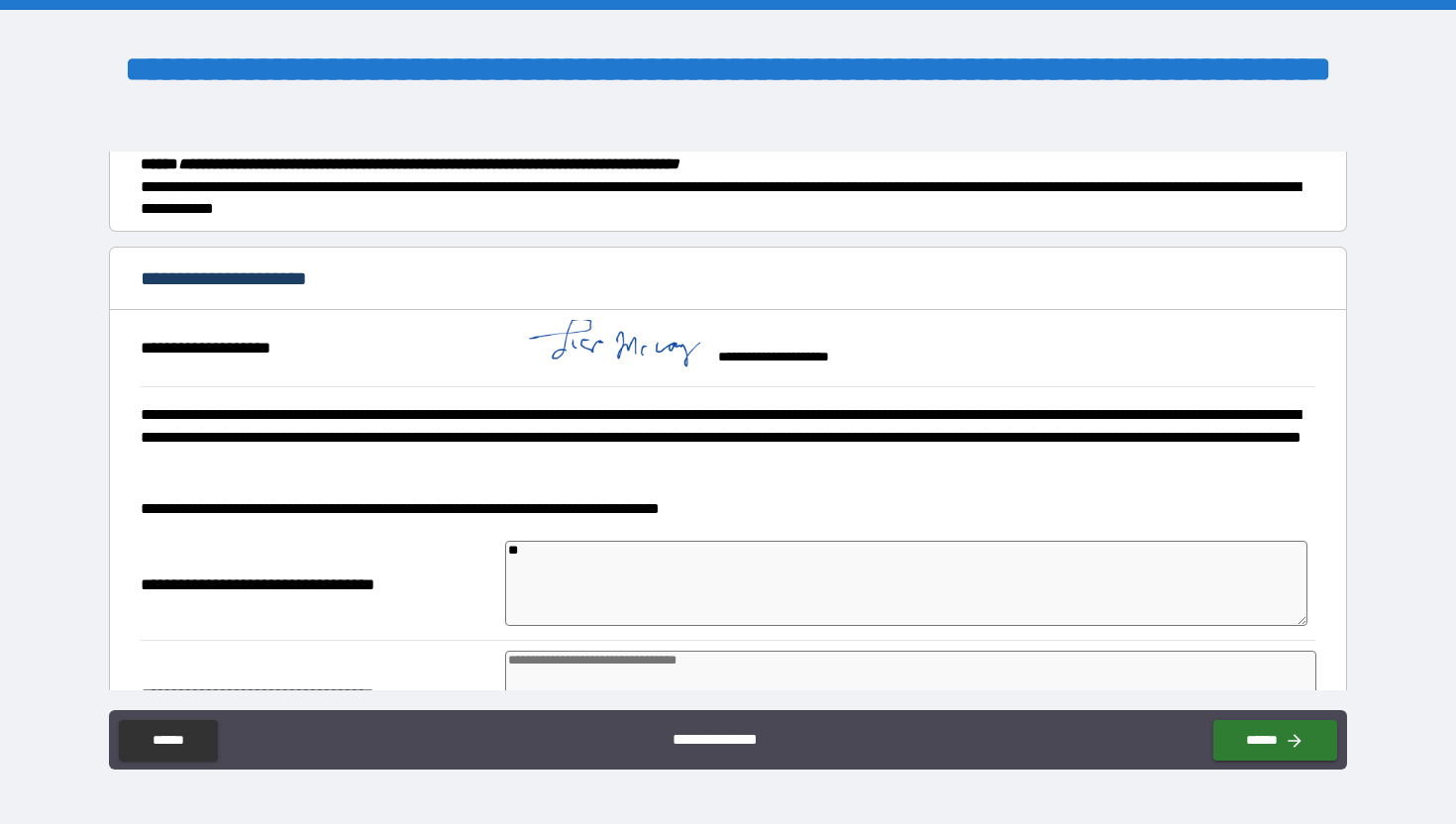 type on "*" 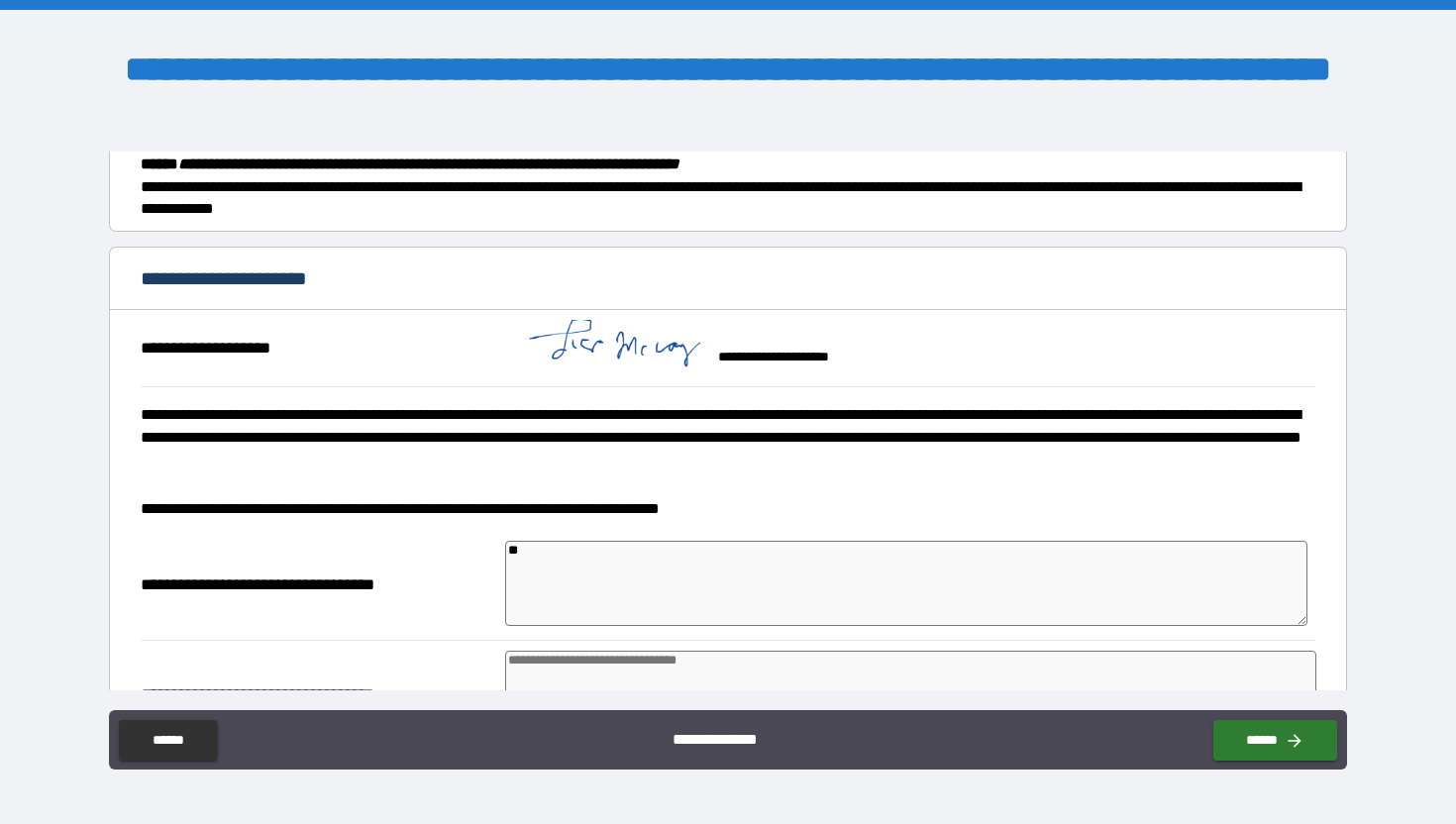 type on "***" 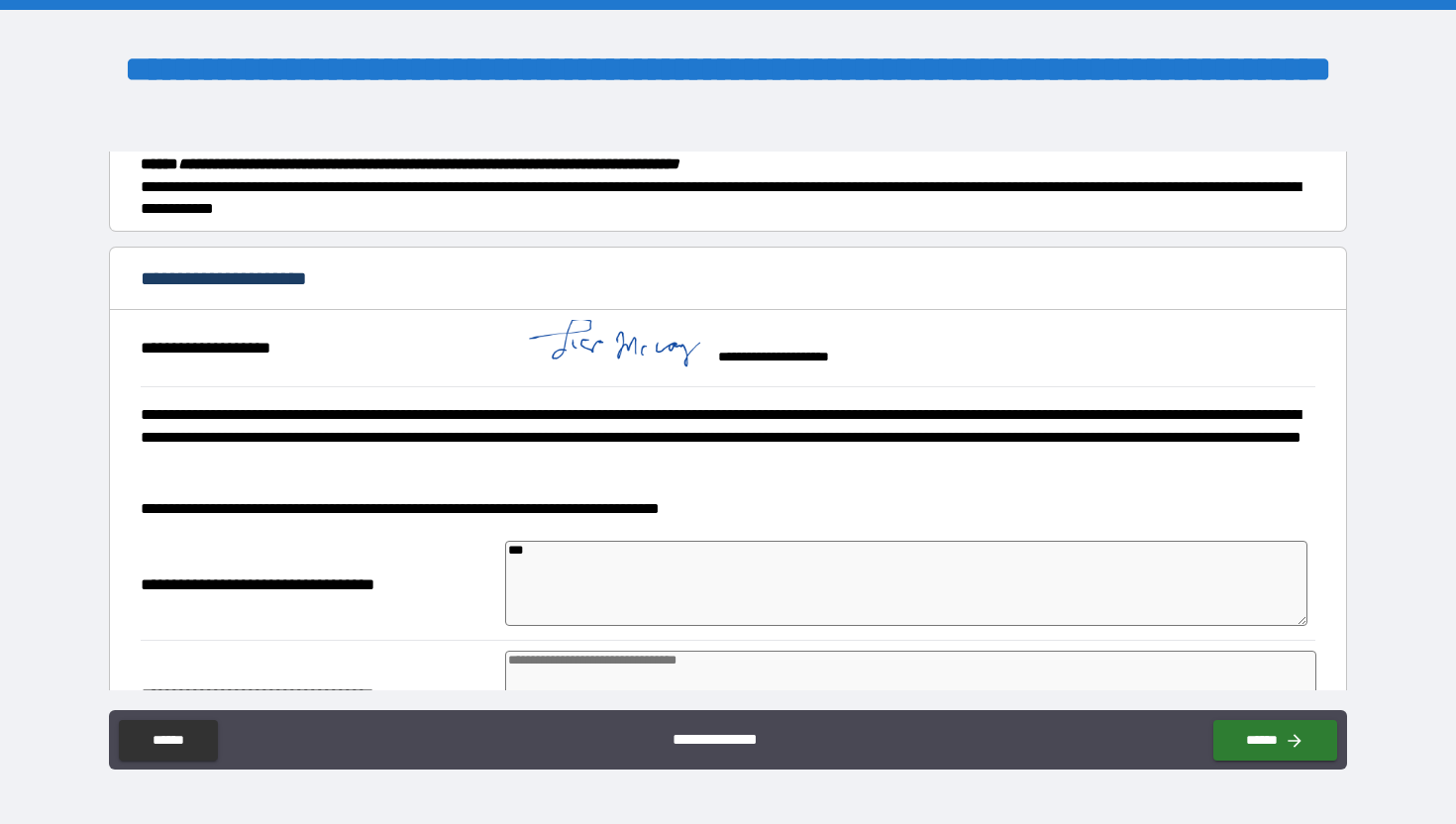 type on "*" 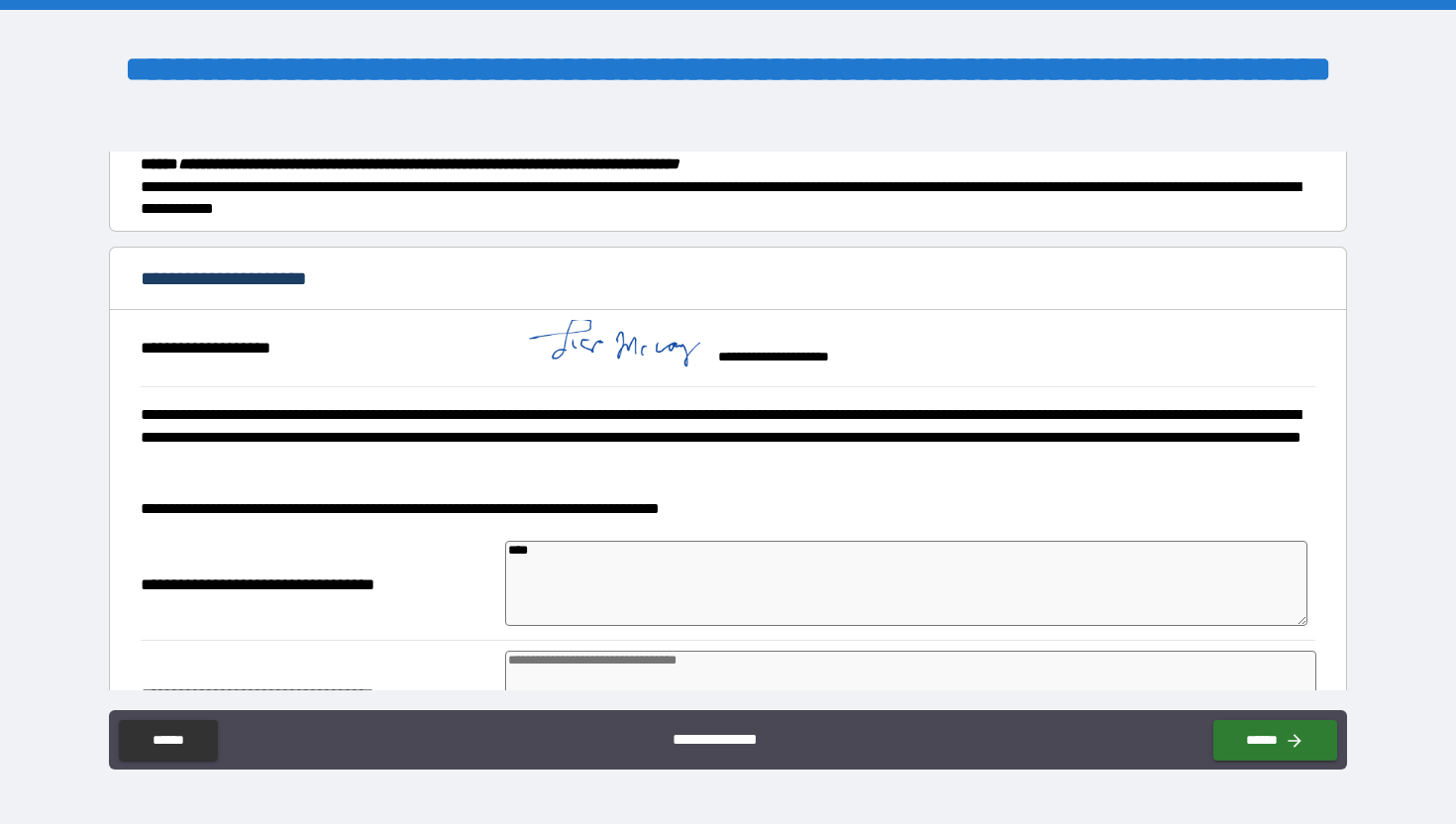 type on "*****" 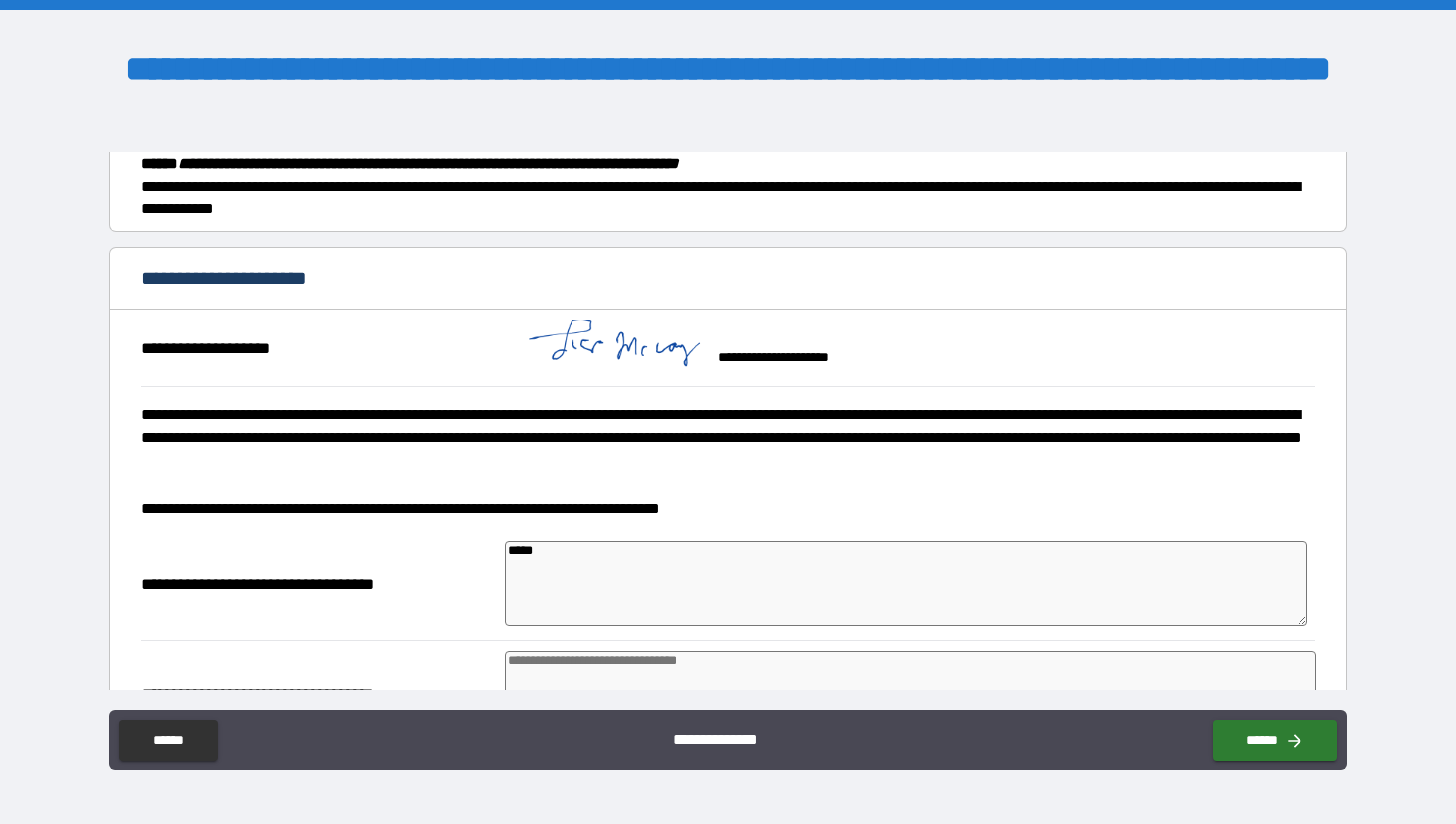 type on "*" 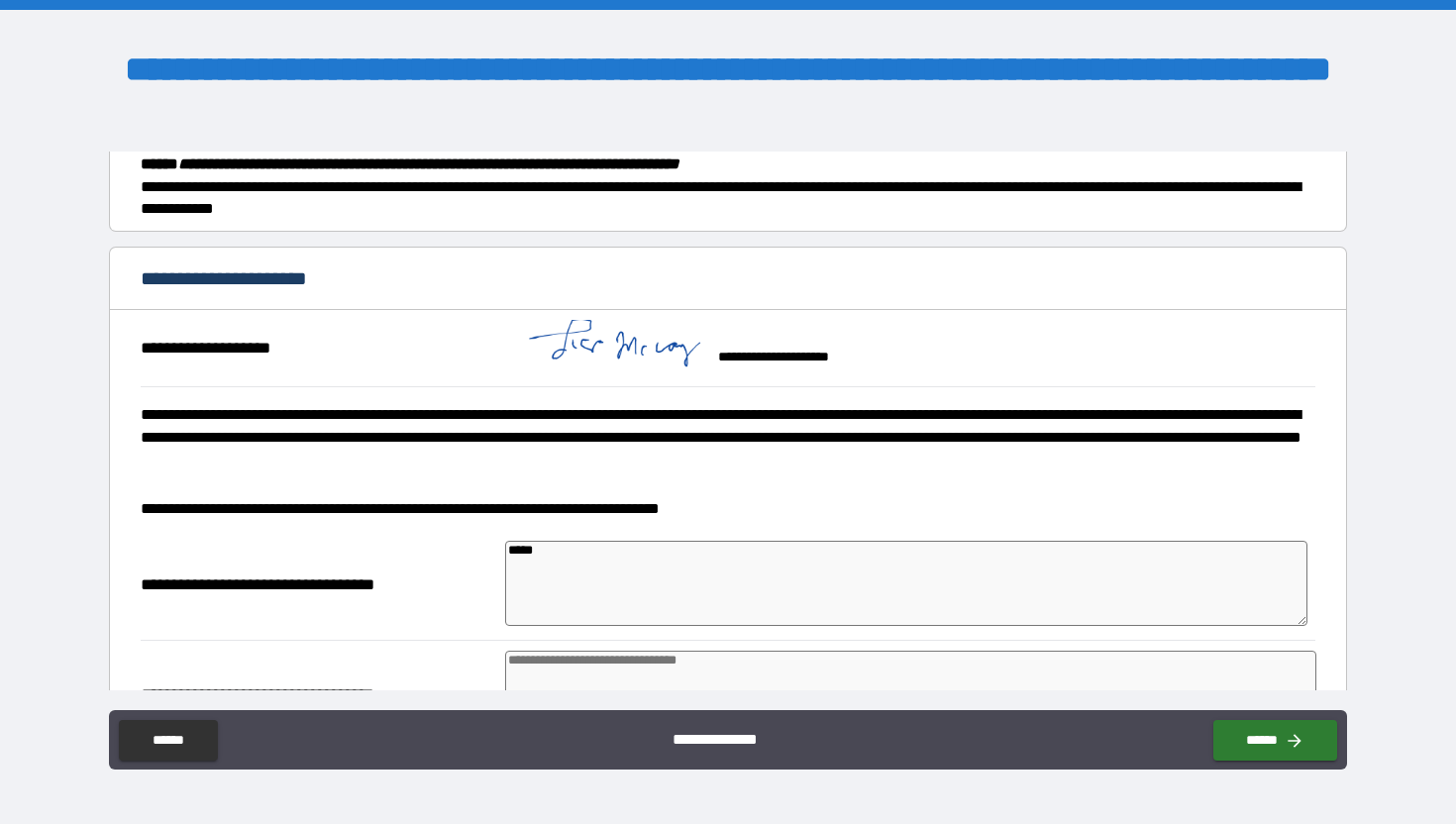 type on "******" 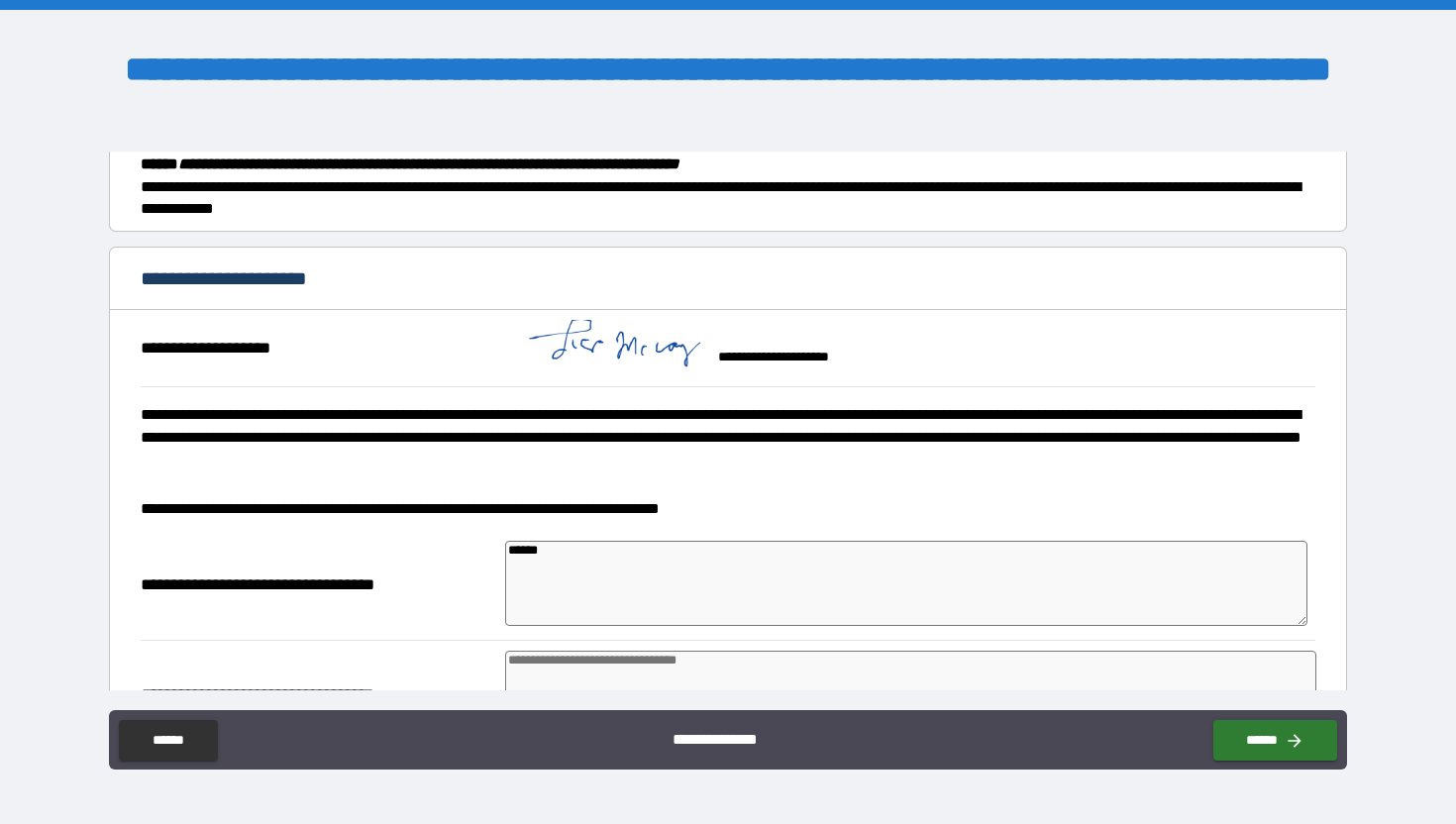 type on "*" 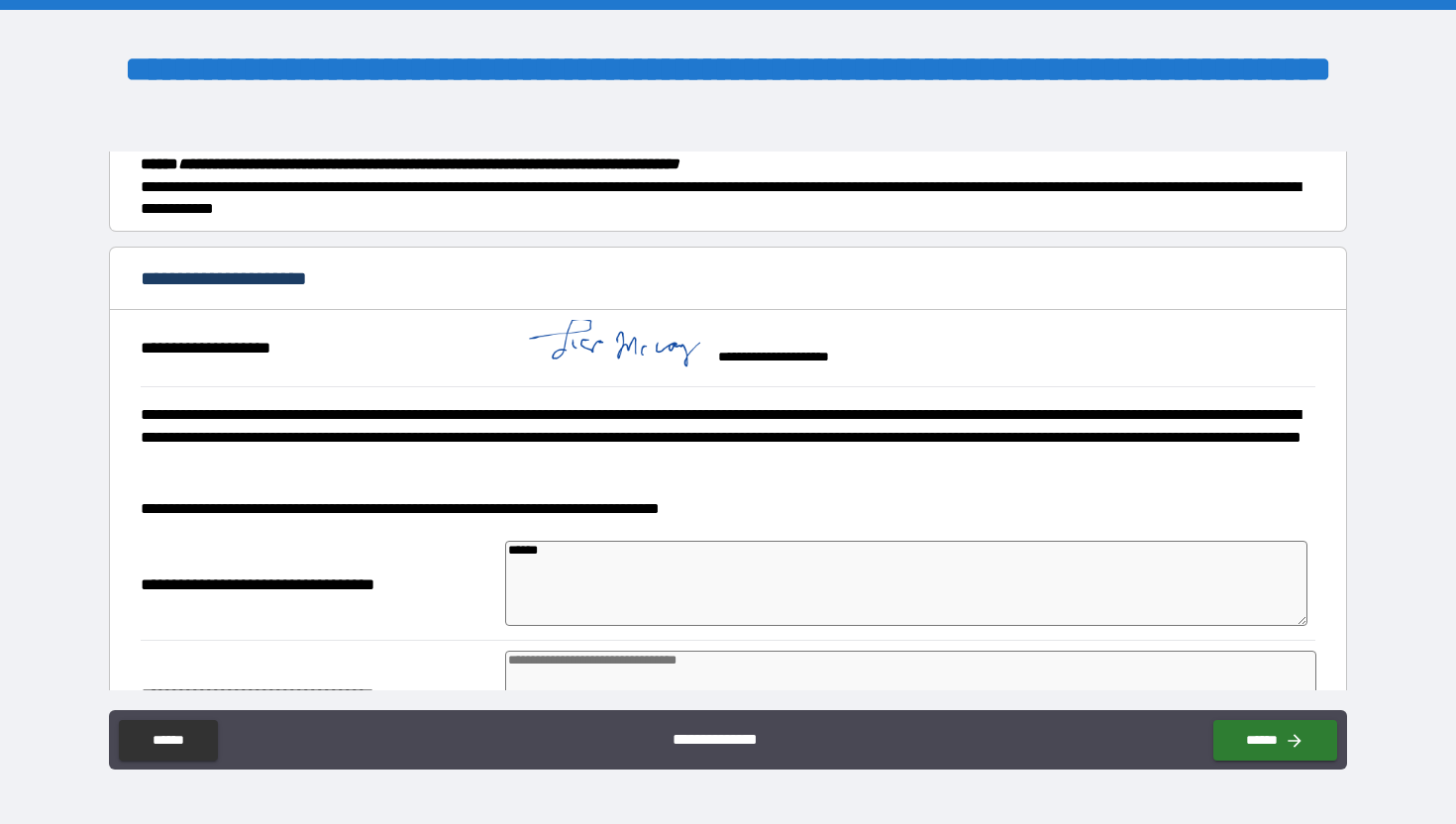 type on "******" 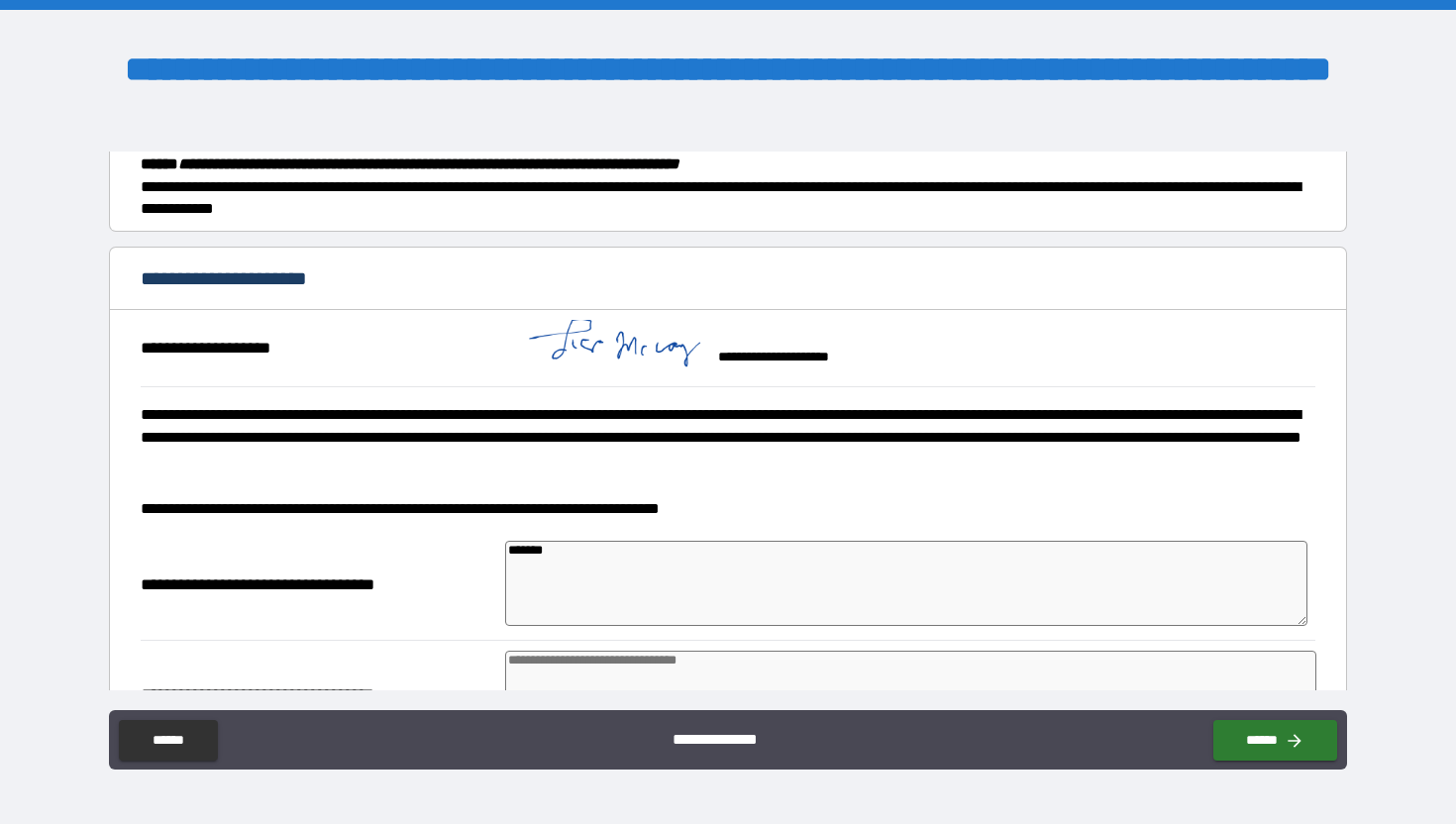 type on "*" 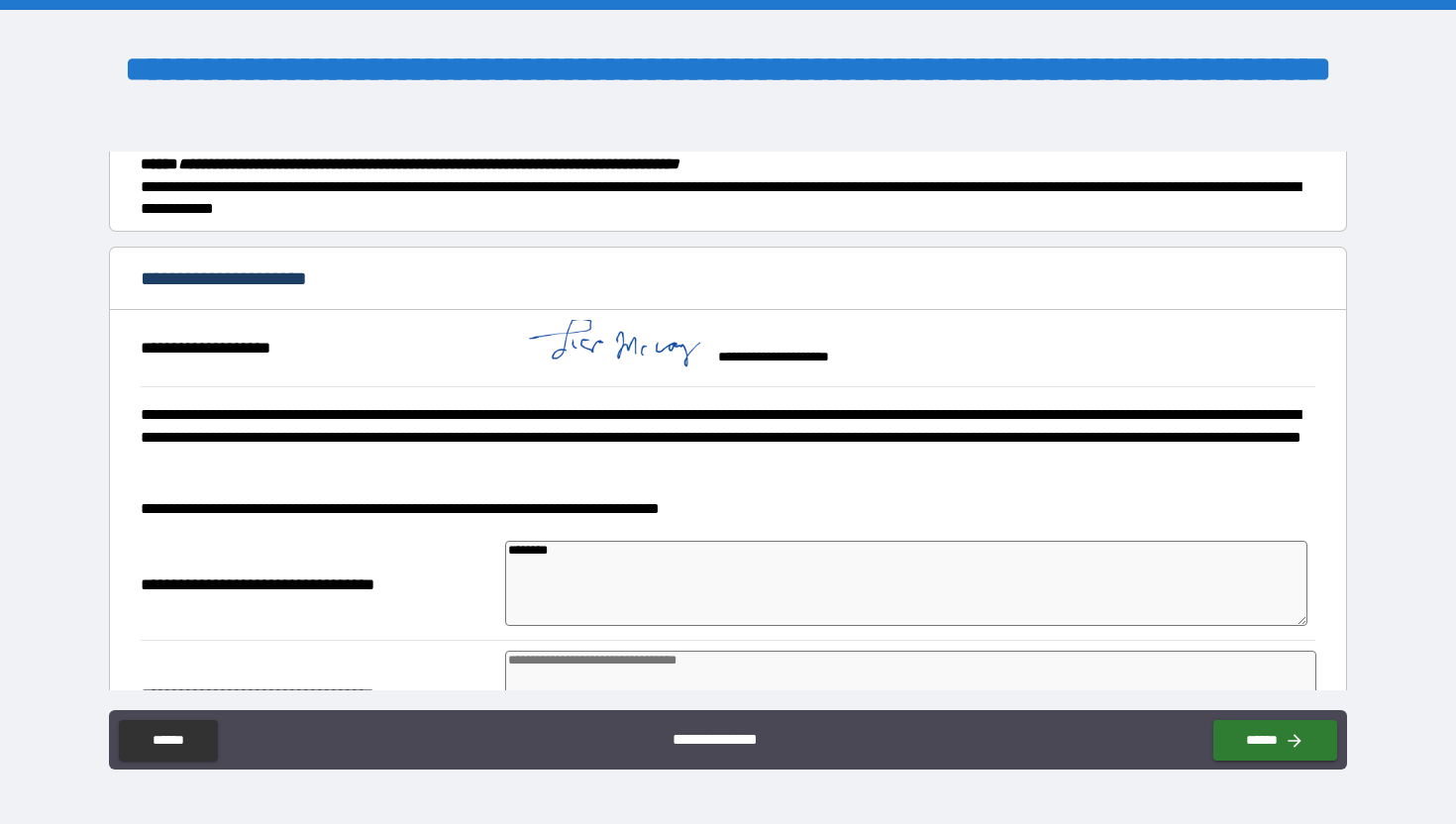 type on "*" 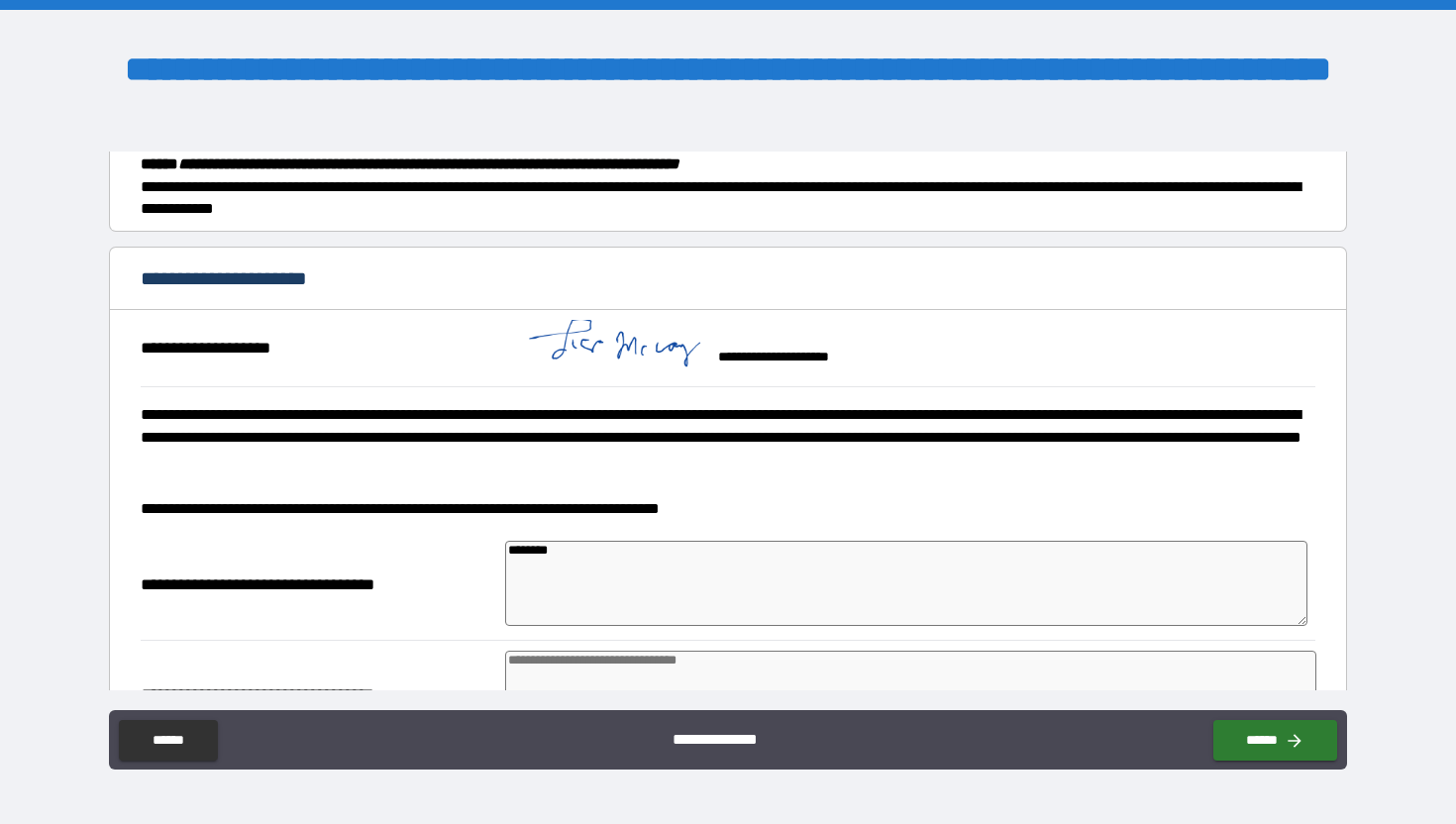 type on "*********" 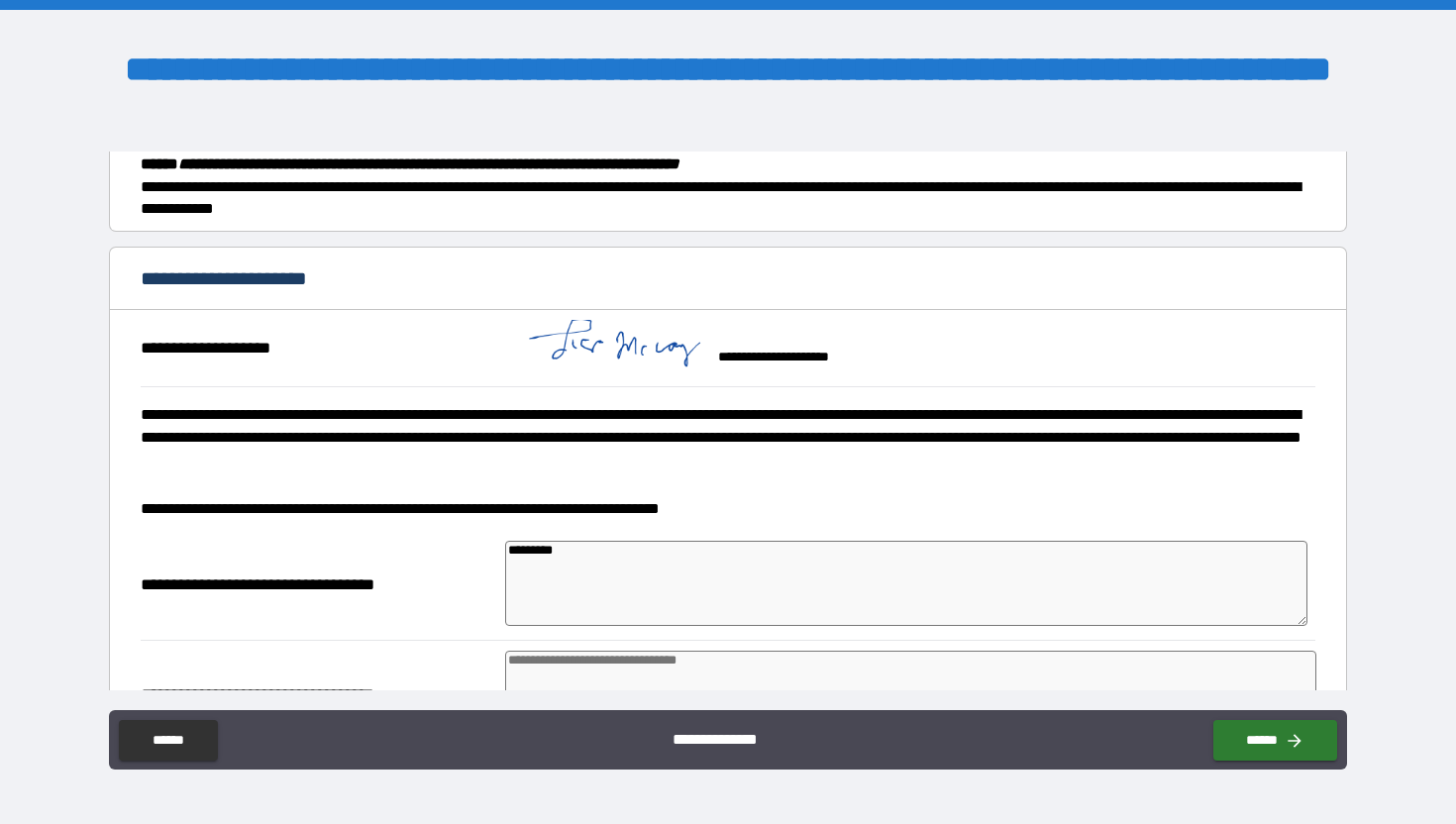 type on "*" 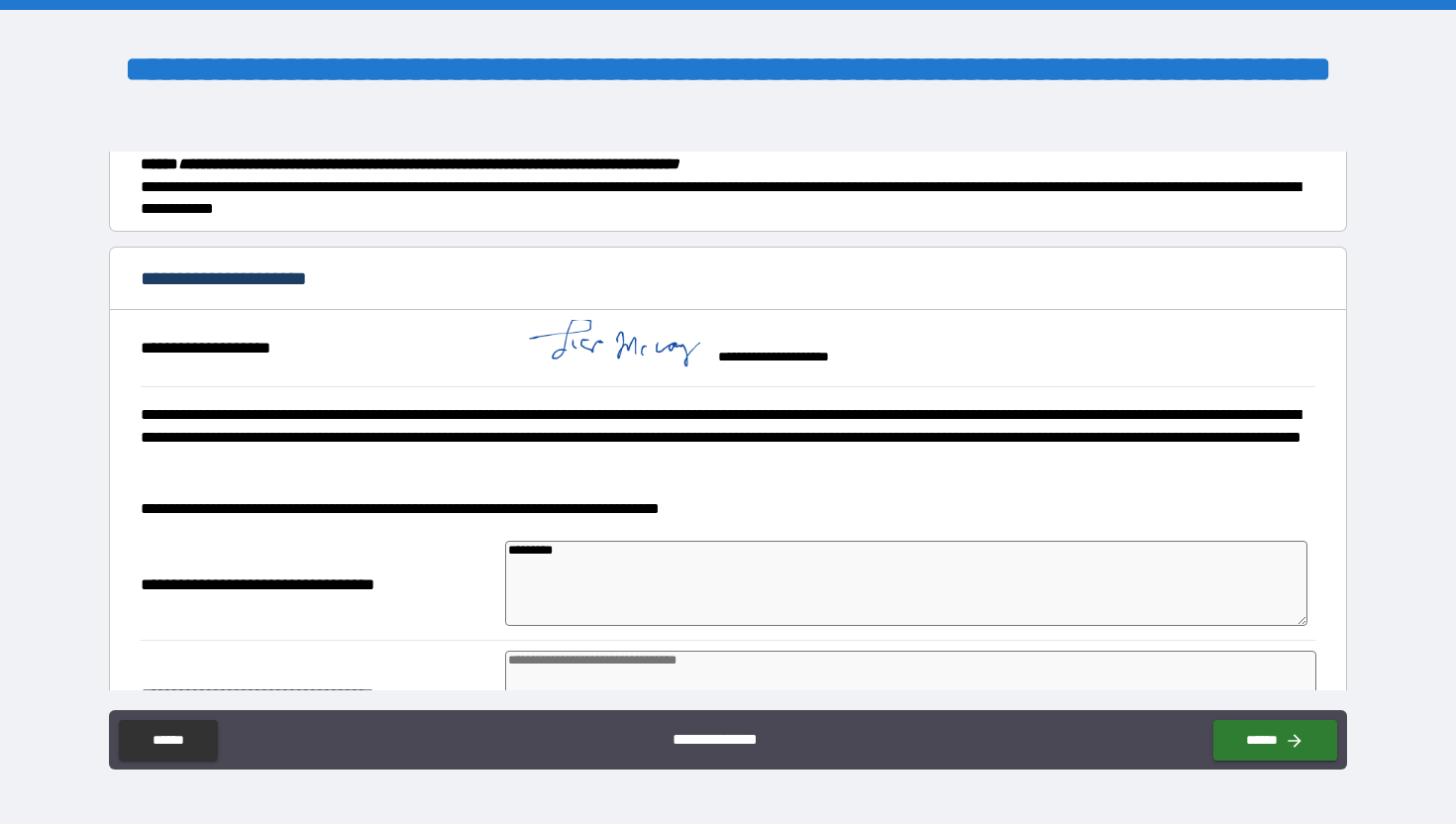 type on "*" 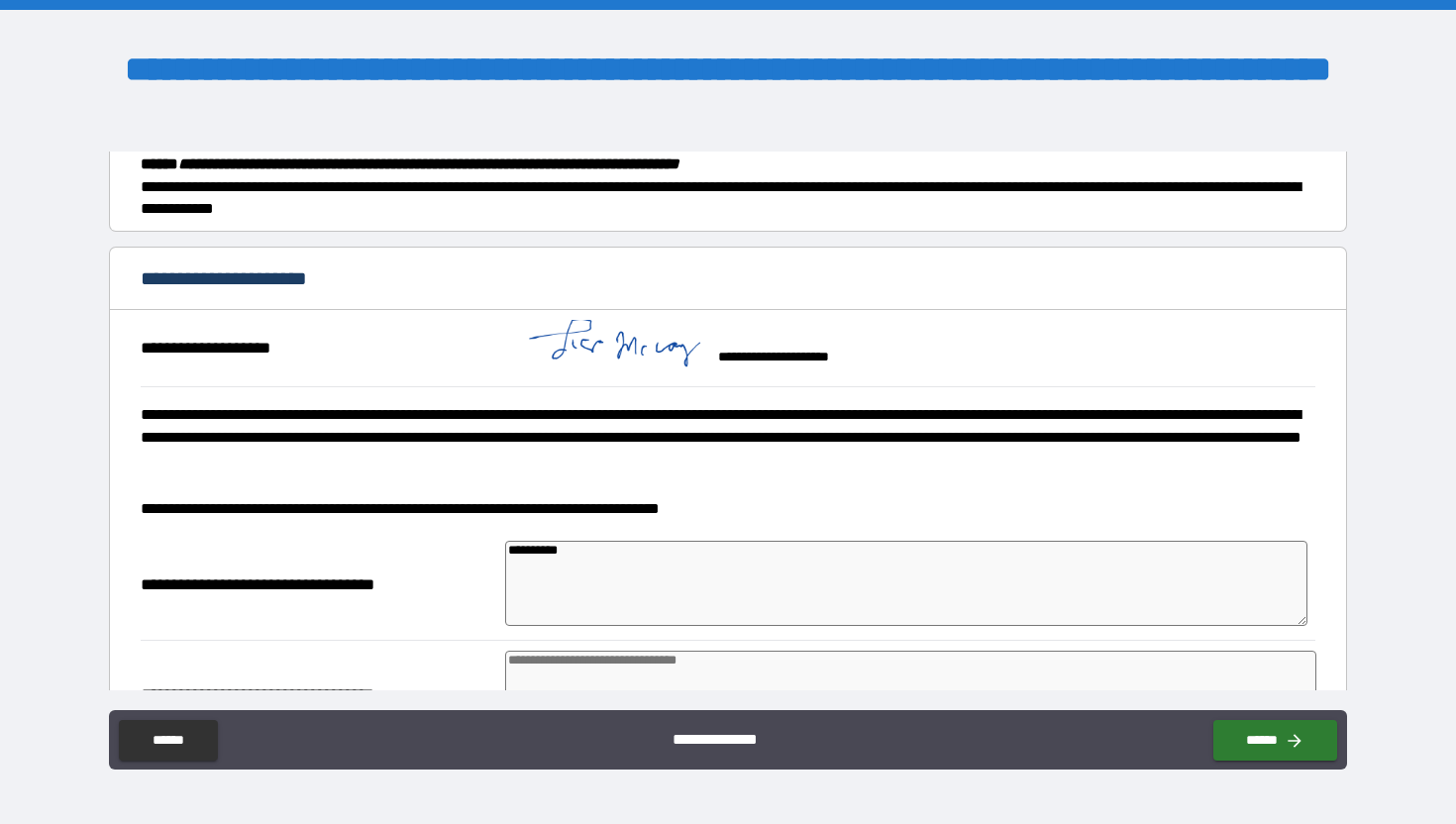 type on "**********" 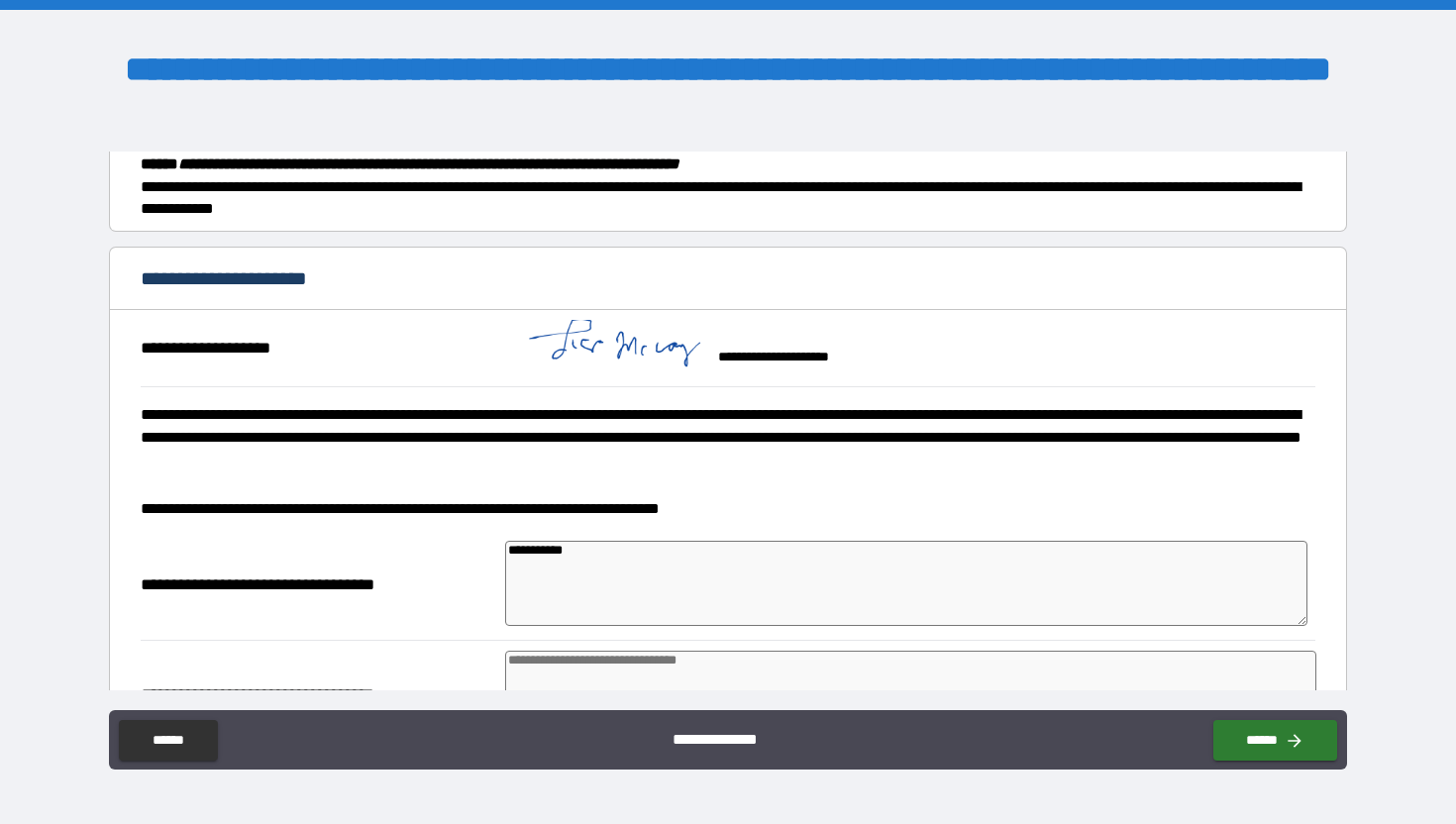 type 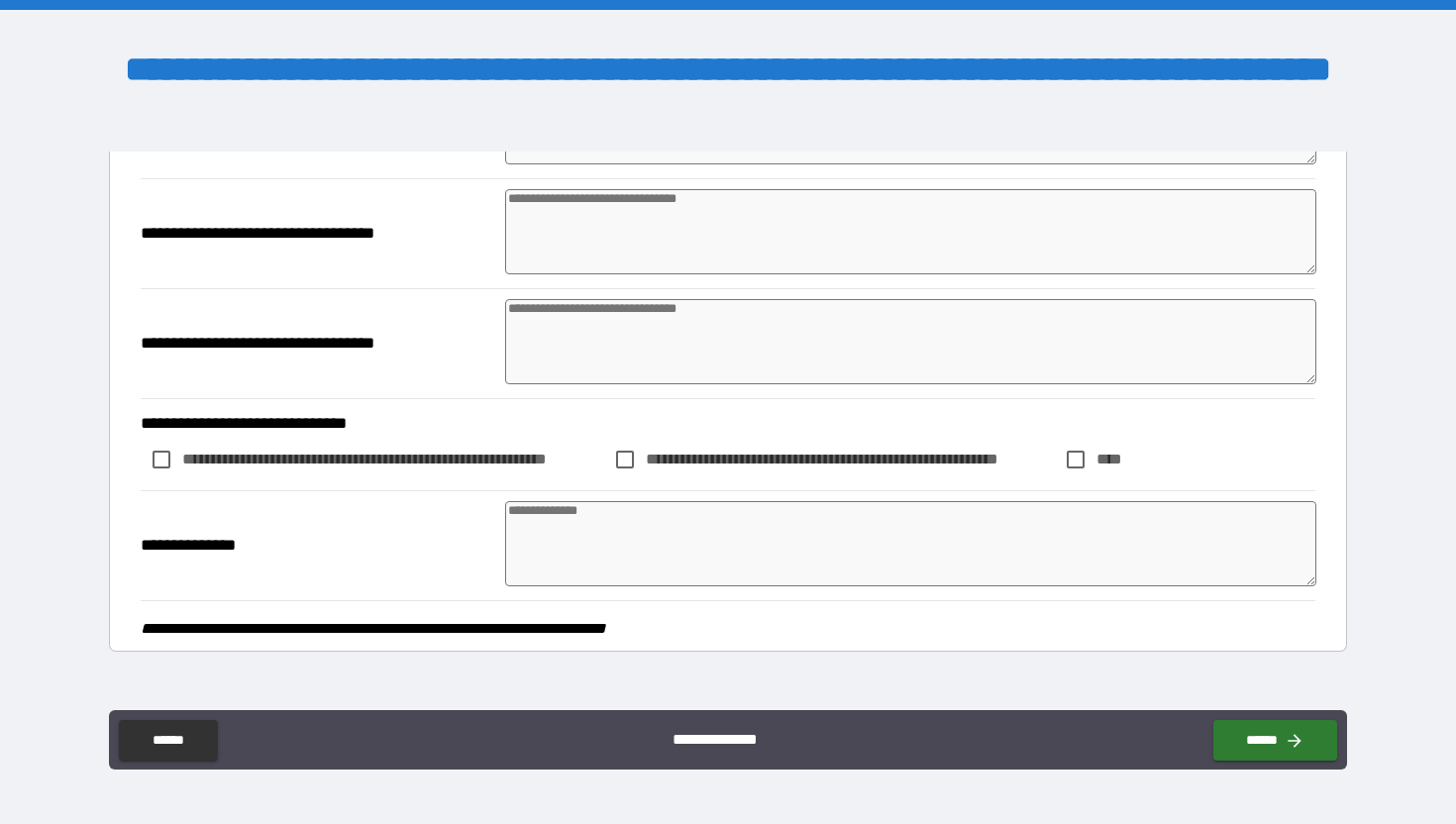 scroll, scrollTop: 900, scrollLeft: 0, axis: vertical 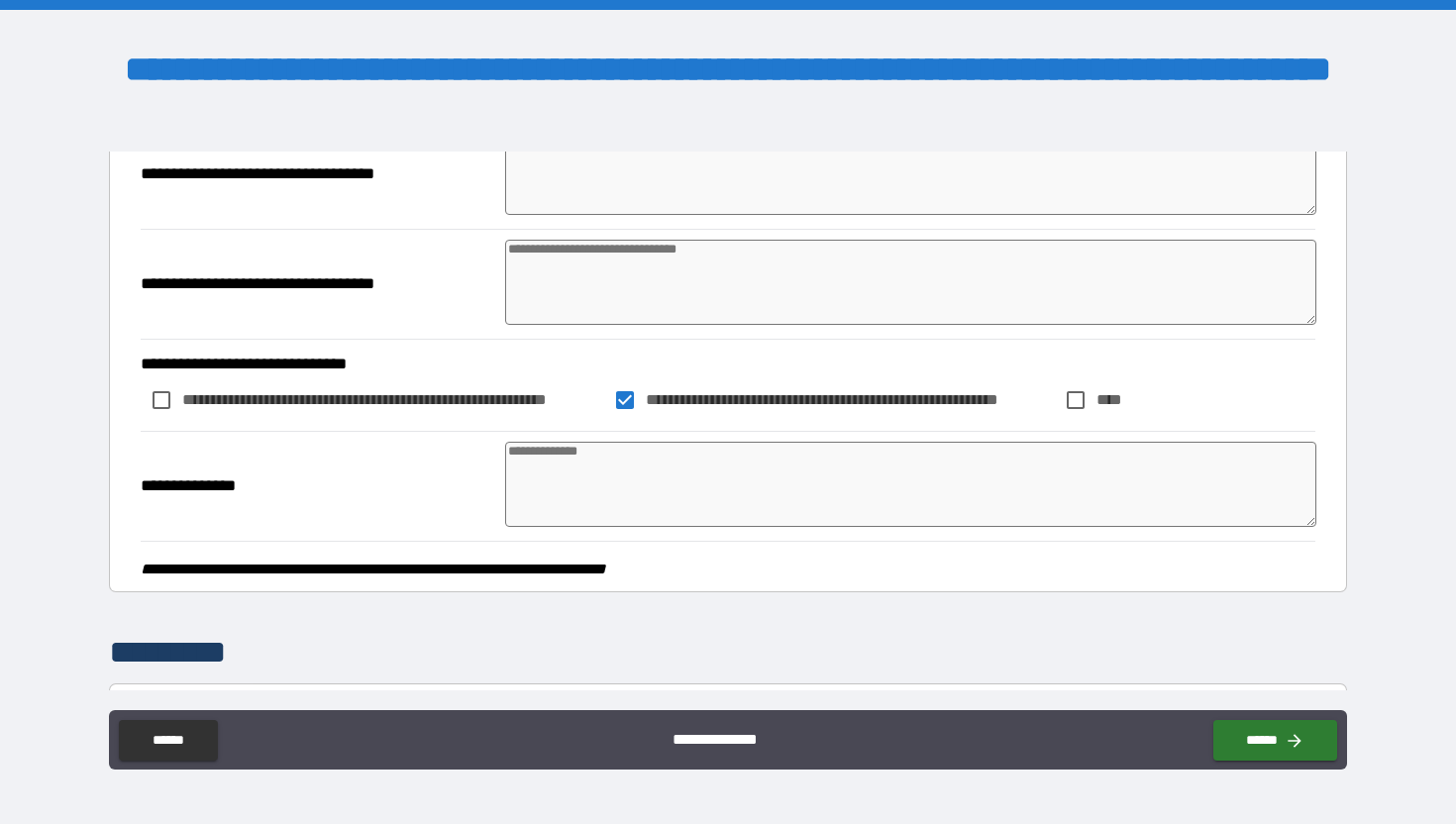 click at bounding box center (910, 484) 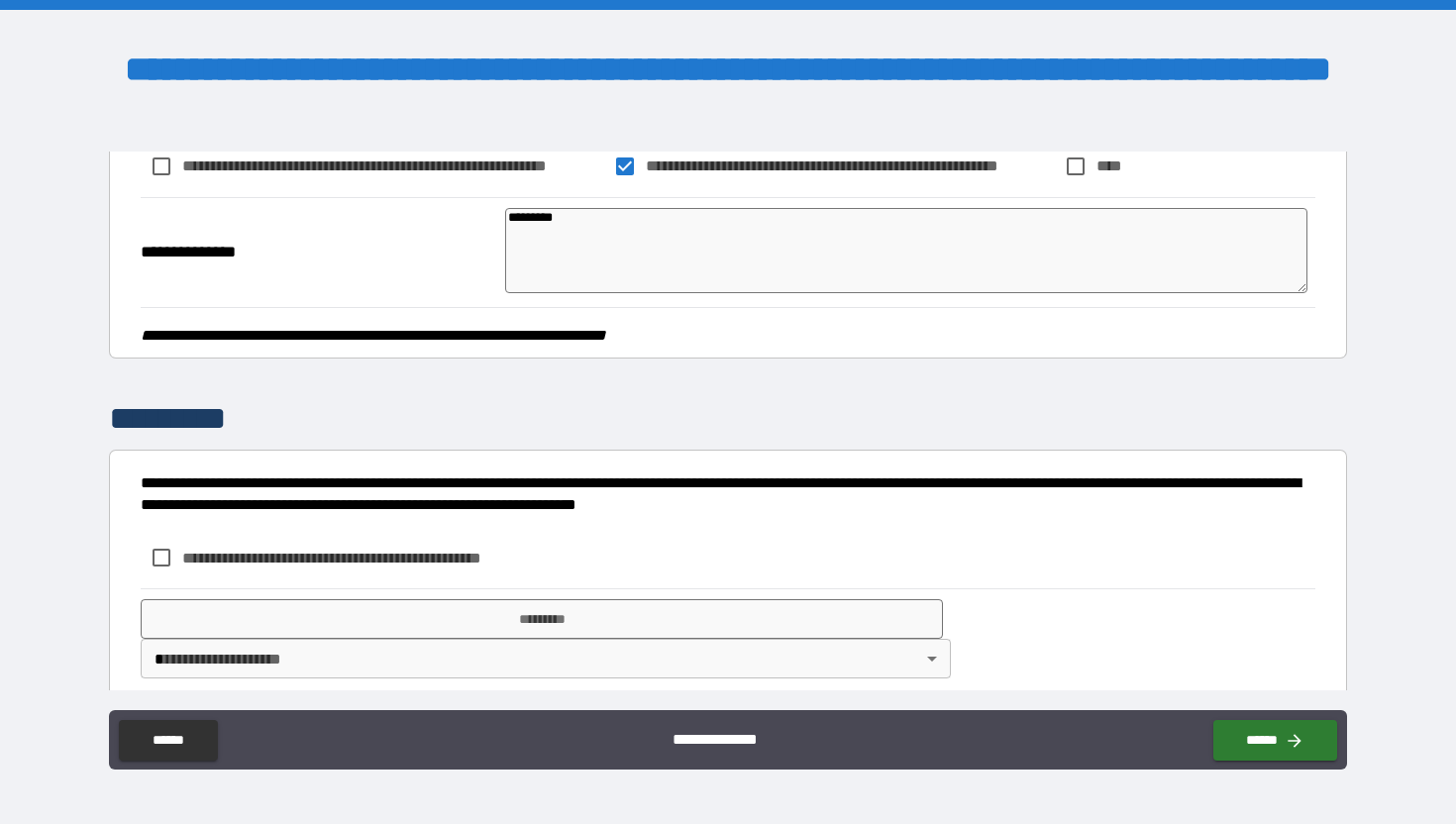 scroll, scrollTop: 1152, scrollLeft: 0, axis: vertical 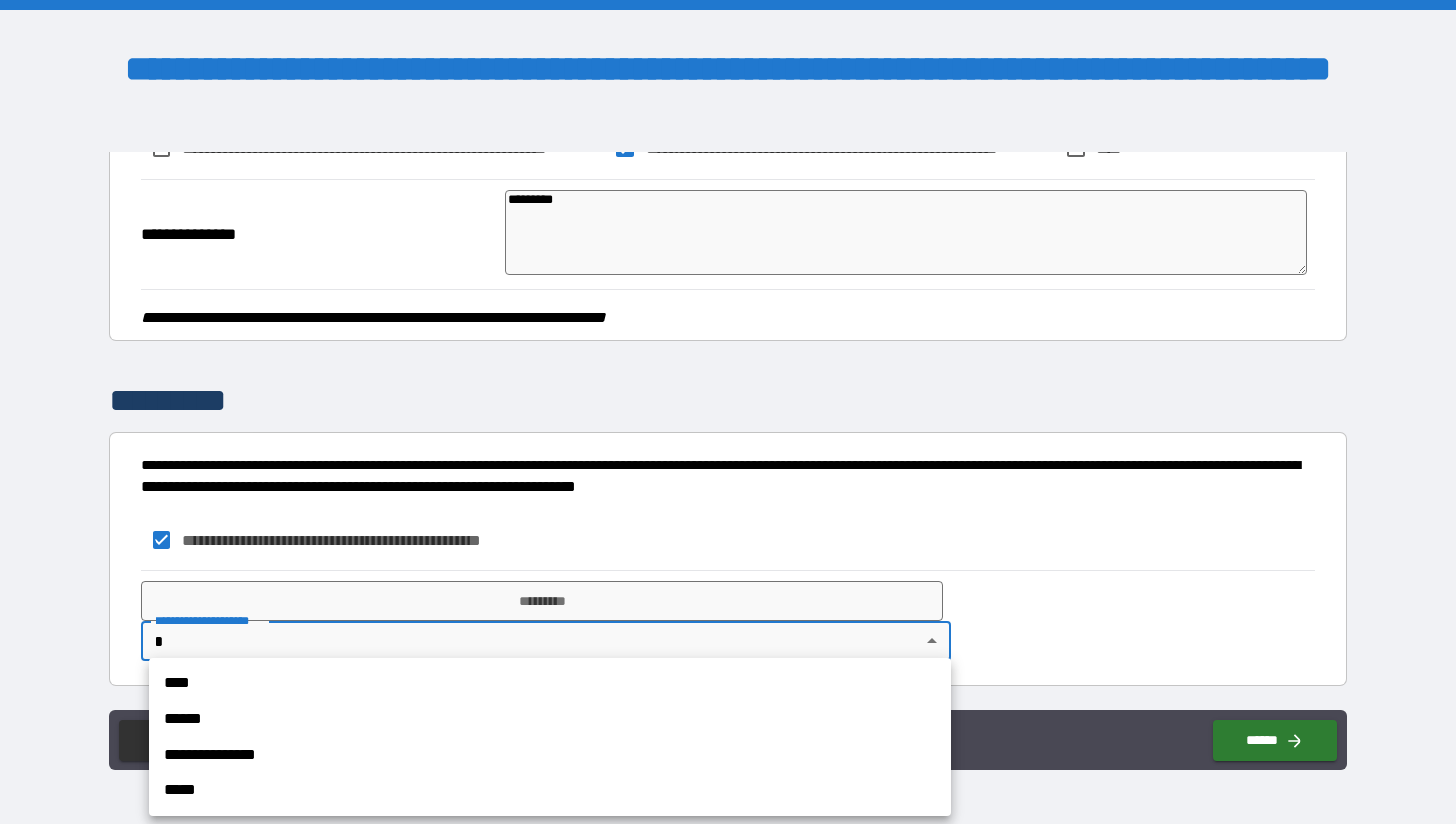 click on "**********" at bounding box center (728, 412) 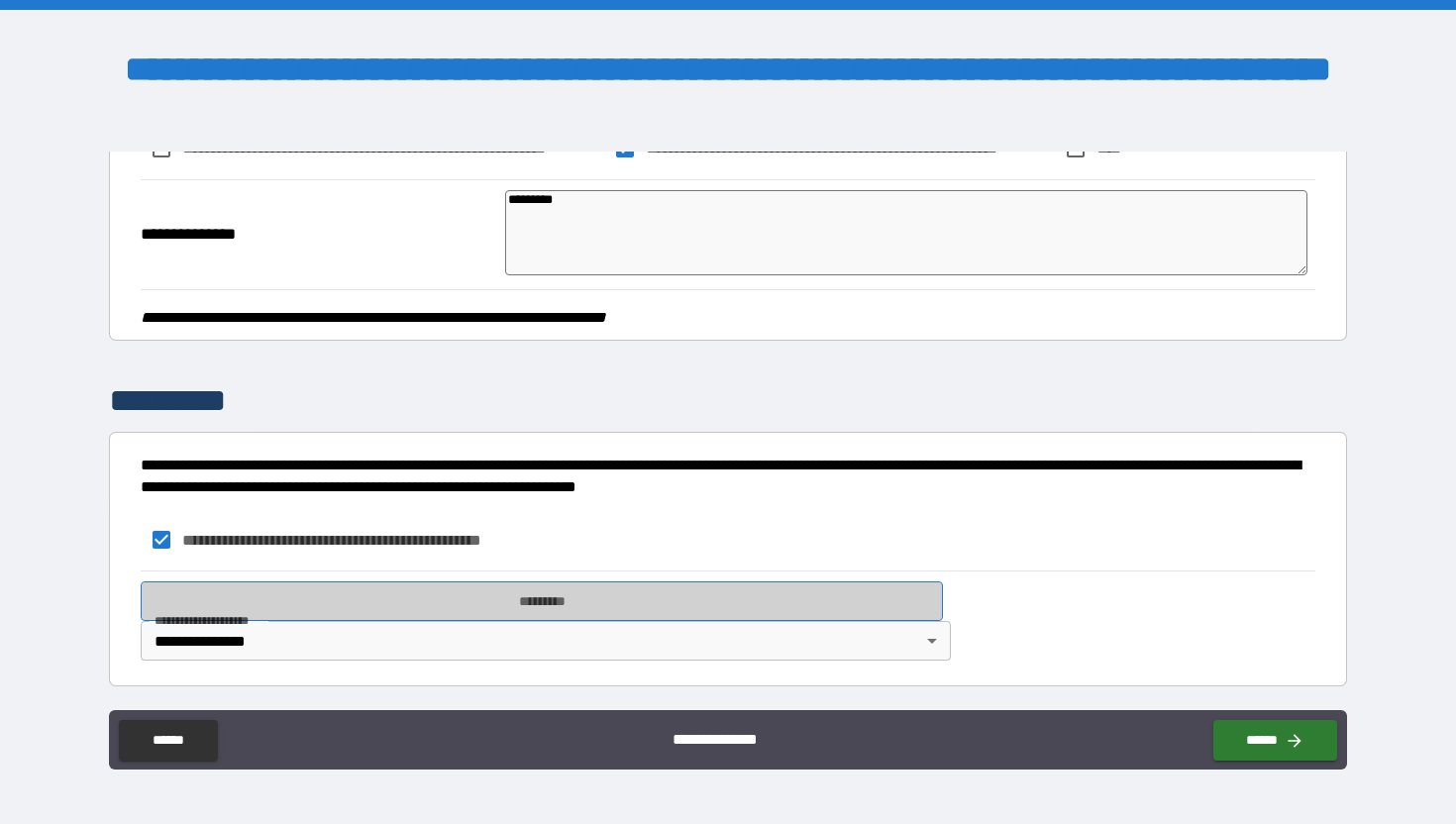 click on "*********" at bounding box center (542, 601) 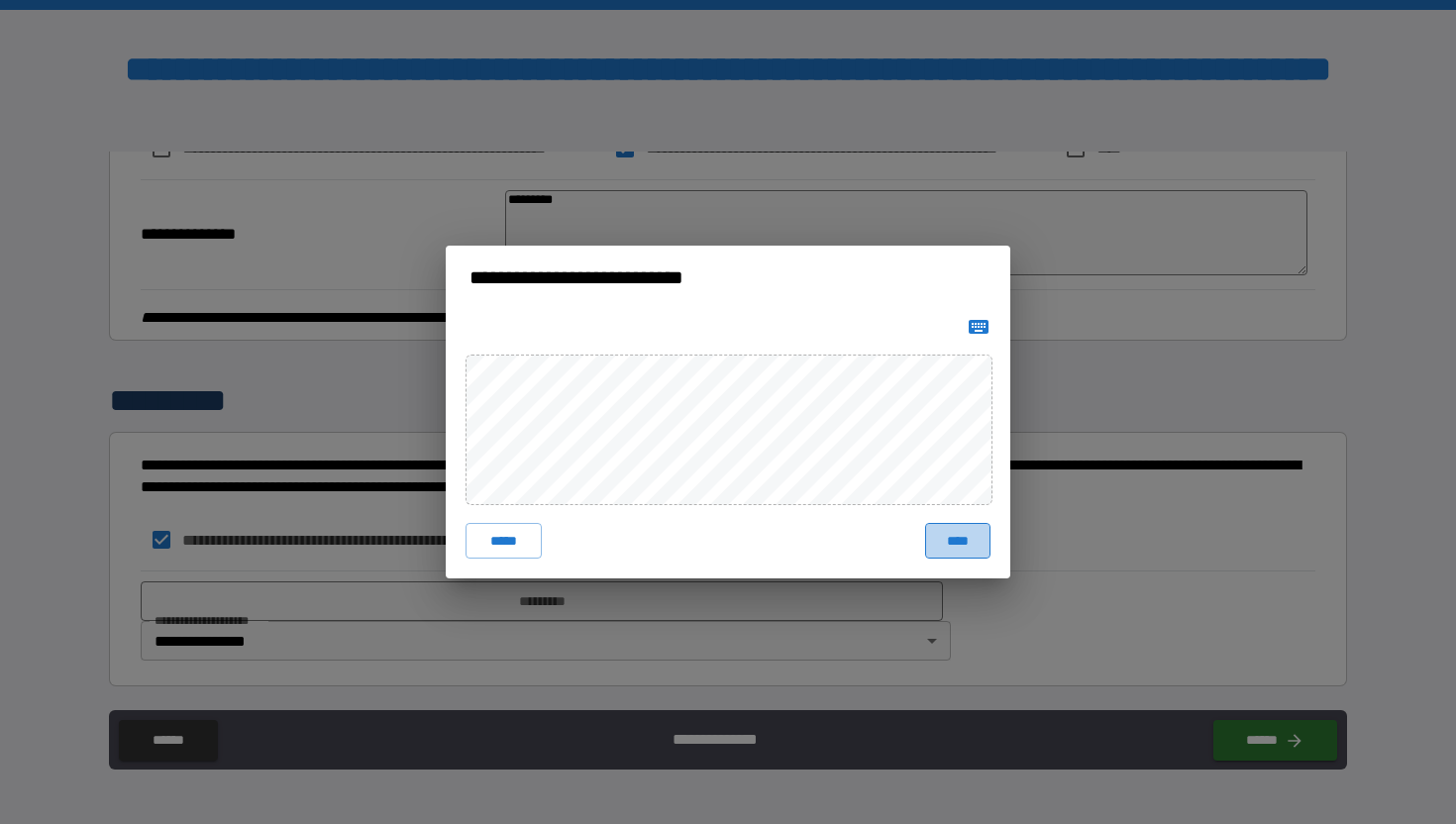 click on "****" at bounding box center [958, 541] 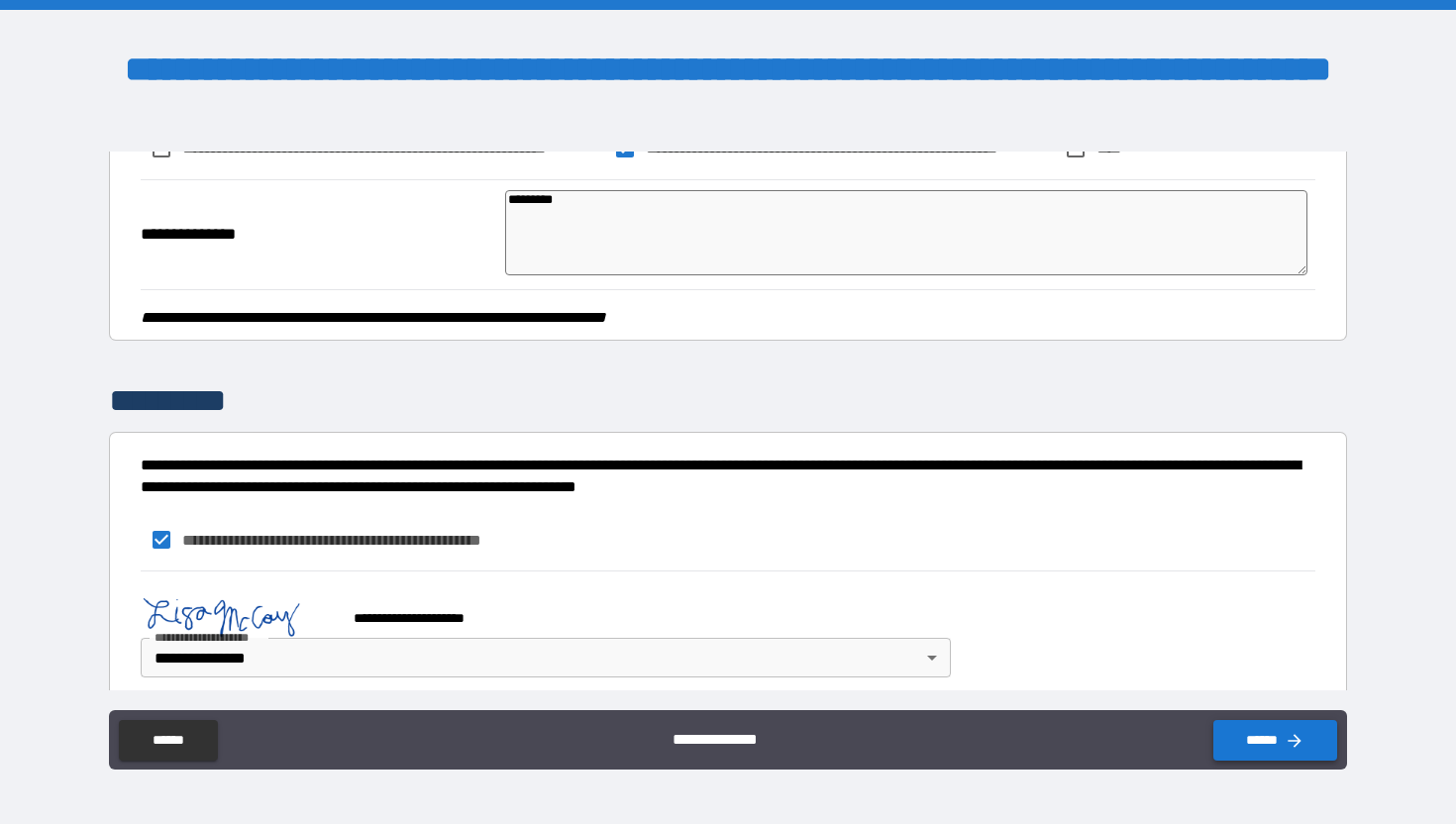 click on "******" at bounding box center [1275, 740] 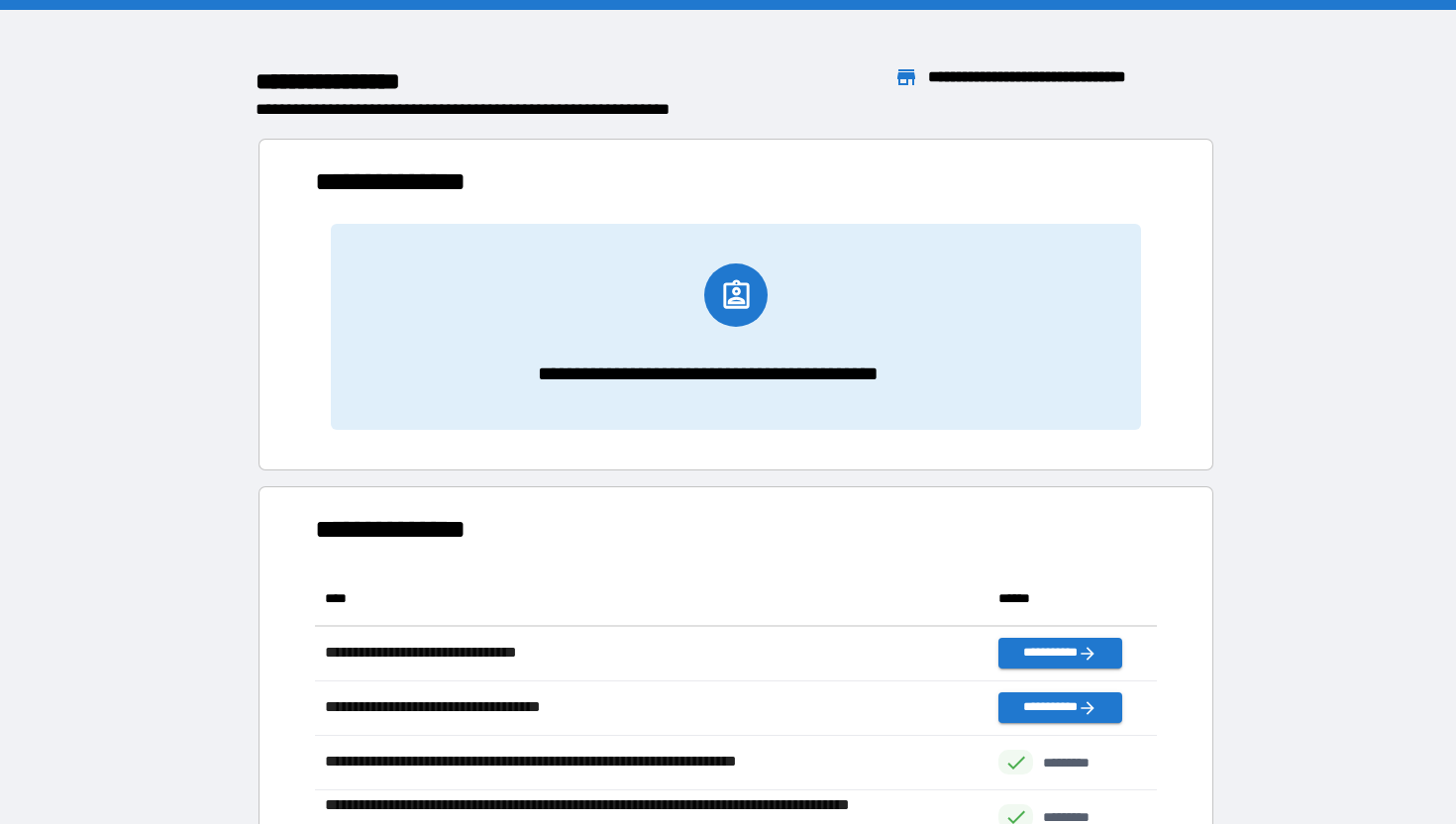 scroll, scrollTop: 1, scrollLeft: 1, axis: both 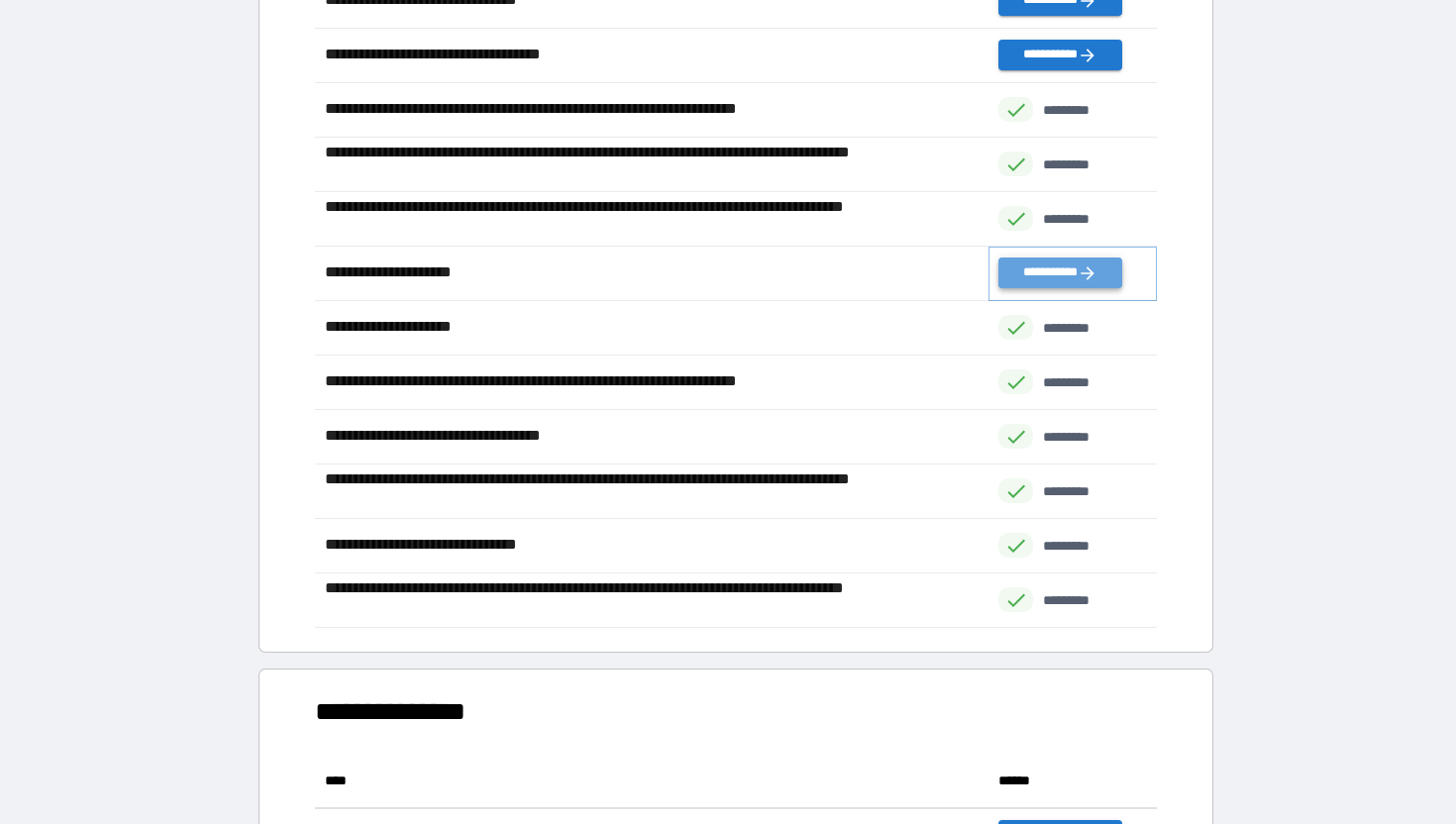 click on "**********" at bounding box center [1060, 272] 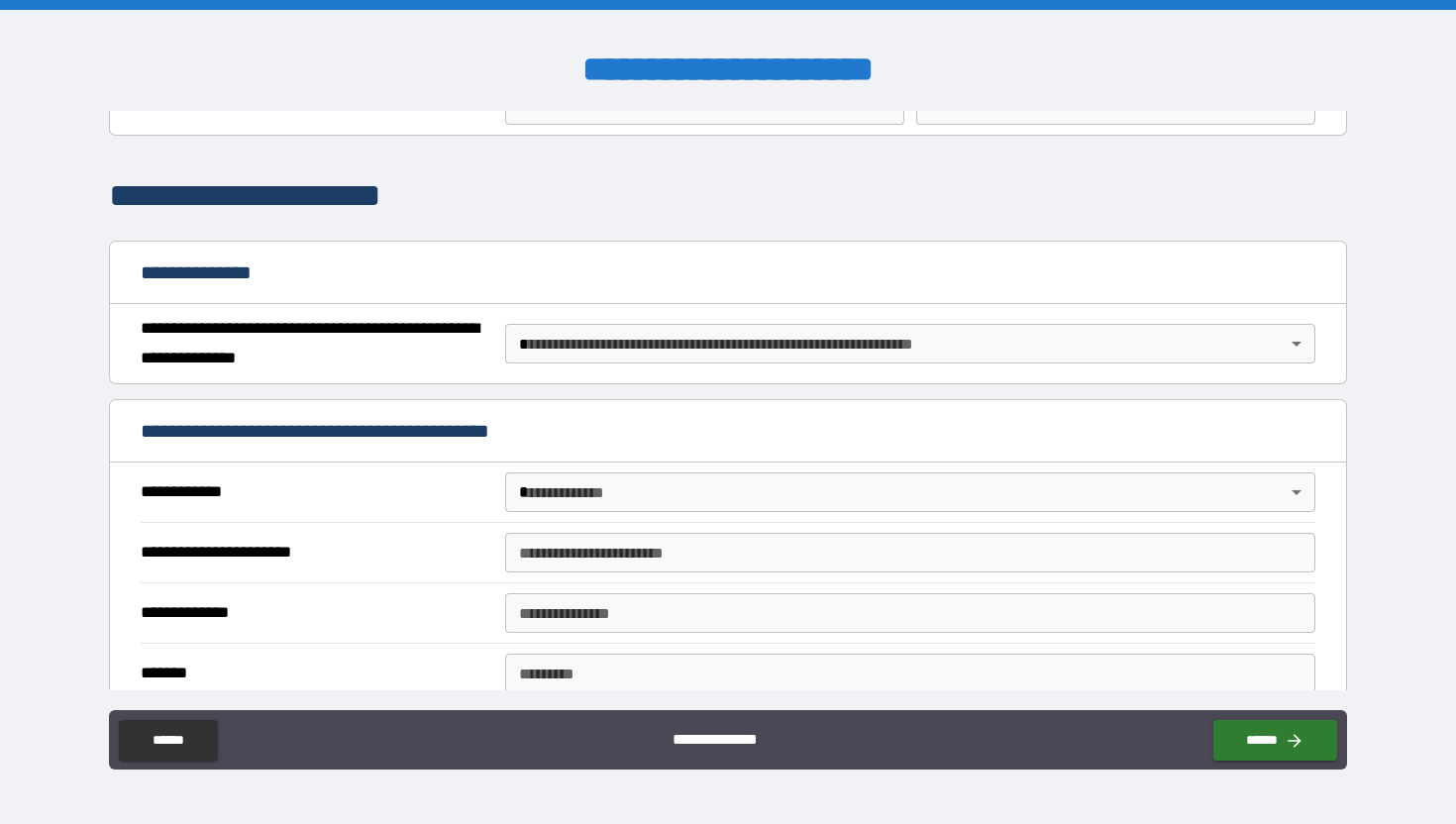 scroll, scrollTop: 106, scrollLeft: 0, axis: vertical 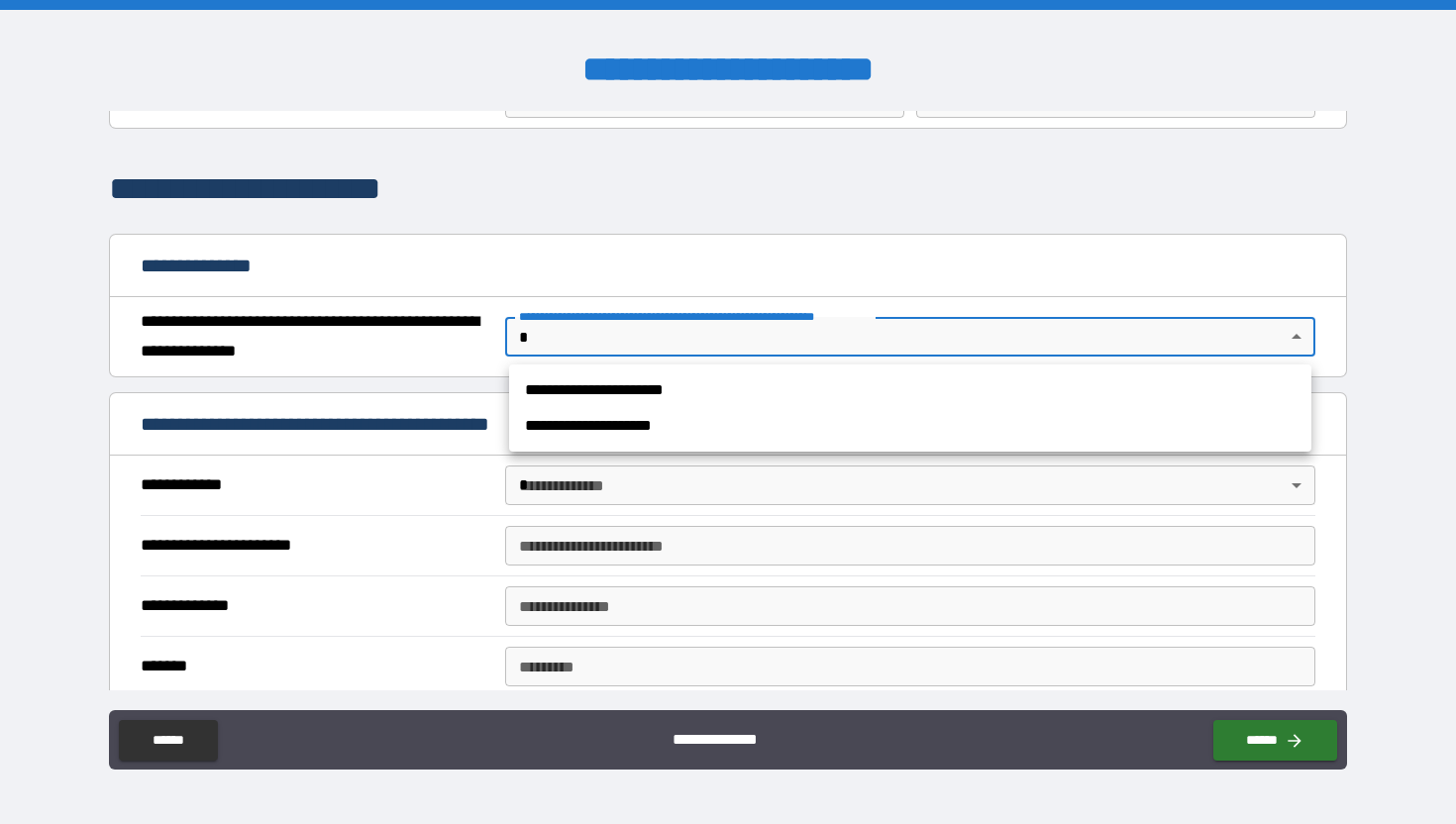 click on "**********" at bounding box center (728, 412) 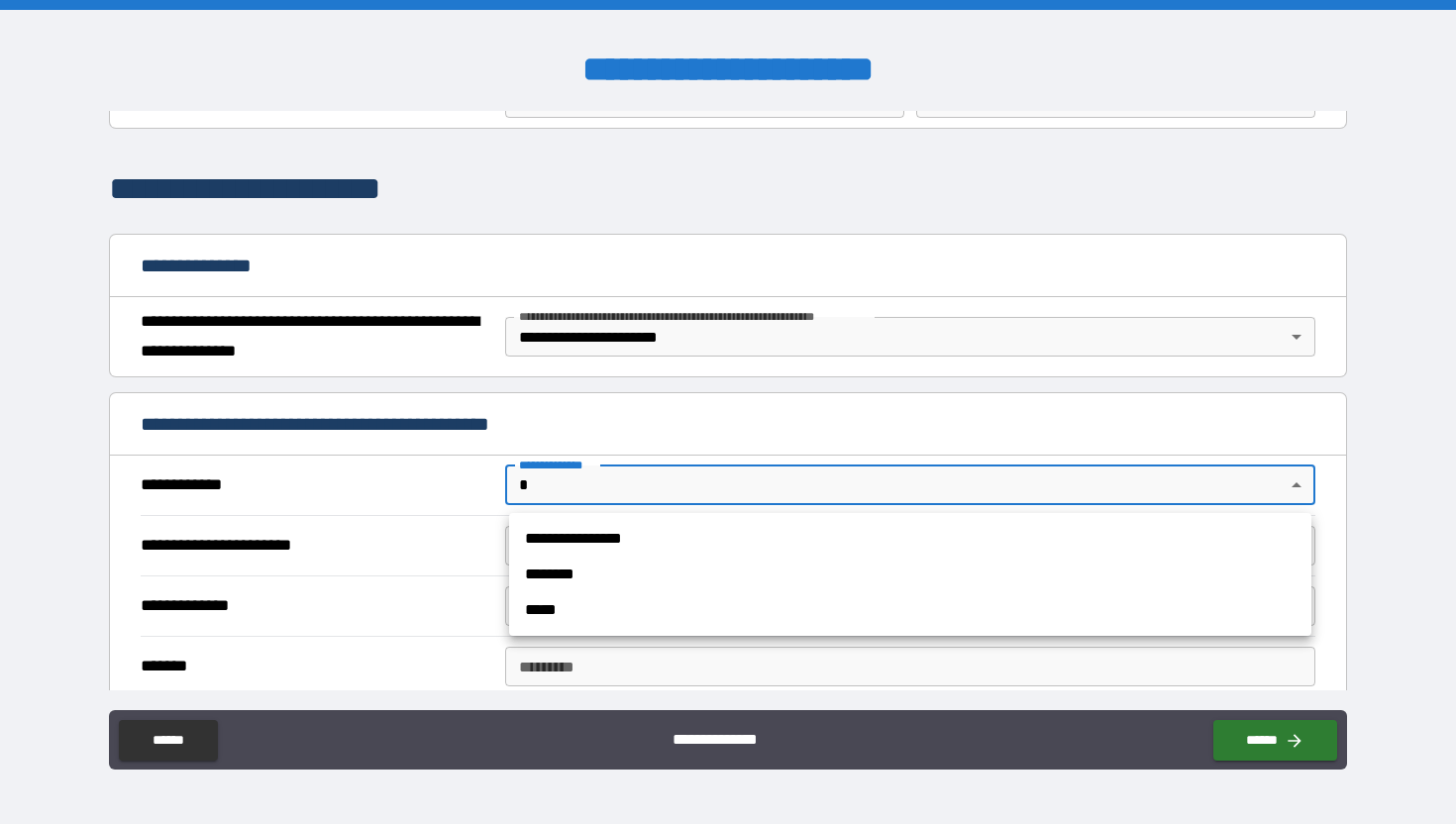 click on "**********" at bounding box center [728, 412] 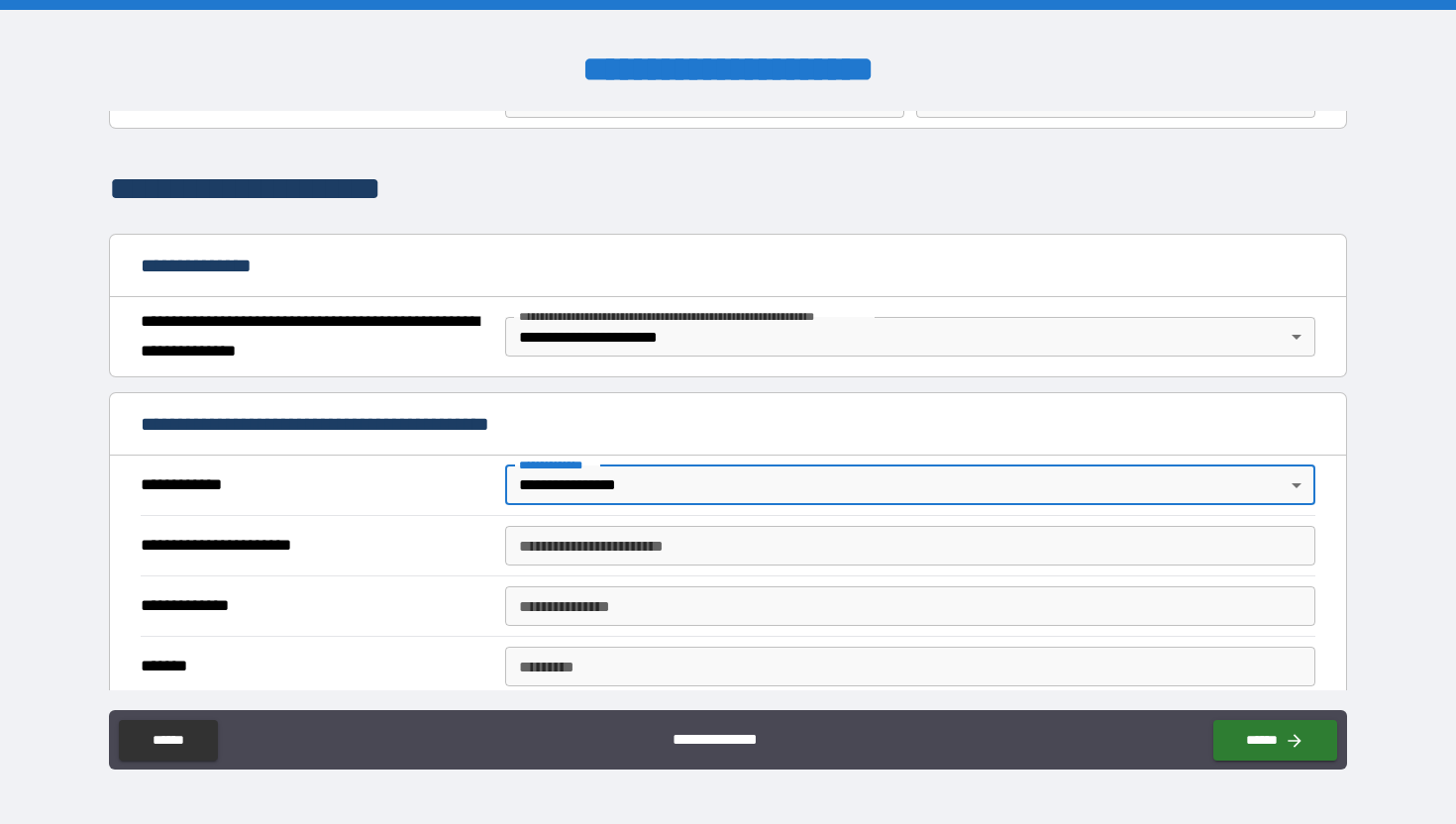 click on "**********" at bounding box center (910, 546) 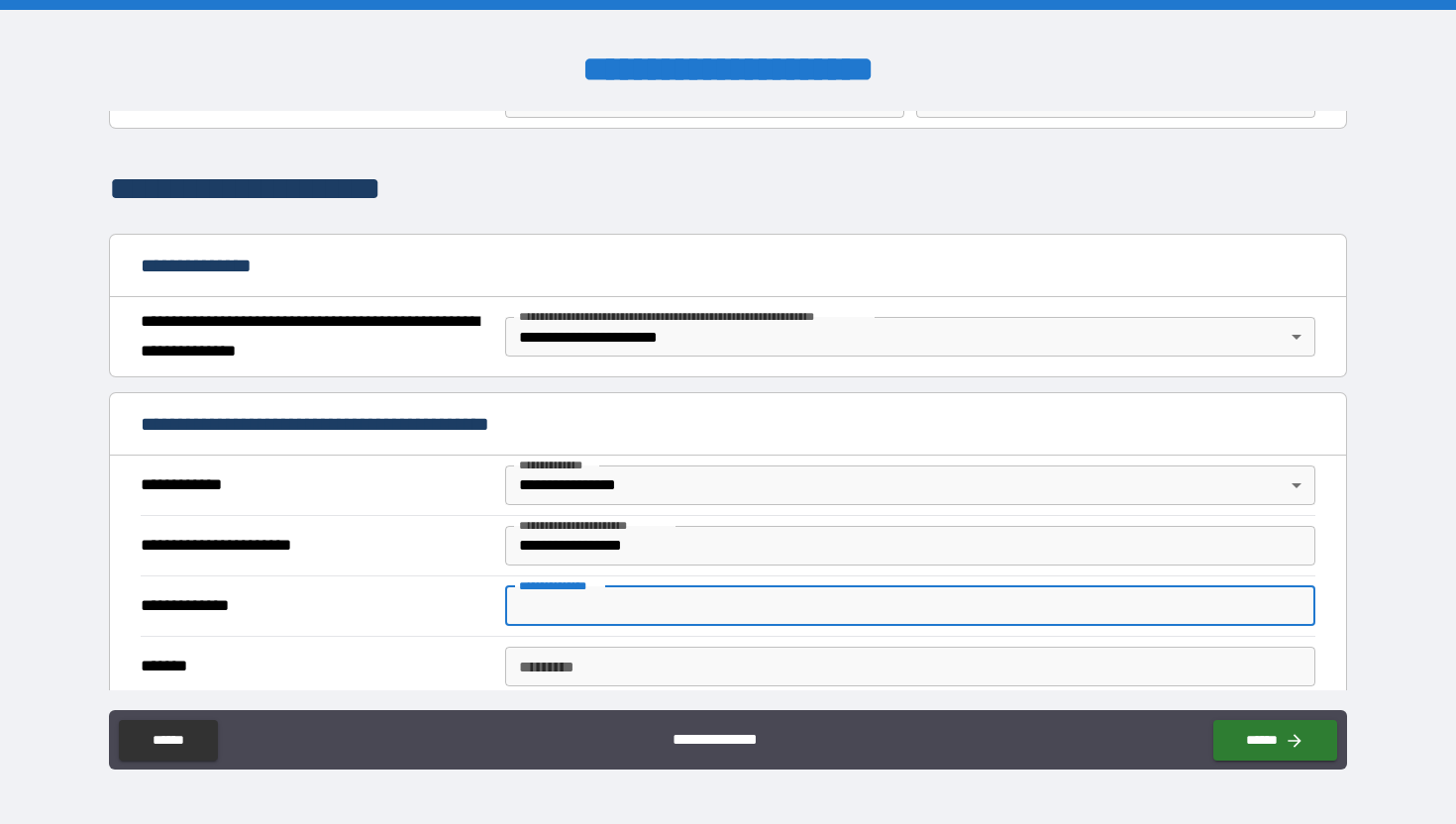 click on "**********" at bounding box center [910, 606] 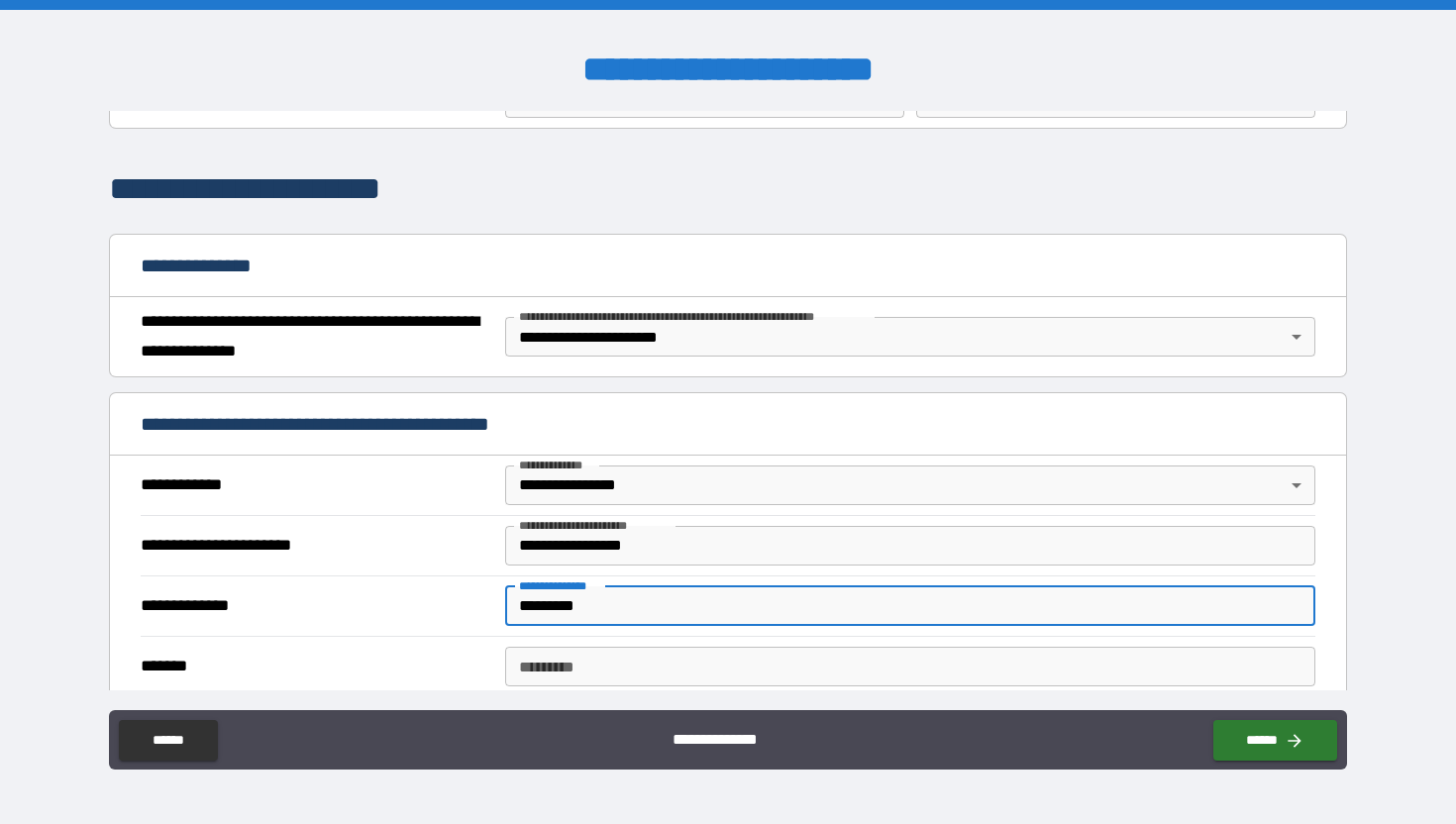 click on "*******   *" at bounding box center [910, 667] 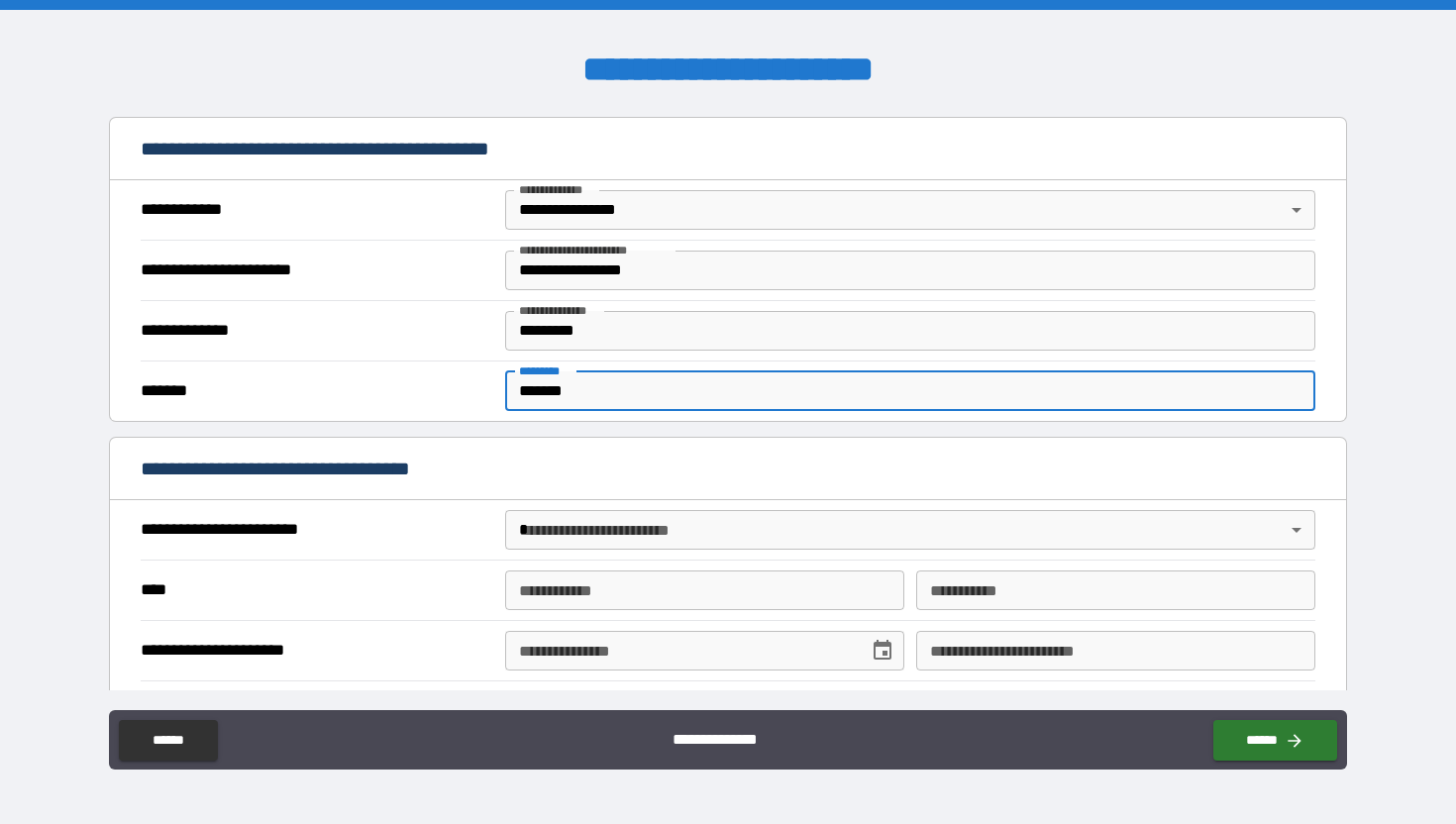 scroll, scrollTop: 407, scrollLeft: 0, axis: vertical 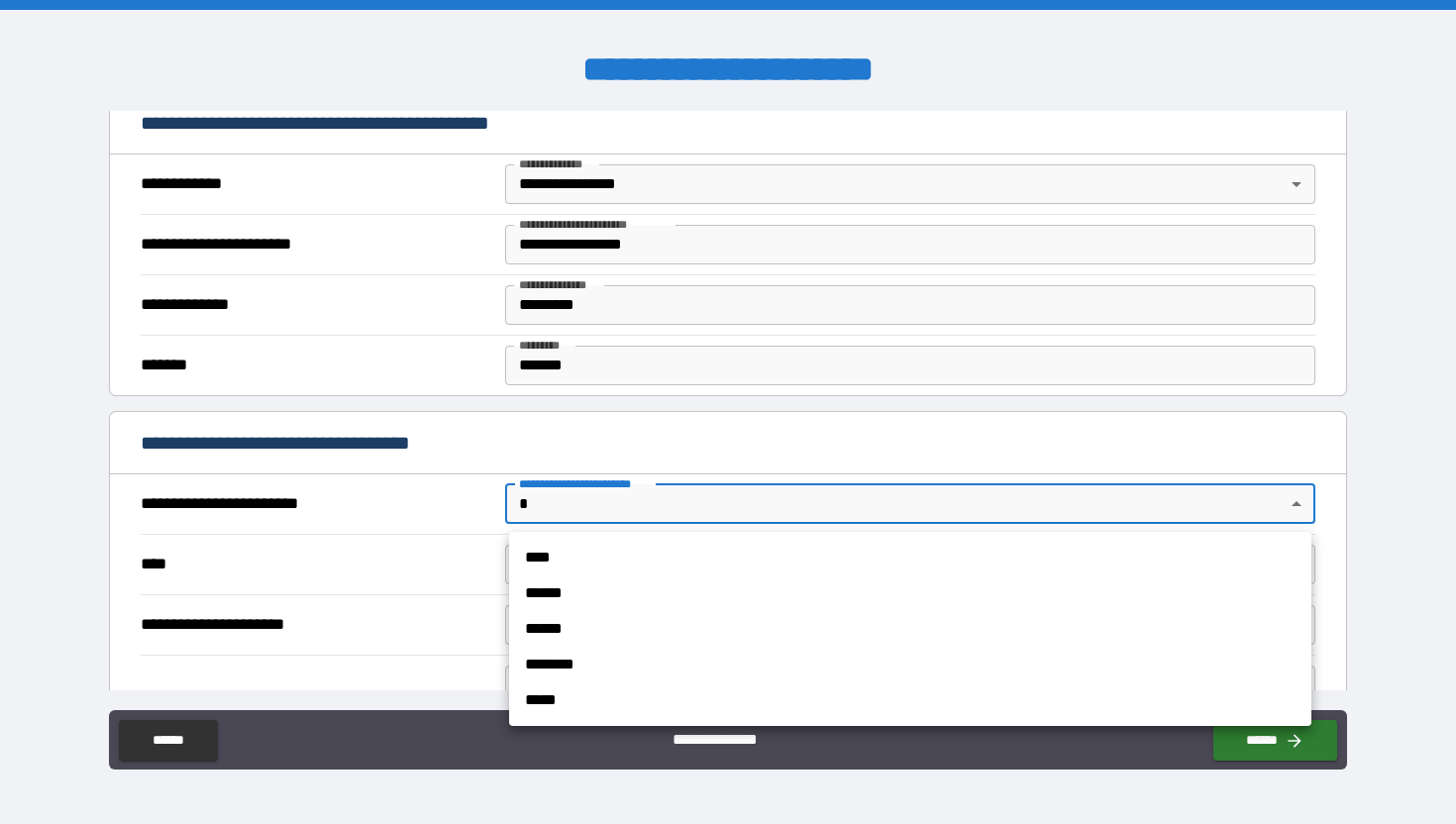 click on "**********" at bounding box center [728, 412] 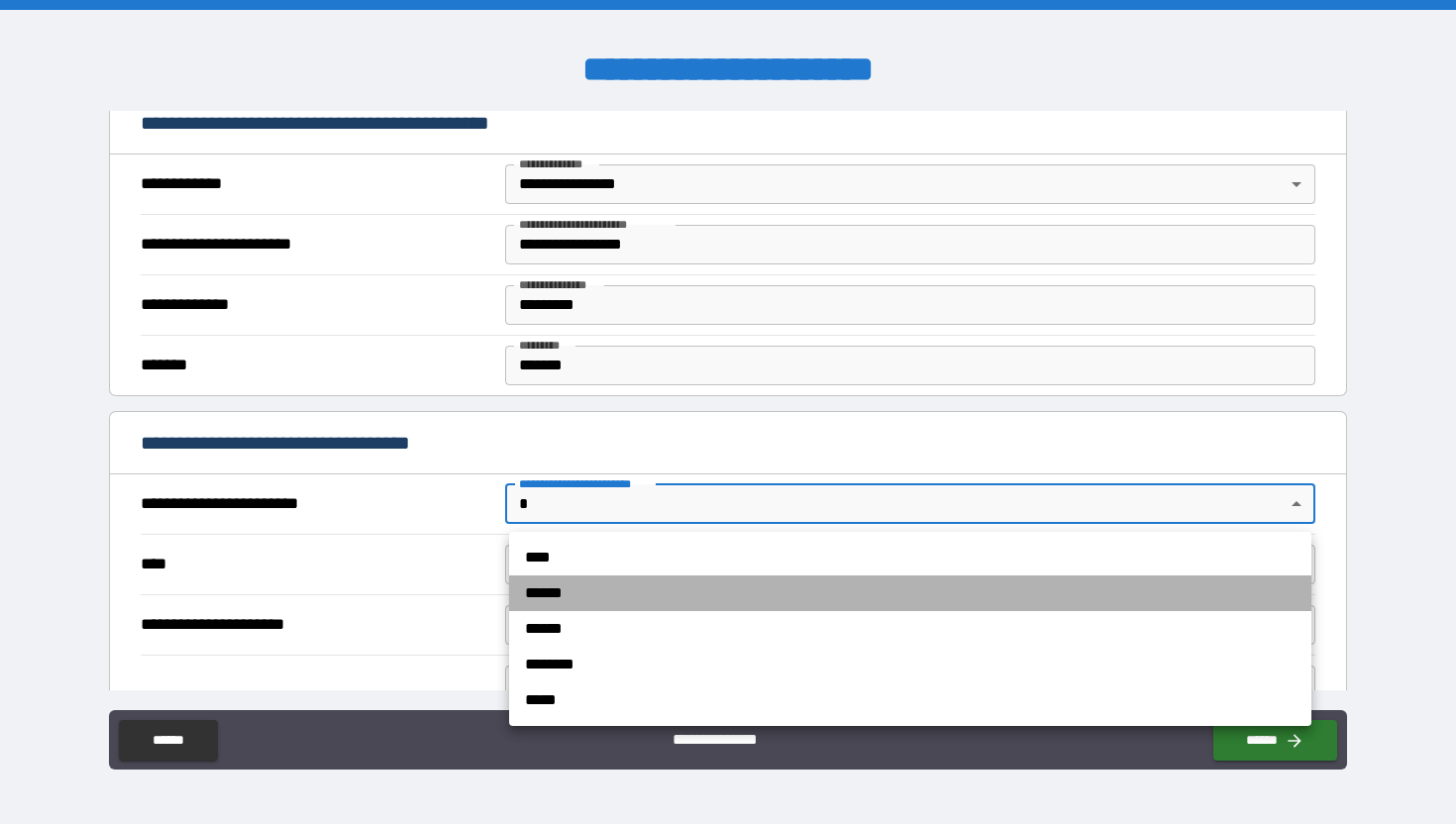 click on "******" at bounding box center [910, 593] 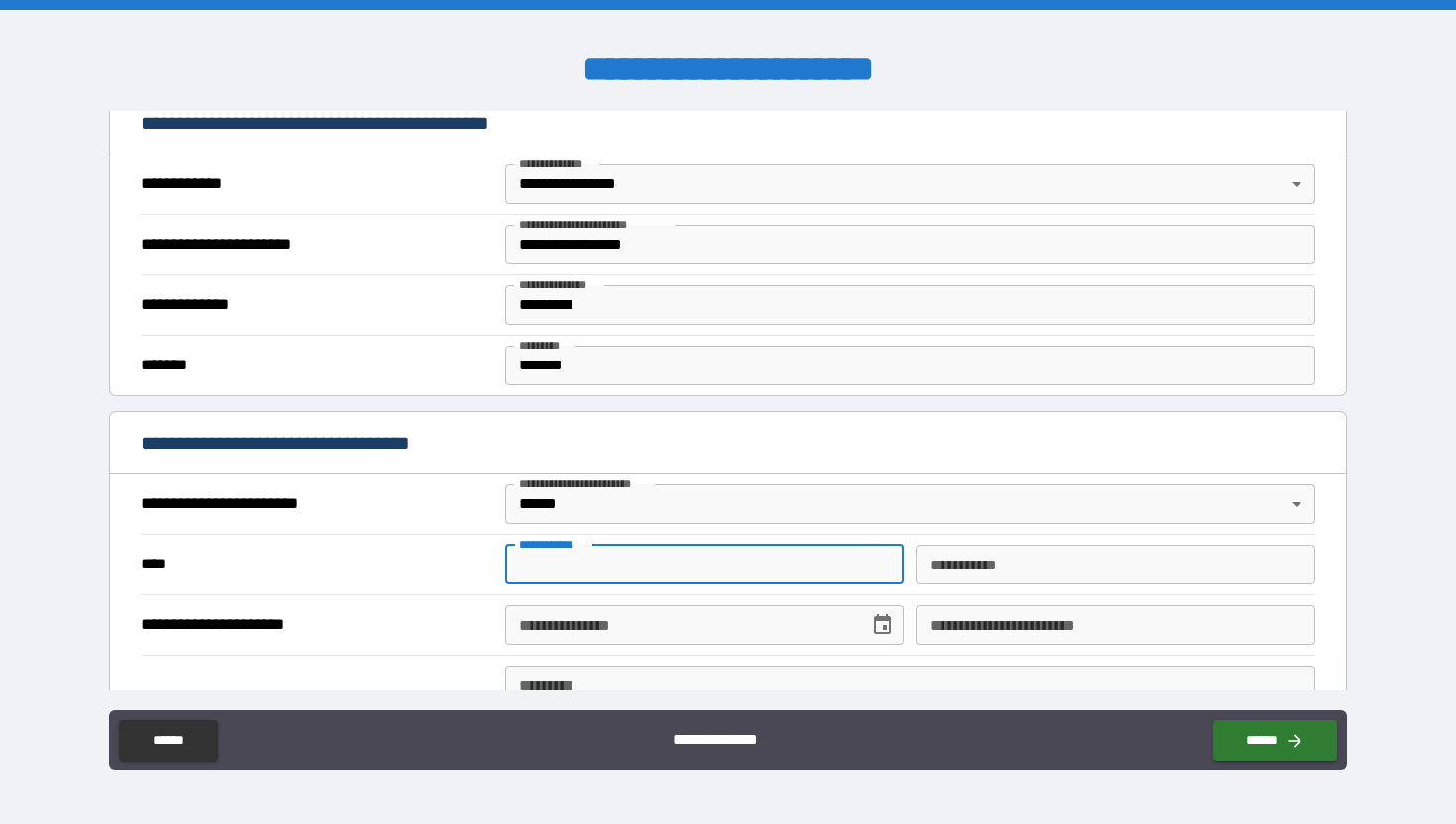 click on "**********" at bounding box center [704, 565] 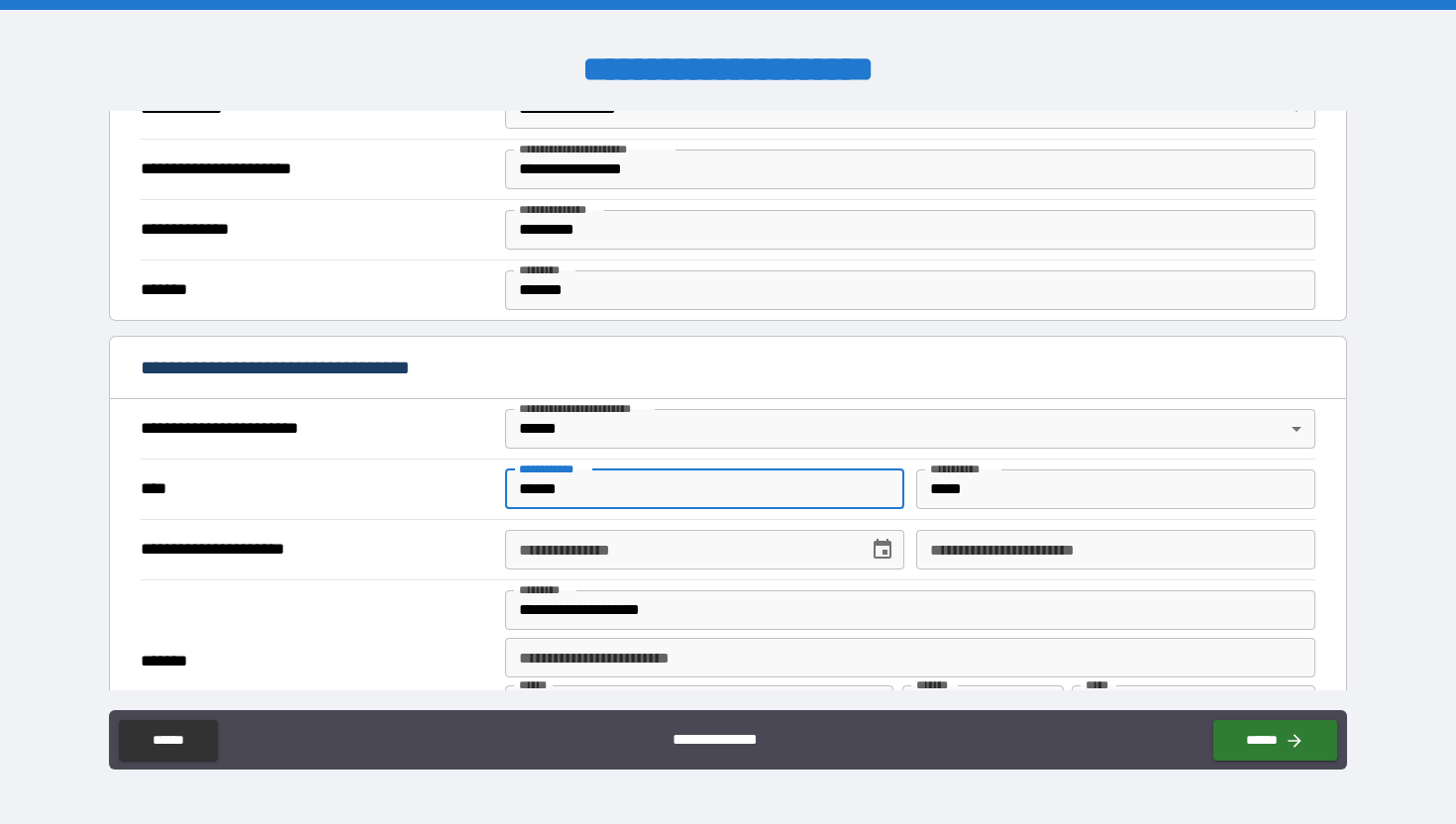 scroll, scrollTop: 499, scrollLeft: 0, axis: vertical 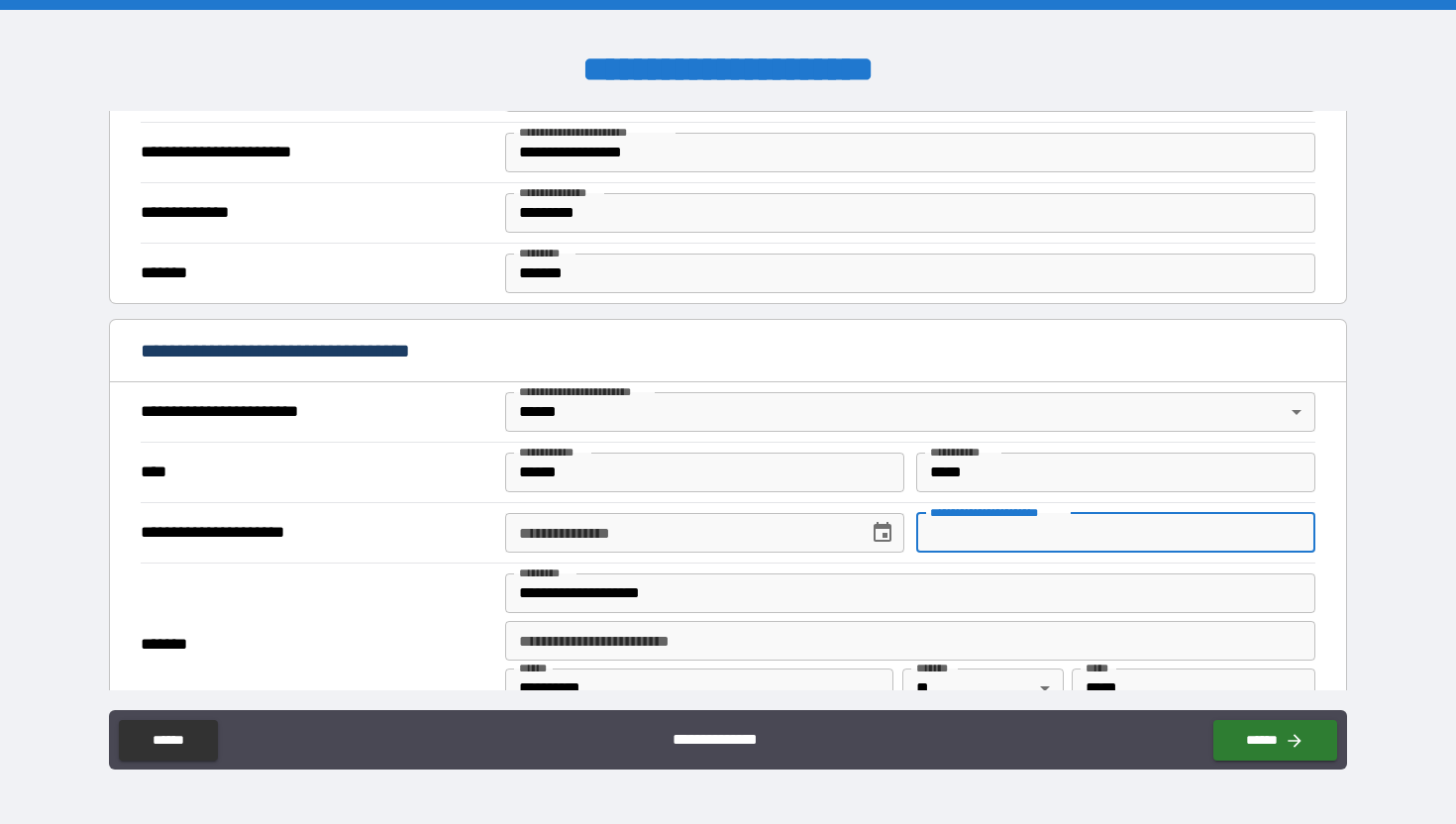 click on "**********" at bounding box center [1115, 533] 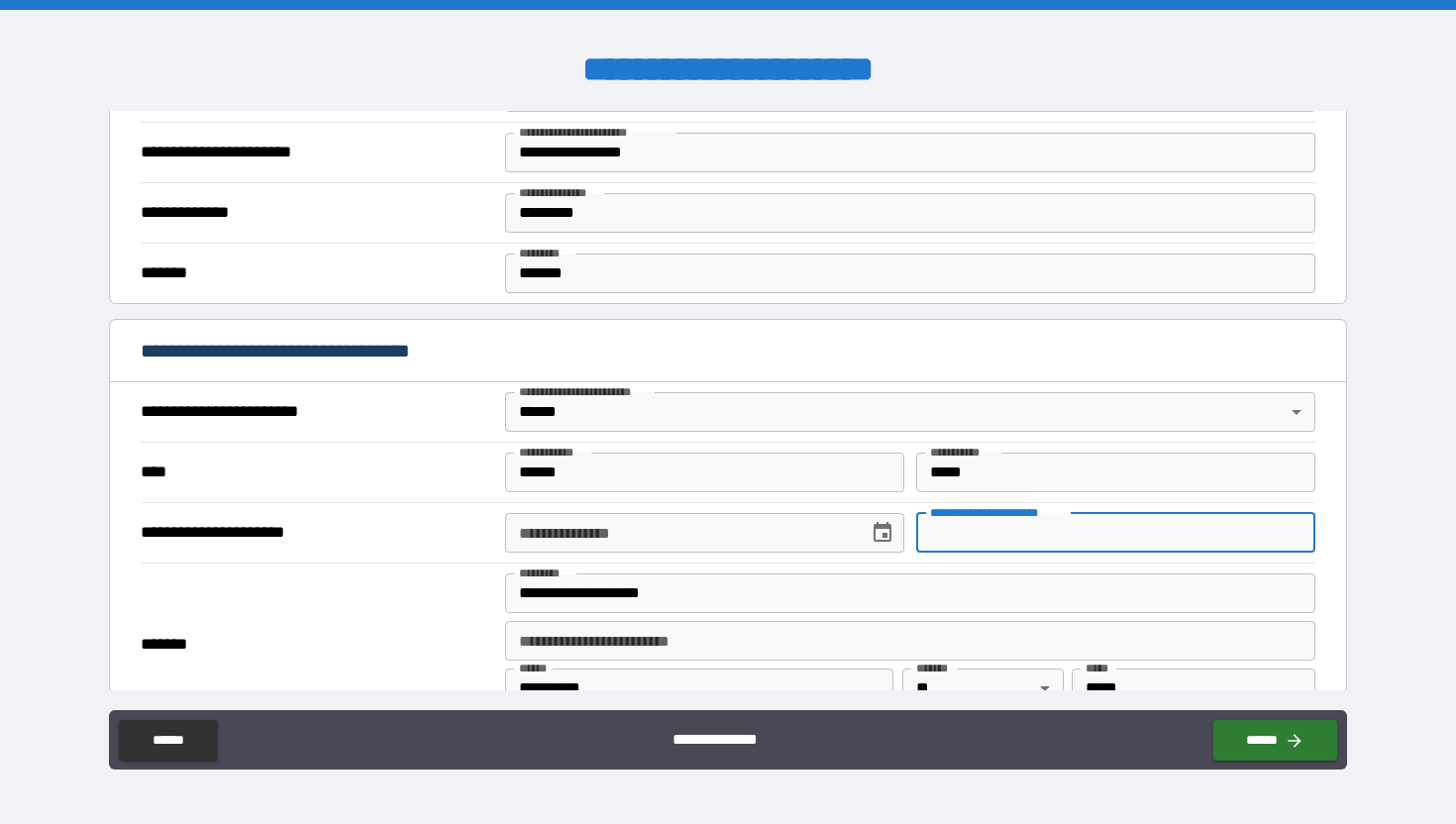 click on "**********" at bounding box center (679, 533) 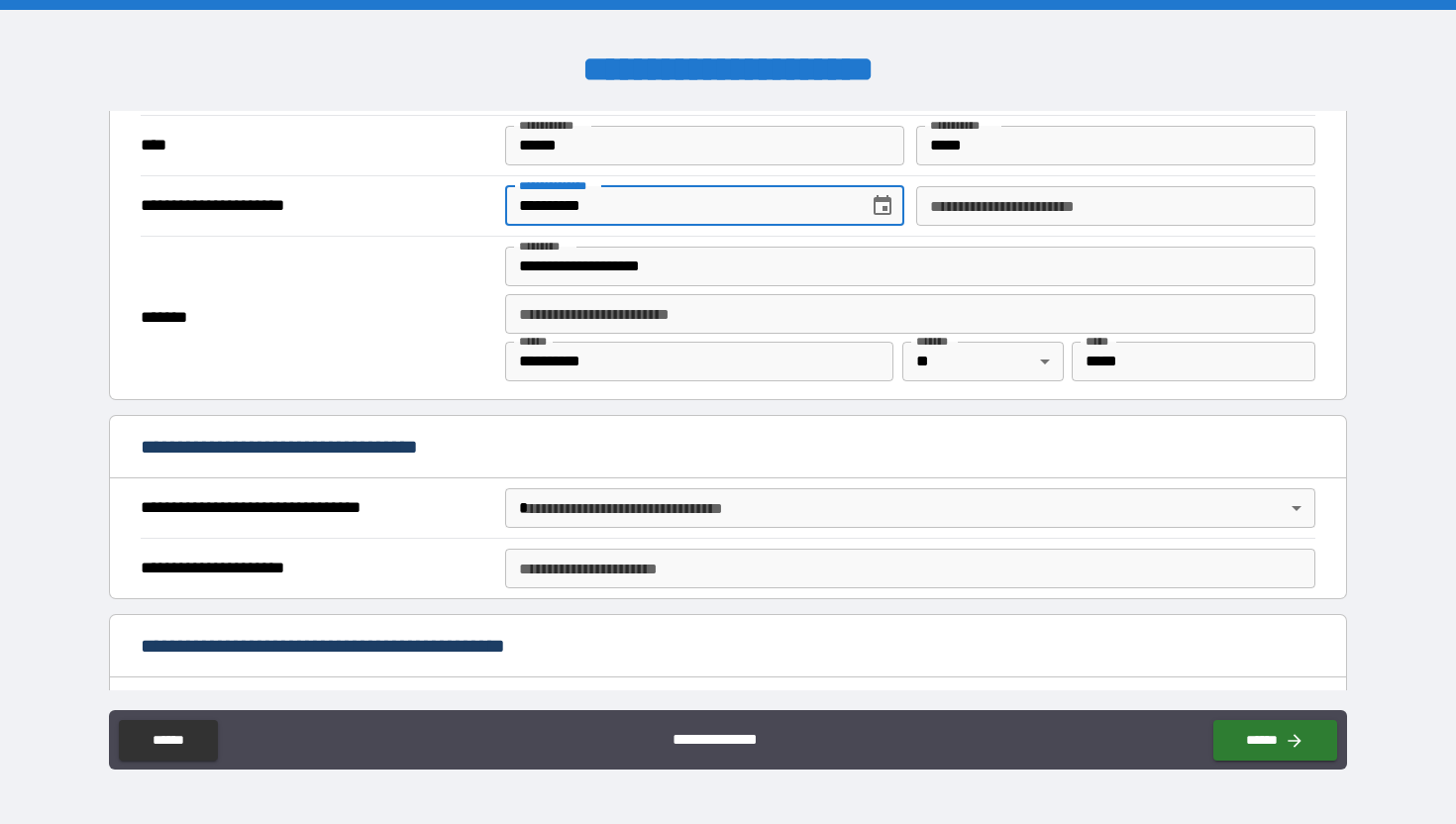 scroll, scrollTop: 835, scrollLeft: 0, axis: vertical 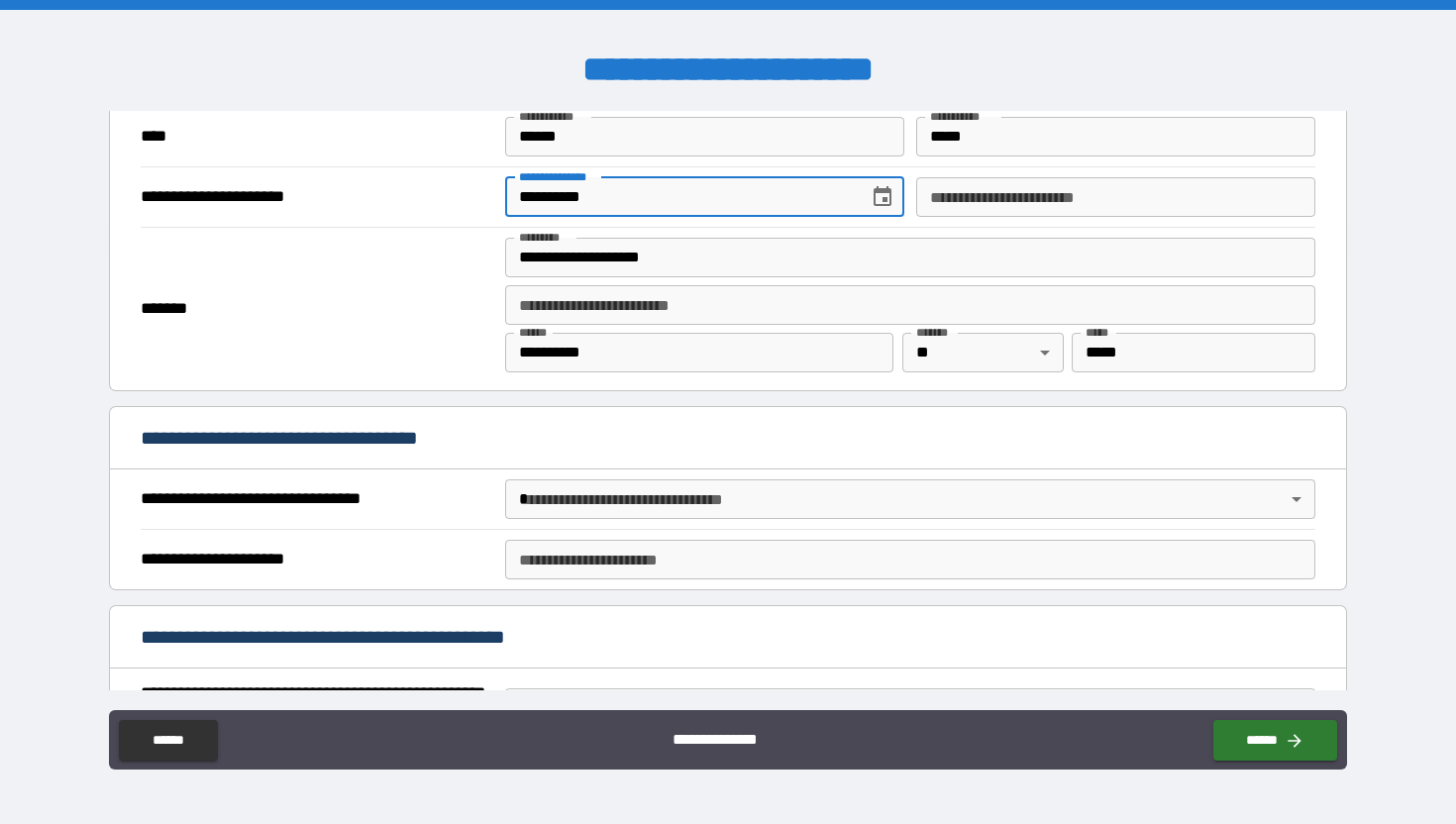 click on "**********" at bounding box center (910, 560) 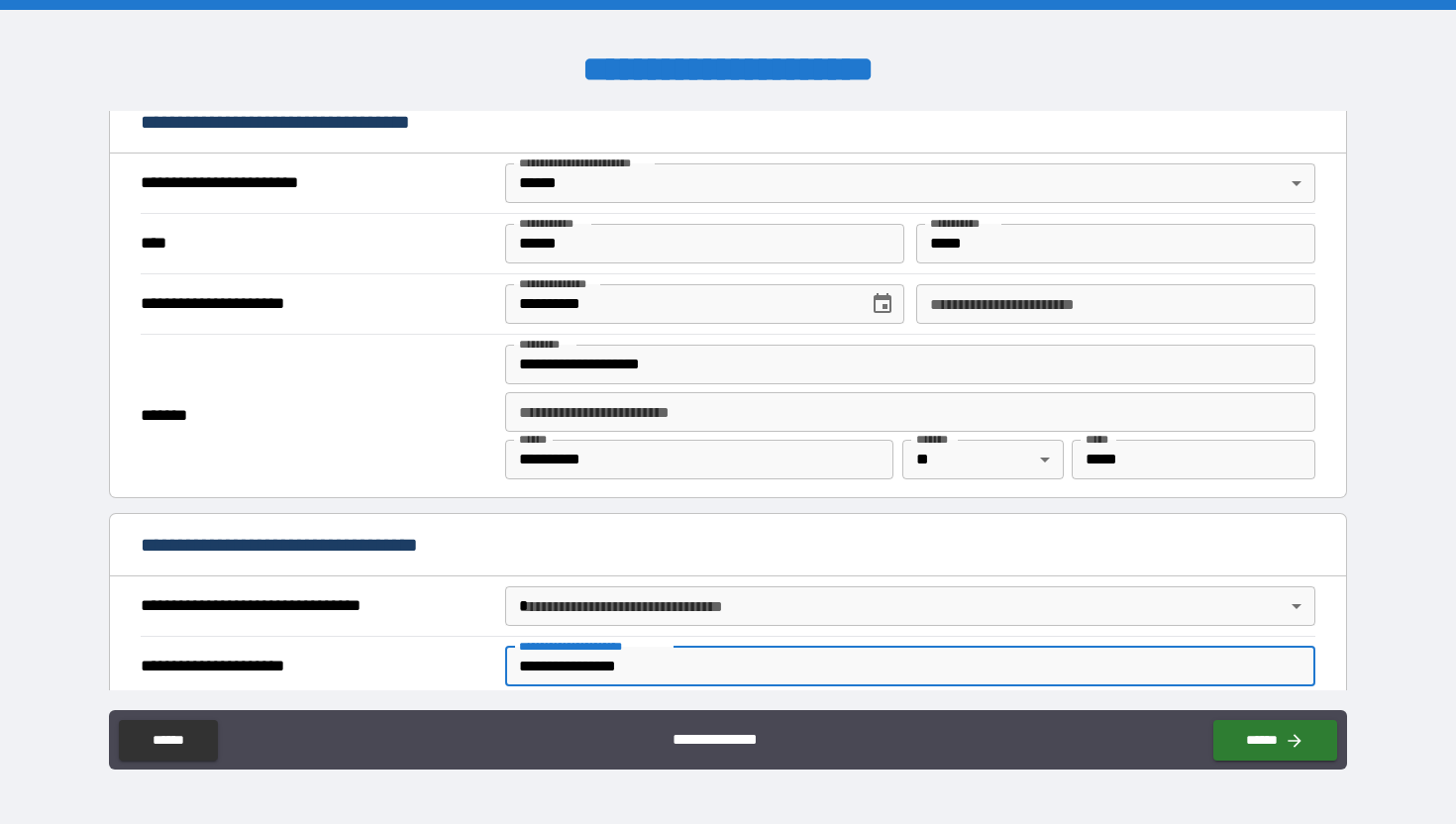 scroll, scrollTop: 717, scrollLeft: 0, axis: vertical 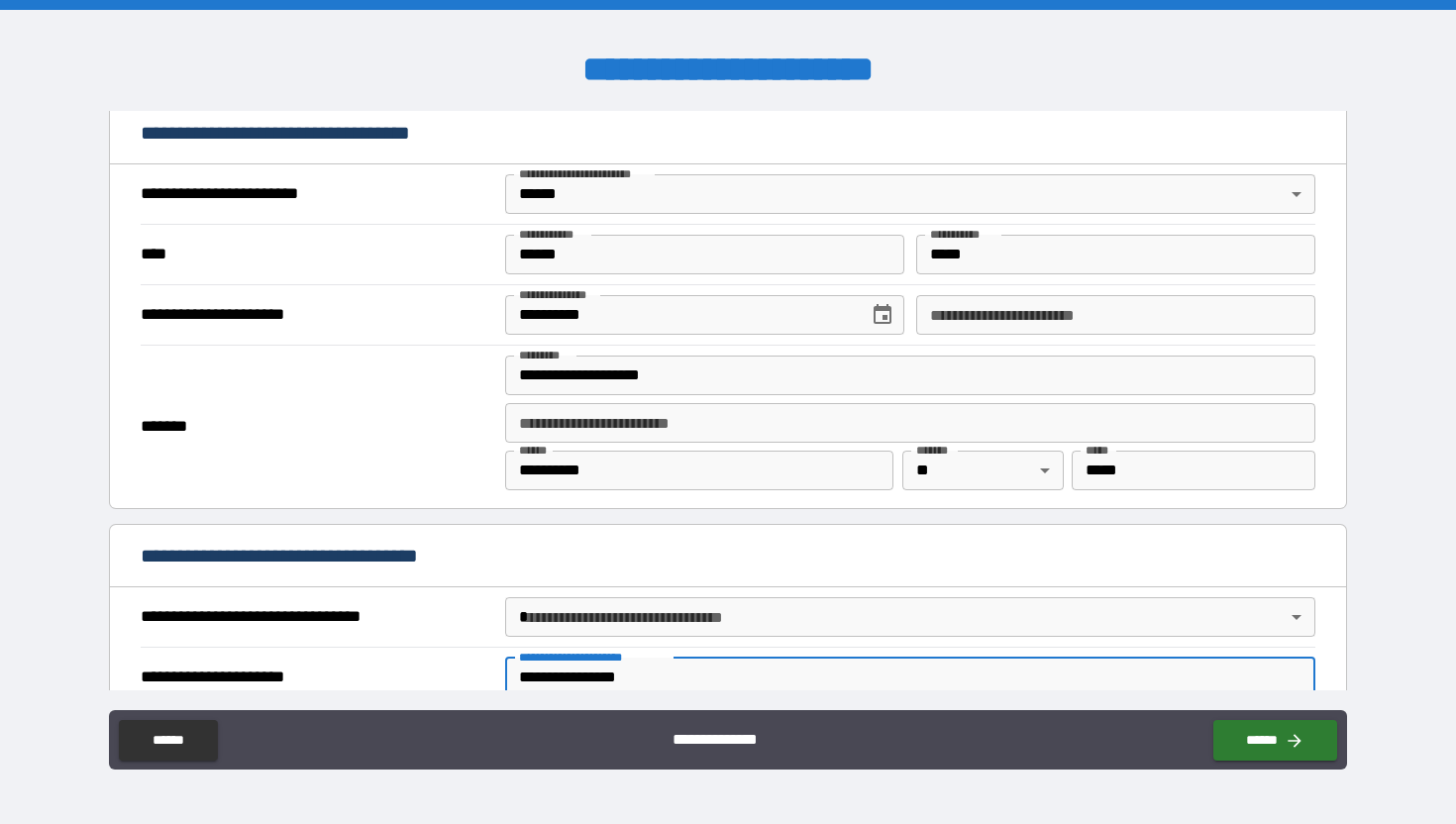 click on "**********" at bounding box center (1115, 315) 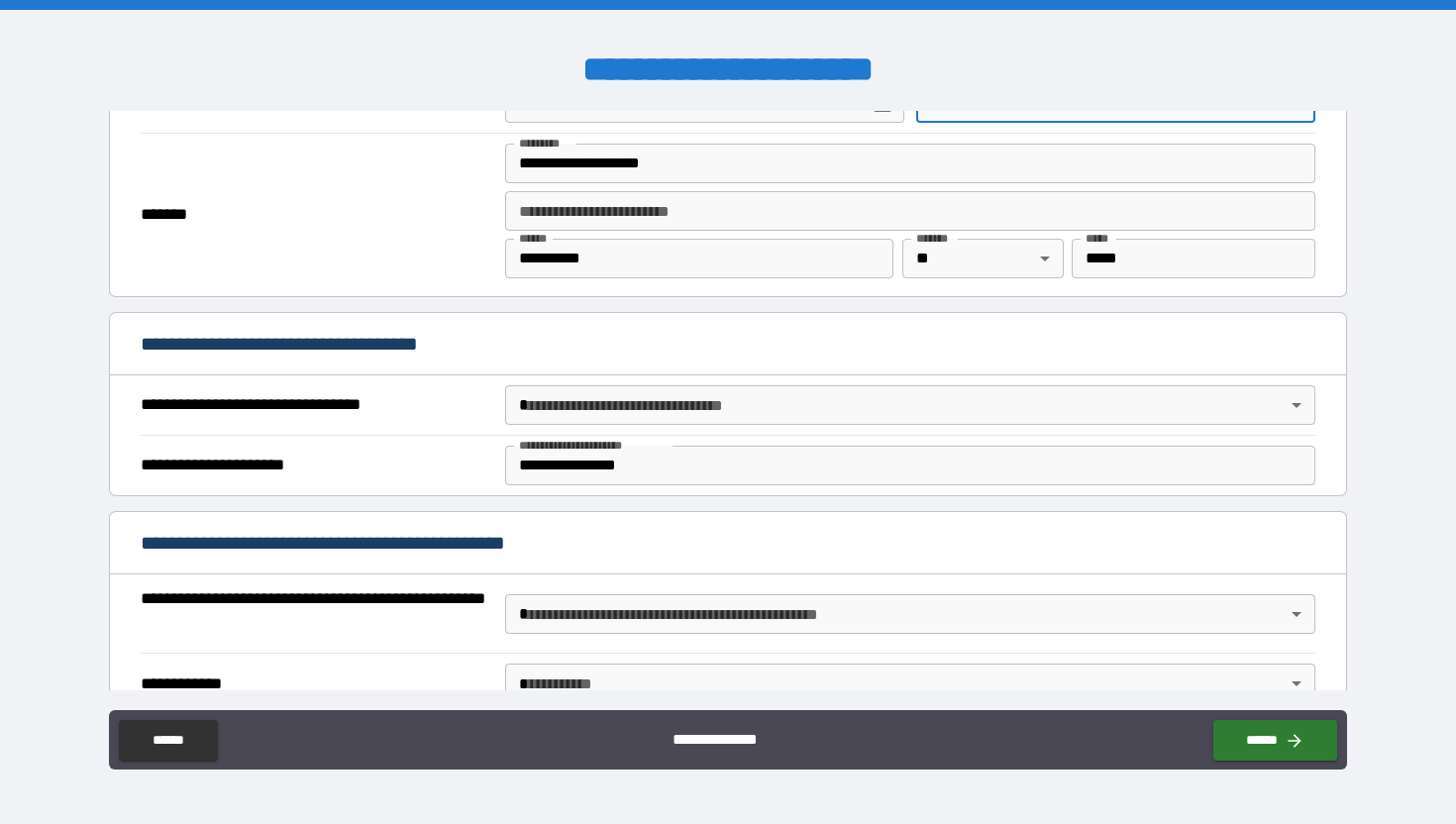 scroll, scrollTop: 836, scrollLeft: 0, axis: vertical 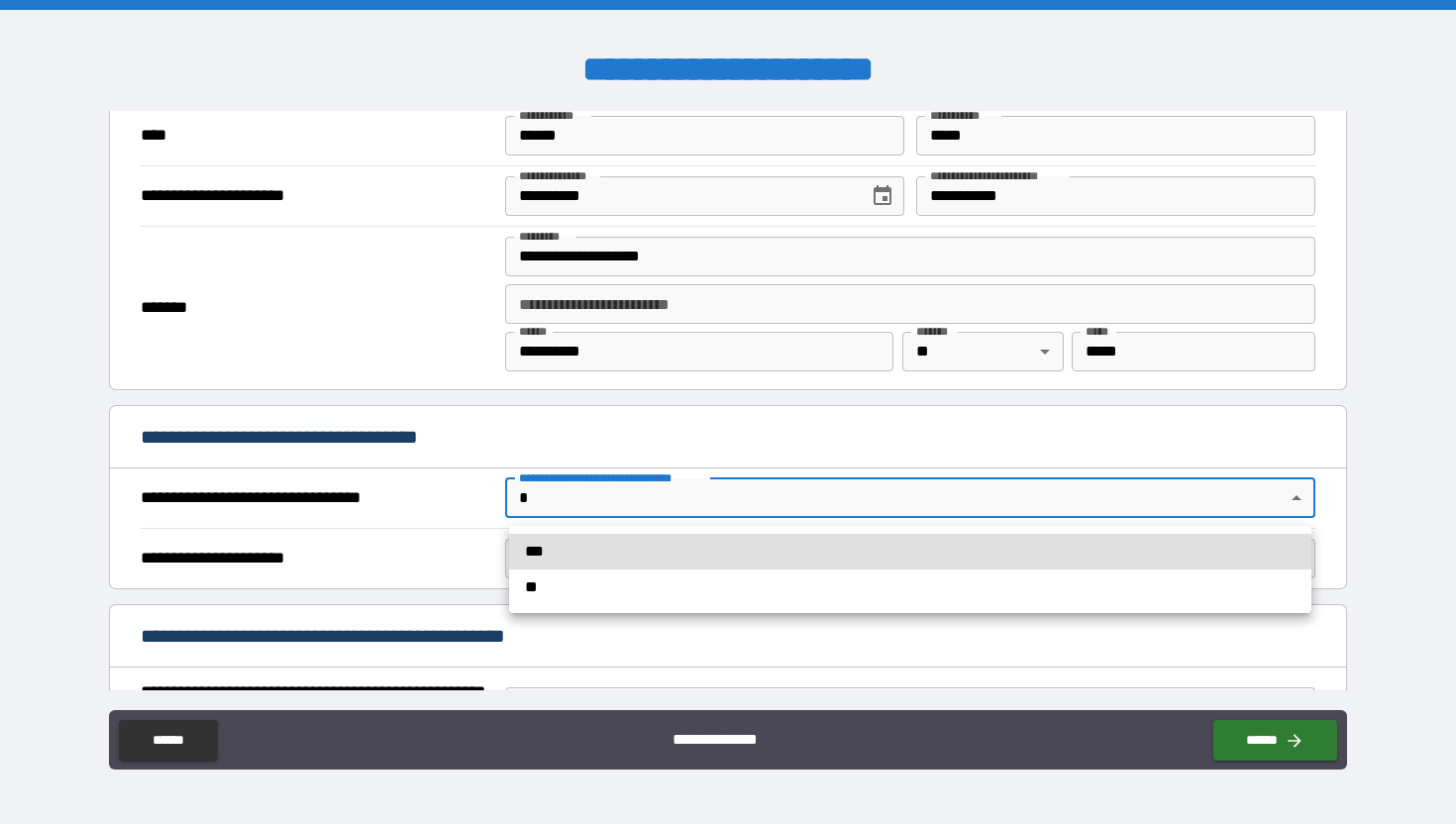 click on "**********" at bounding box center [728, 412] 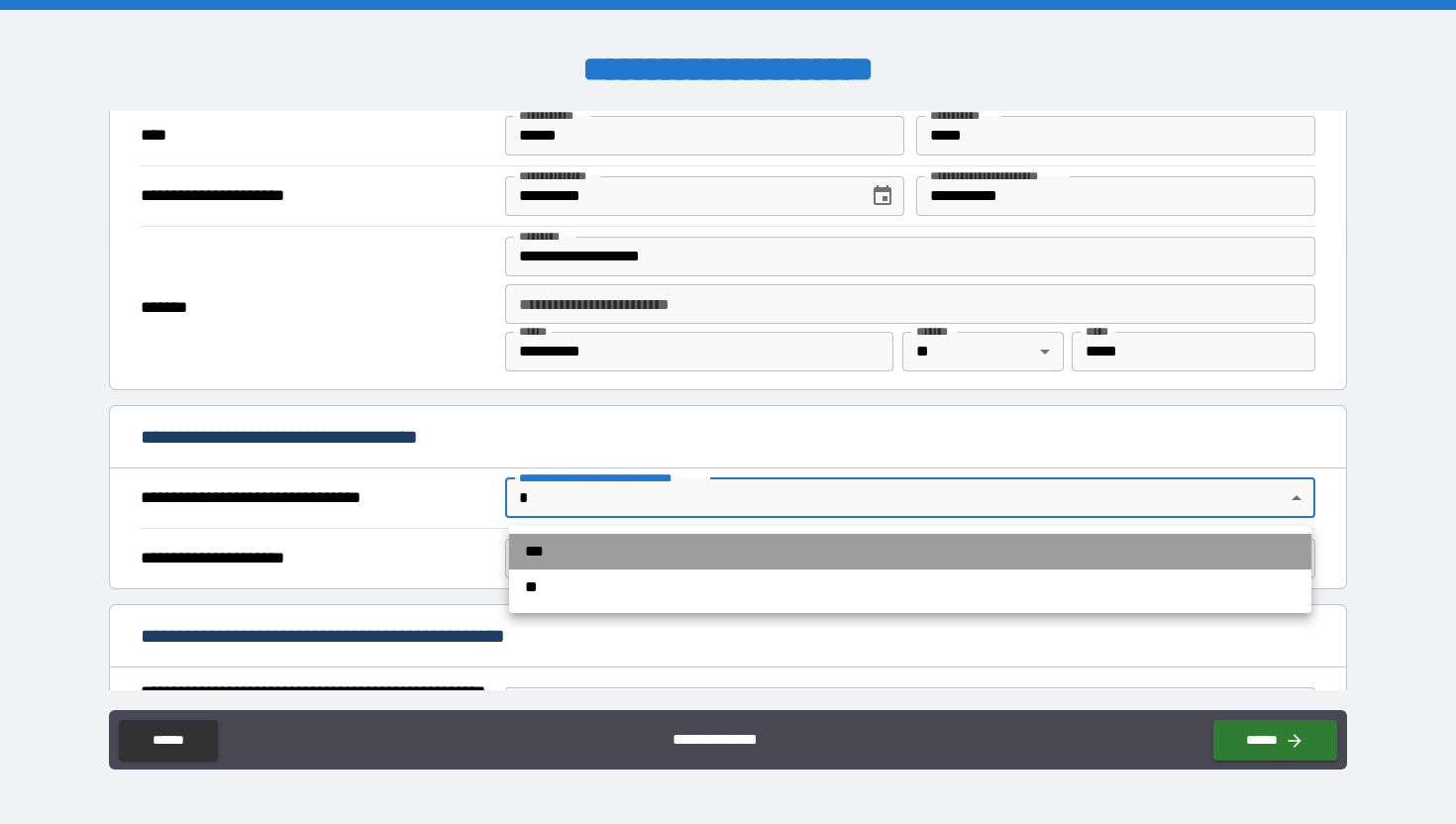 click on "***" at bounding box center (910, 552) 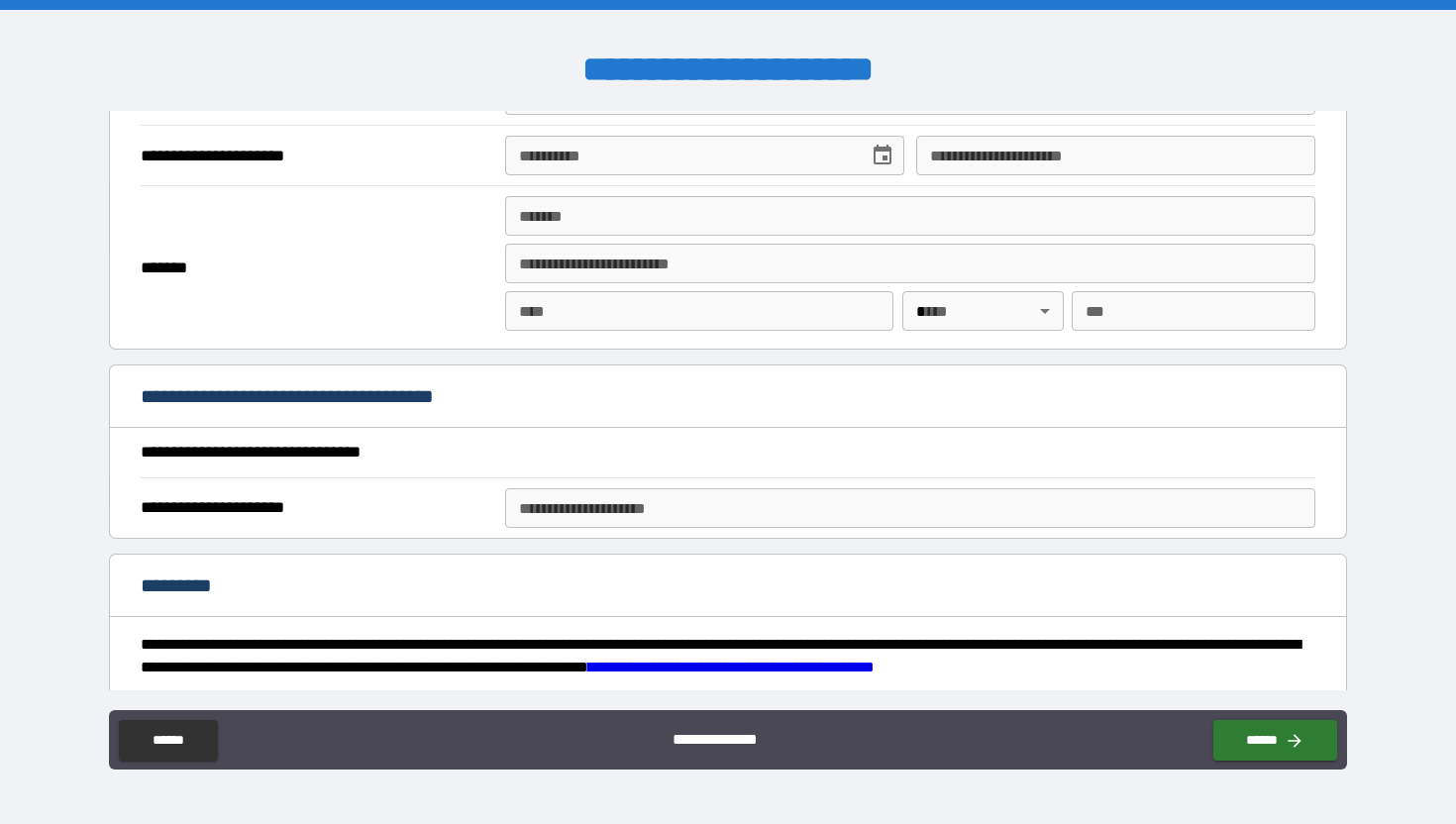 scroll, scrollTop: 2078, scrollLeft: 0, axis: vertical 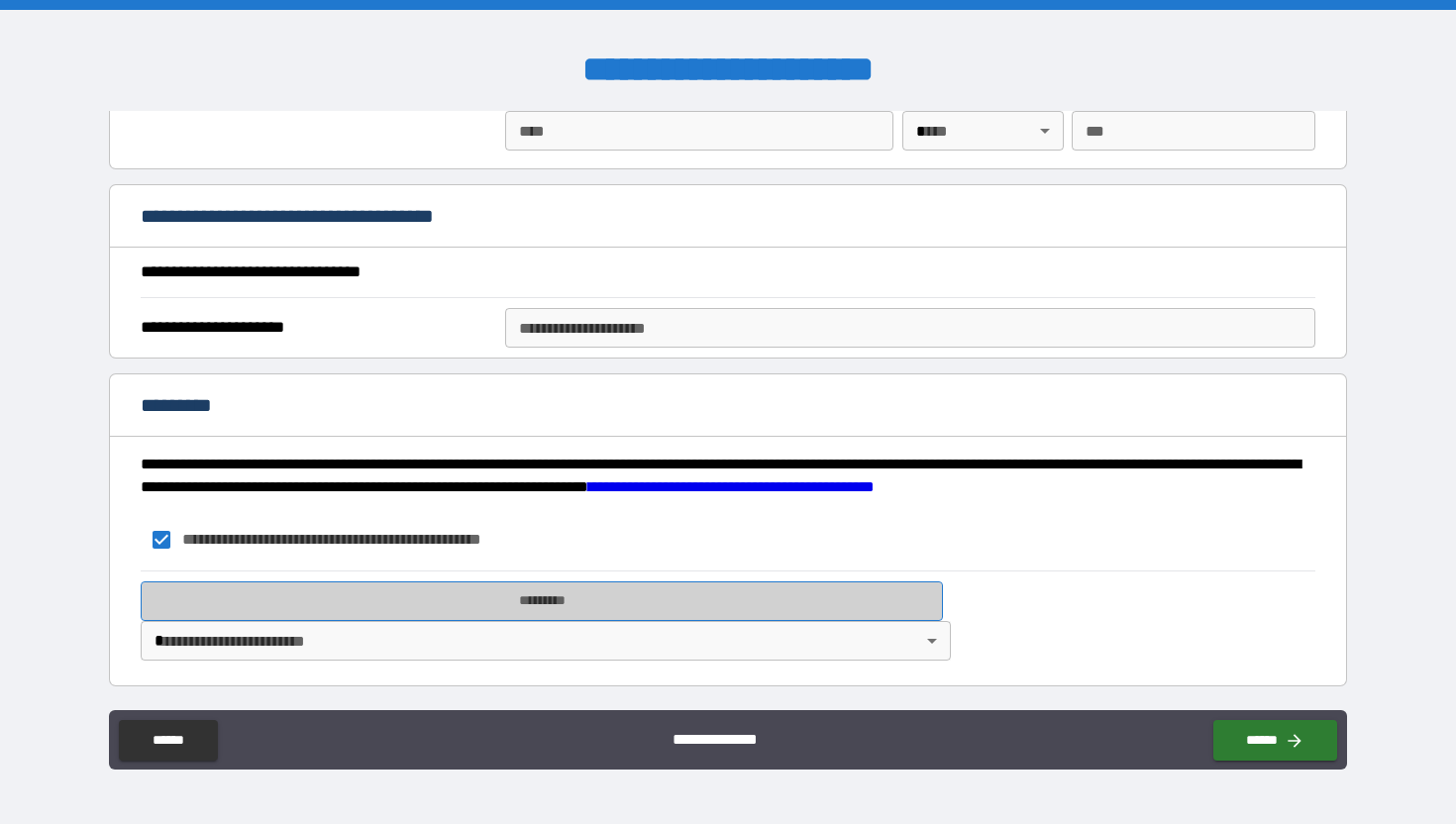 click on "*********" at bounding box center [542, 601] 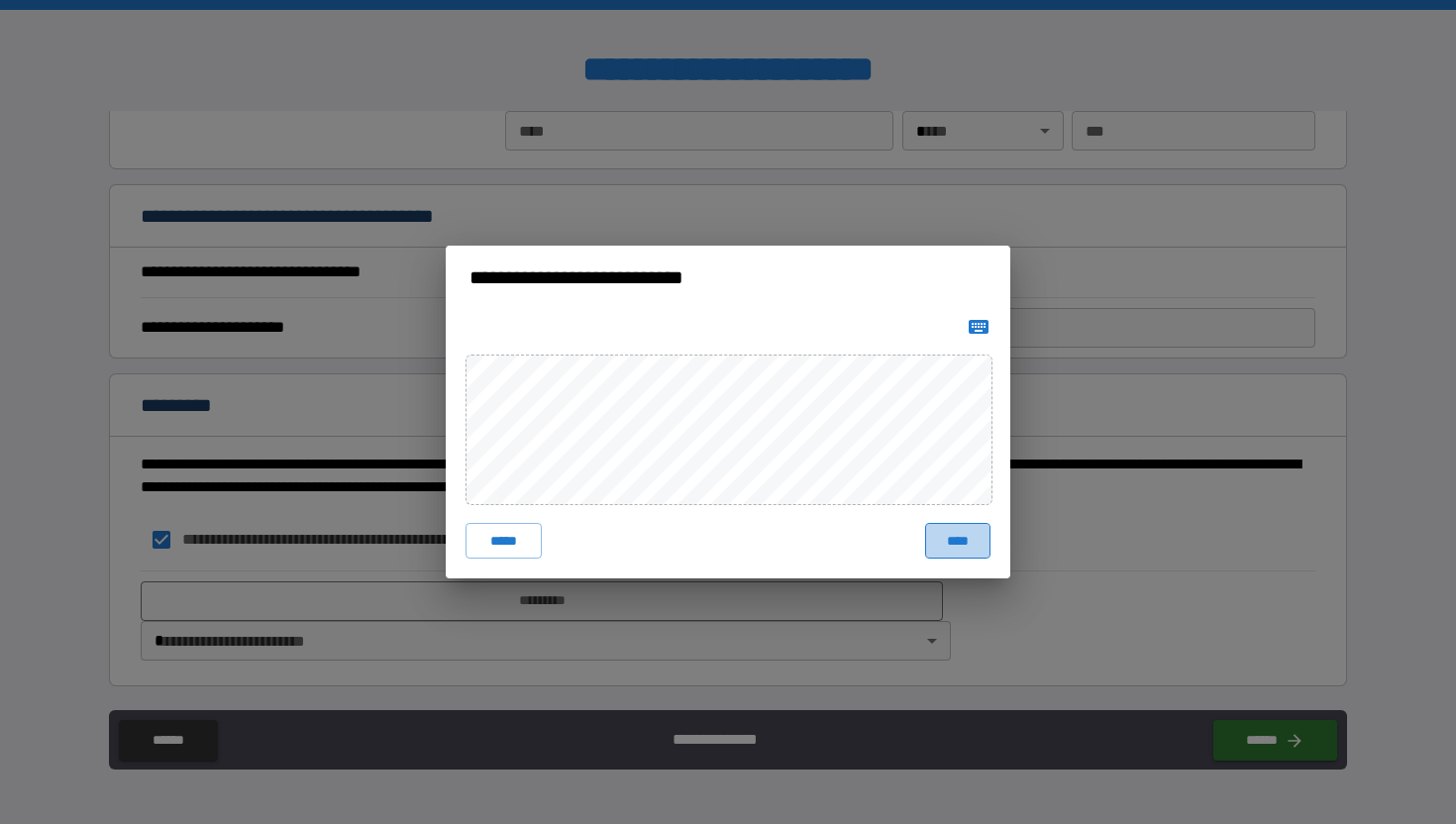 click on "****" at bounding box center (958, 541) 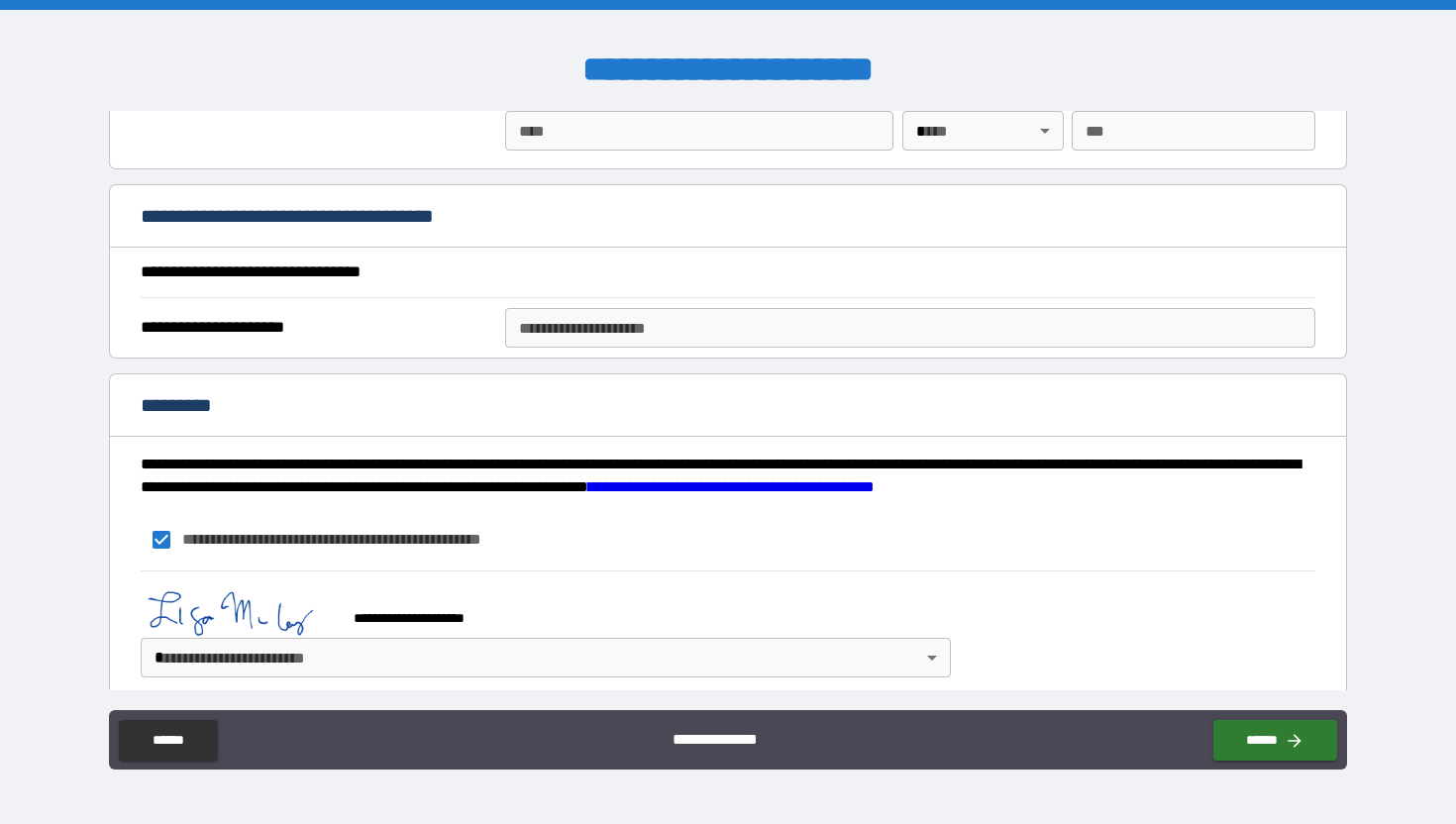click on "**********" at bounding box center [728, 412] 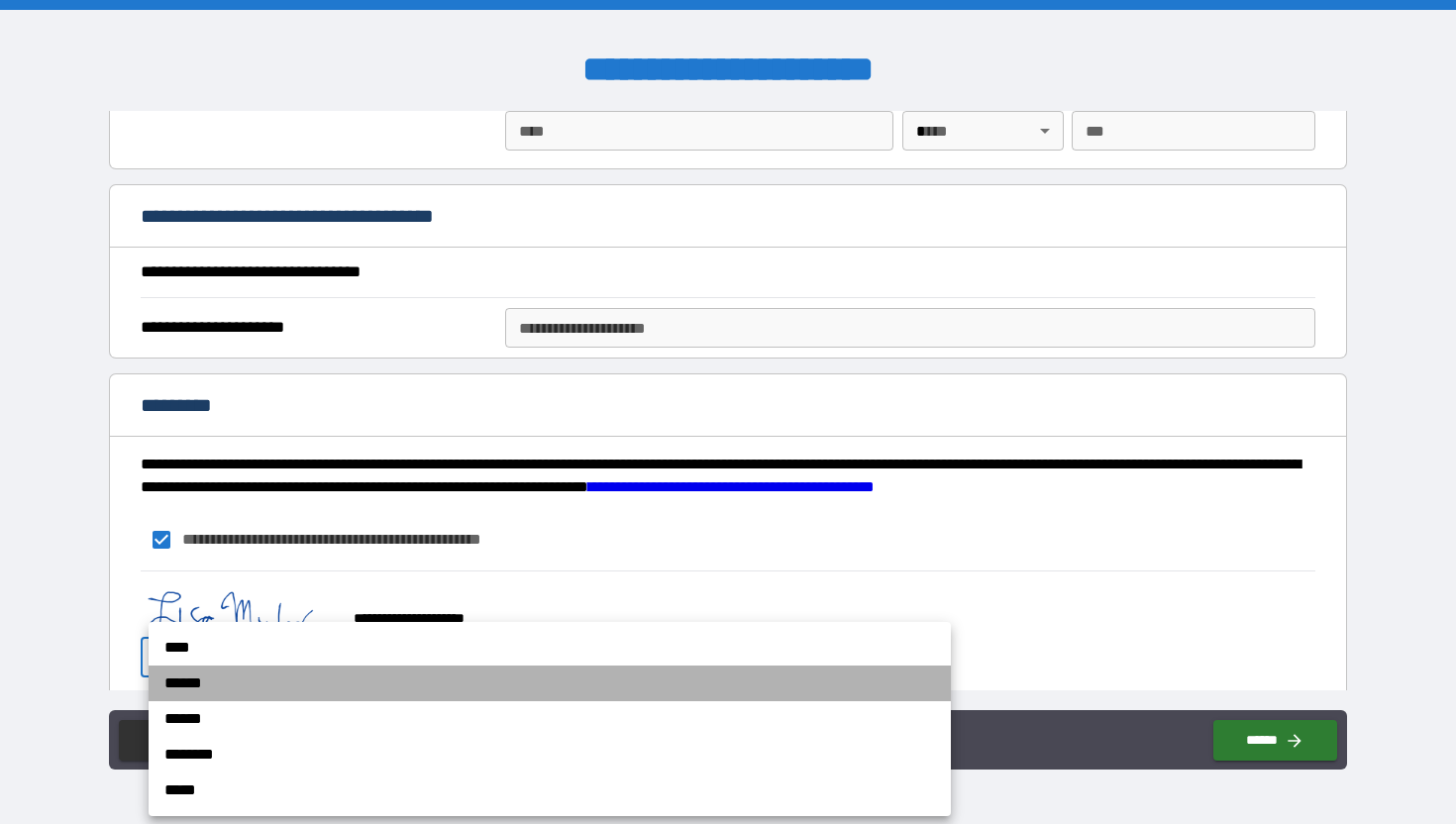 click on "******" at bounding box center [550, 683] 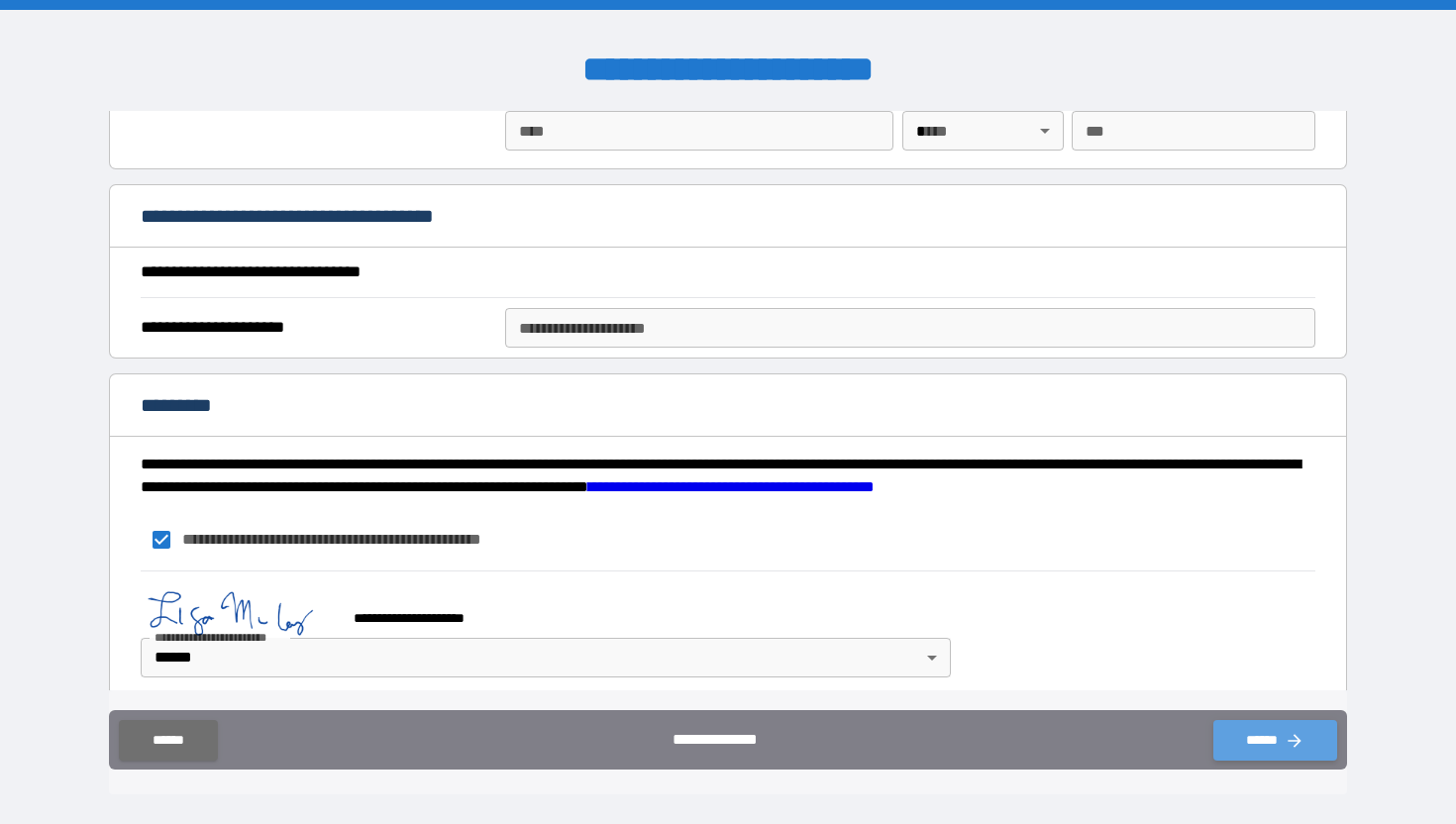 click on "******" at bounding box center [1275, 740] 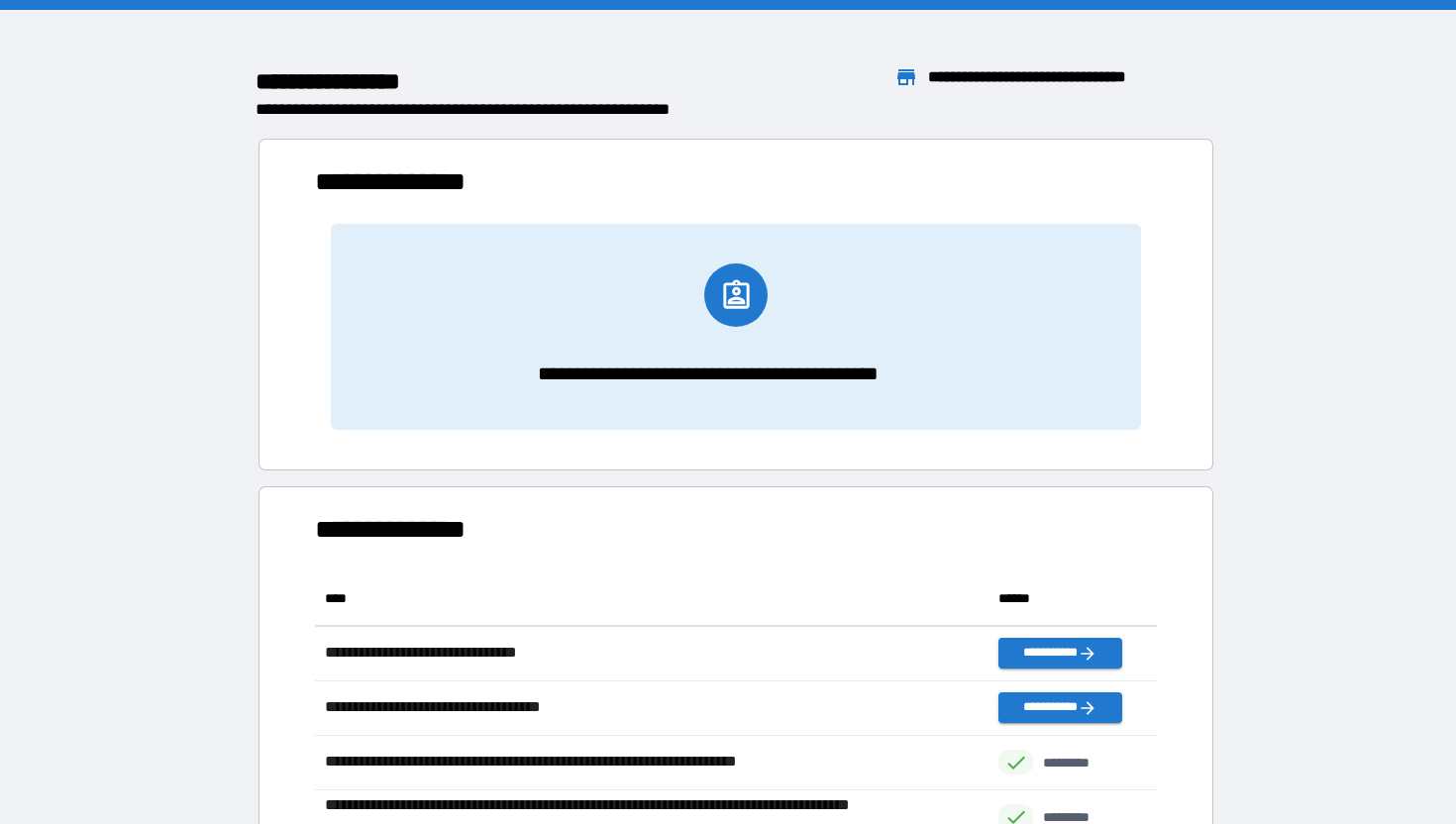 scroll, scrollTop: 1, scrollLeft: 1, axis: both 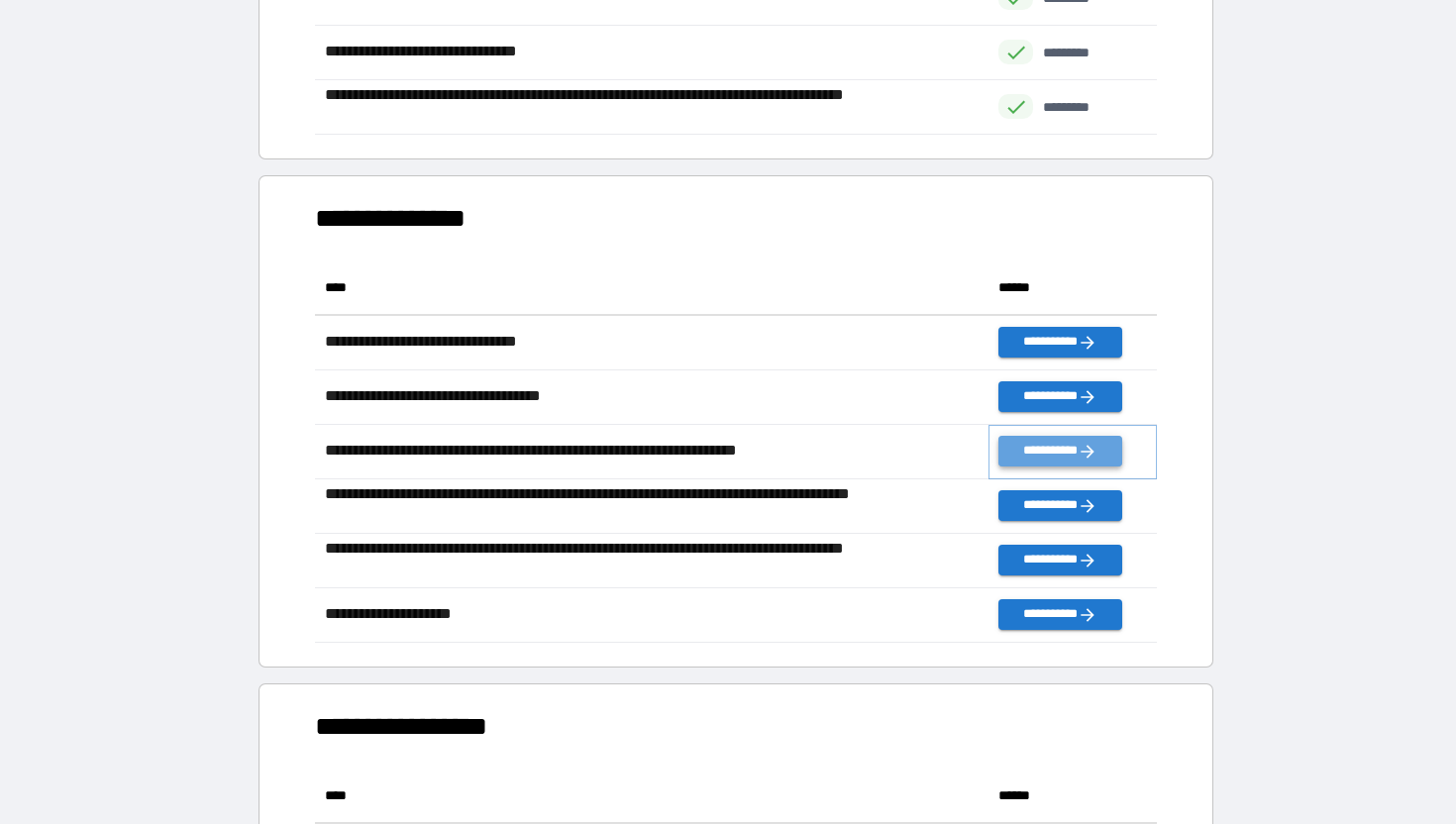 click on "**********" at bounding box center (1060, 451) 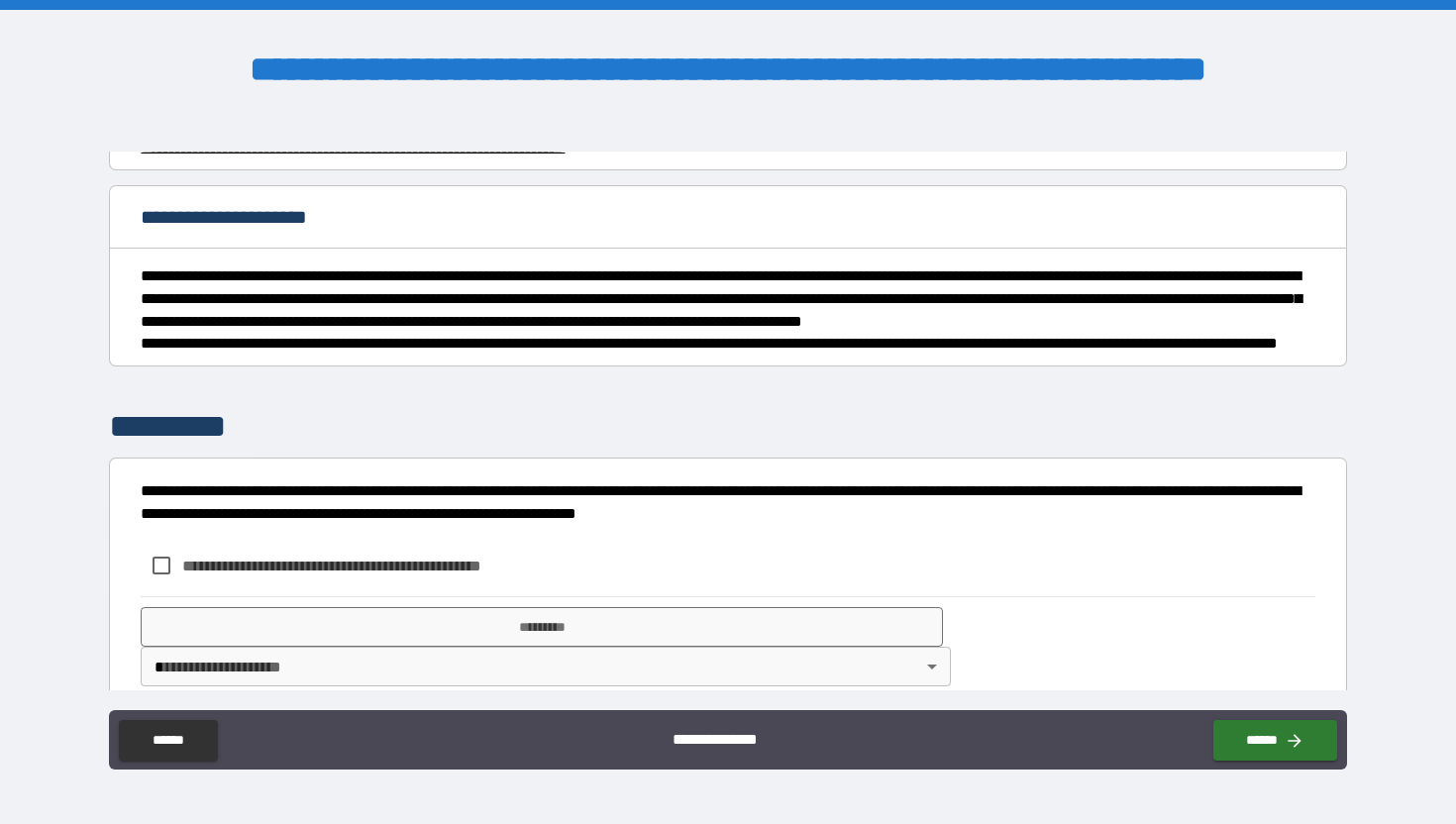 scroll, scrollTop: 1652, scrollLeft: 0, axis: vertical 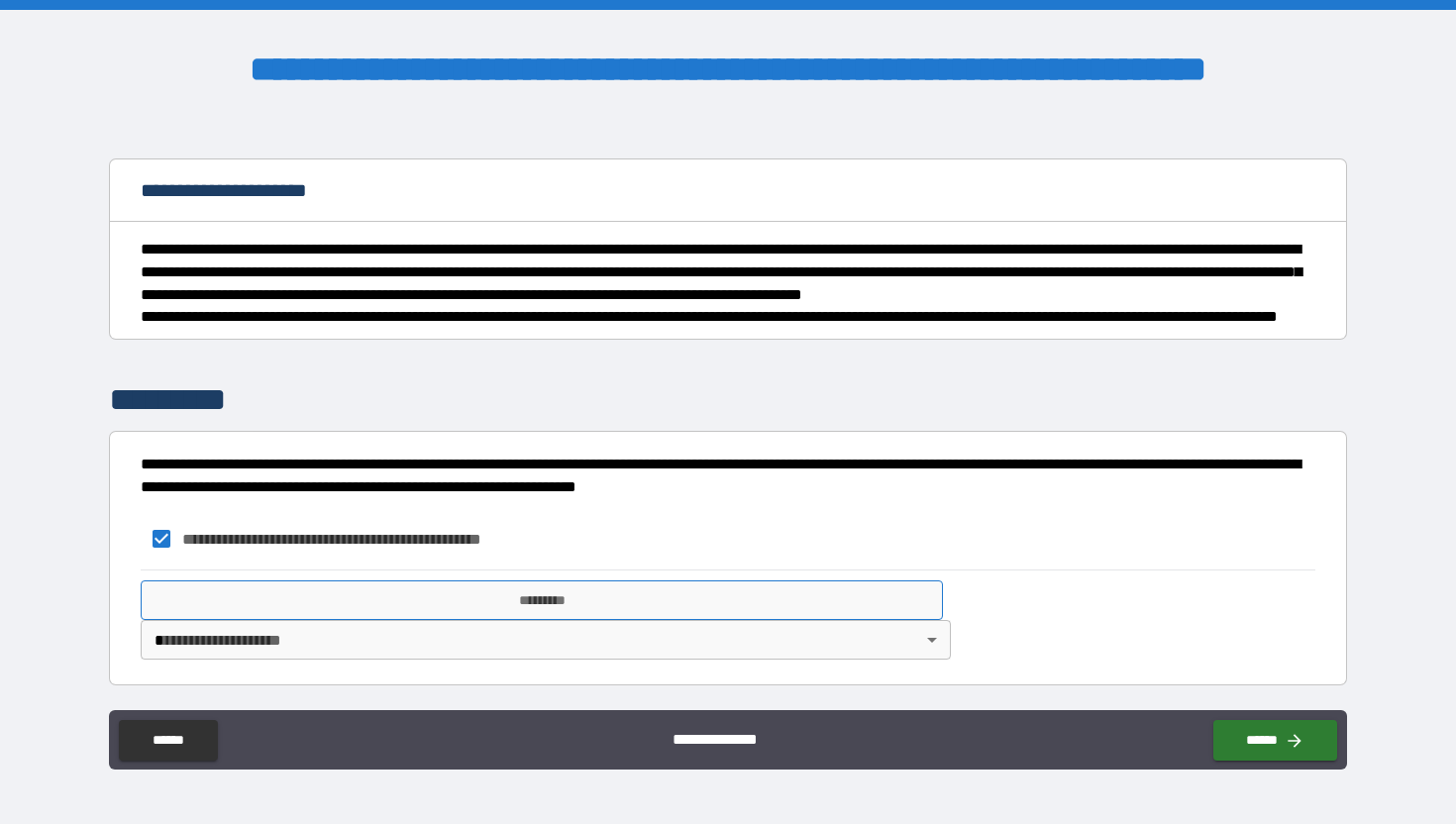 click on "*********" at bounding box center [542, 600] 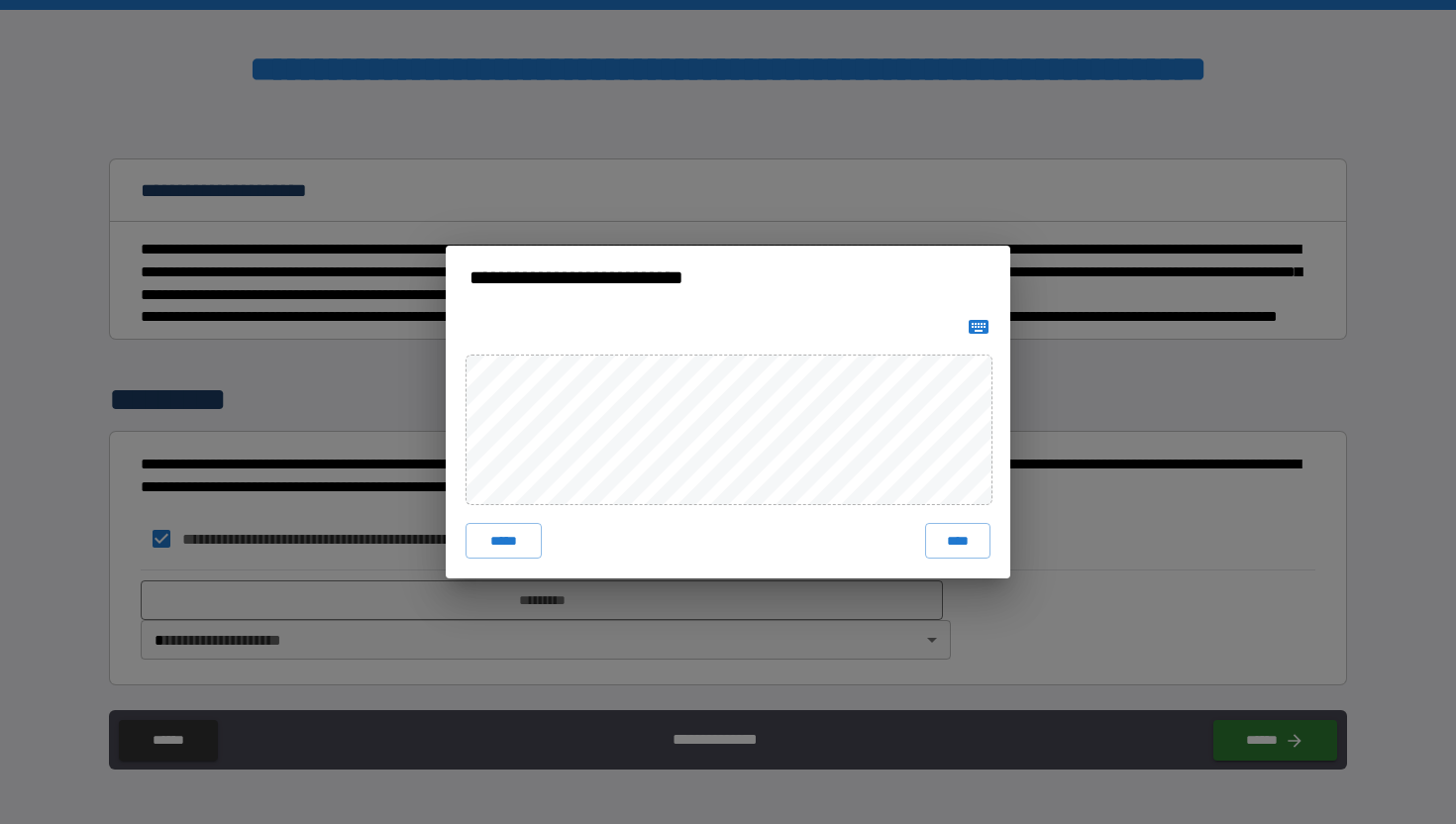 click on "***** ****" at bounding box center (728, 444) 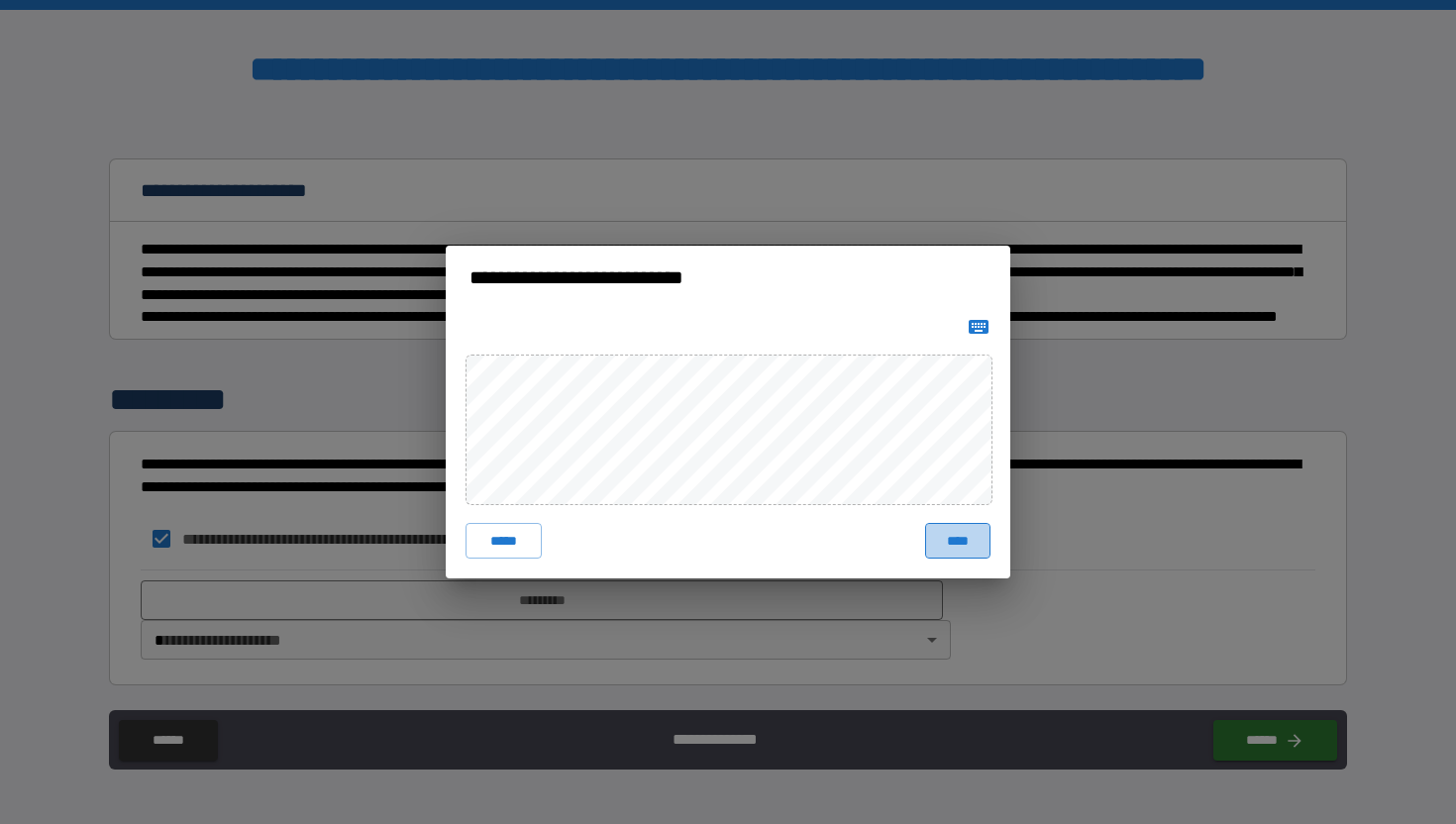 click on "****" at bounding box center (958, 541) 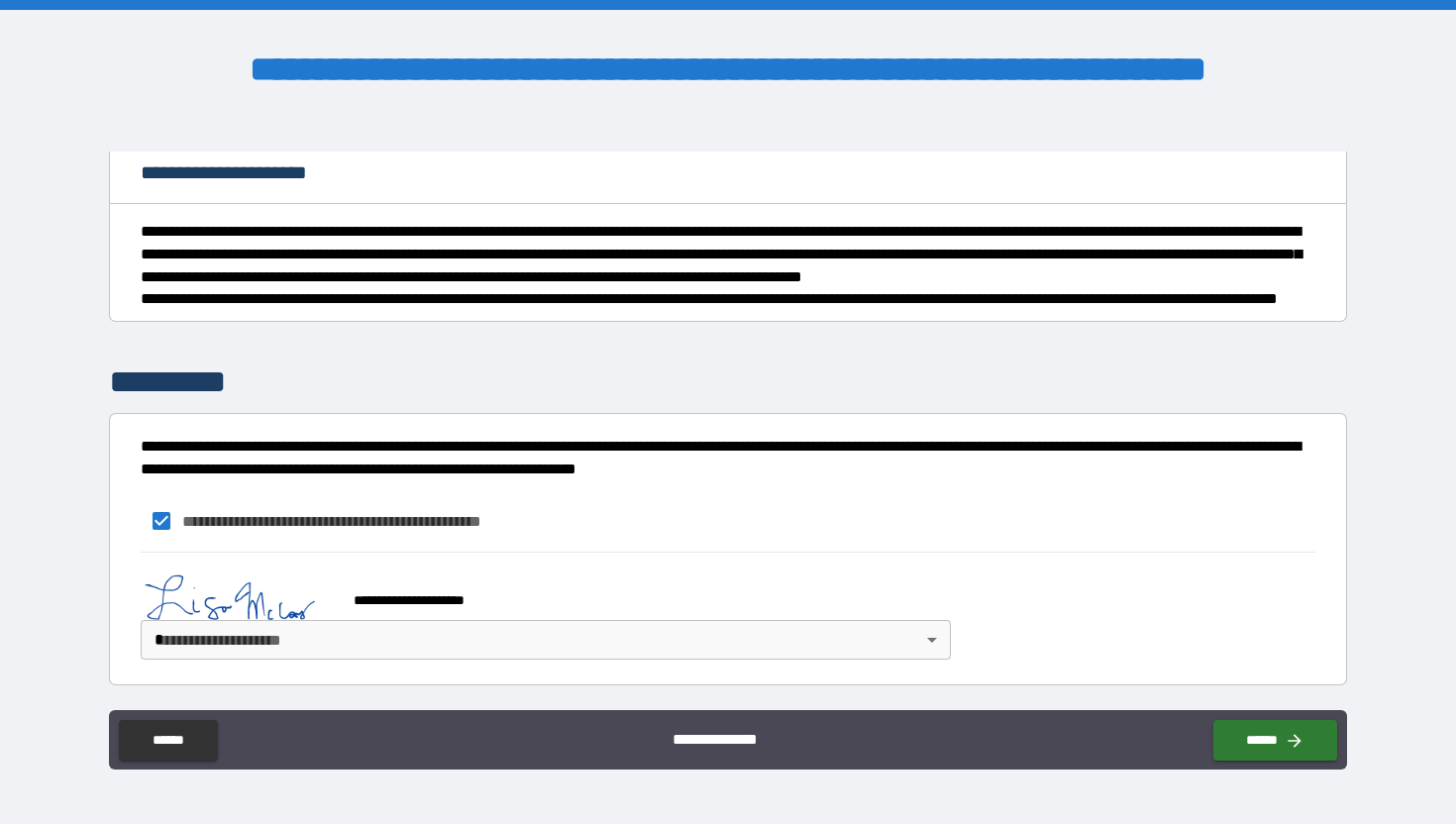 click on "**********" at bounding box center [728, 412] 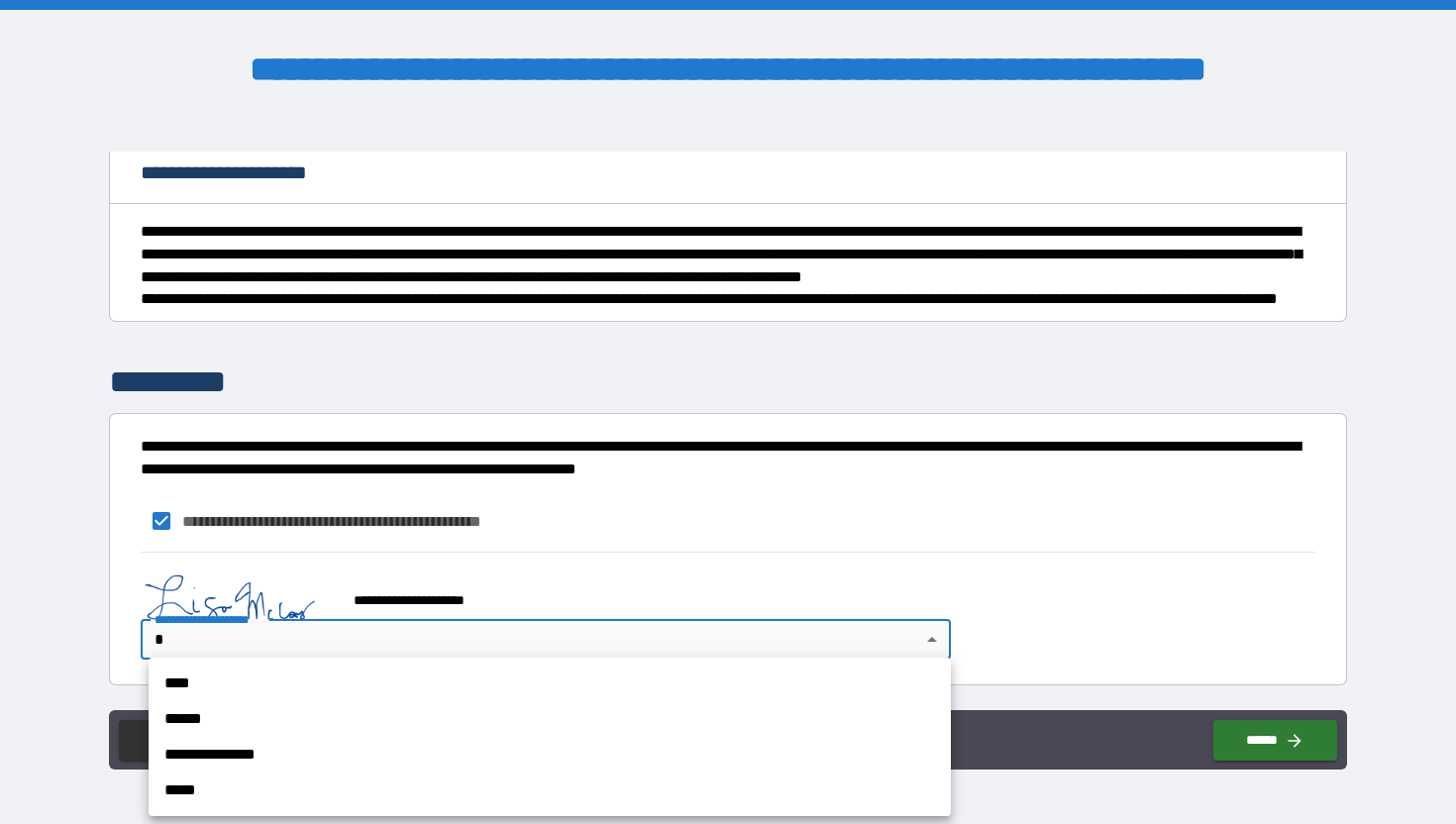 click on "**********" at bounding box center (550, 755) 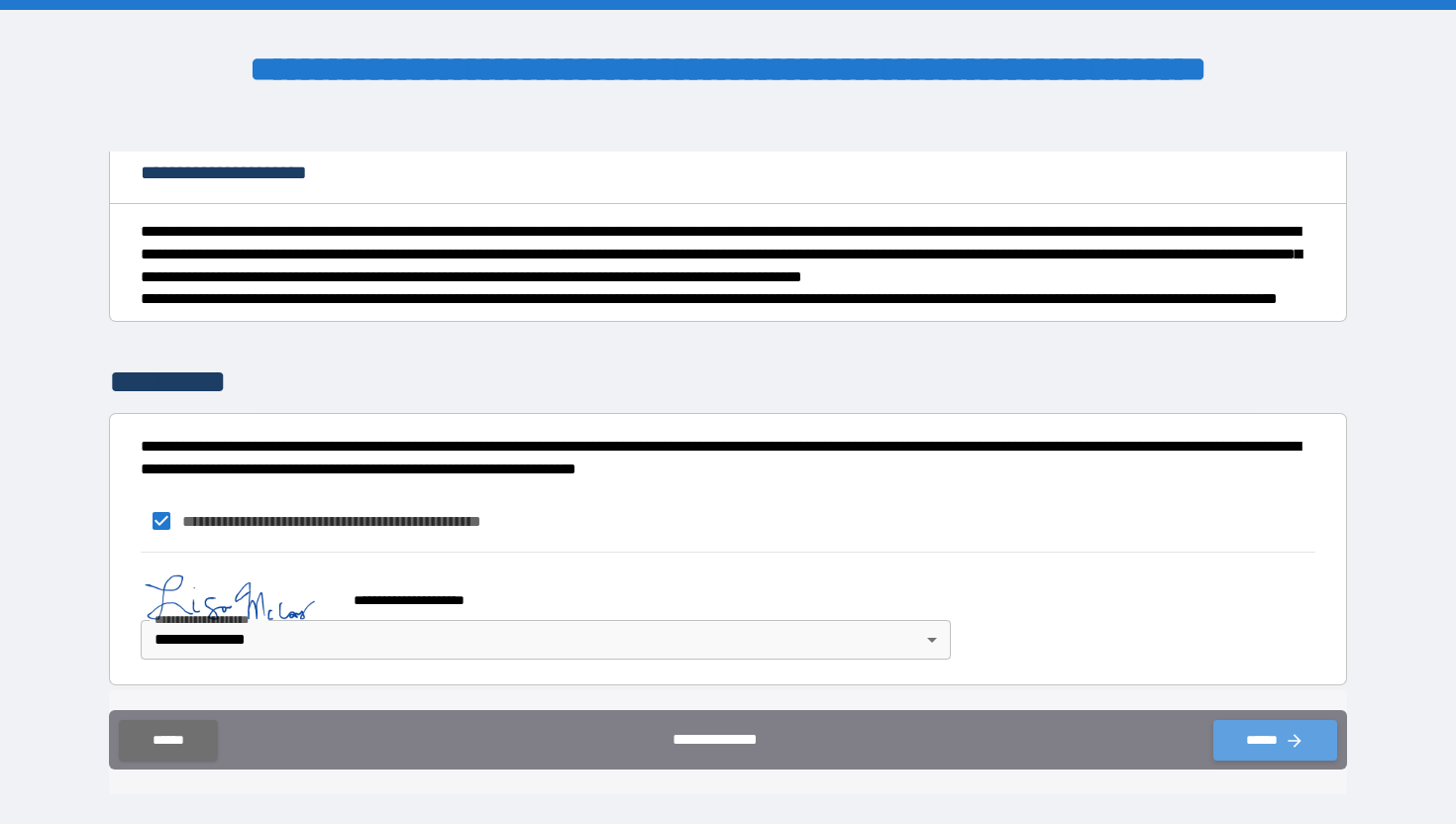 click 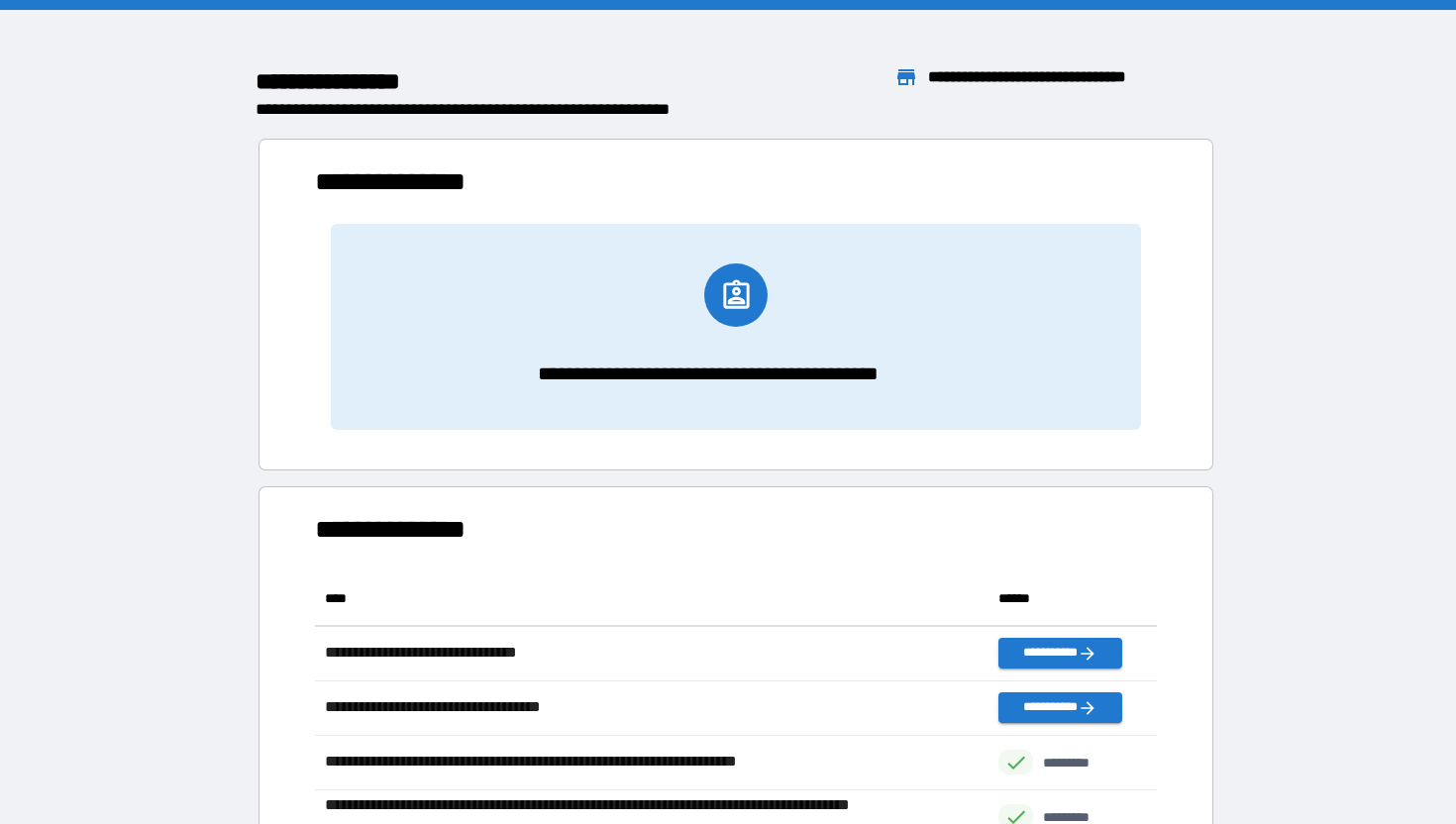 scroll, scrollTop: 1, scrollLeft: 1, axis: both 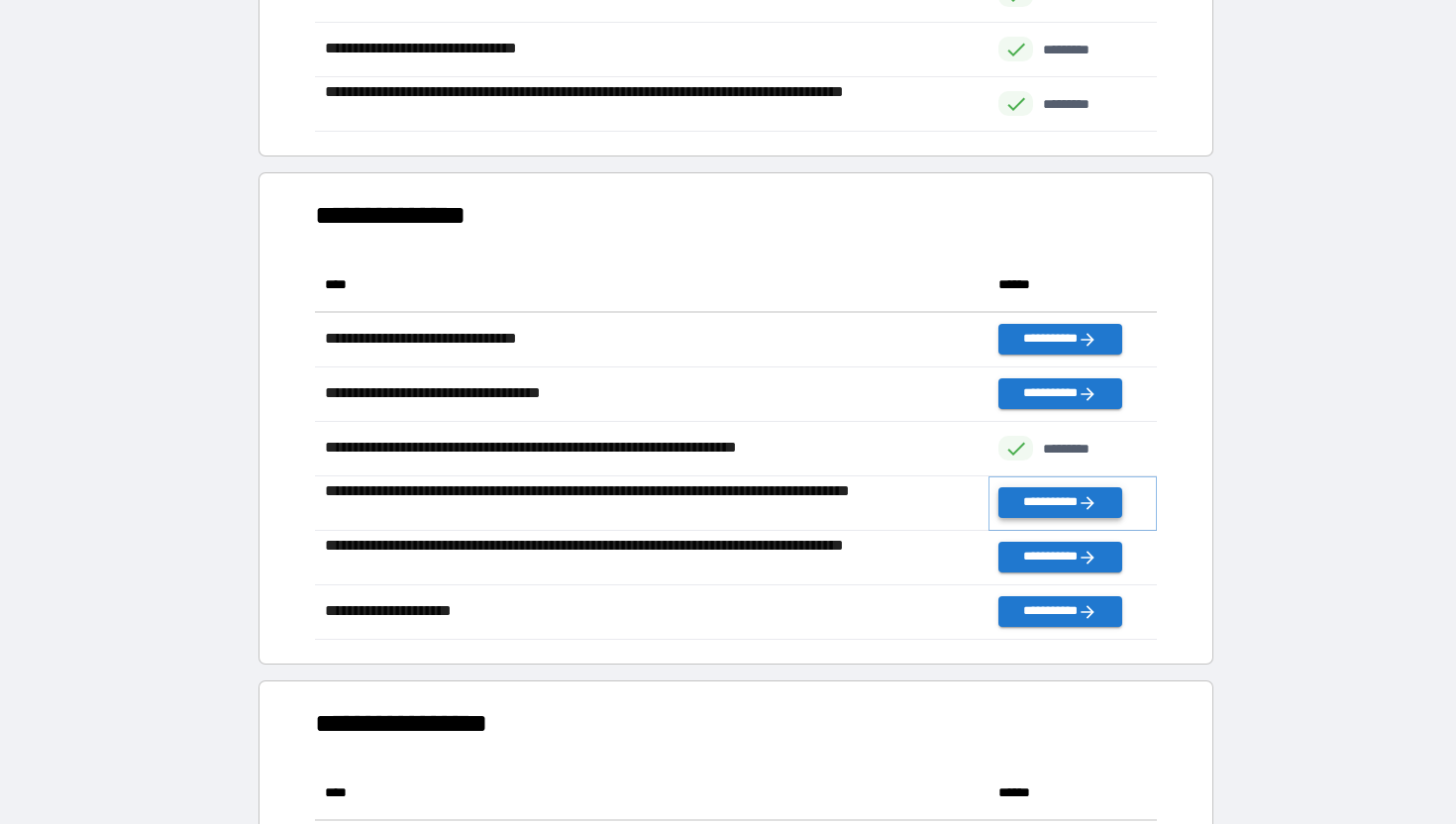 click 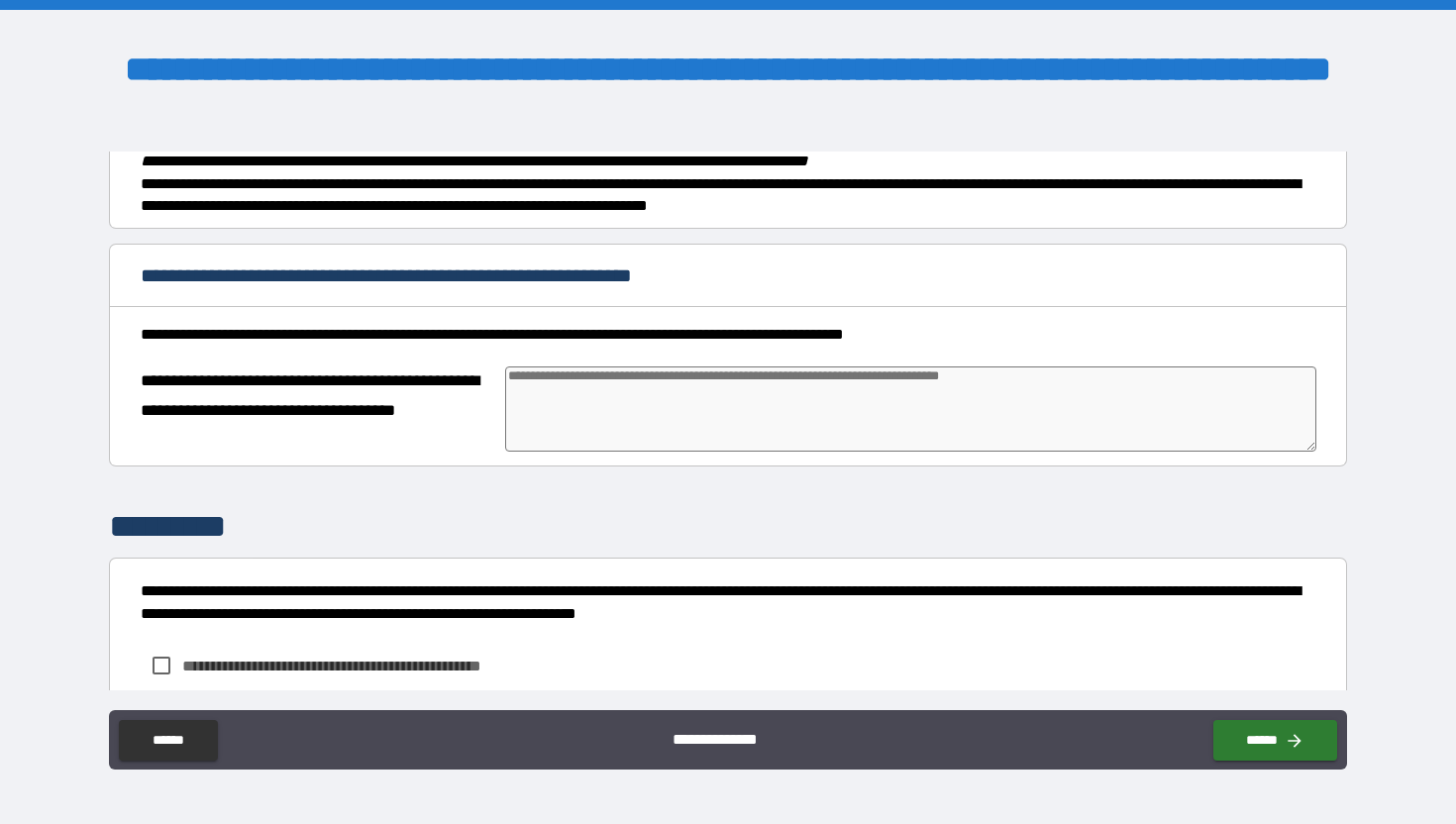 scroll, scrollTop: 378, scrollLeft: 0, axis: vertical 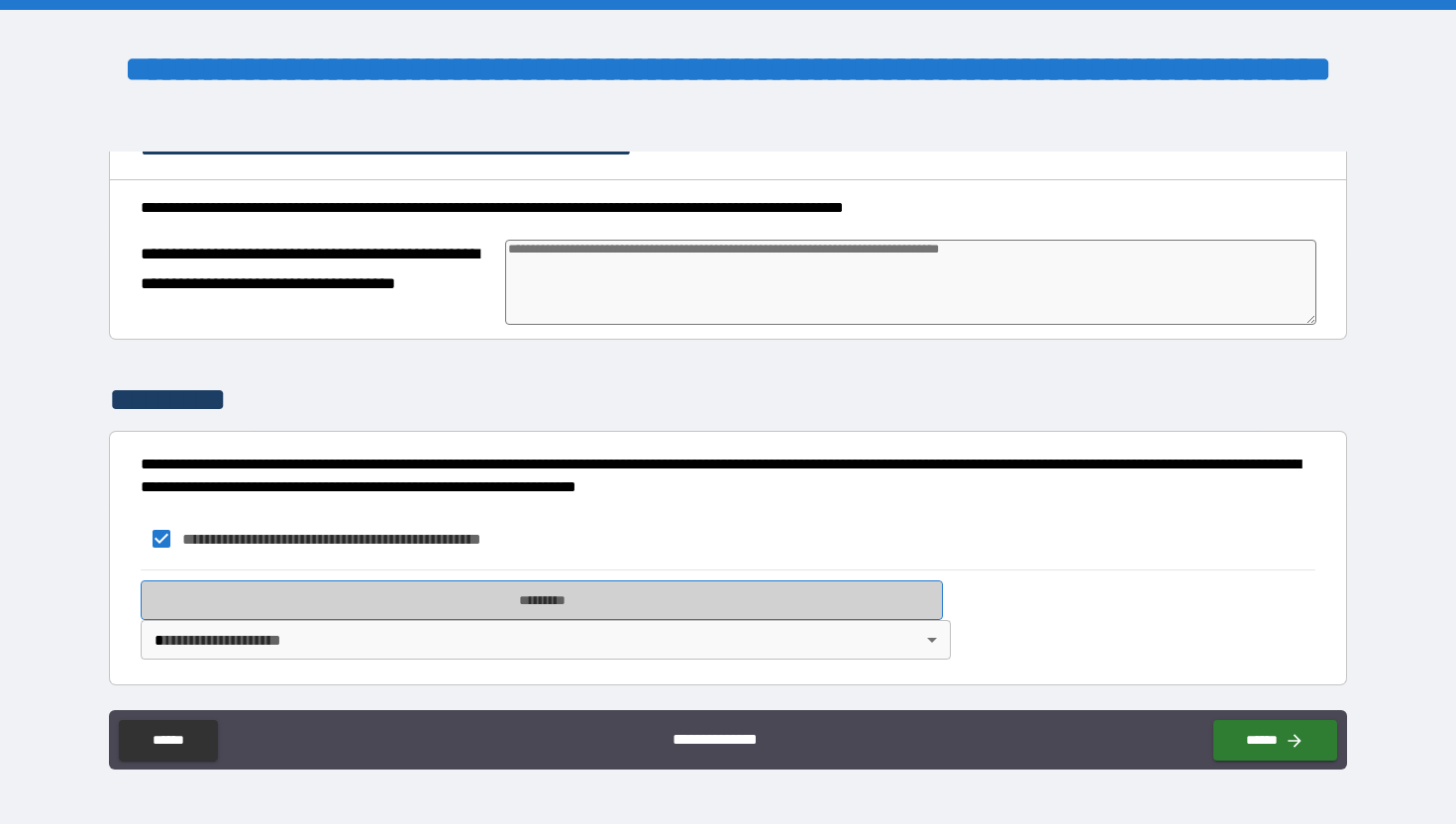 click on "*********" at bounding box center [542, 600] 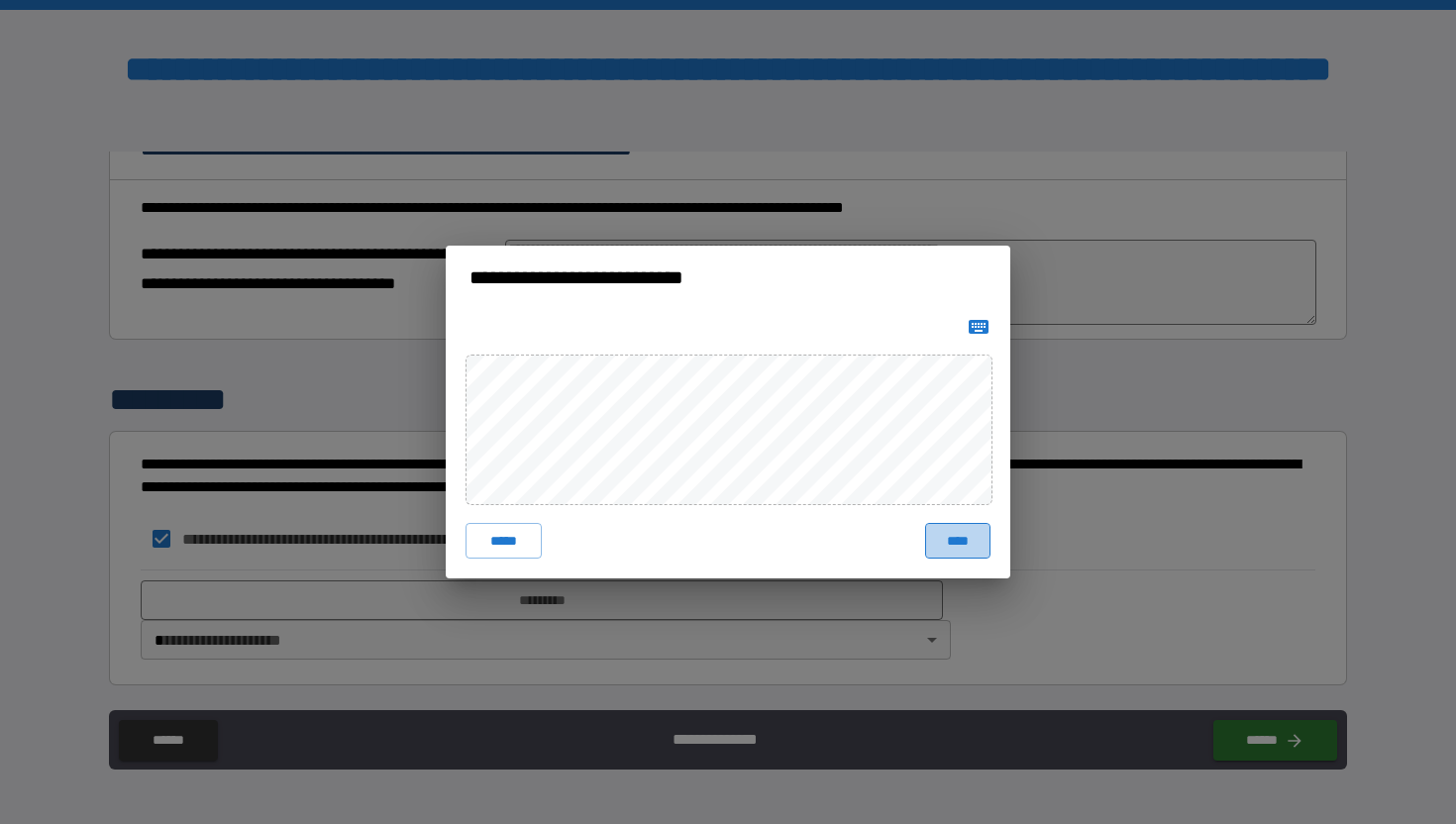 click on "****" at bounding box center [958, 541] 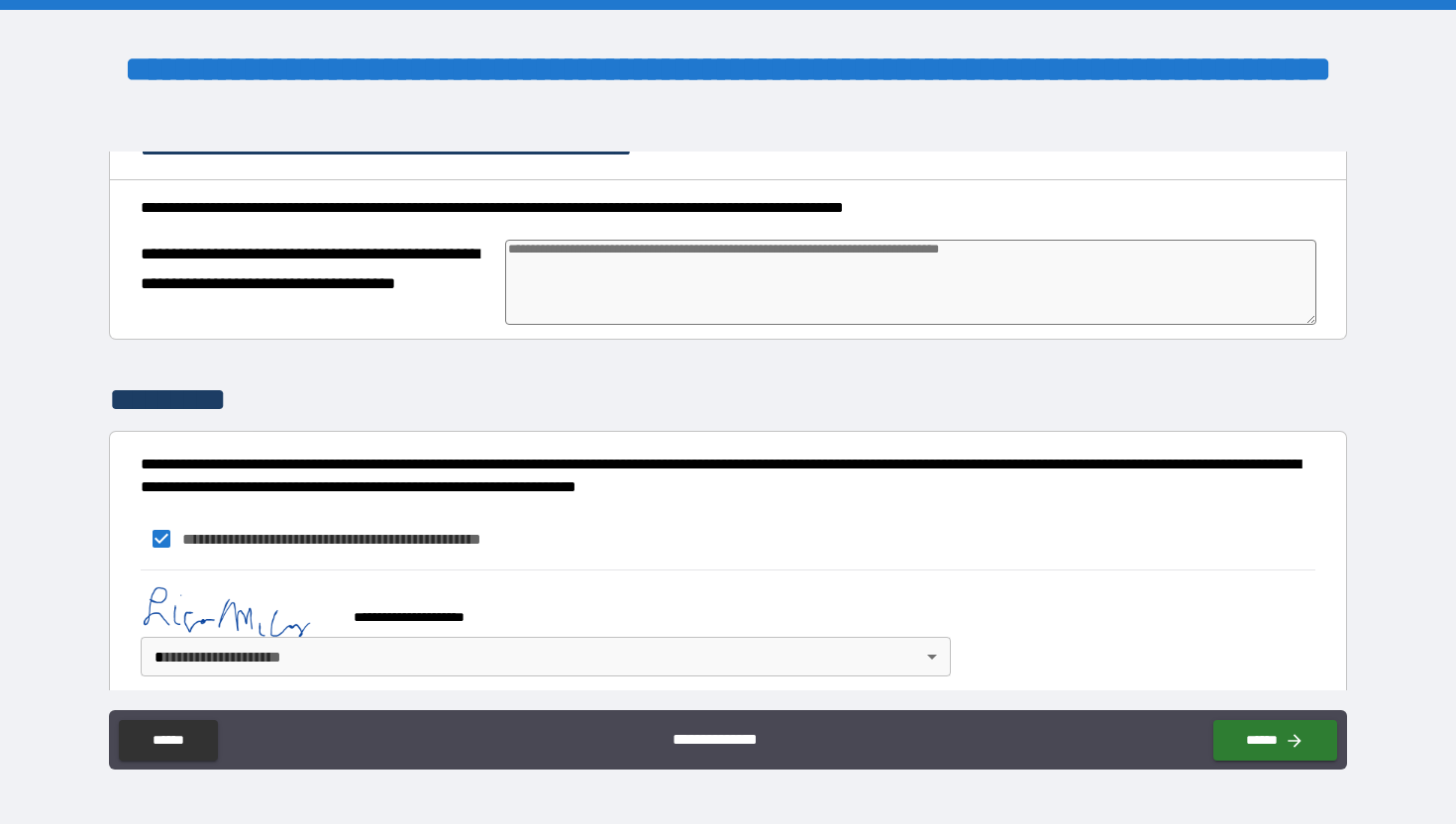 click on "**********" at bounding box center [728, 412] 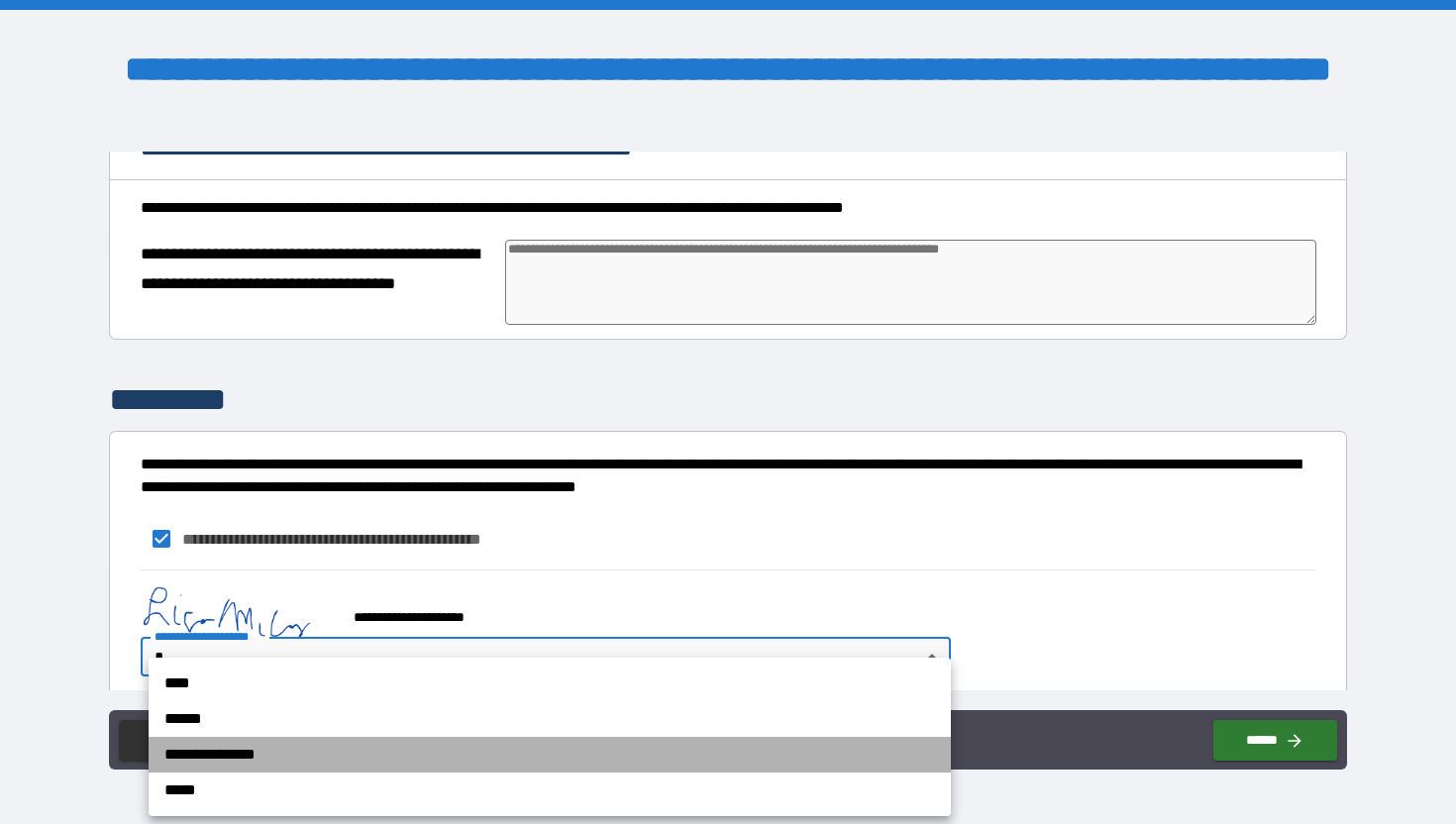 click on "**********" at bounding box center (550, 755) 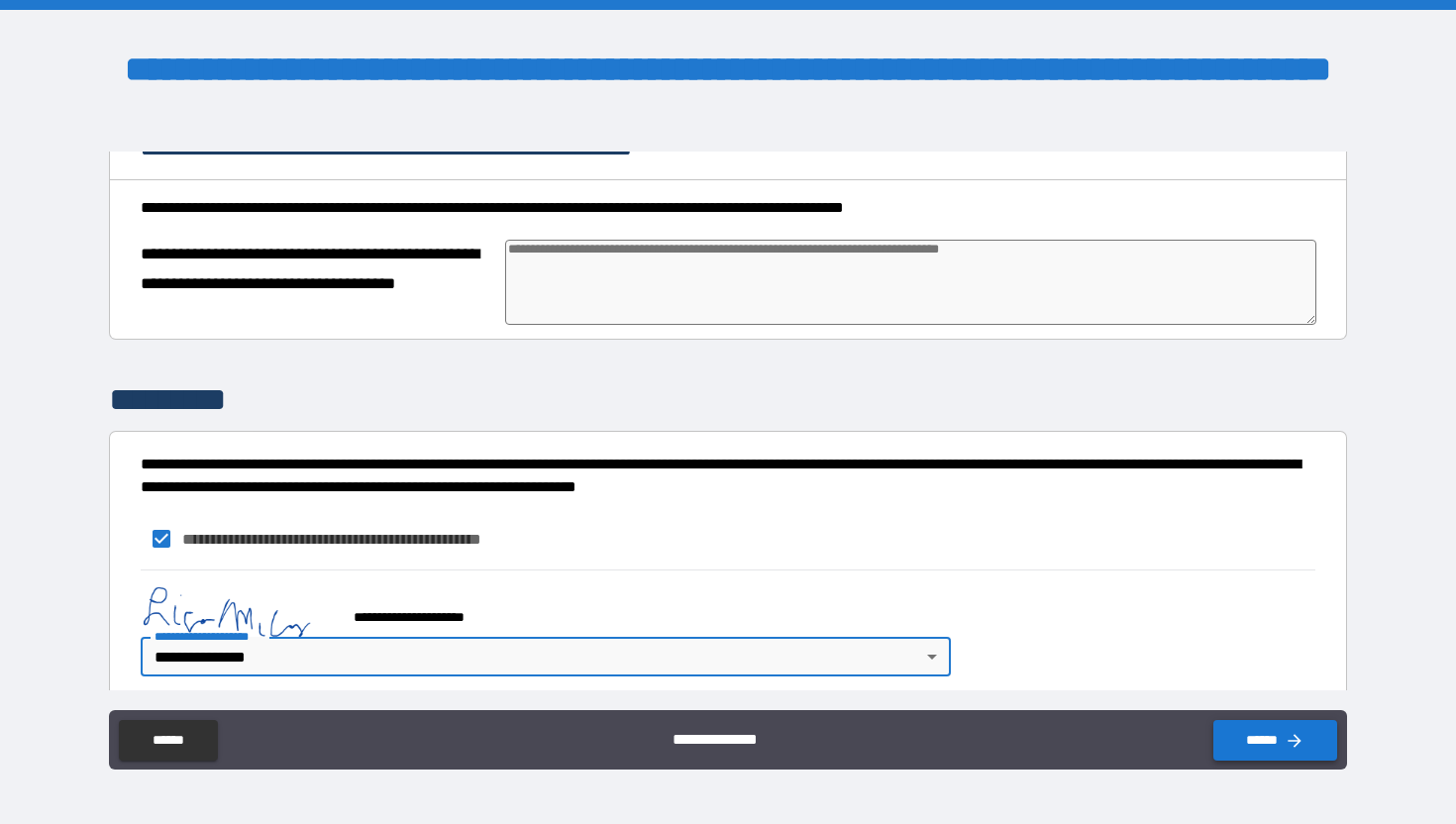 click on "******" at bounding box center (1275, 740) 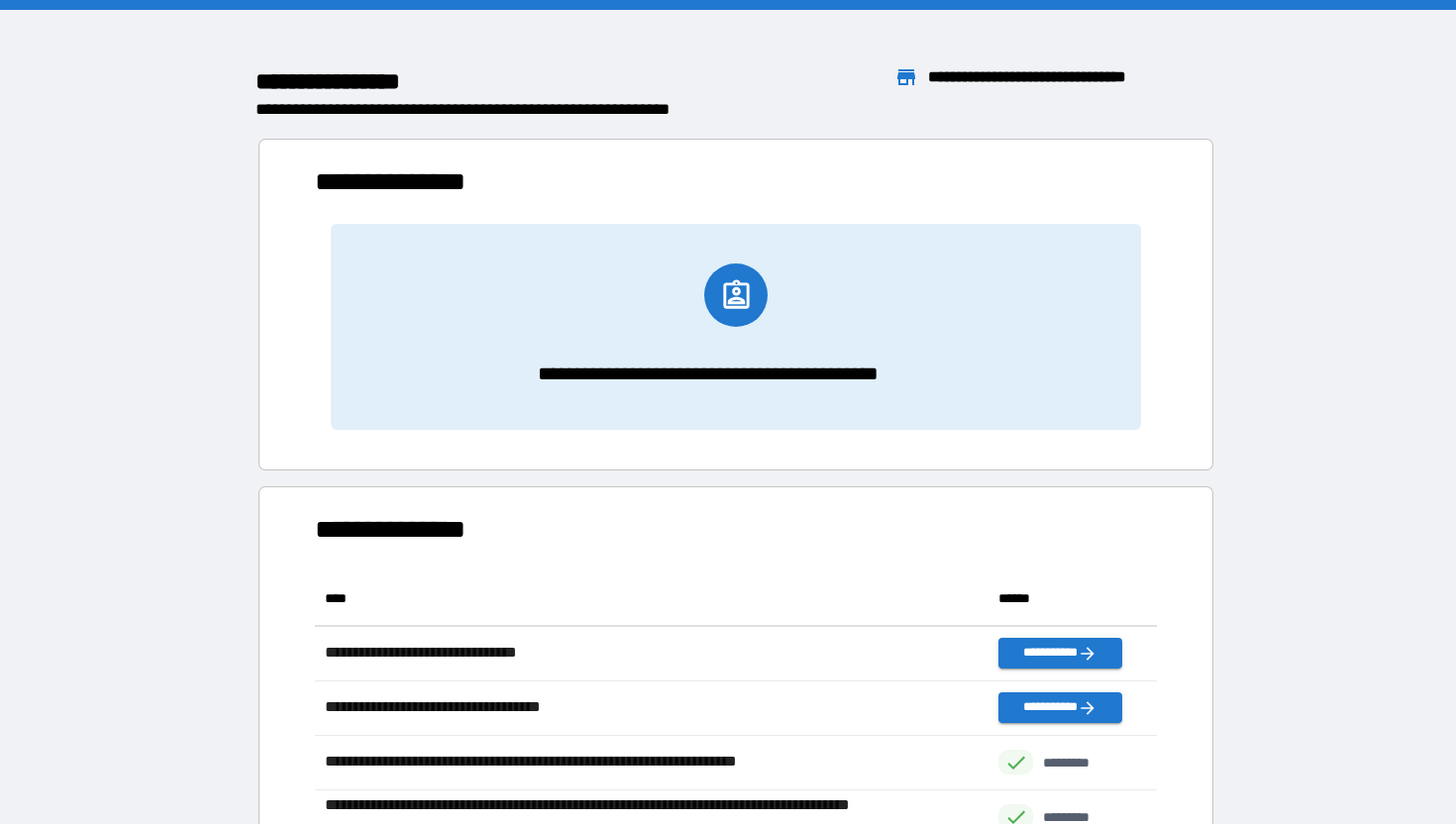 scroll, scrollTop: 1, scrollLeft: 1, axis: both 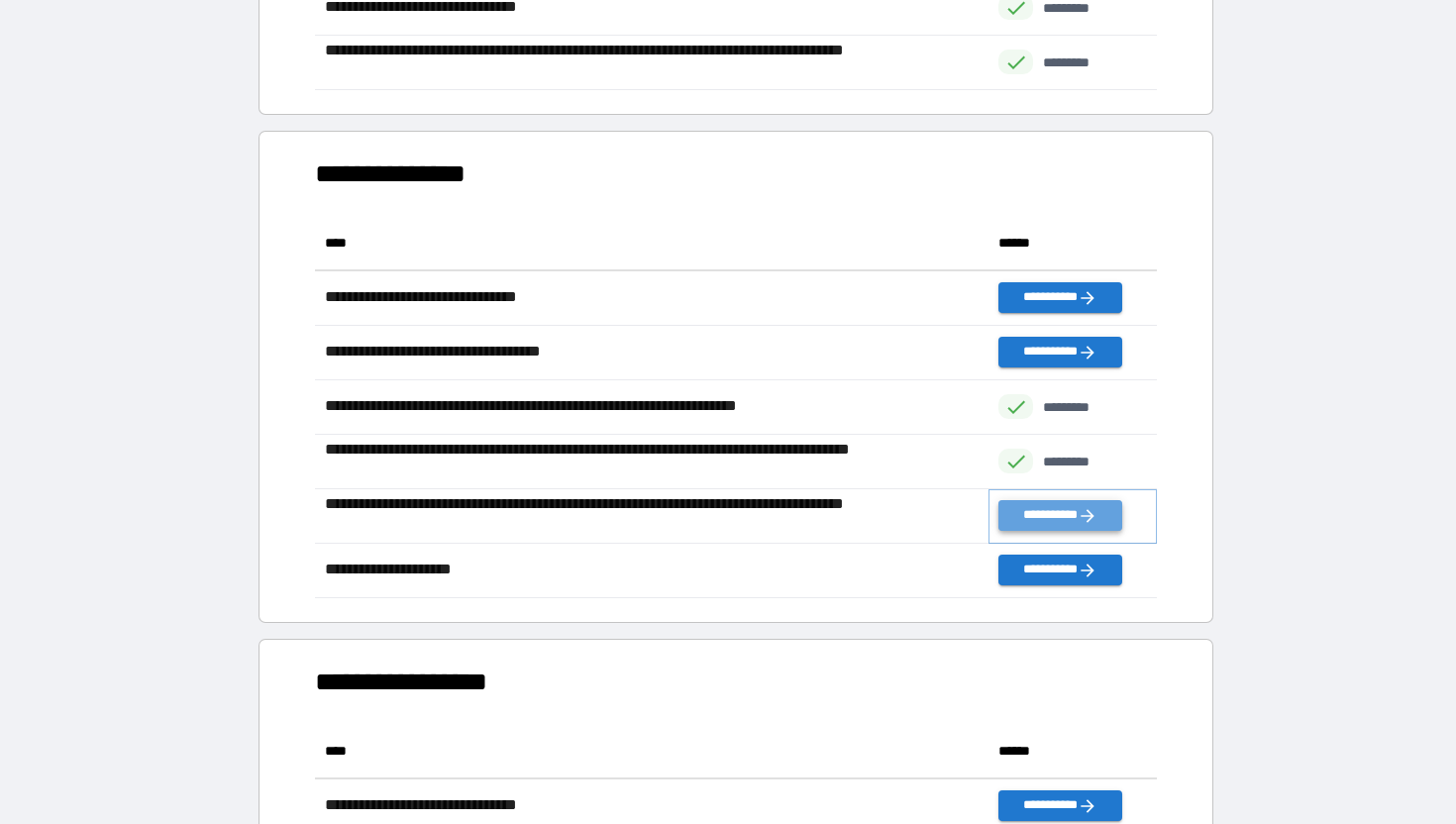 click on "**********" at bounding box center (1060, 515) 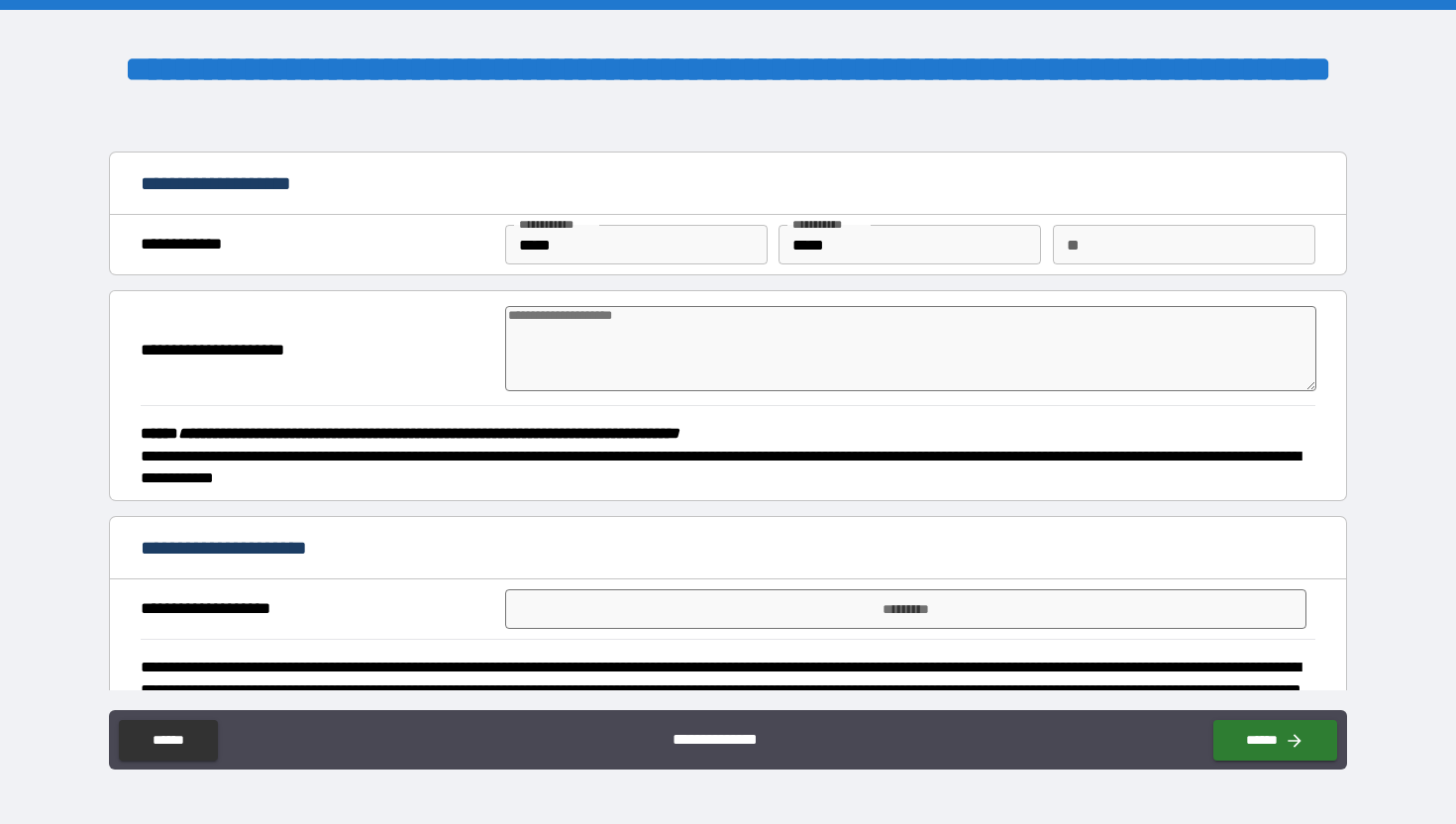 click at bounding box center (910, 349) 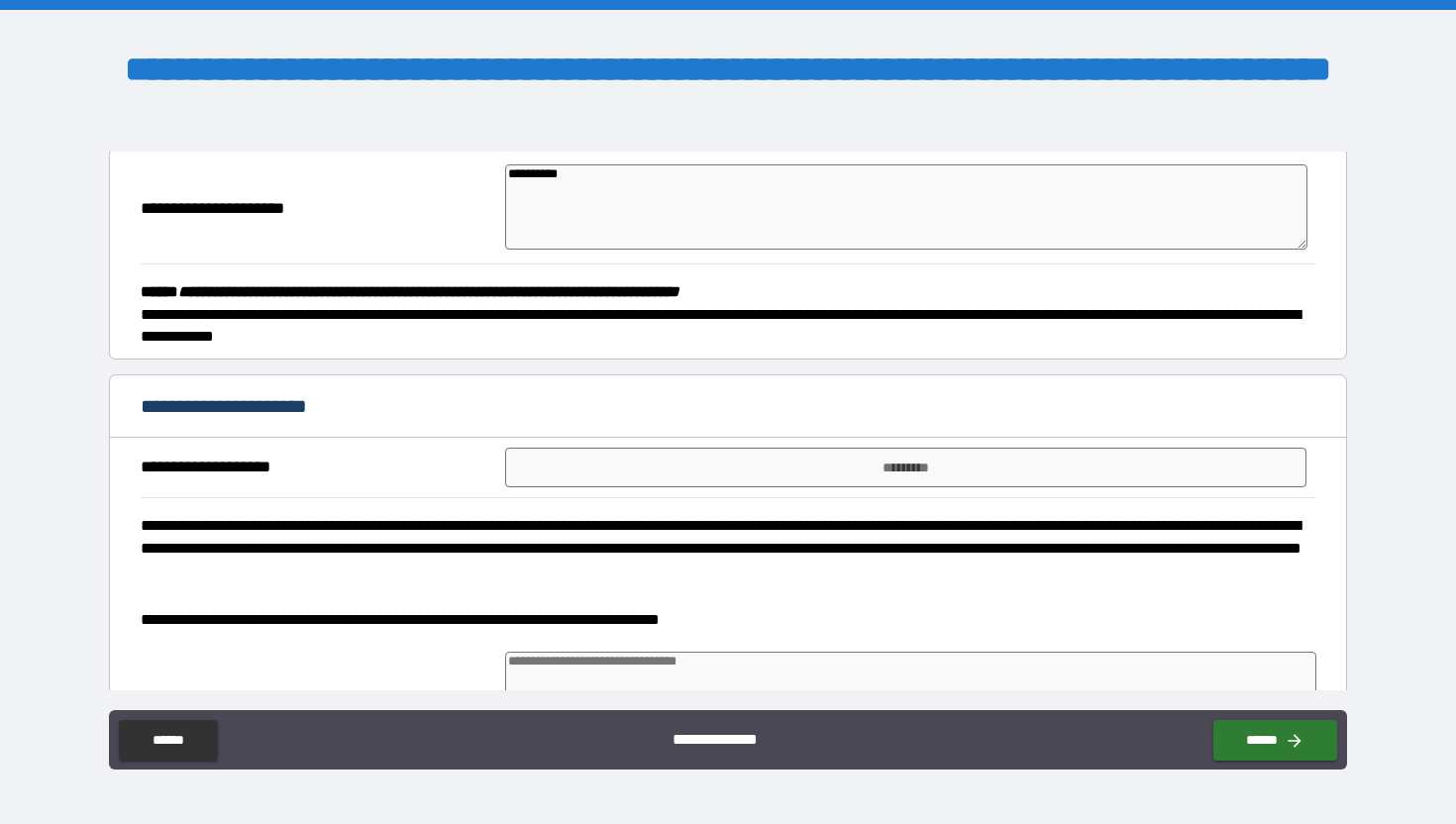 scroll, scrollTop: 173, scrollLeft: 0, axis: vertical 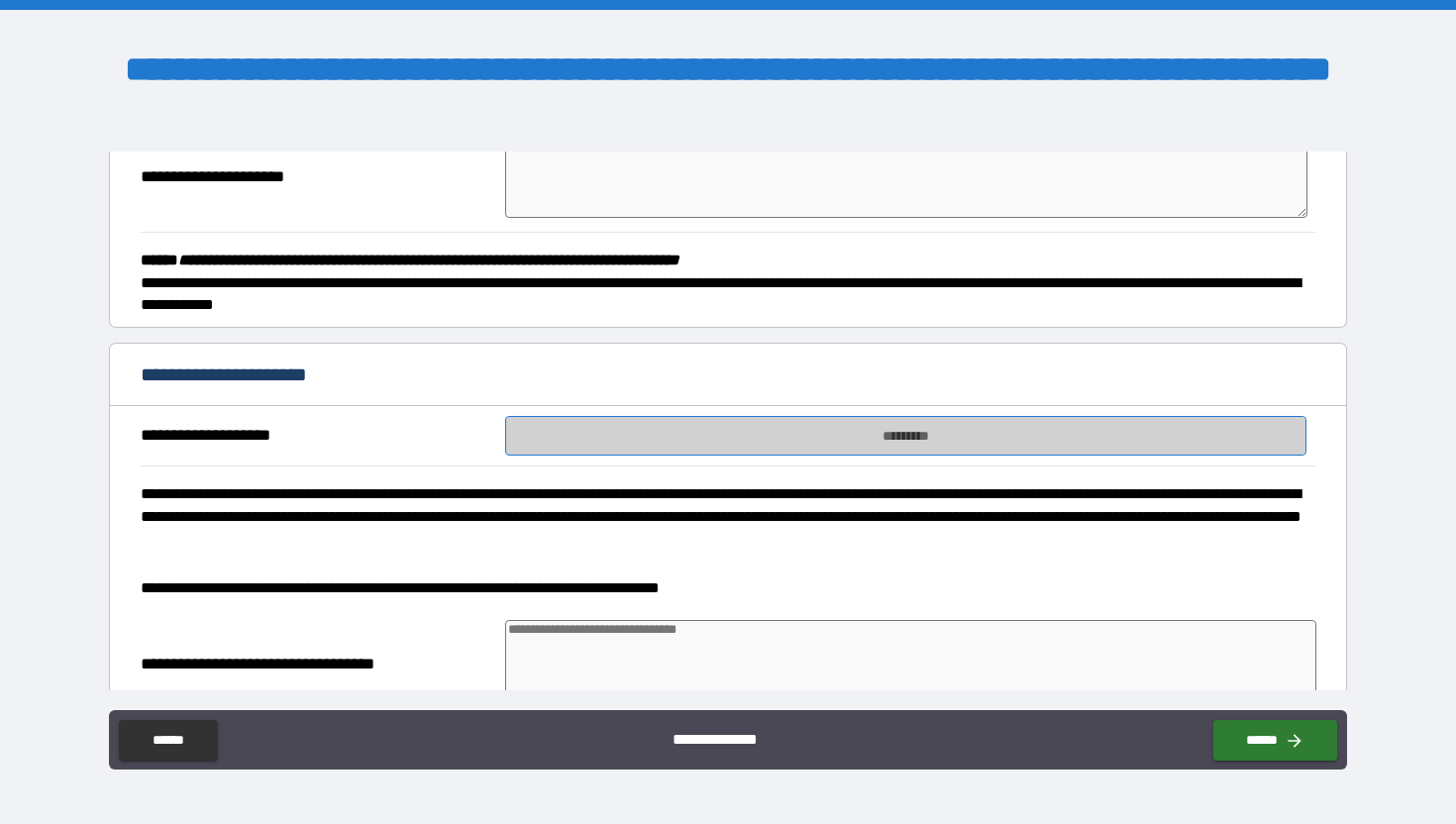 click on "*********" at bounding box center (906, 436) 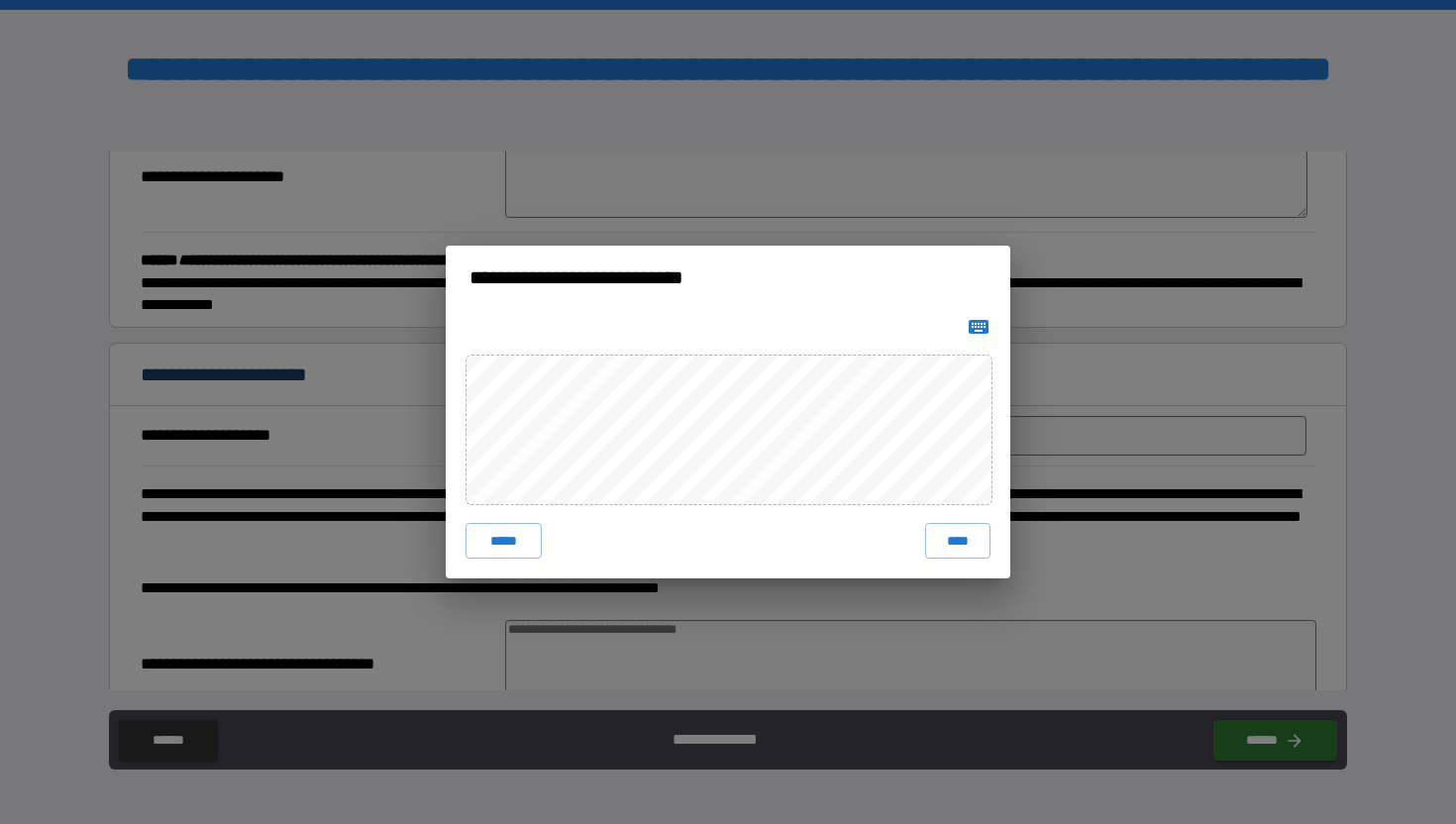 click on "***** ****" at bounding box center (728, 444) 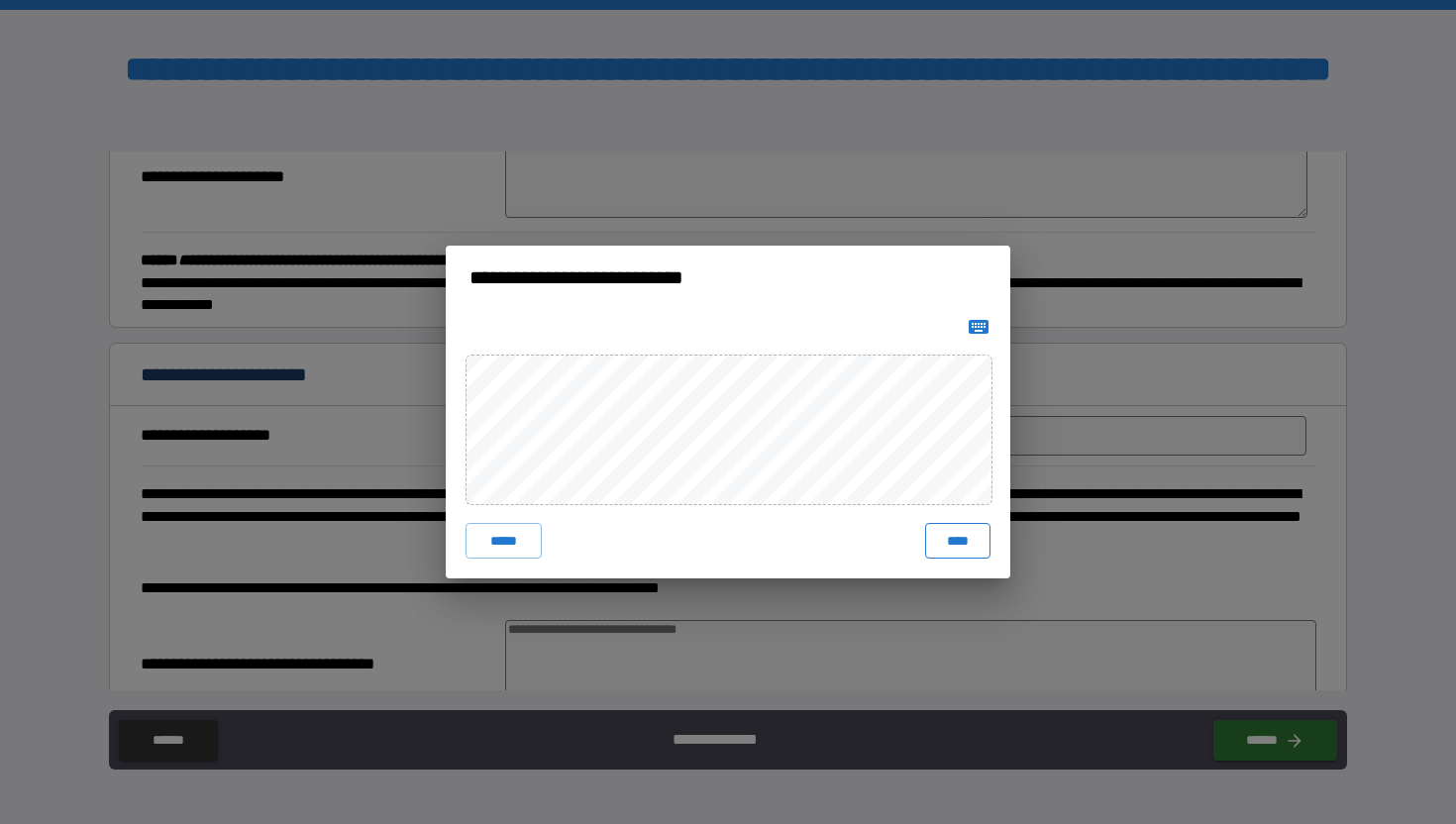 click on "****" at bounding box center (958, 541) 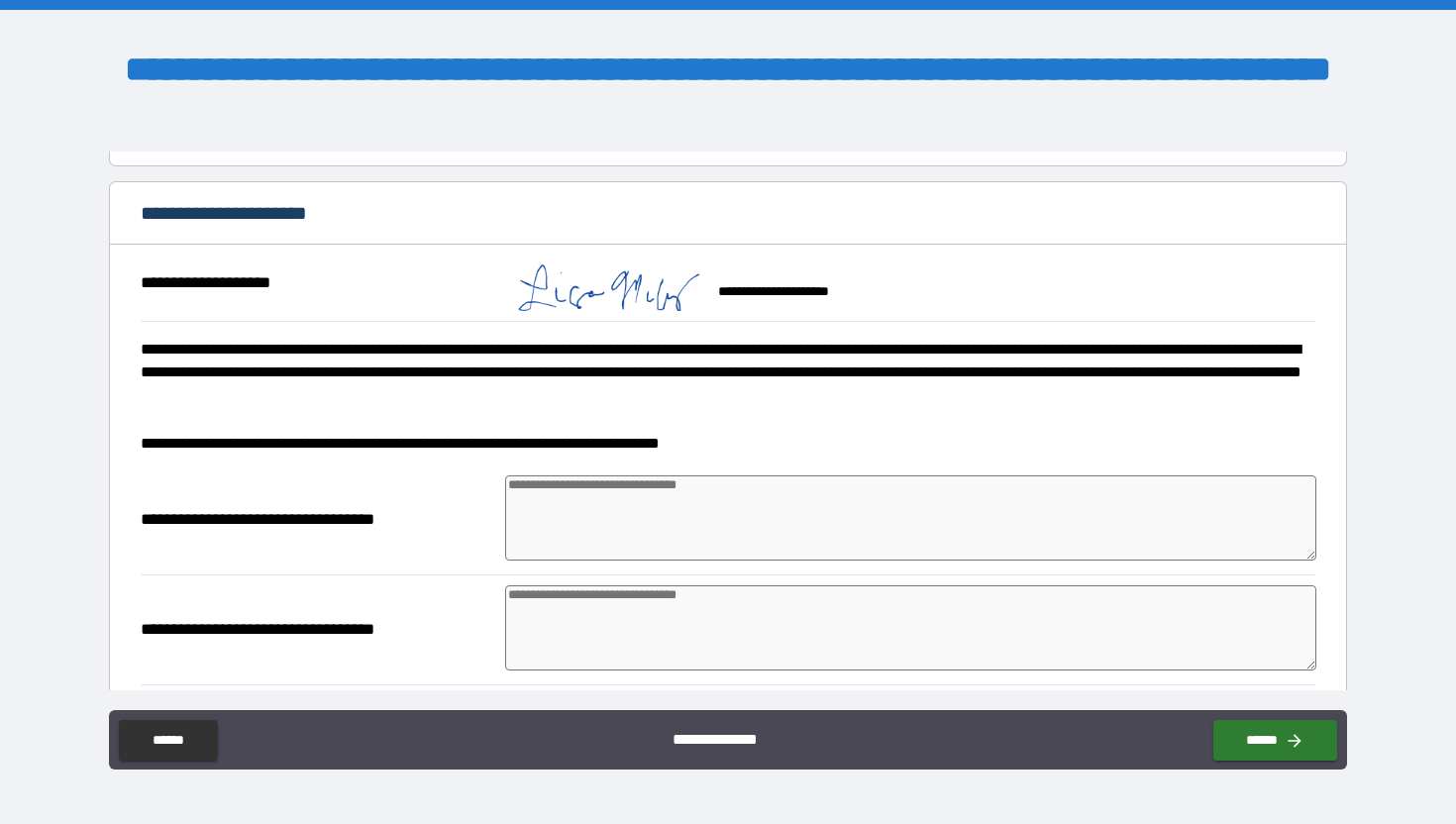 scroll, scrollTop: 337, scrollLeft: 0, axis: vertical 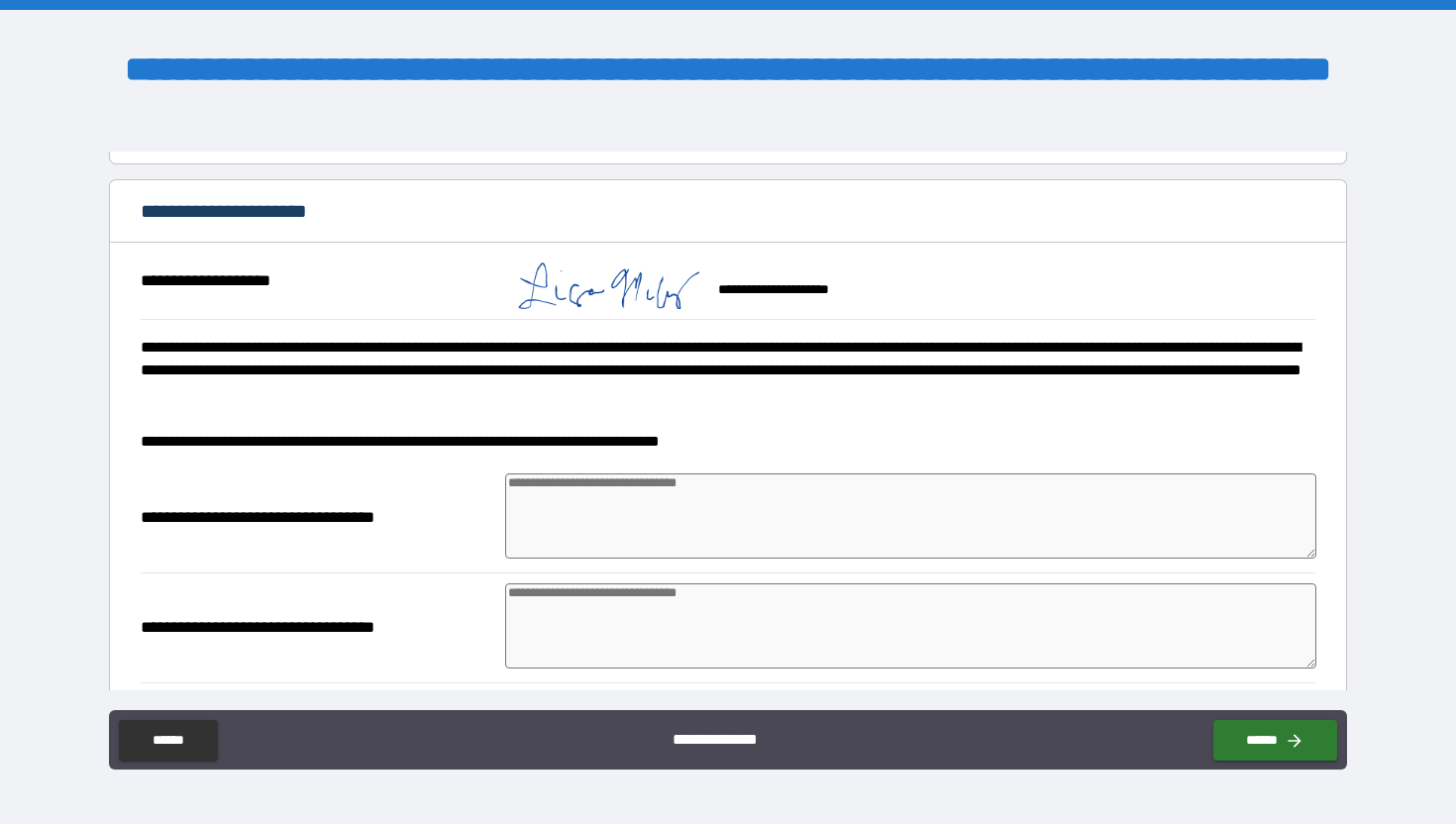 click at bounding box center [910, 516] 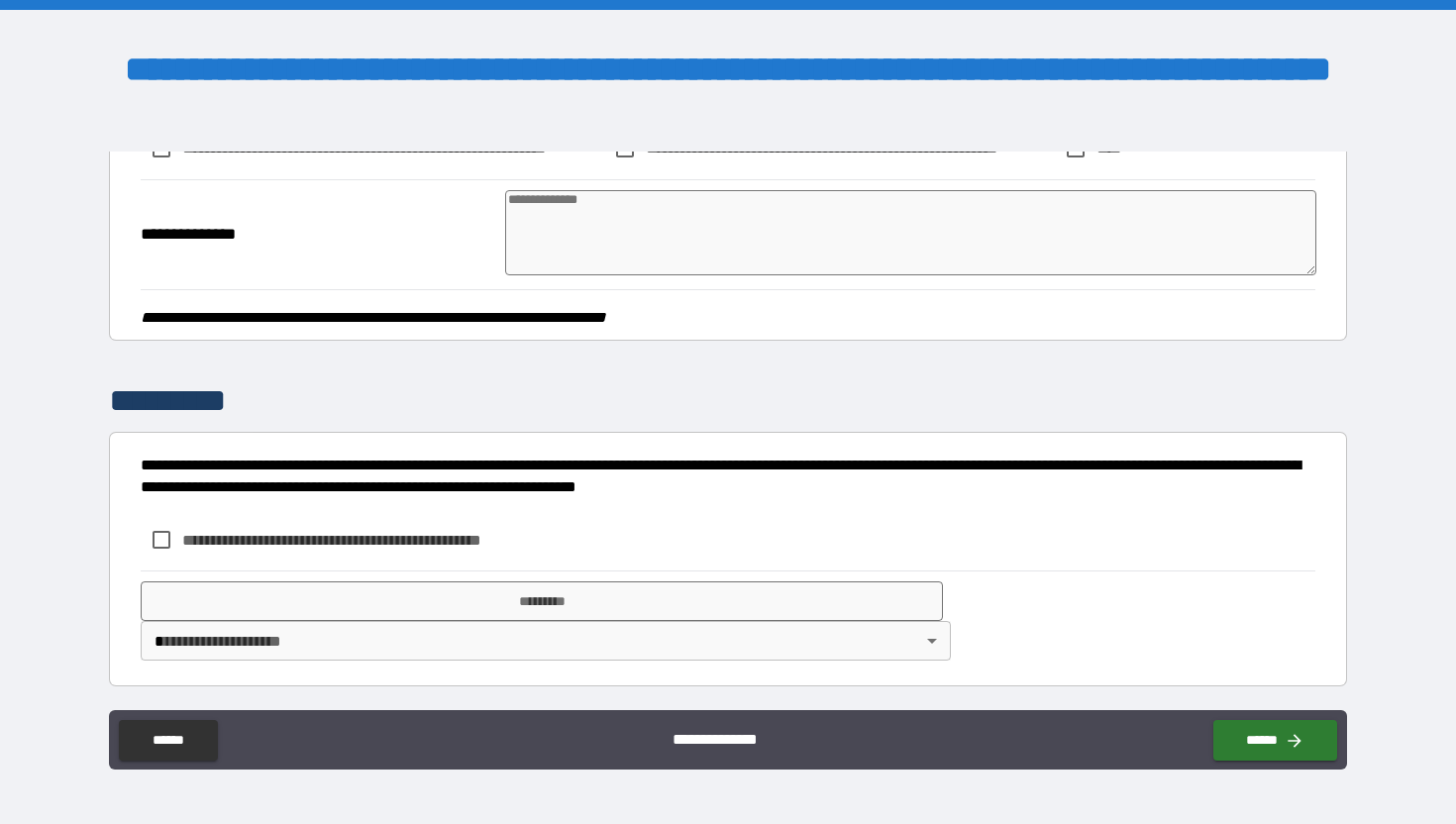 scroll, scrollTop: 1053, scrollLeft: 0, axis: vertical 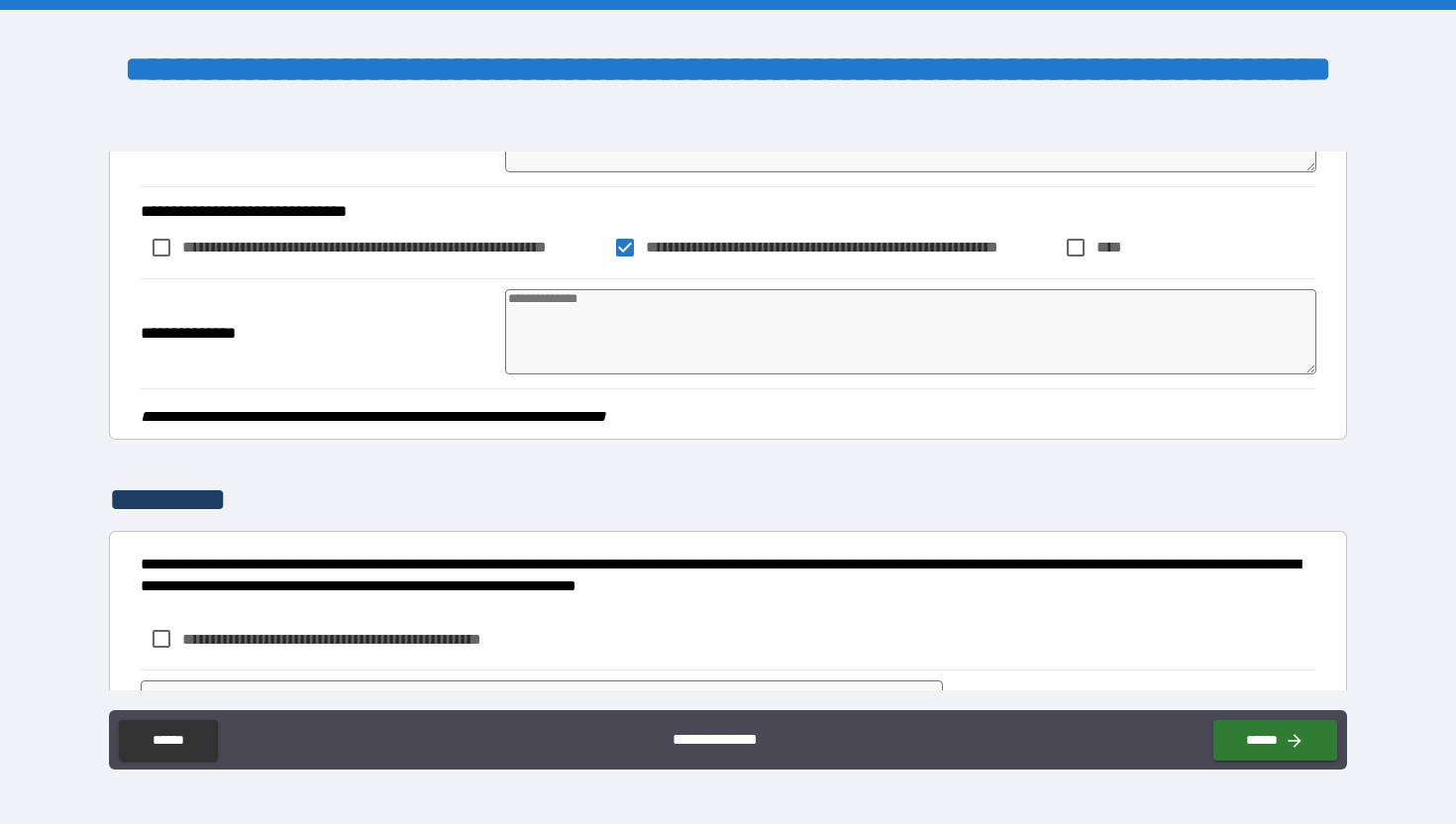 click at bounding box center (910, 332) 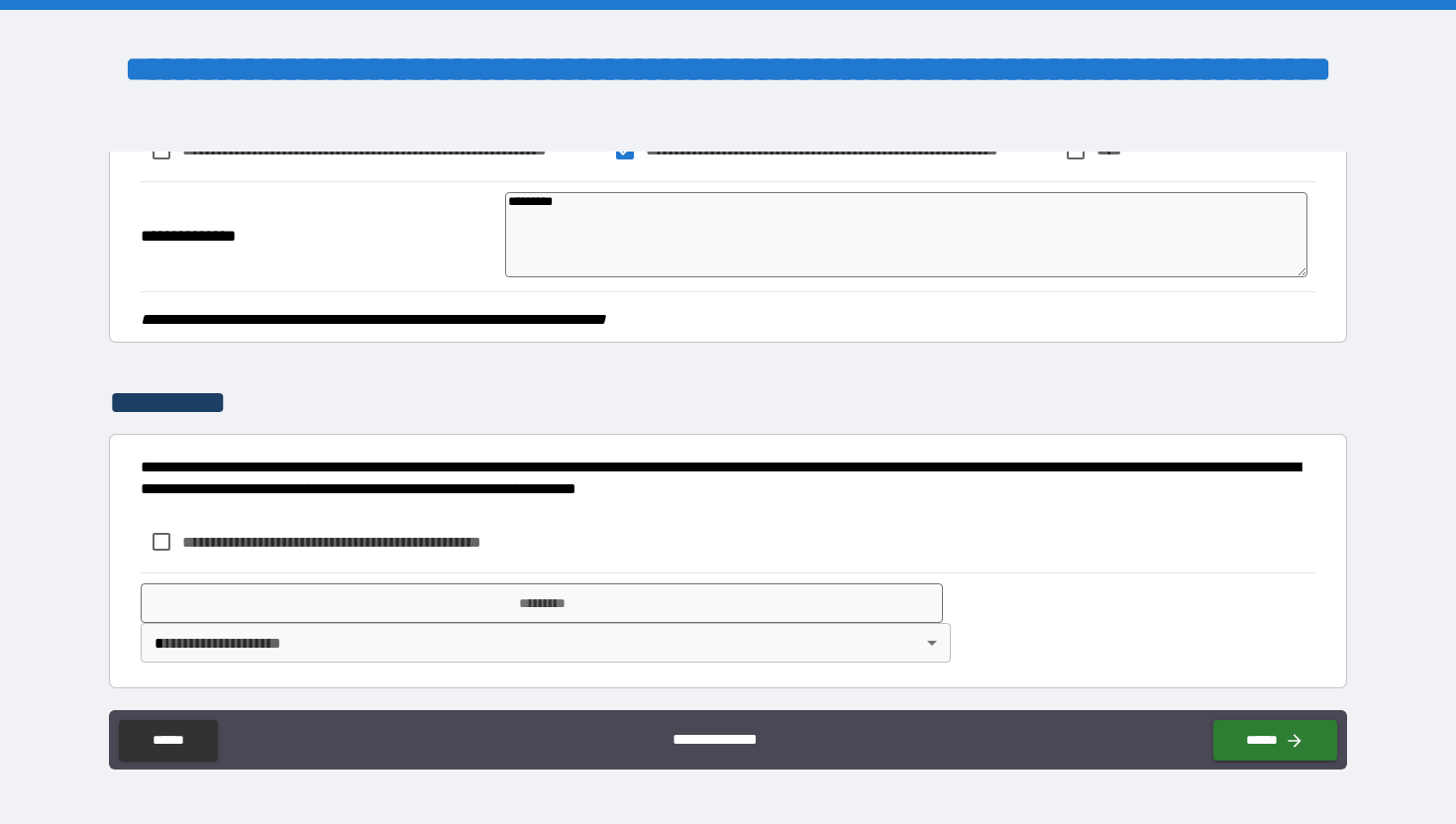 scroll, scrollTop: 1152, scrollLeft: 0, axis: vertical 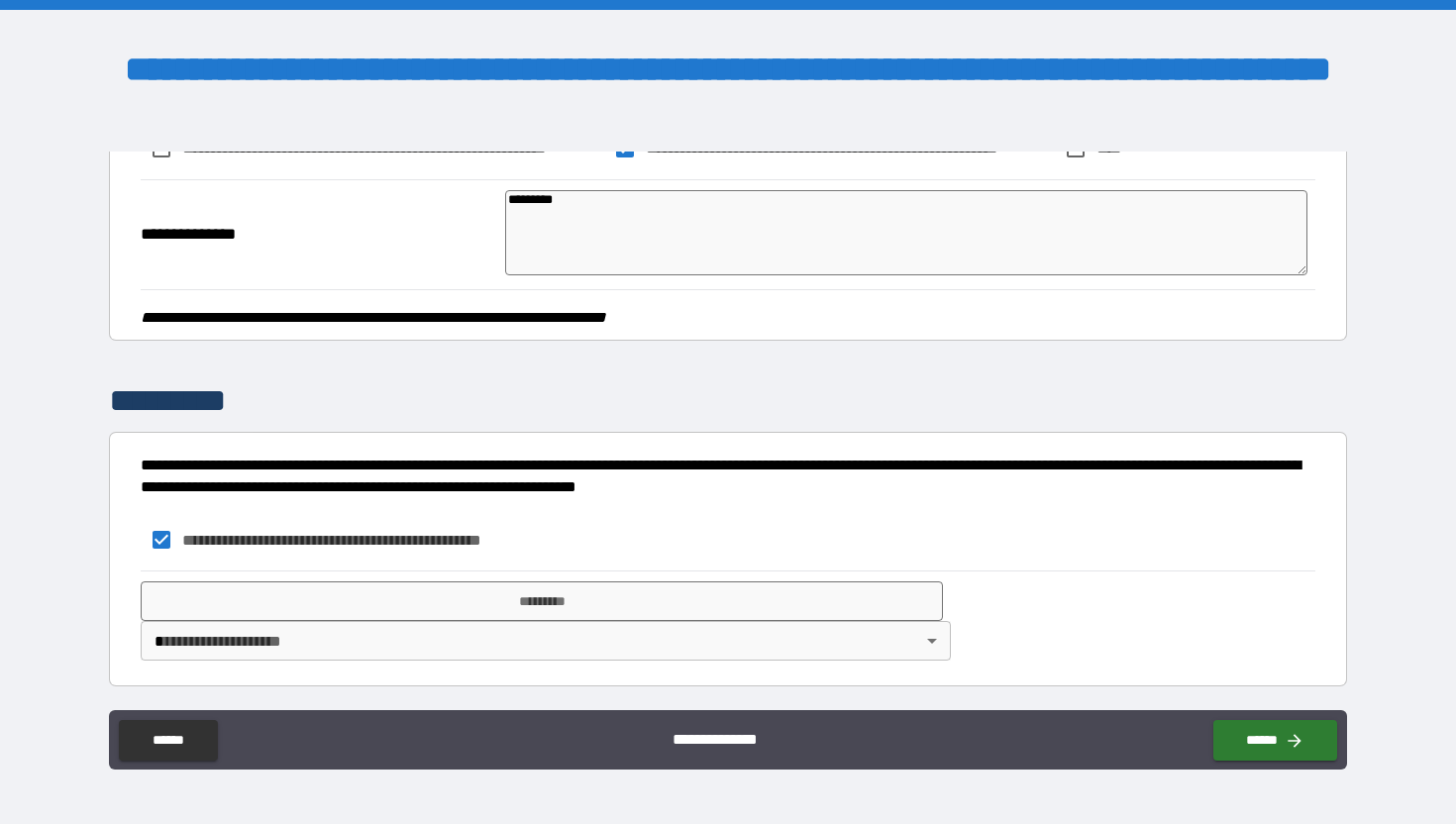 click on "**********" at bounding box center [728, 412] 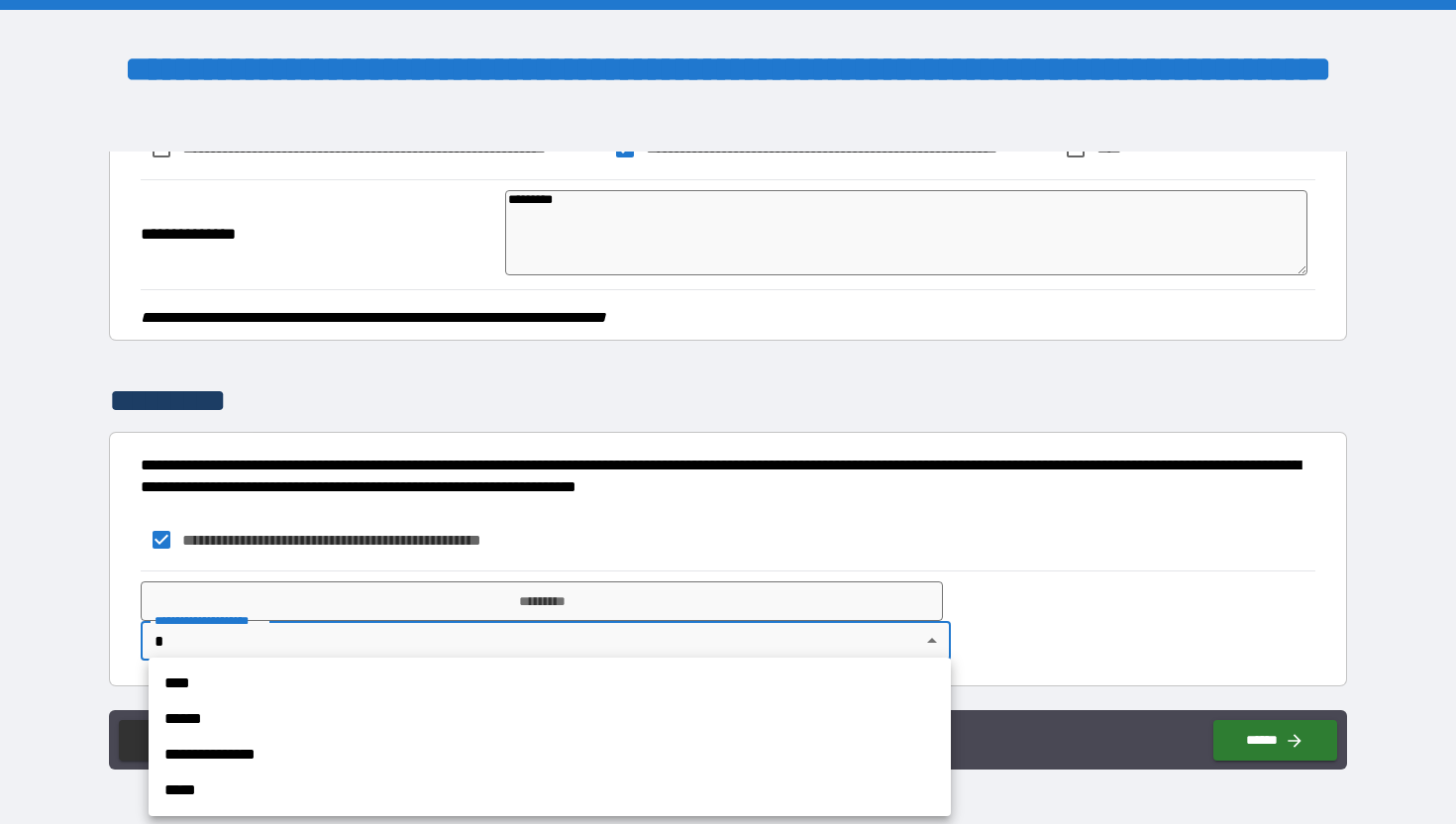 click on "**********" at bounding box center (550, 755) 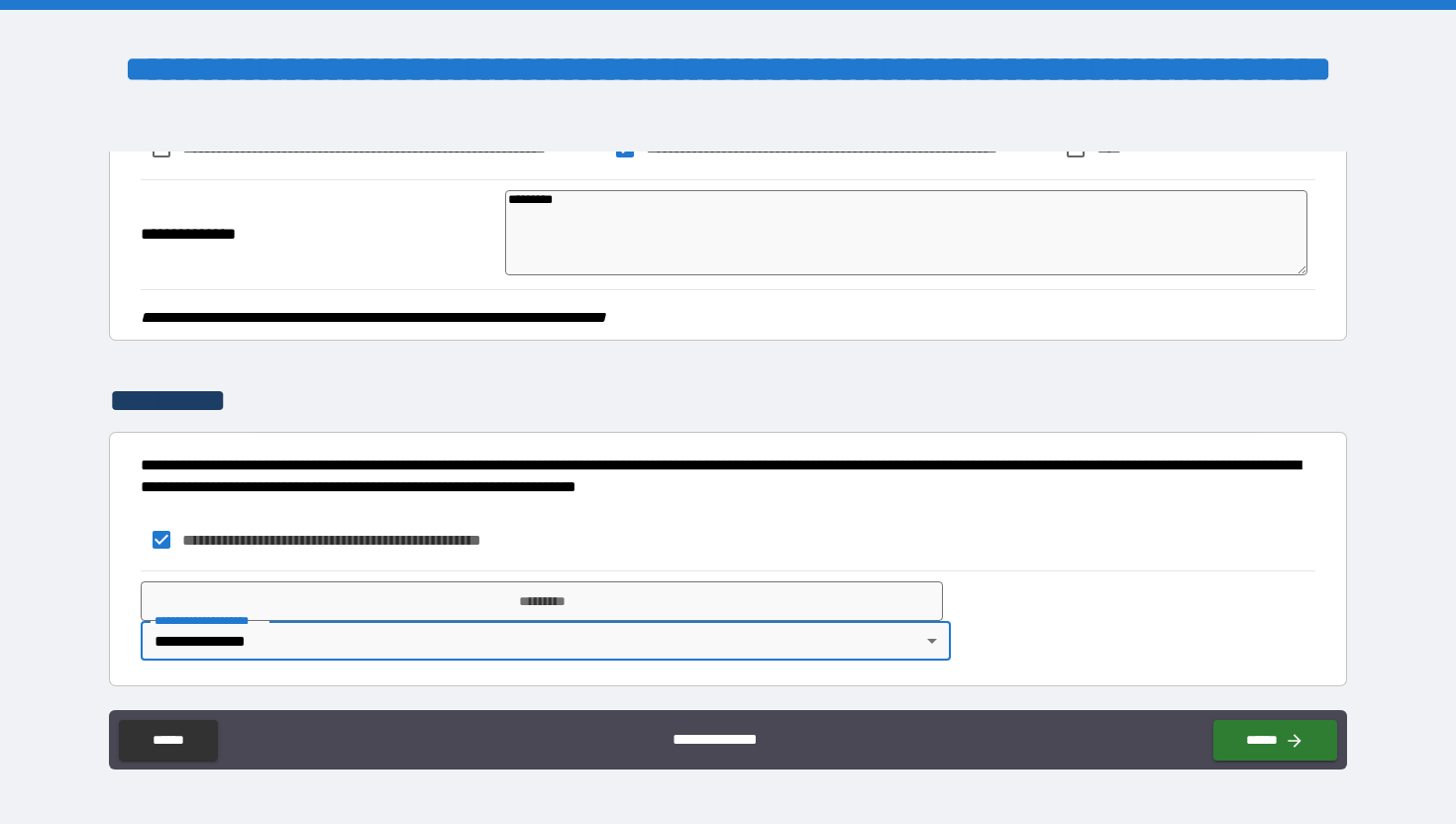 click on "**********" at bounding box center [208, 620] 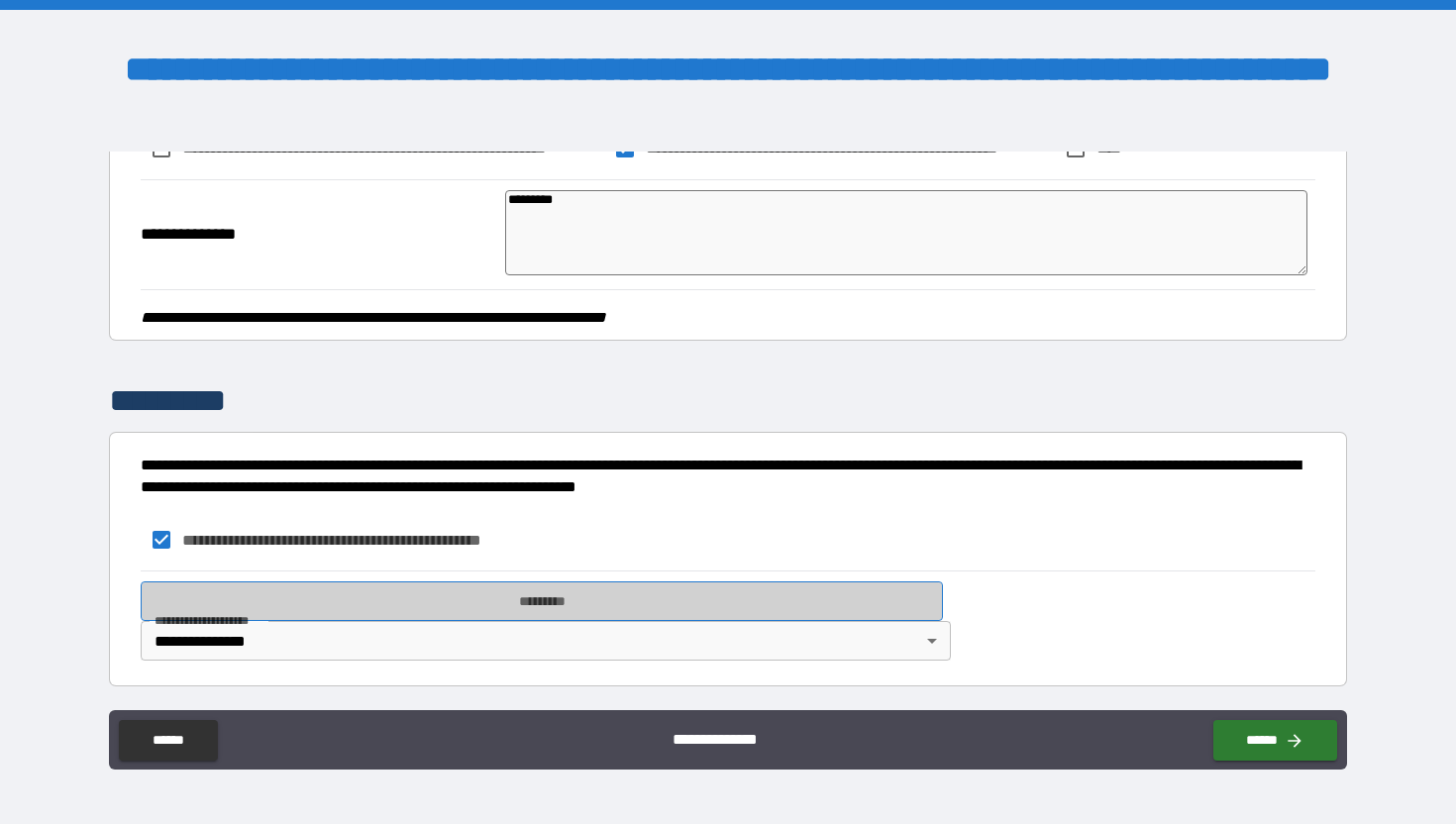 click on "*********" at bounding box center [542, 601] 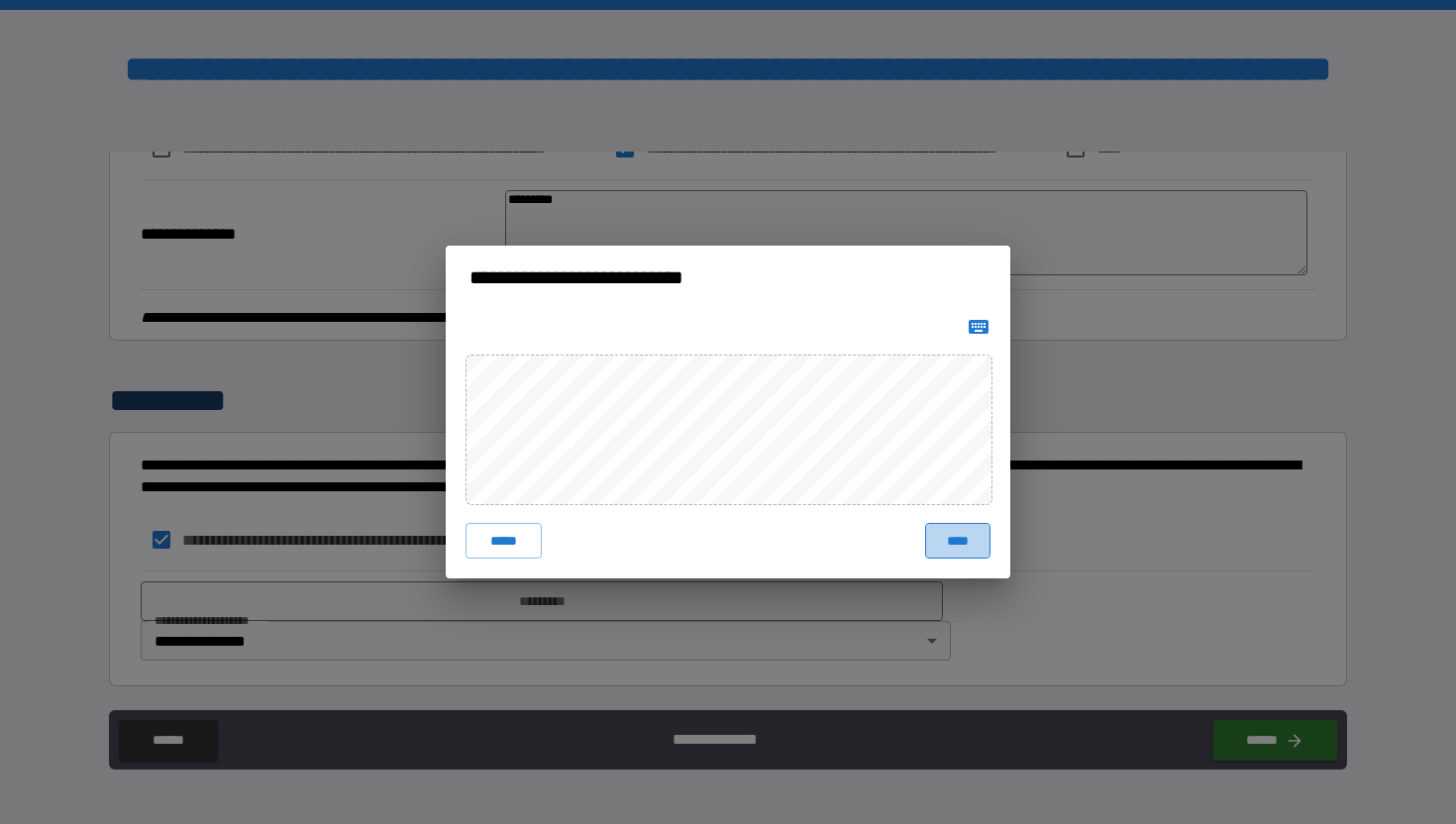 click on "****" at bounding box center (958, 541) 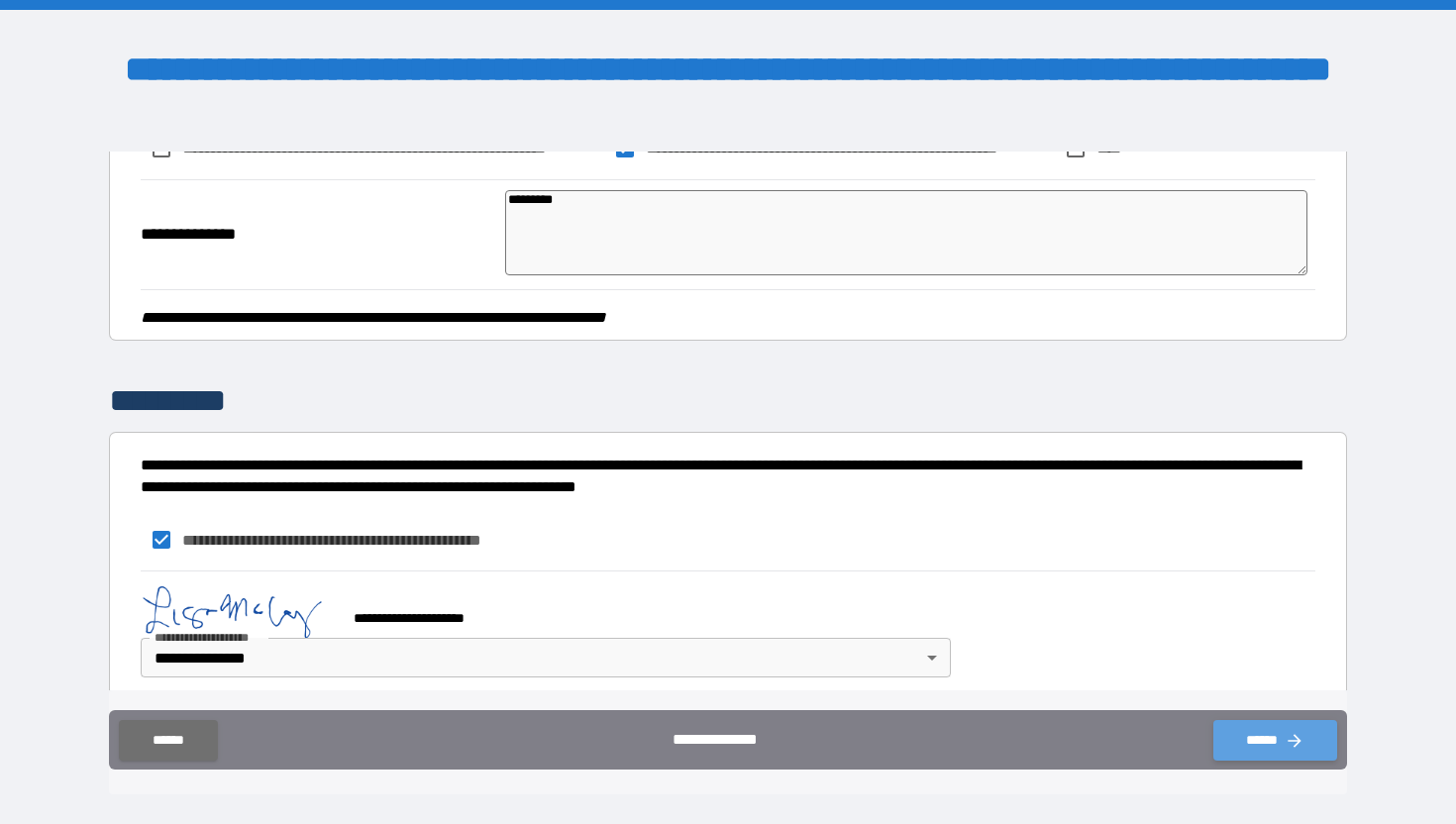 click on "******" at bounding box center (1275, 740) 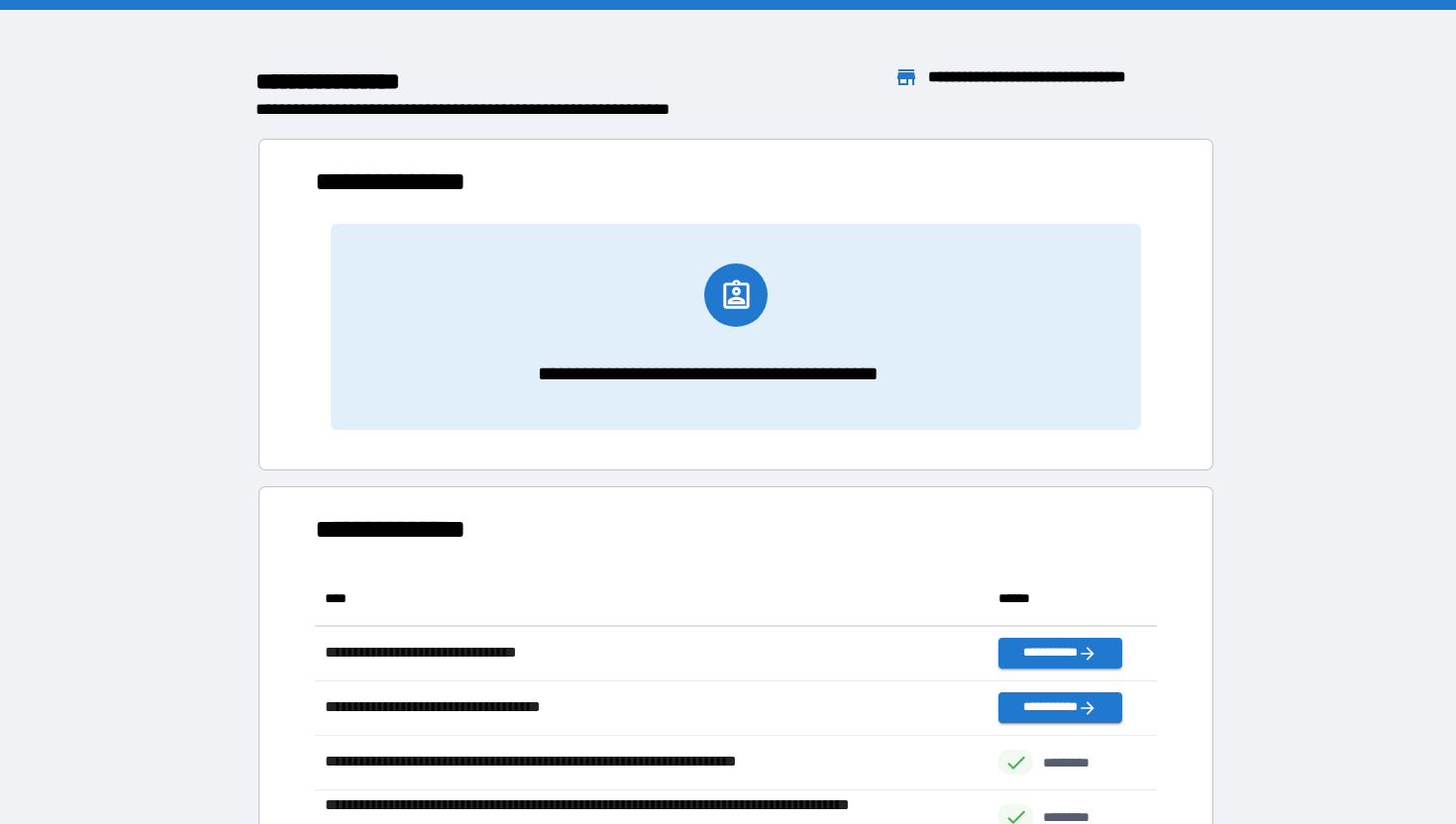 scroll, scrollTop: 1, scrollLeft: 1, axis: both 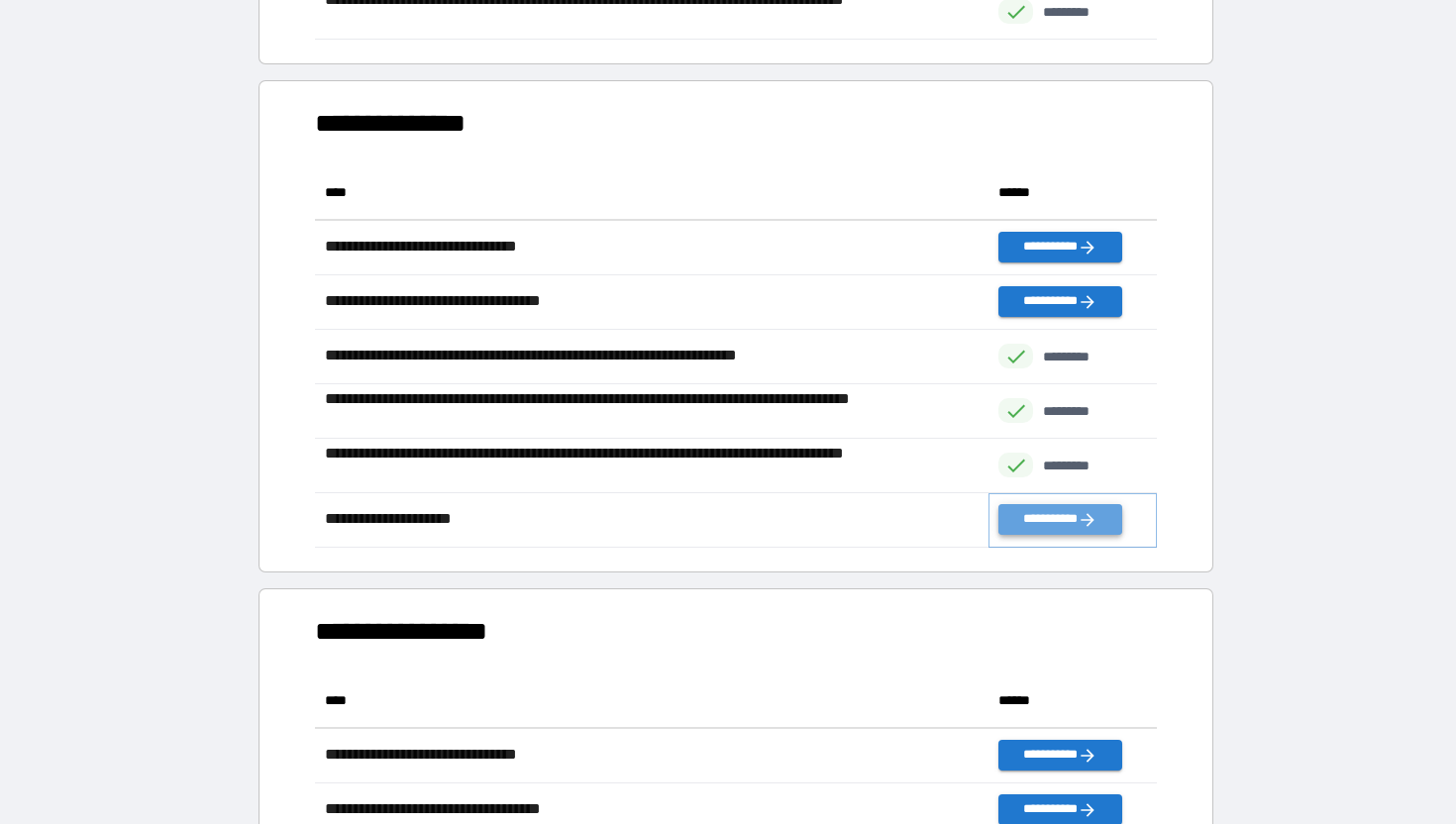 click on "**********" at bounding box center (1060, 519) 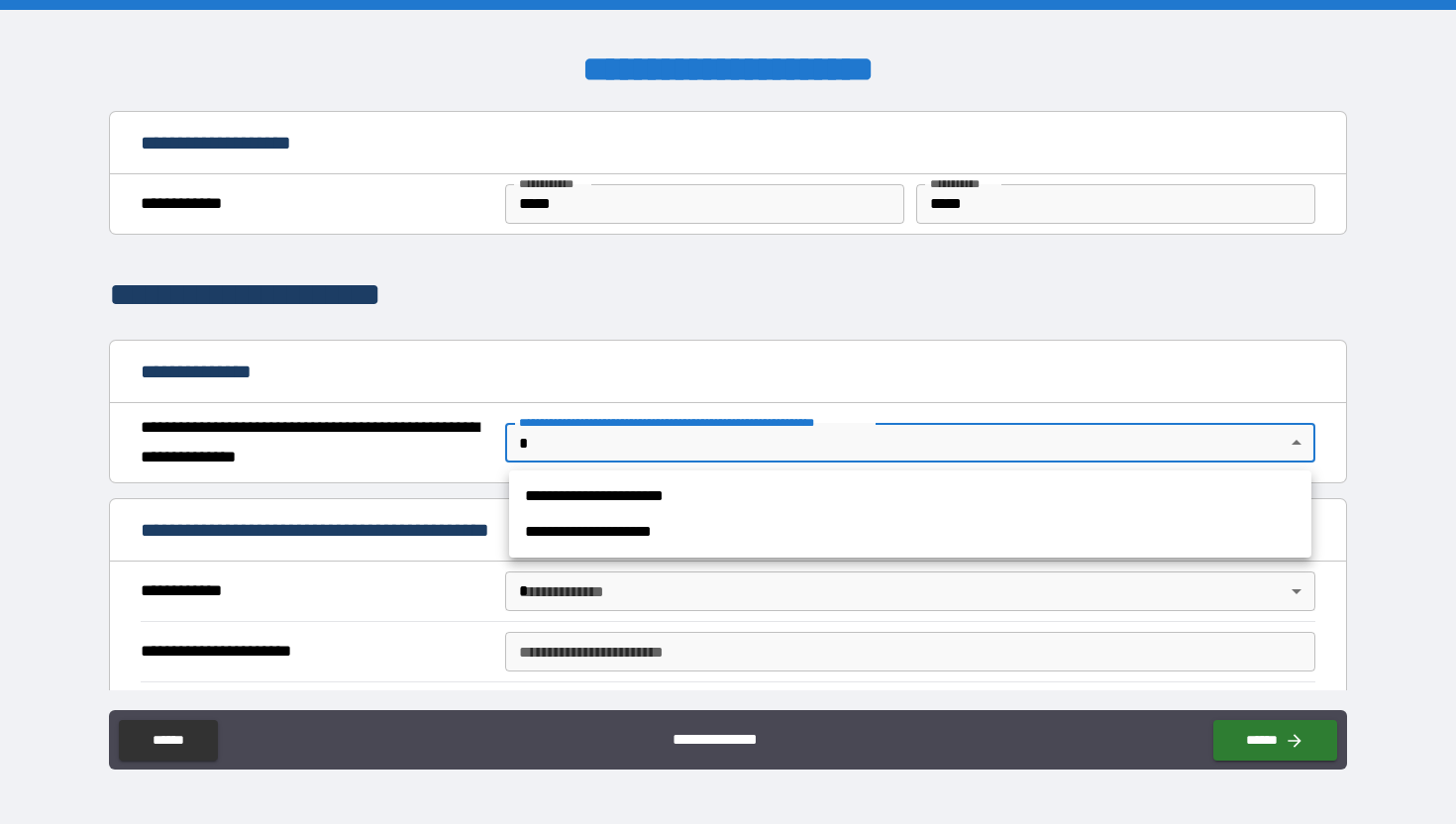 click on "**********" at bounding box center (728, 412) 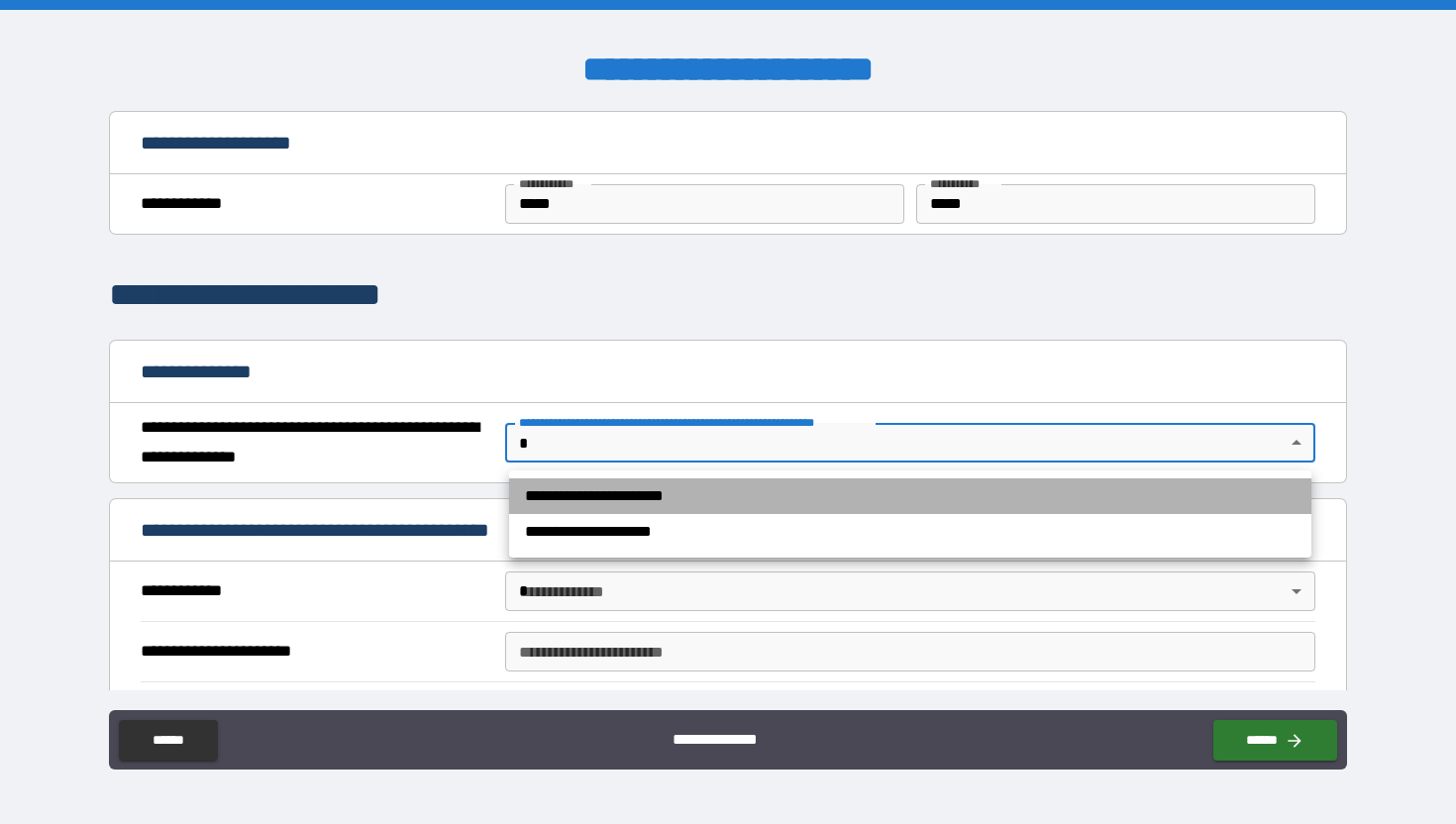 click on "**********" at bounding box center (910, 496) 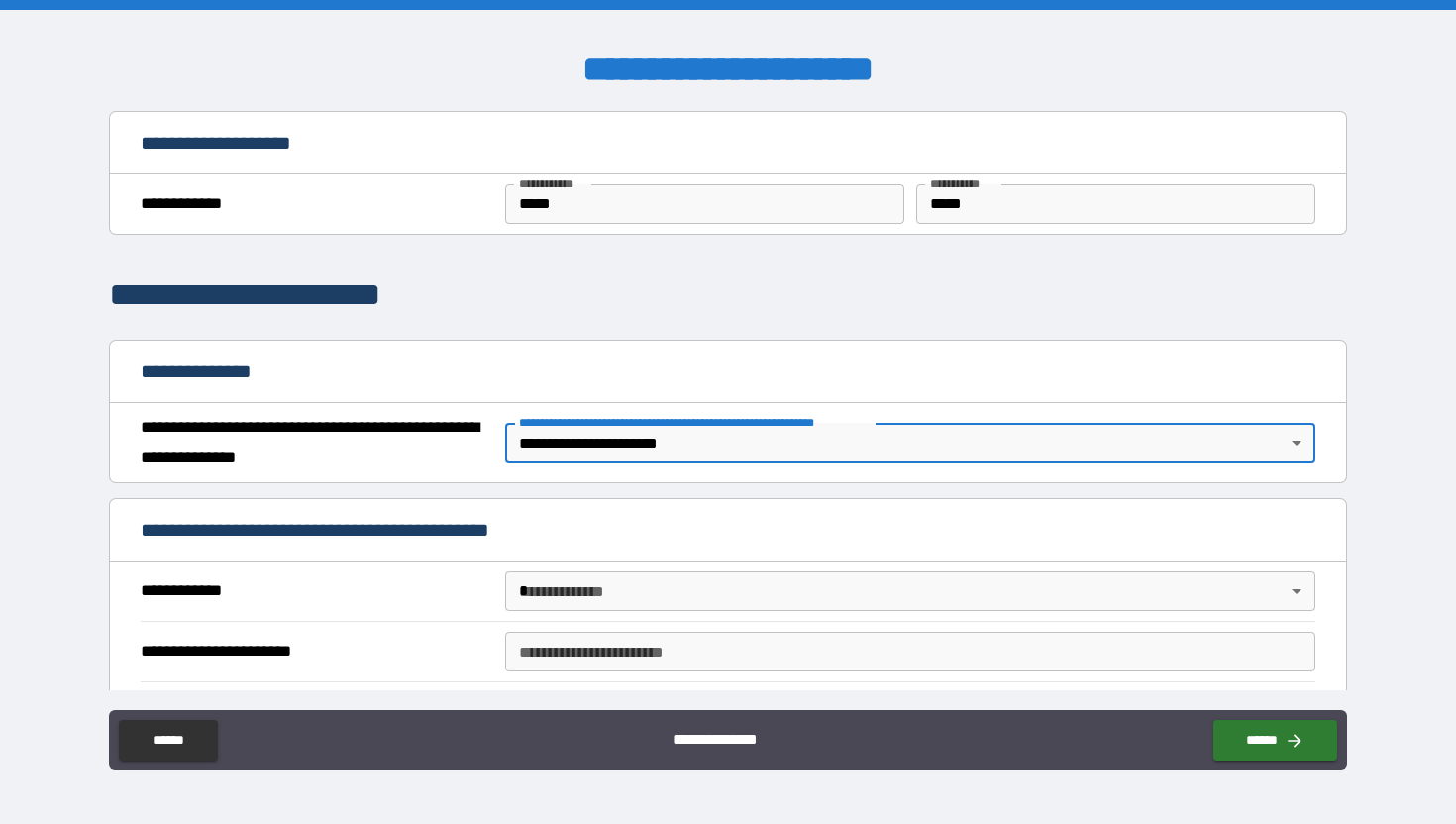 click on "**********" at bounding box center (728, 412) 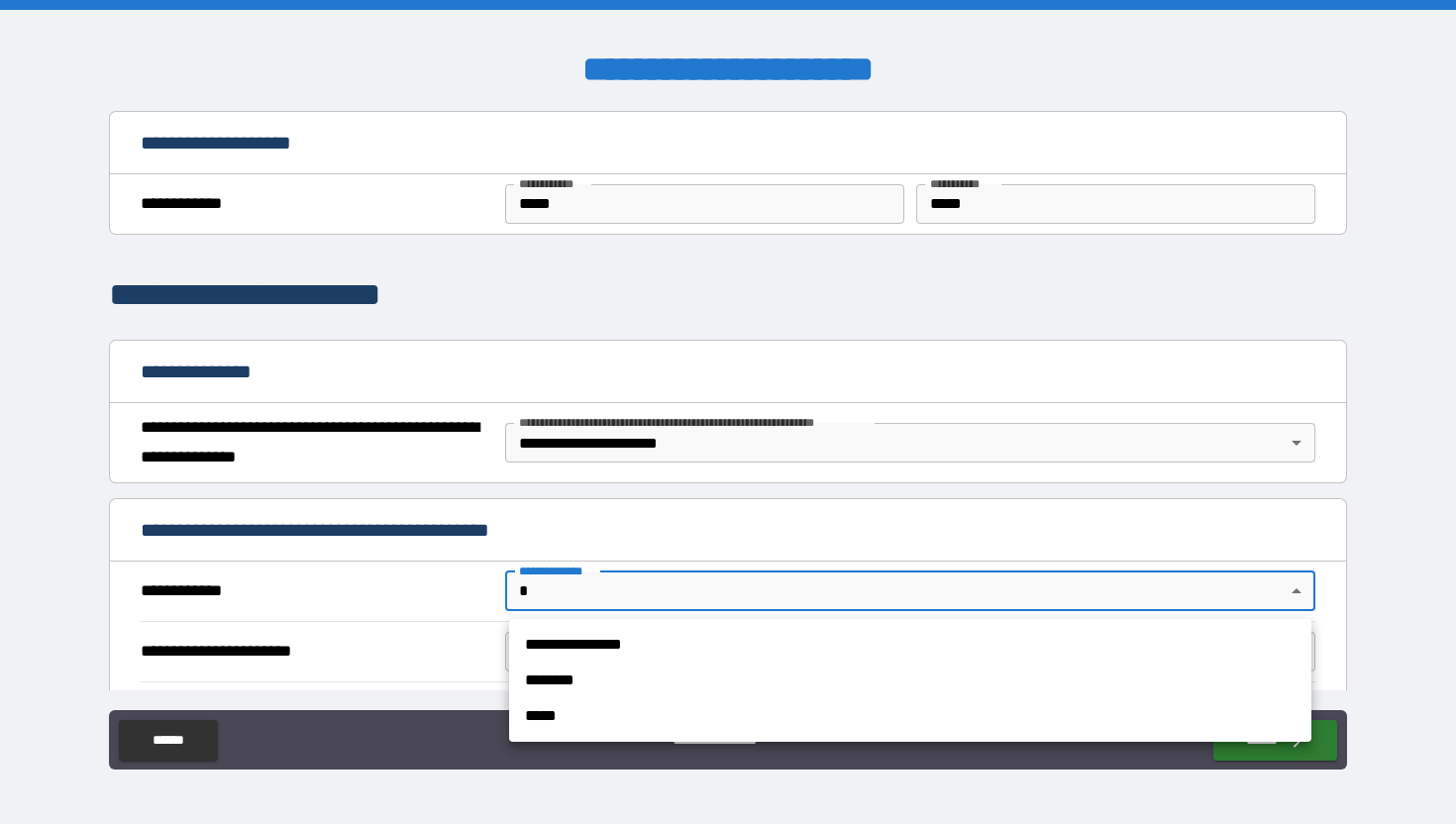 click on "**********" at bounding box center (910, 645) 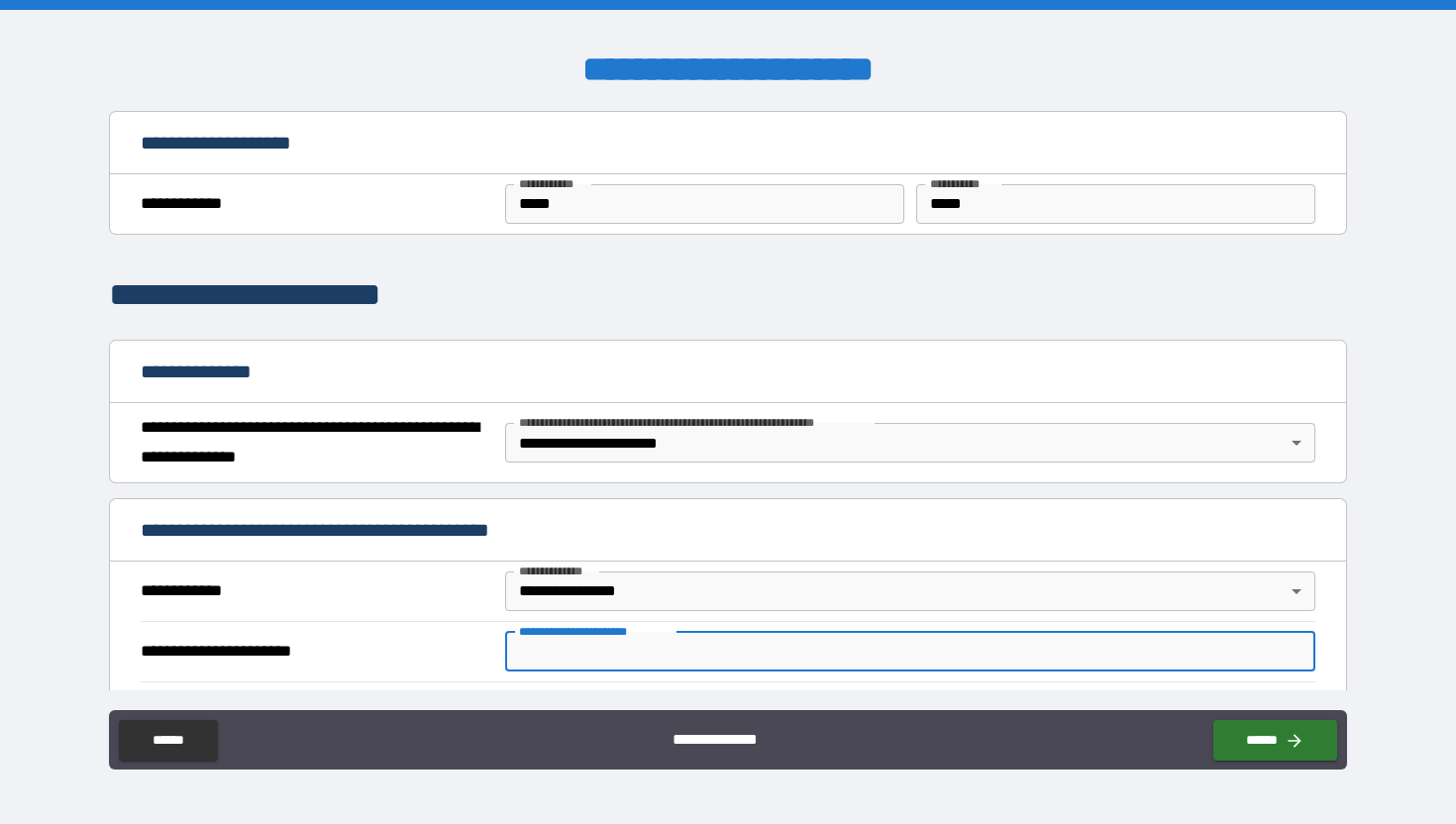 click on "**********" at bounding box center [910, 652] 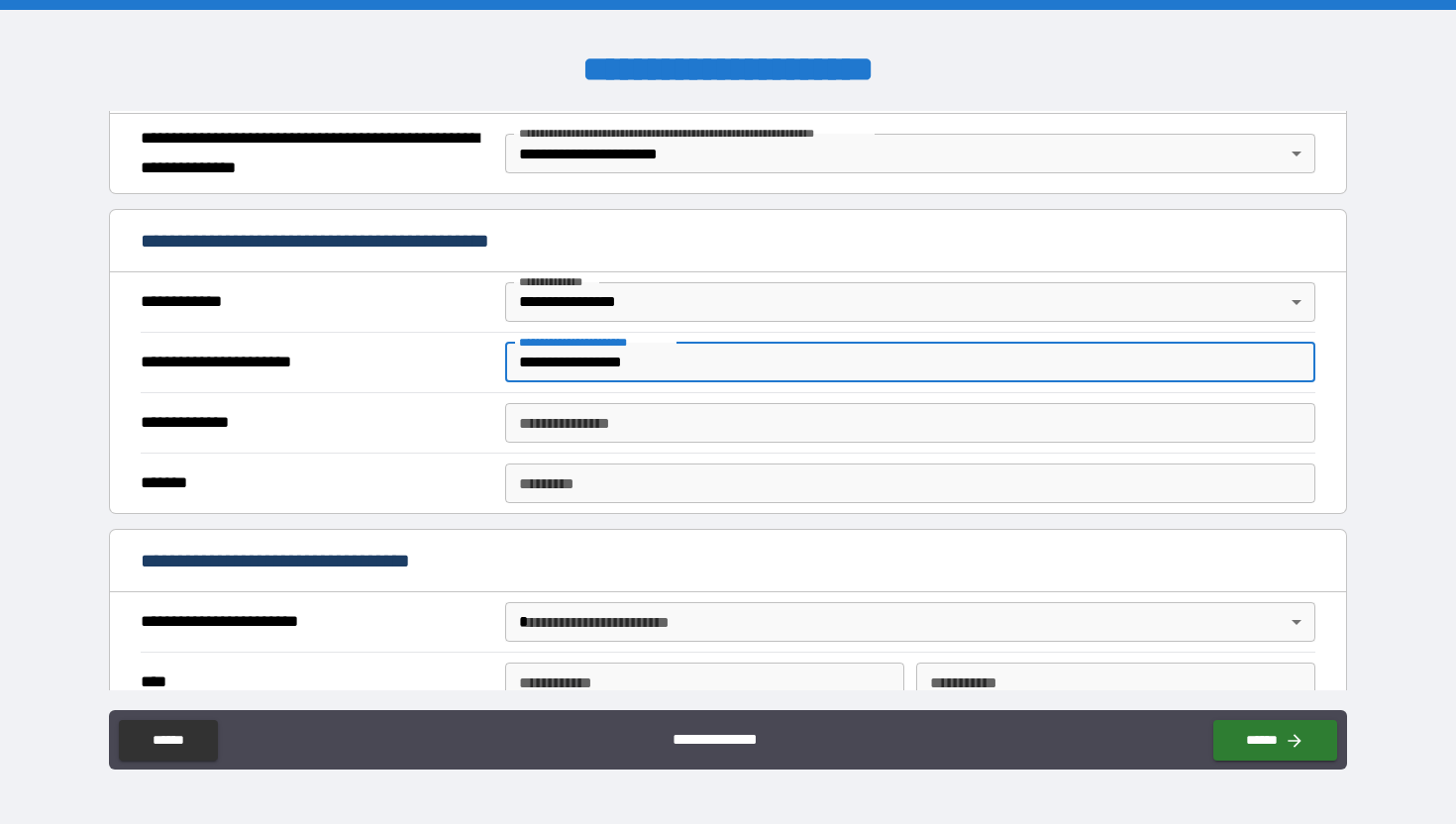scroll, scrollTop: 435, scrollLeft: 0, axis: vertical 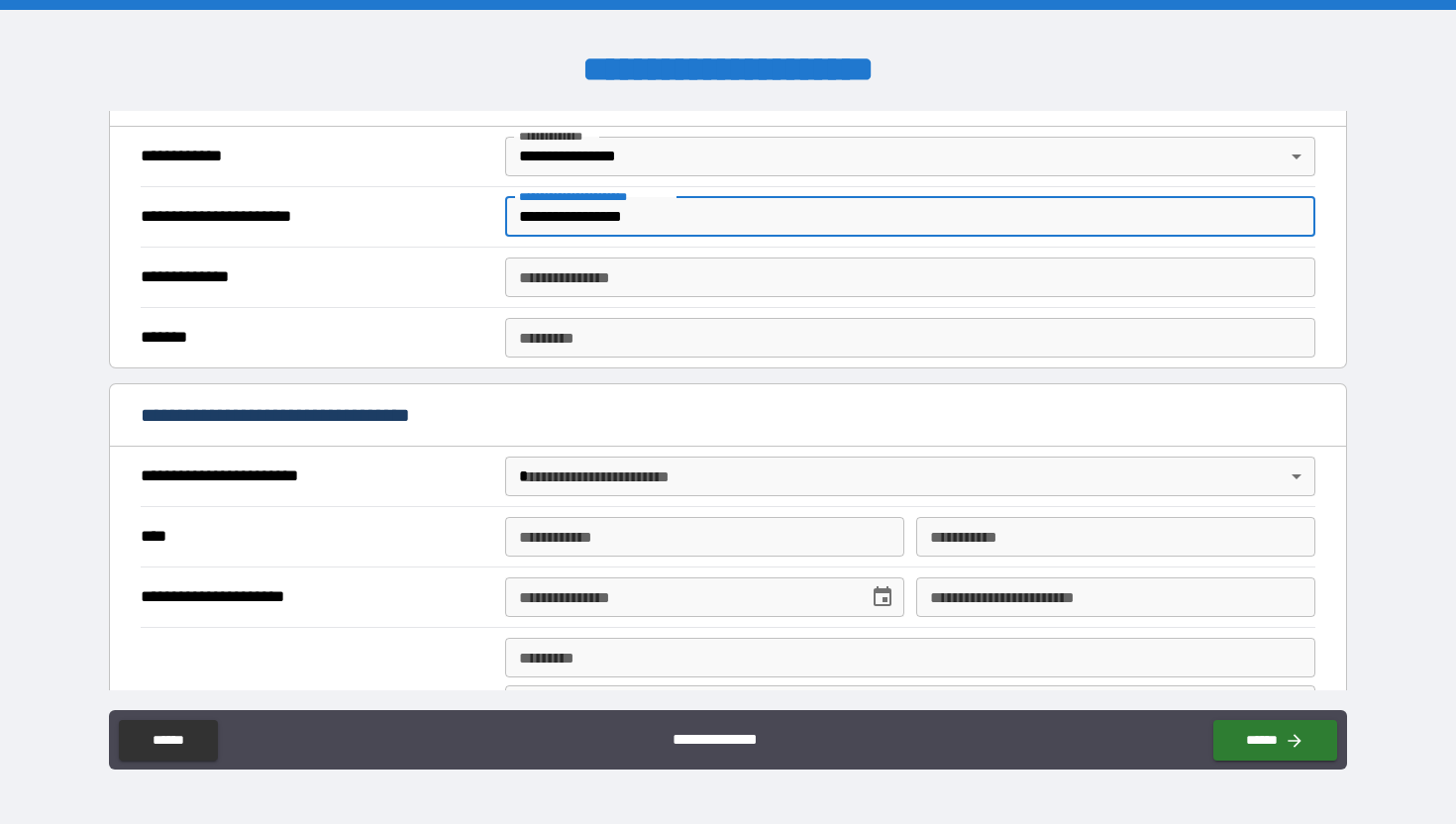 click on "**********" at bounding box center [910, 277] 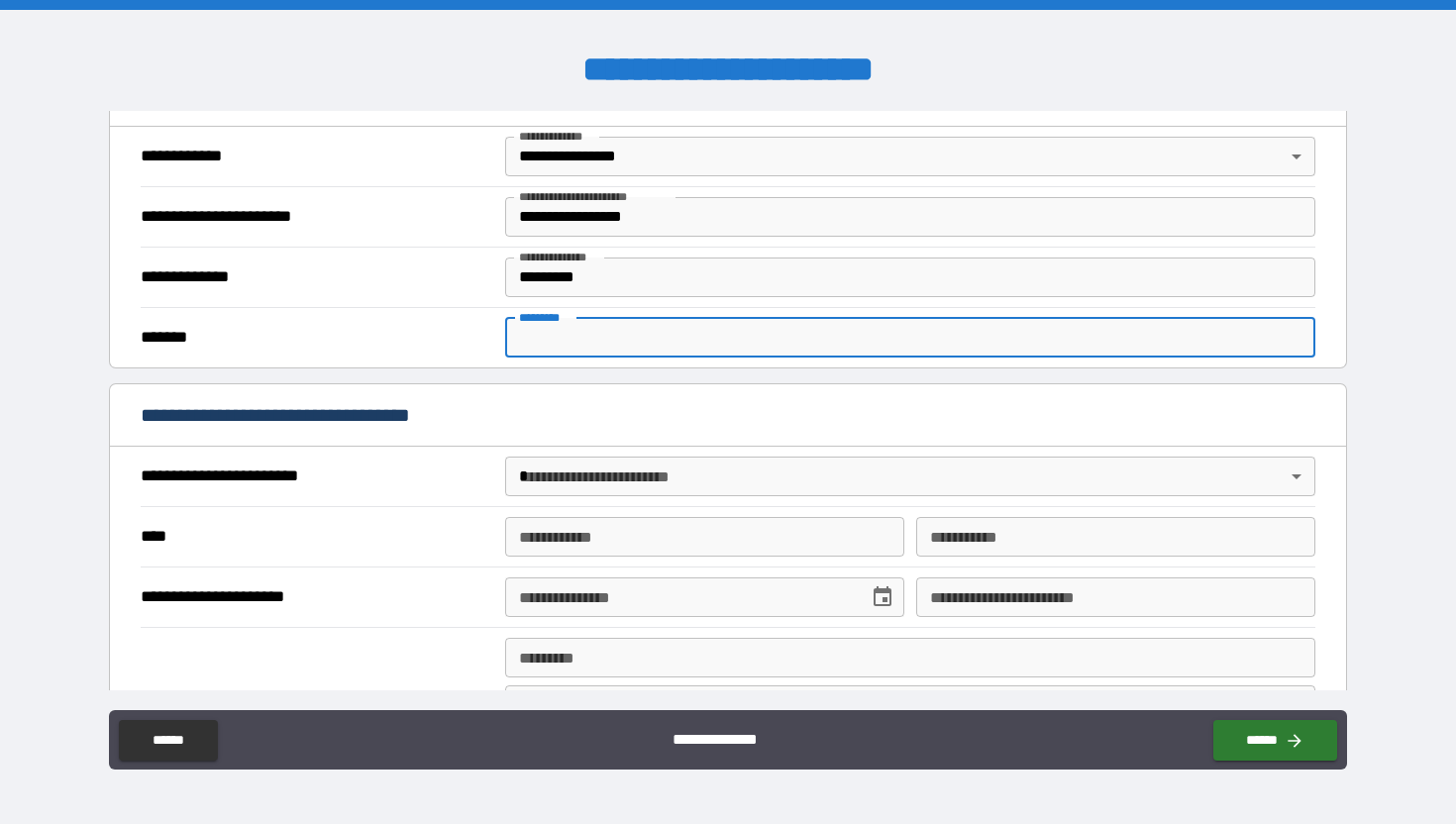 click on "*******   *" at bounding box center (910, 338) 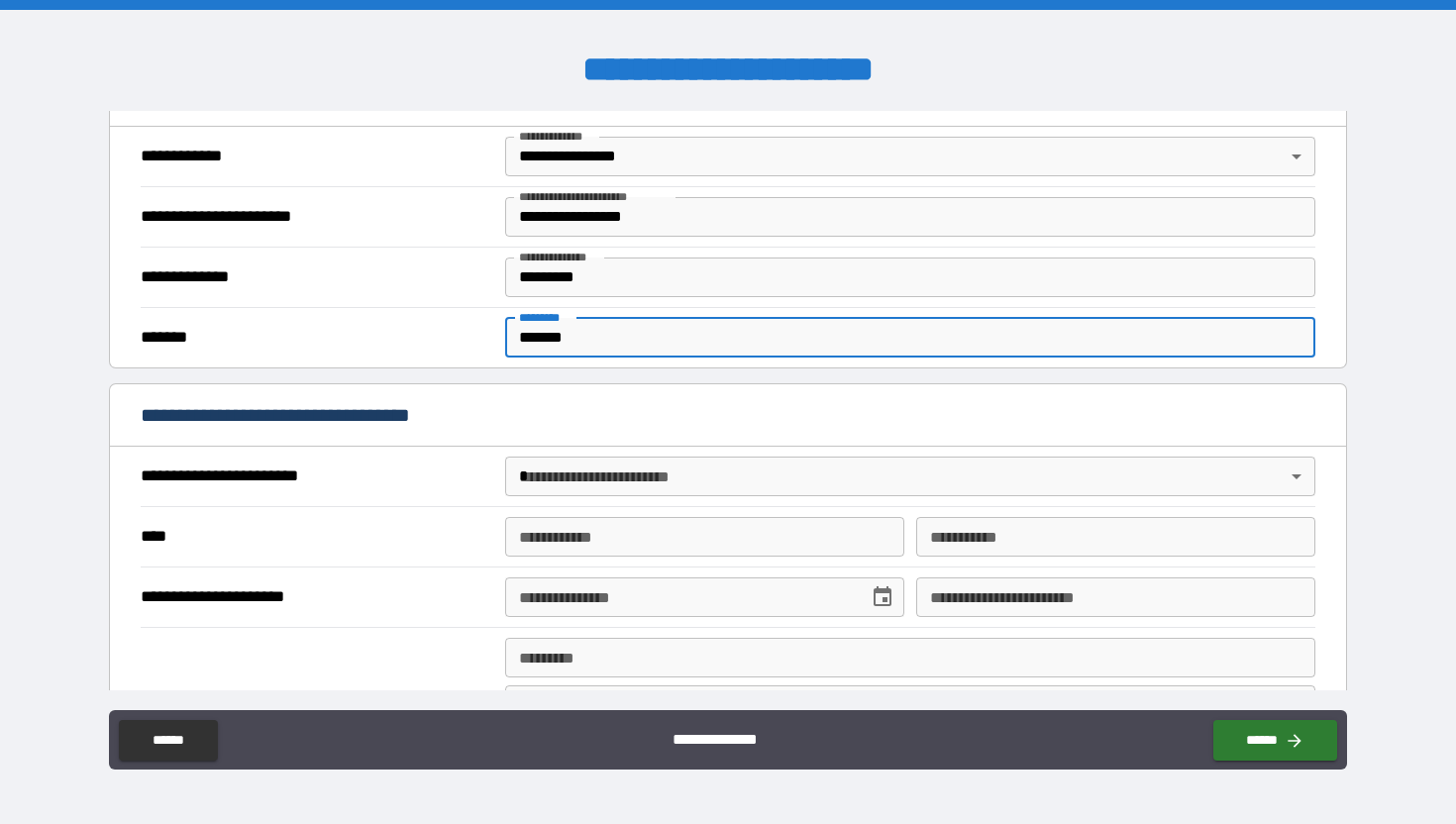 click on "**********" at bounding box center (728, 412) 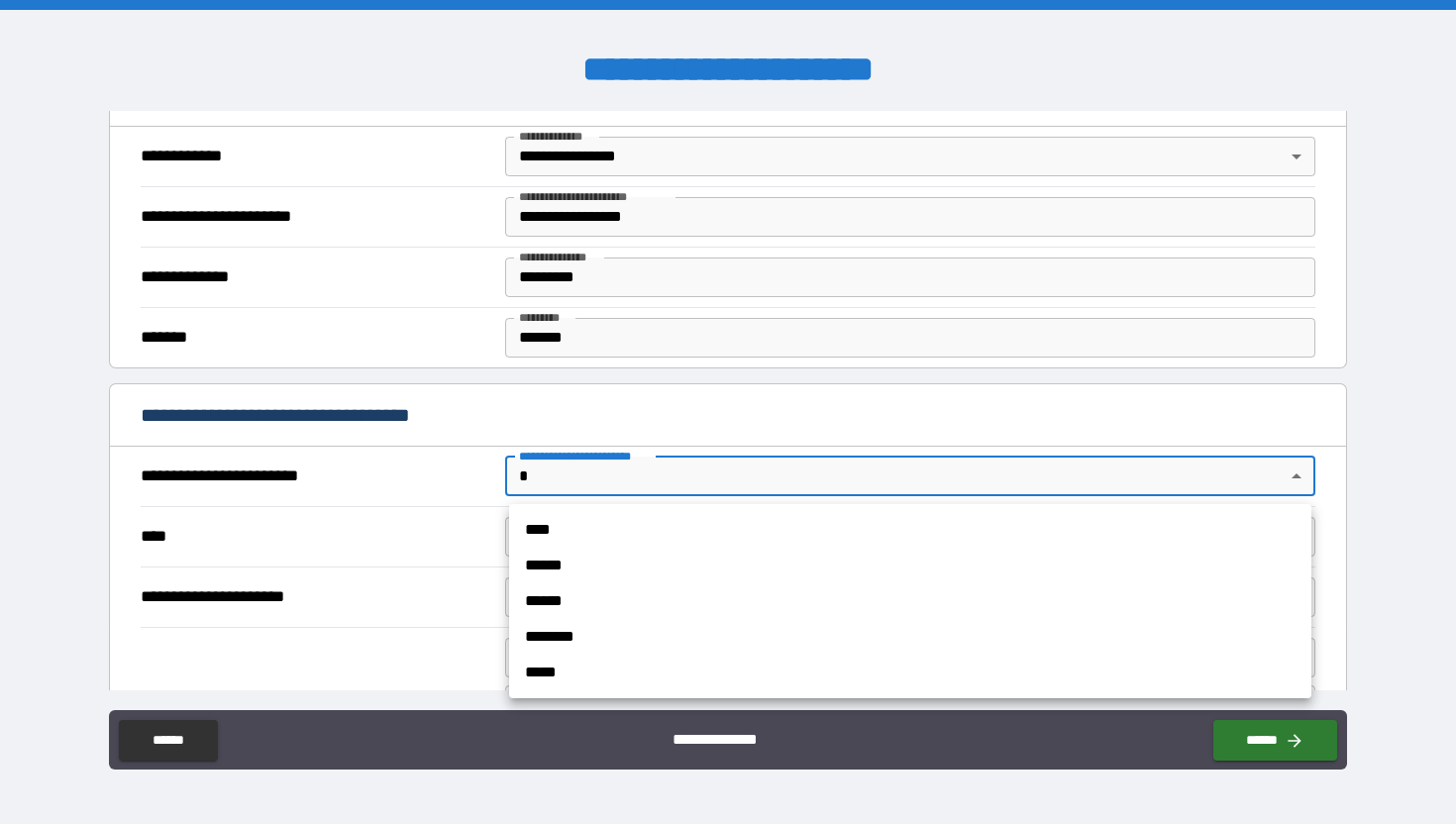 click on "******" at bounding box center (910, 566) 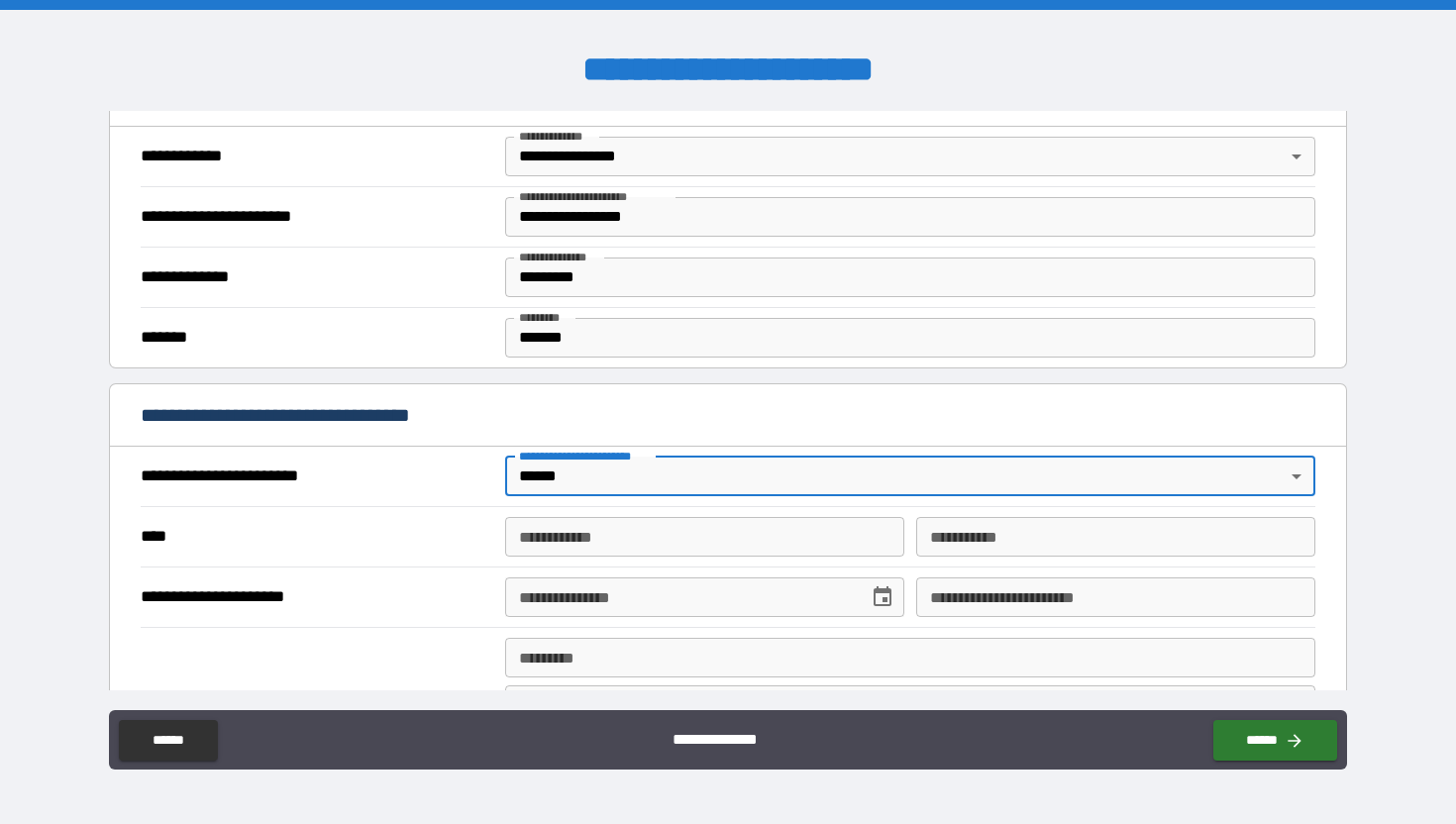 click on "**********" at bounding box center (704, 537) 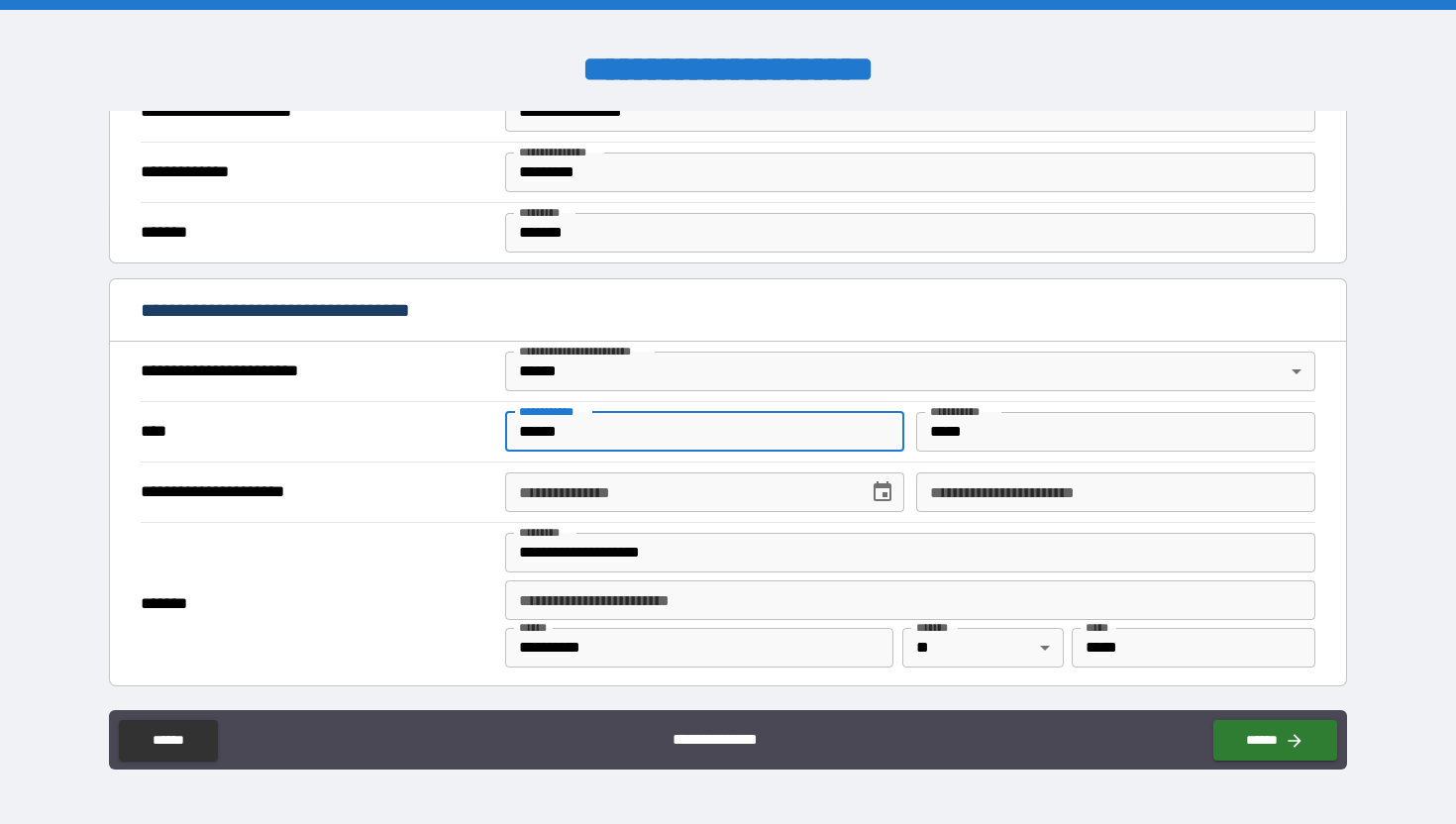 scroll, scrollTop: 574, scrollLeft: 0, axis: vertical 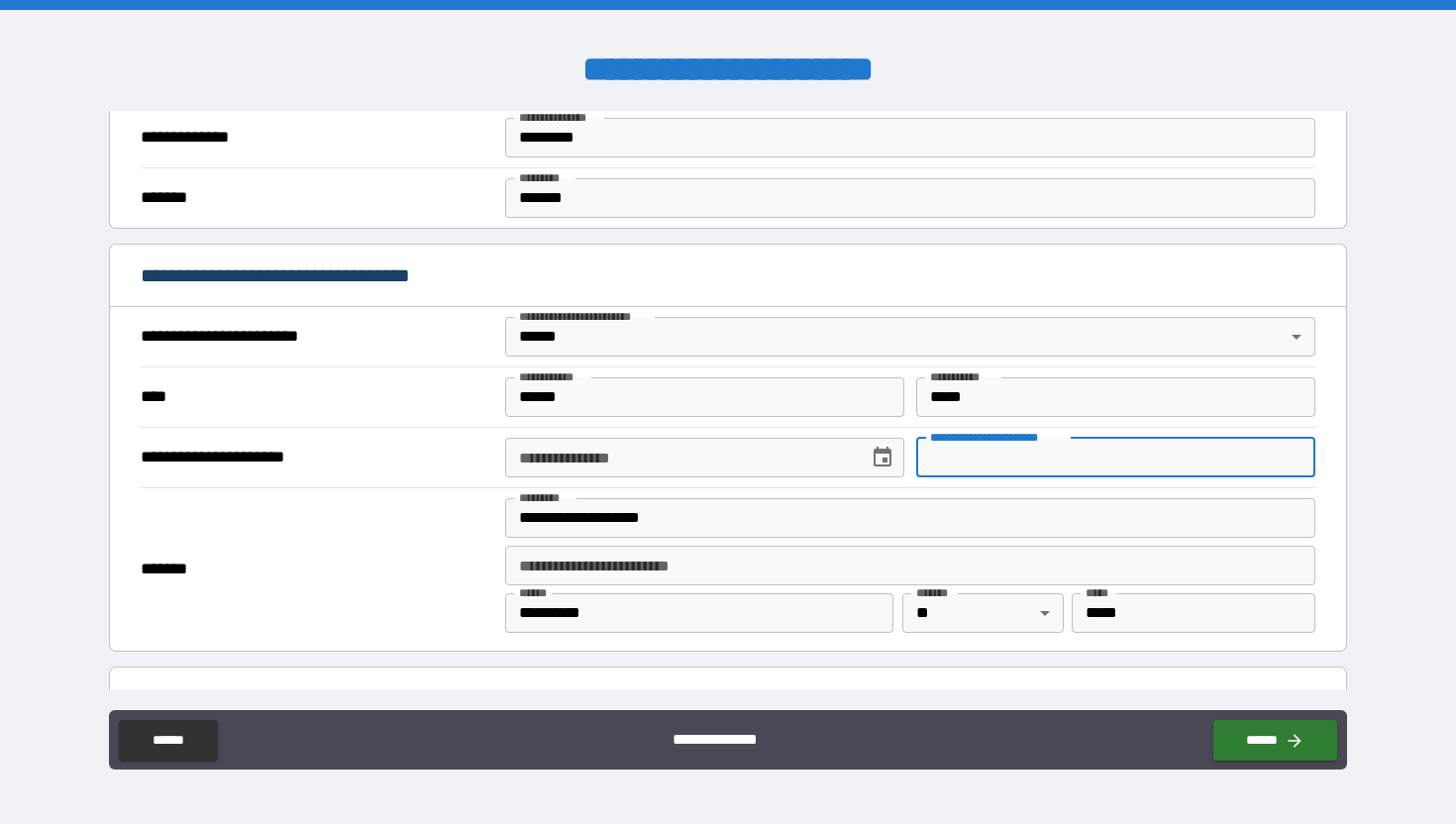 click on "**********" at bounding box center (1115, 458) 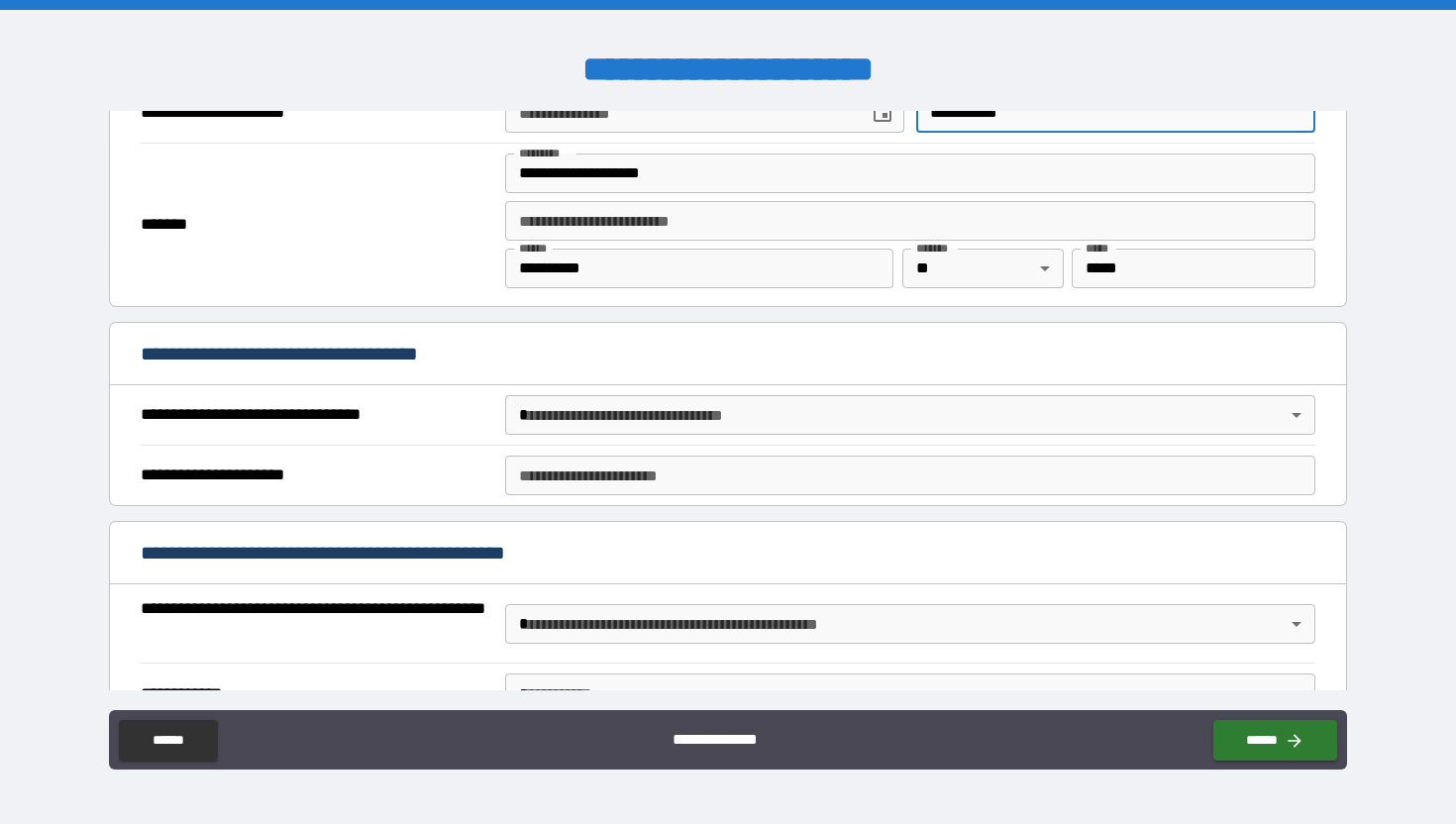 scroll, scrollTop: 930, scrollLeft: 0, axis: vertical 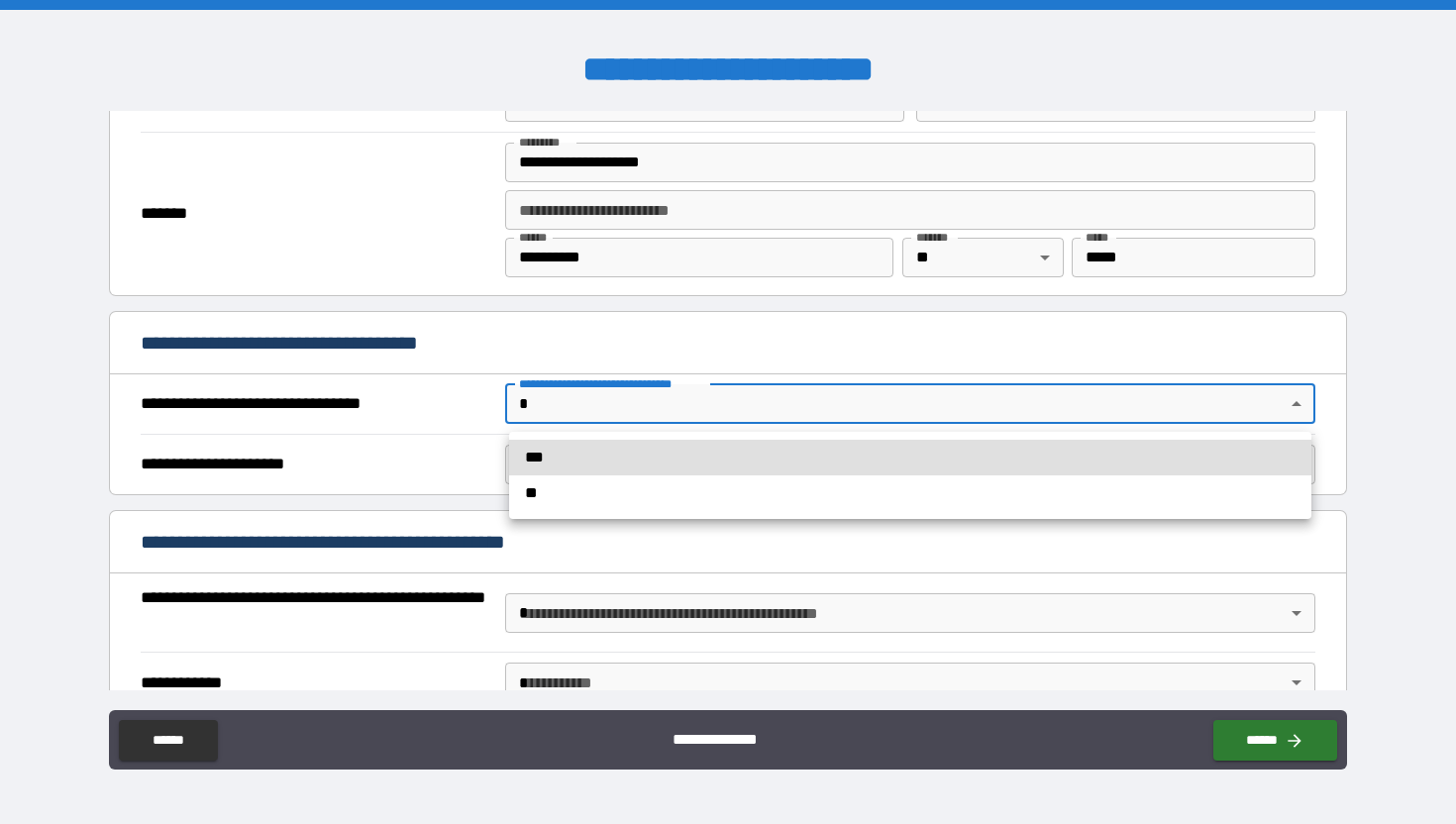 click on "**********" at bounding box center [728, 412] 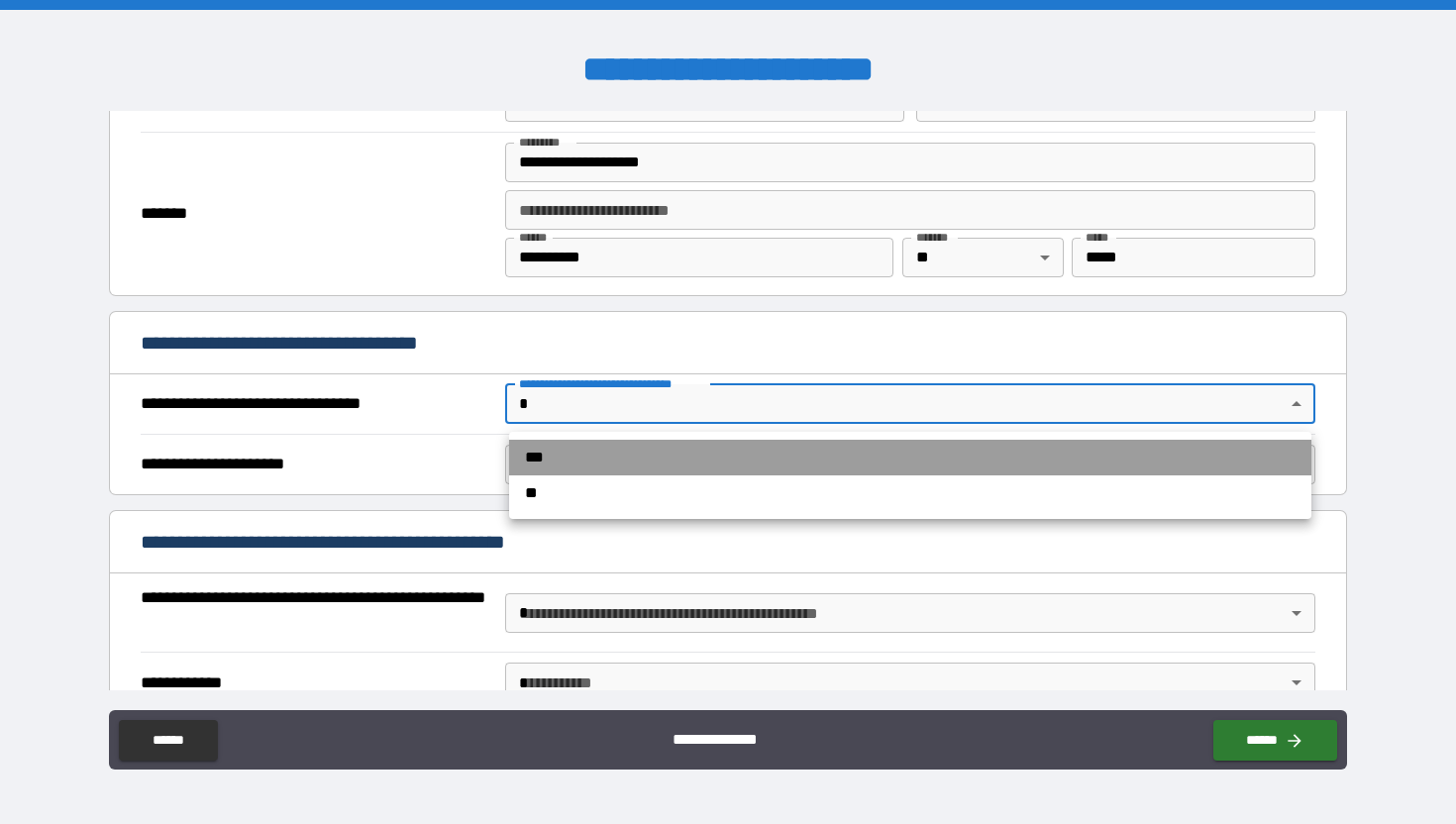 click on "***" at bounding box center [910, 458] 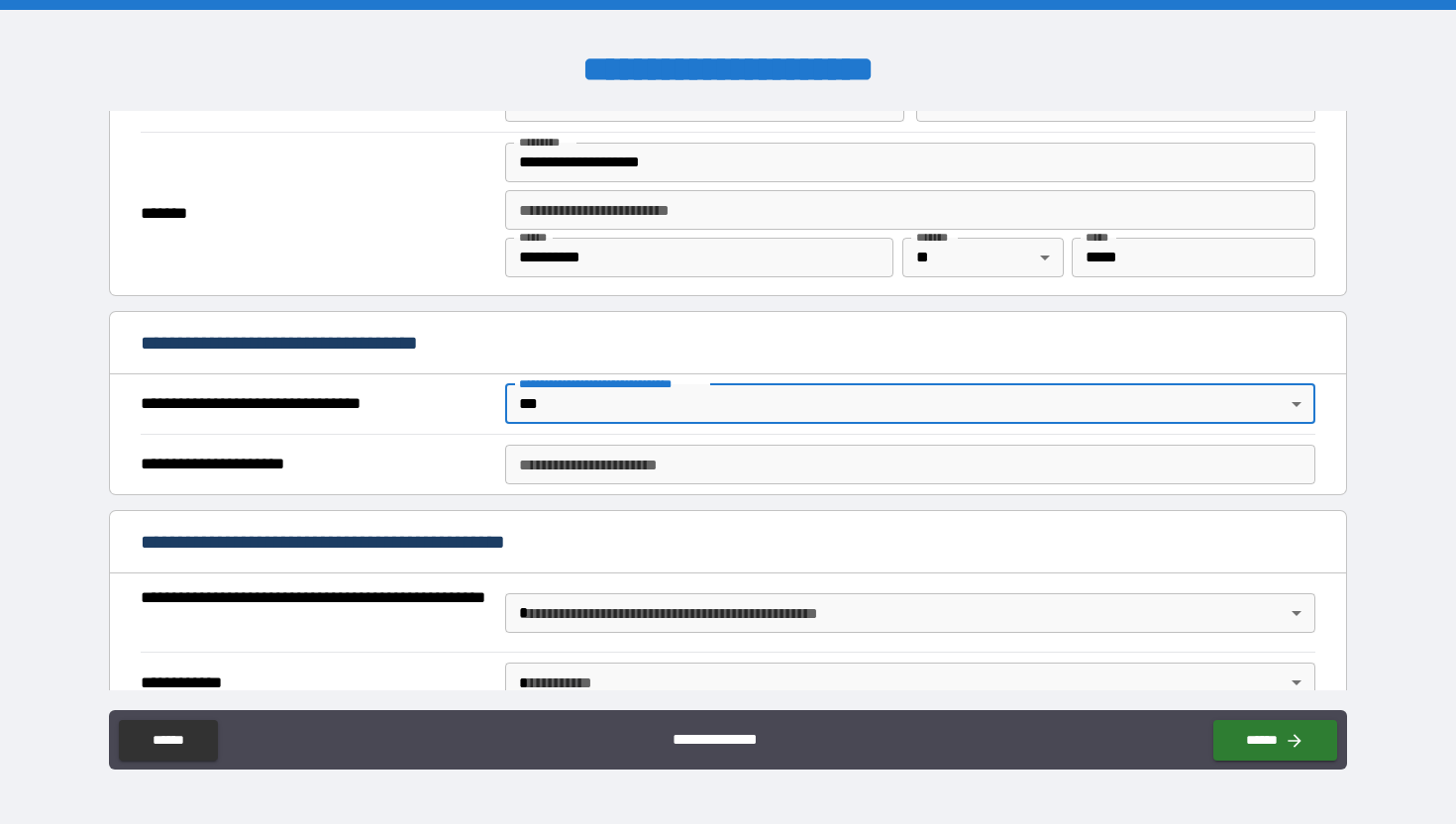 click on "**********" at bounding box center [910, 464] 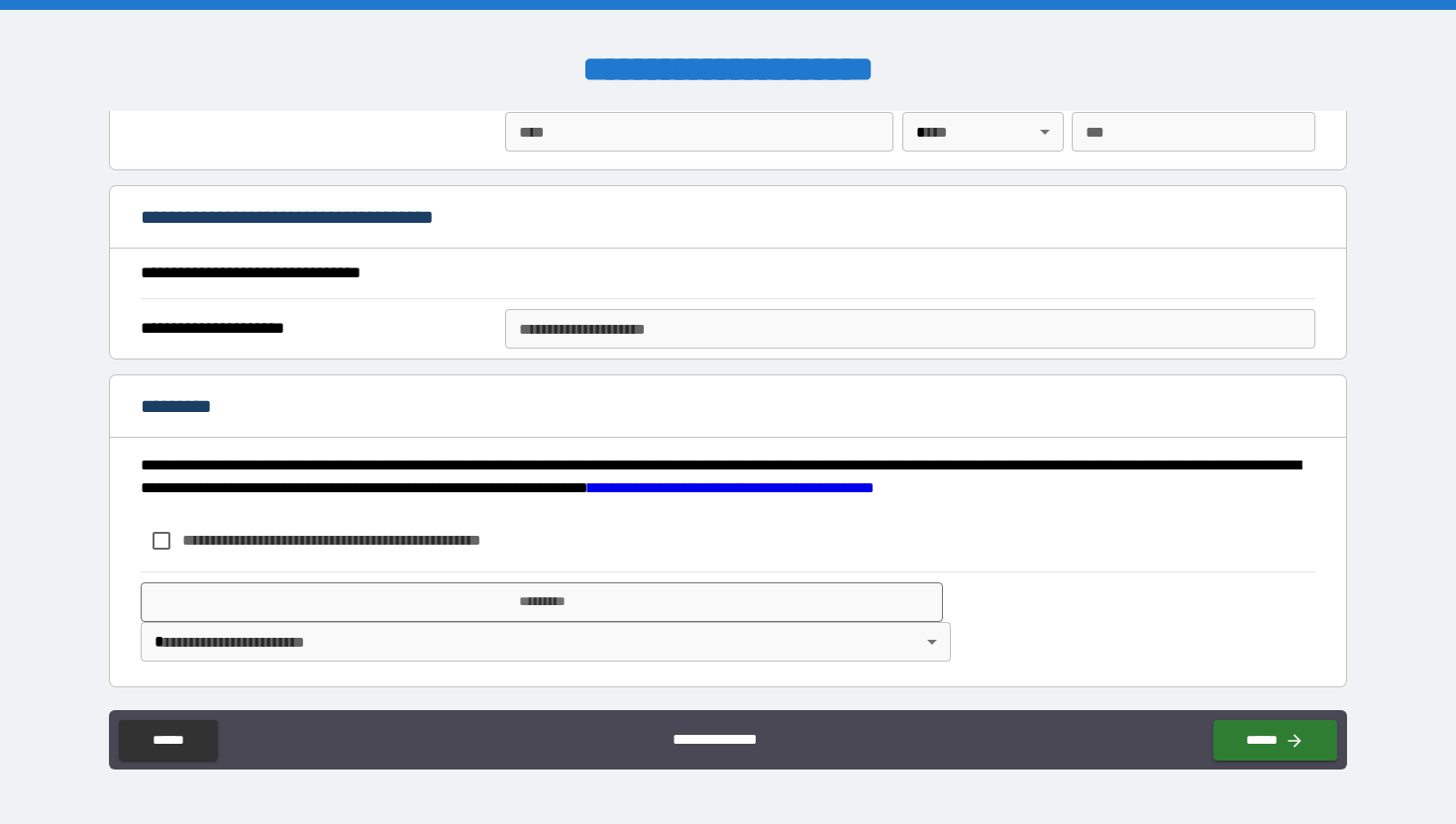 scroll, scrollTop: 2078, scrollLeft: 0, axis: vertical 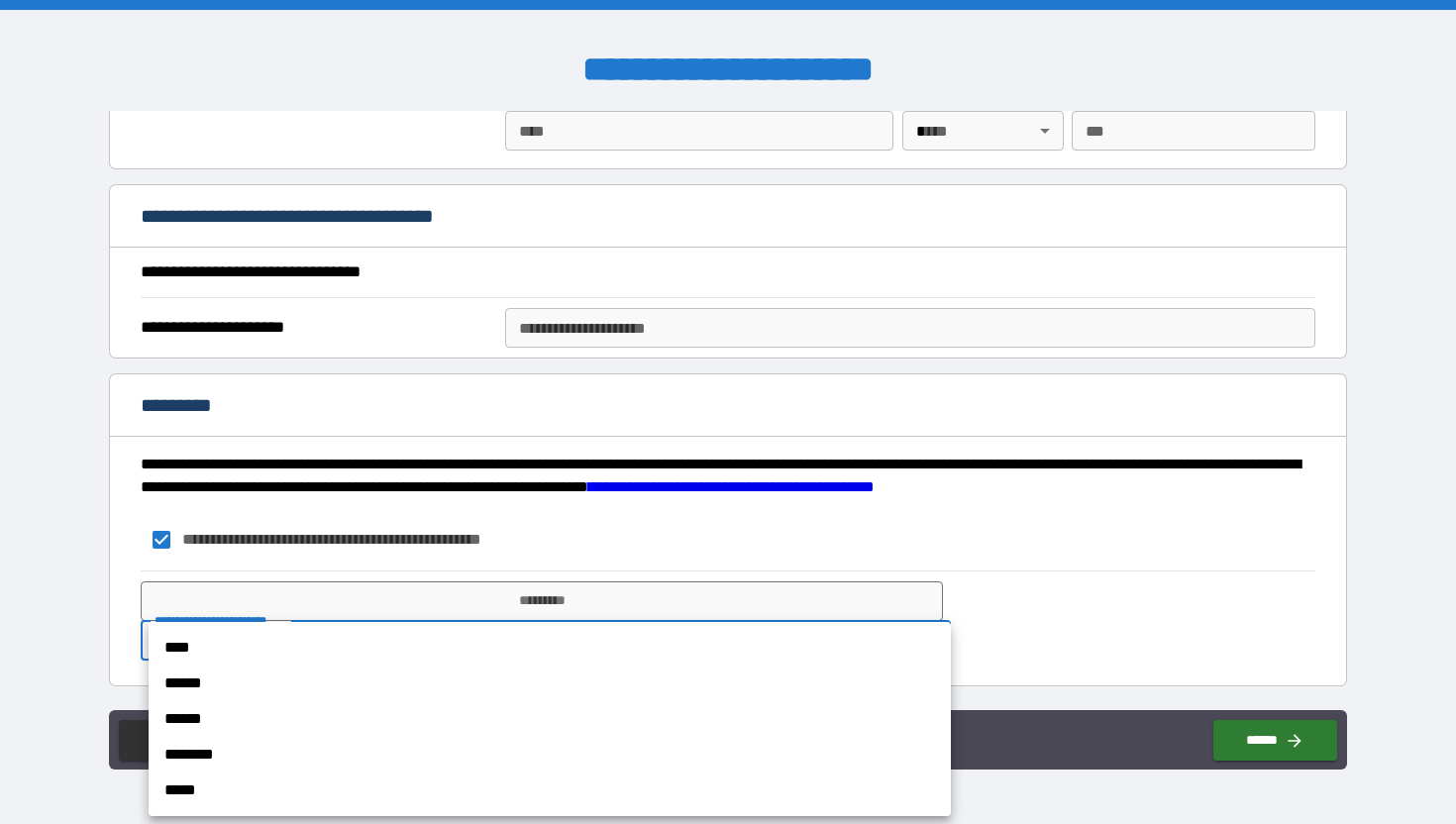 click on "**********" at bounding box center [728, 412] 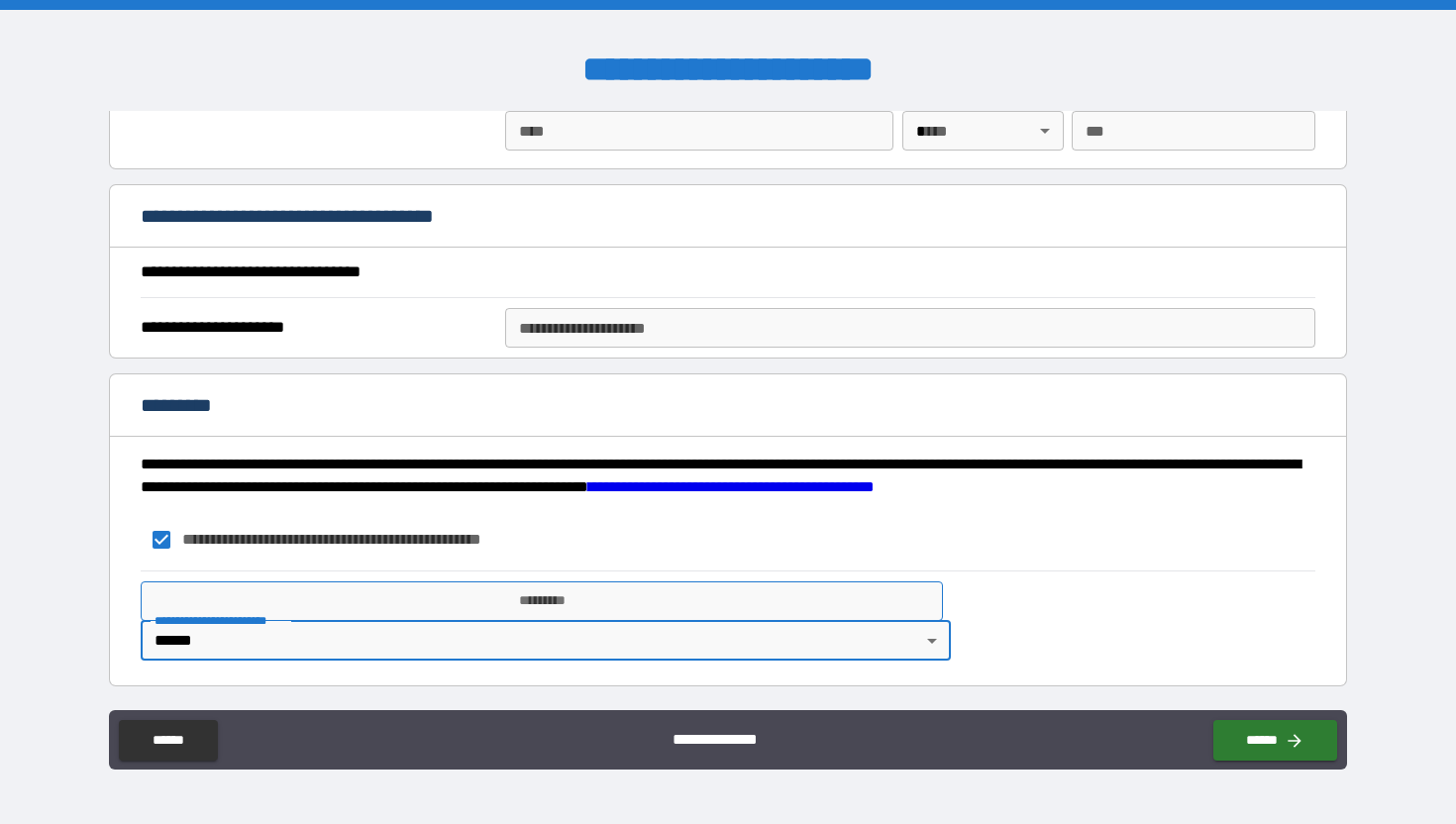 click on "*********" at bounding box center (542, 601) 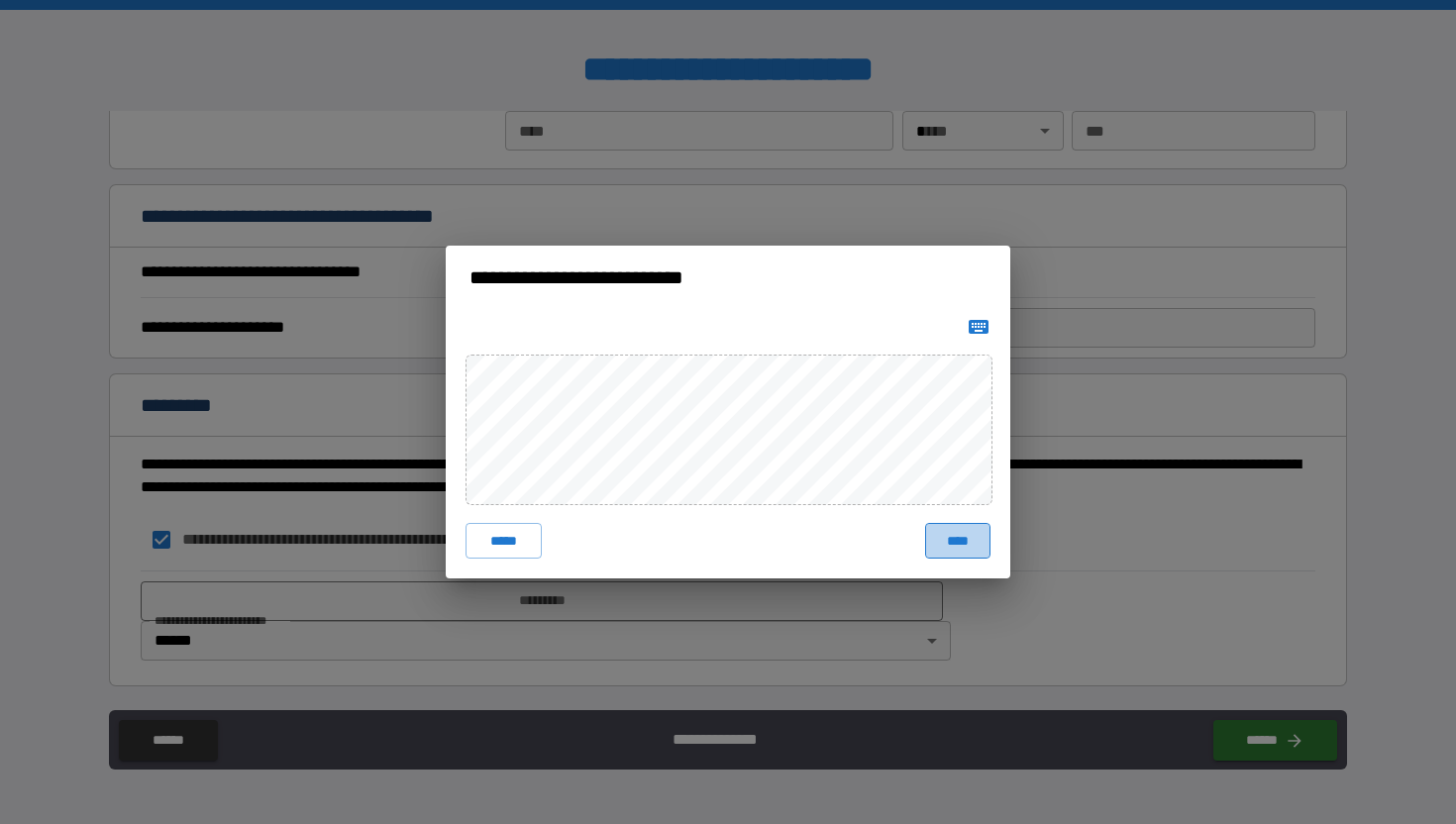 click on "****" at bounding box center [958, 541] 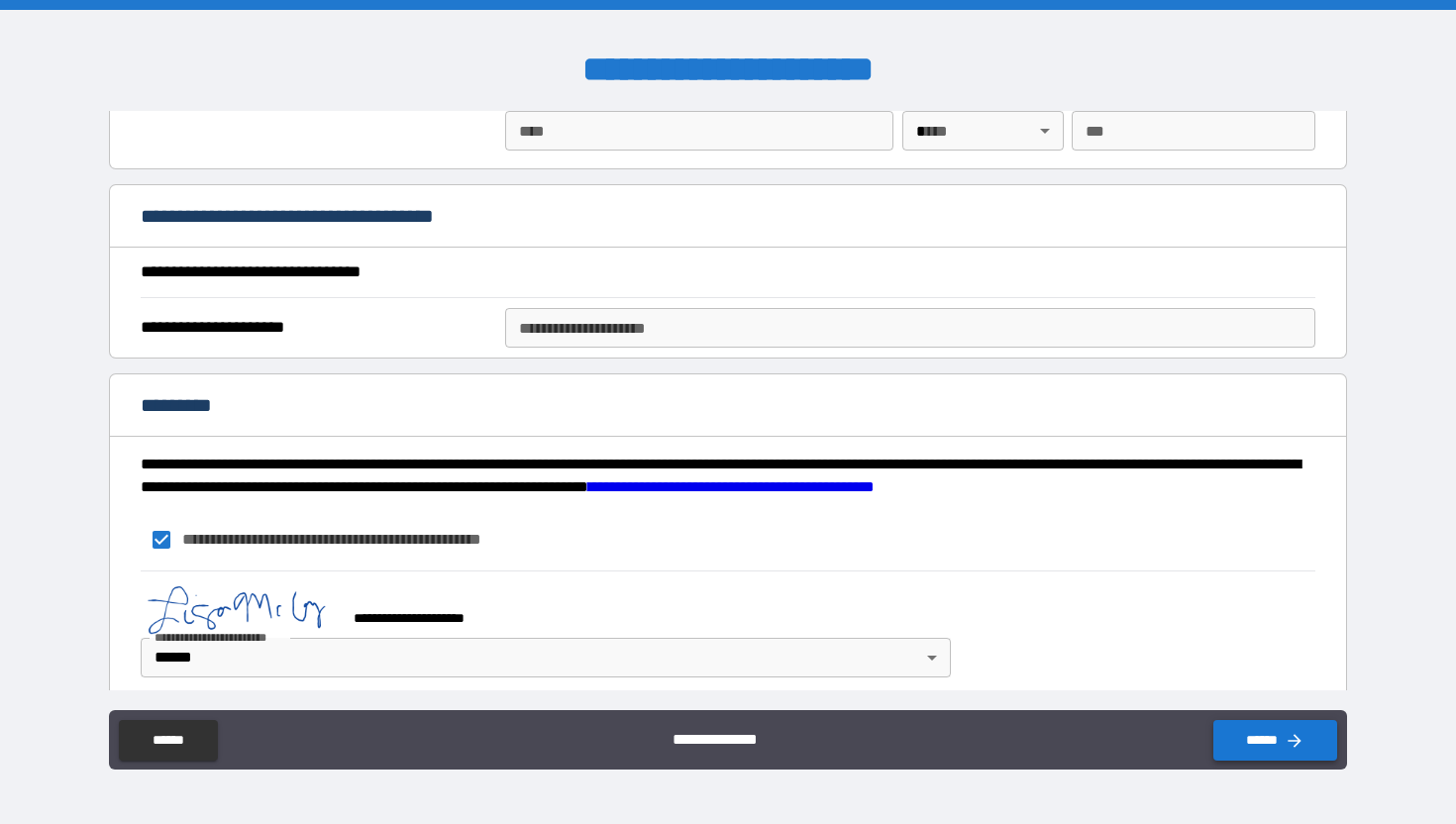 click on "******" at bounding box center [1275, 740] 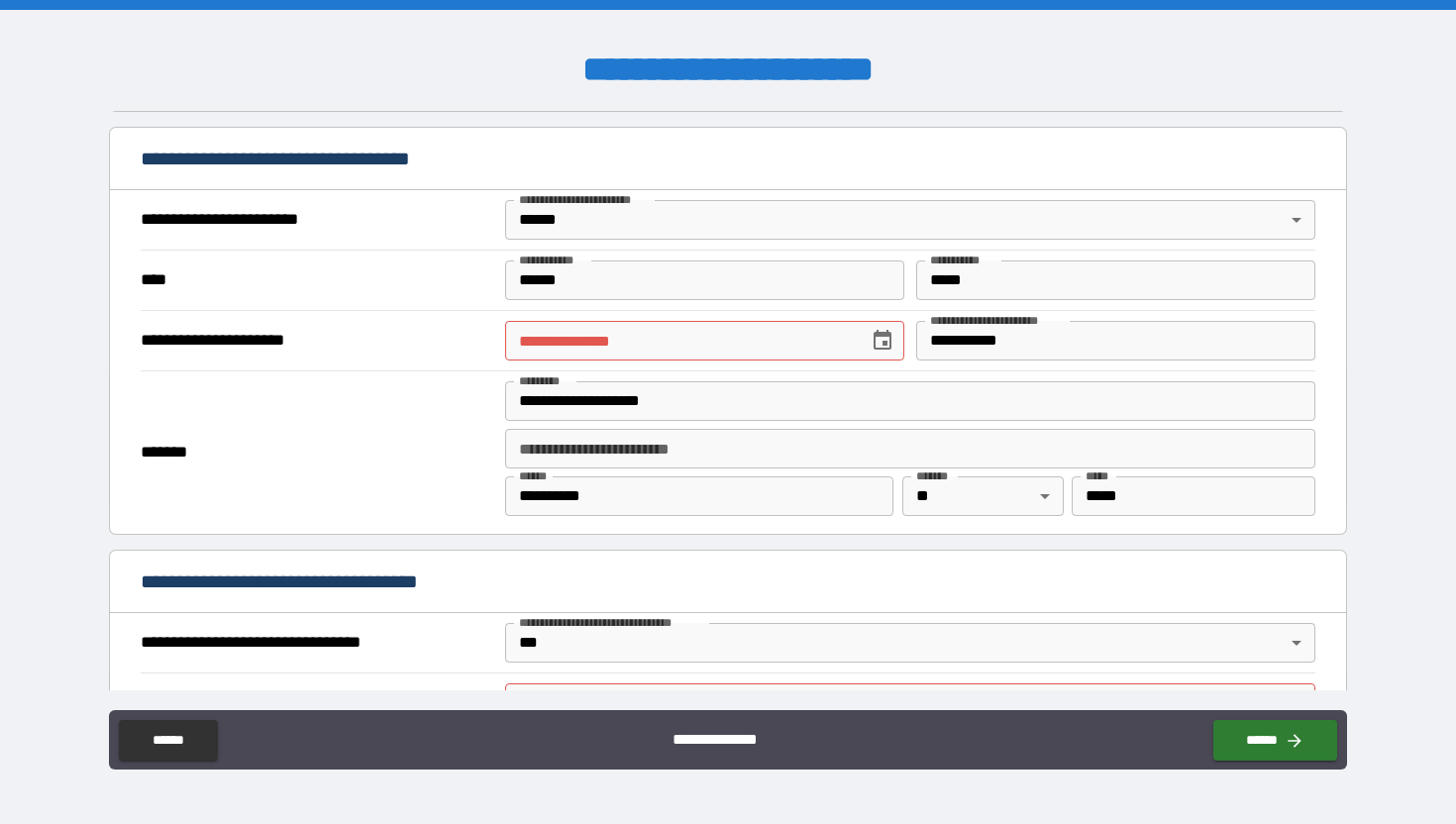 scroll, scrollTop: 763, scrollLeft: 0, axis: vertical 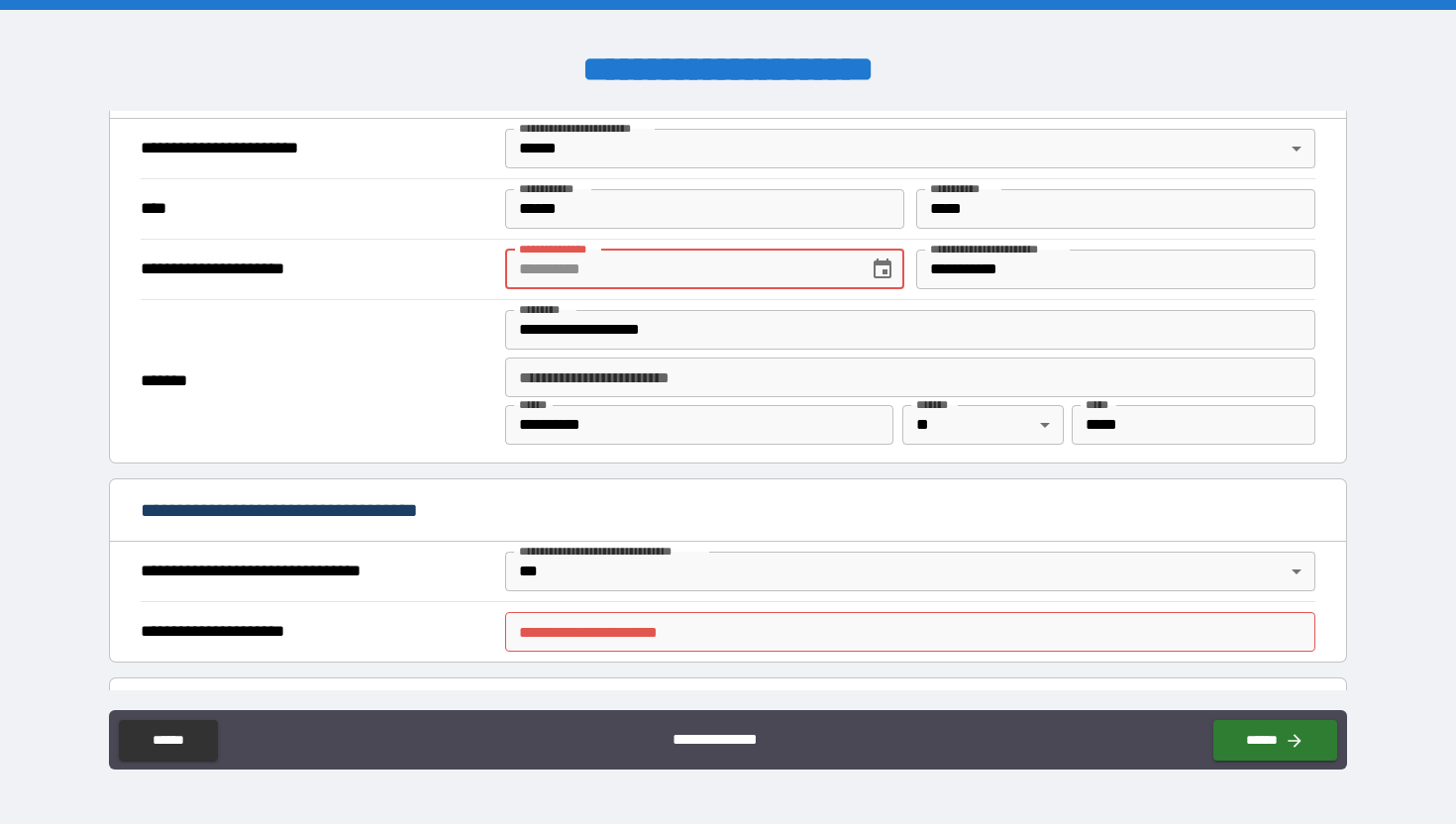 click on "**********" at bounding box center [679, 269] 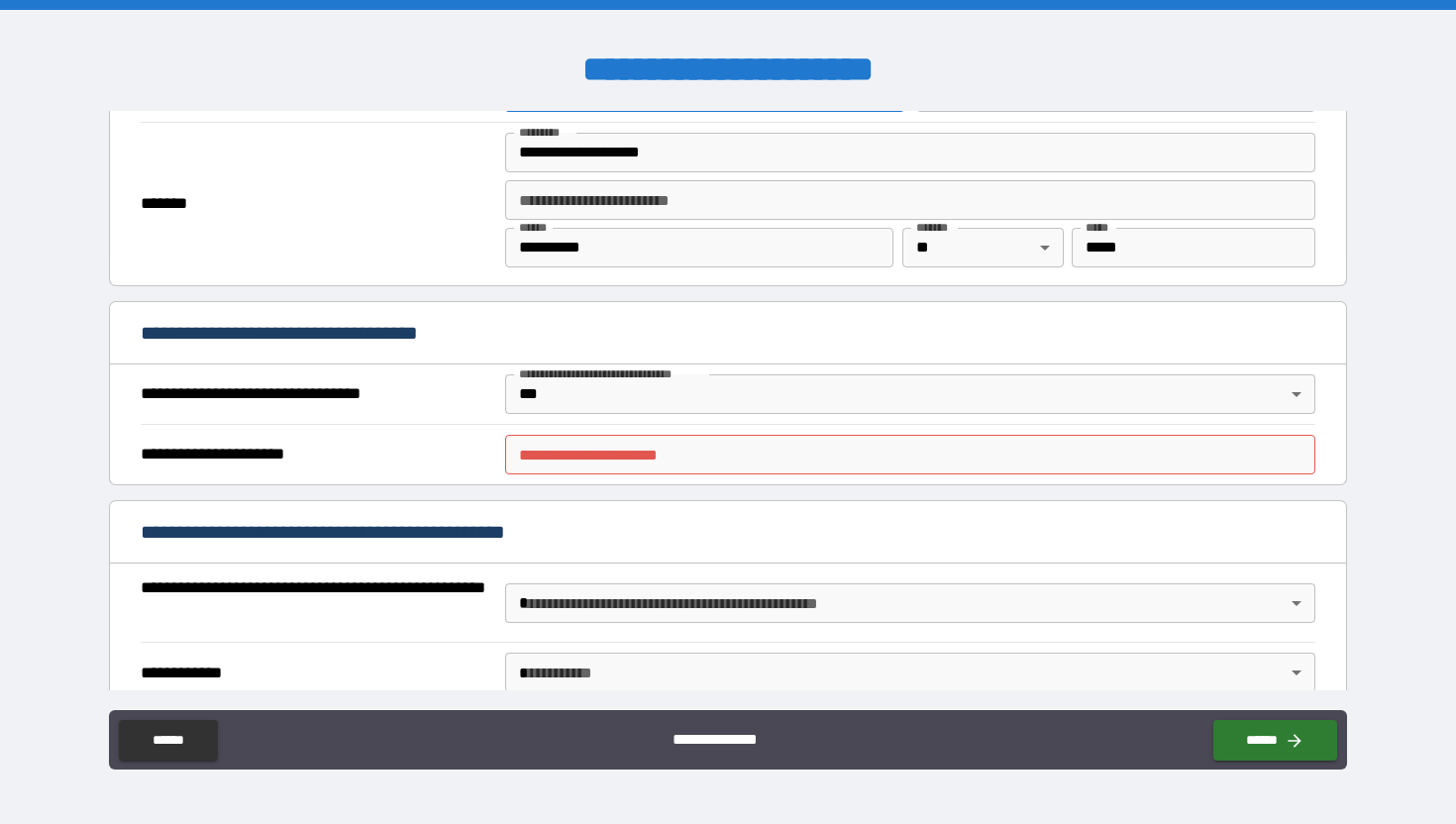 scroll, scrollTop: 943, scrollLeft: 0, axis: vertical 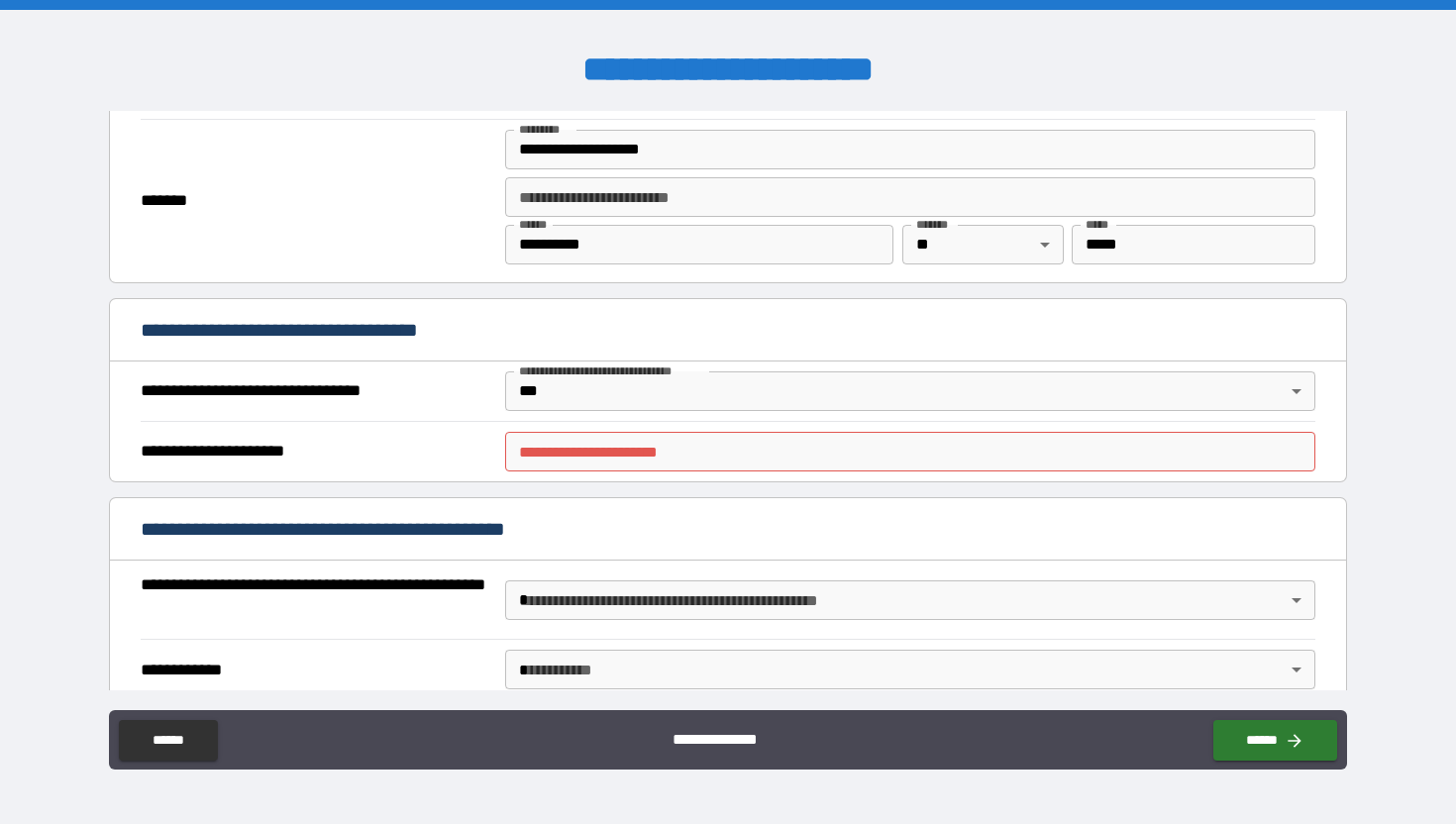 click on "**********" at bounding box center (910, 452) 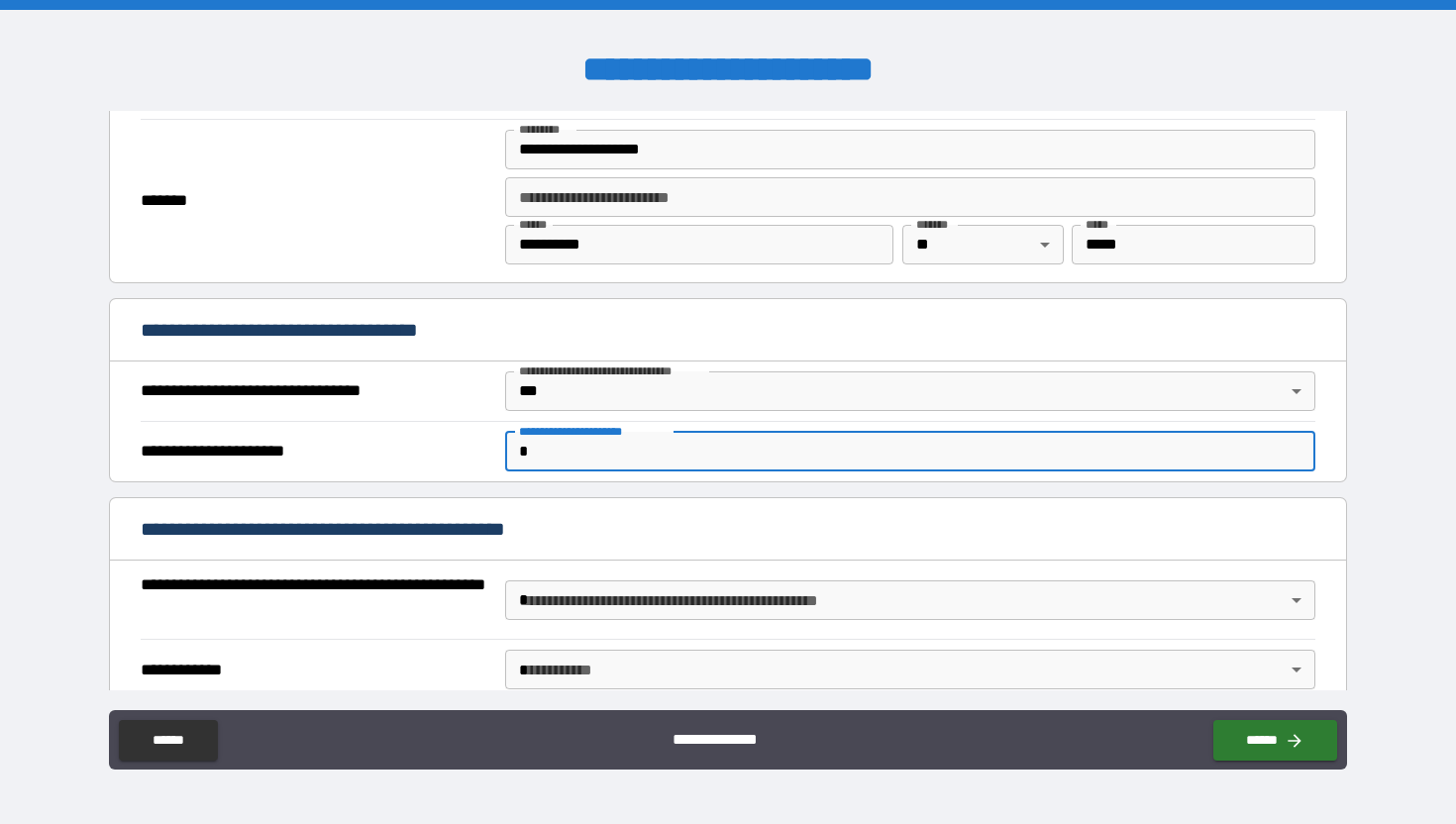 click on "*" at bounding box center [910, 452] 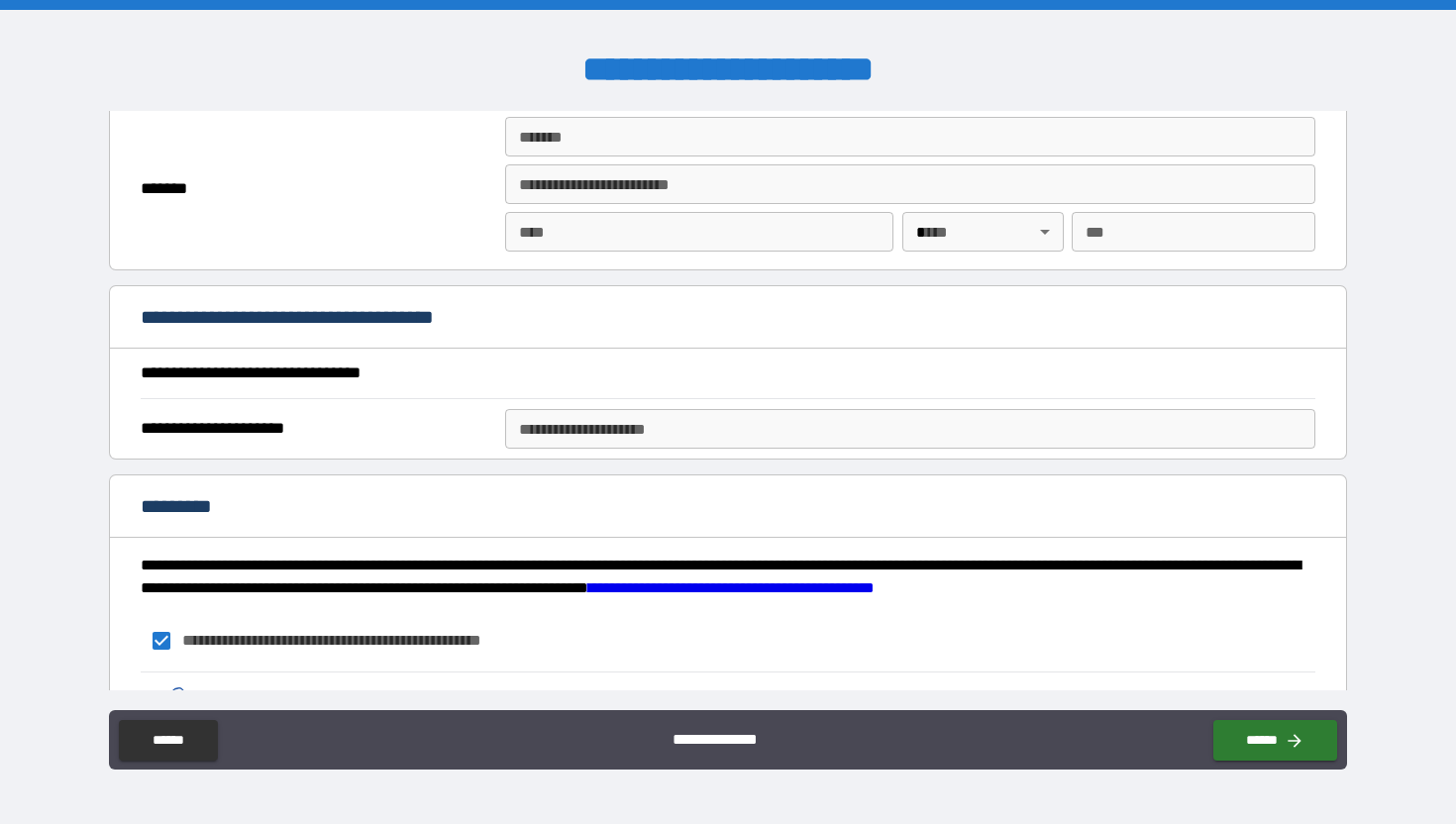 scroll, scrollTop: 2095, scrollLeft: 0, axis: vertical 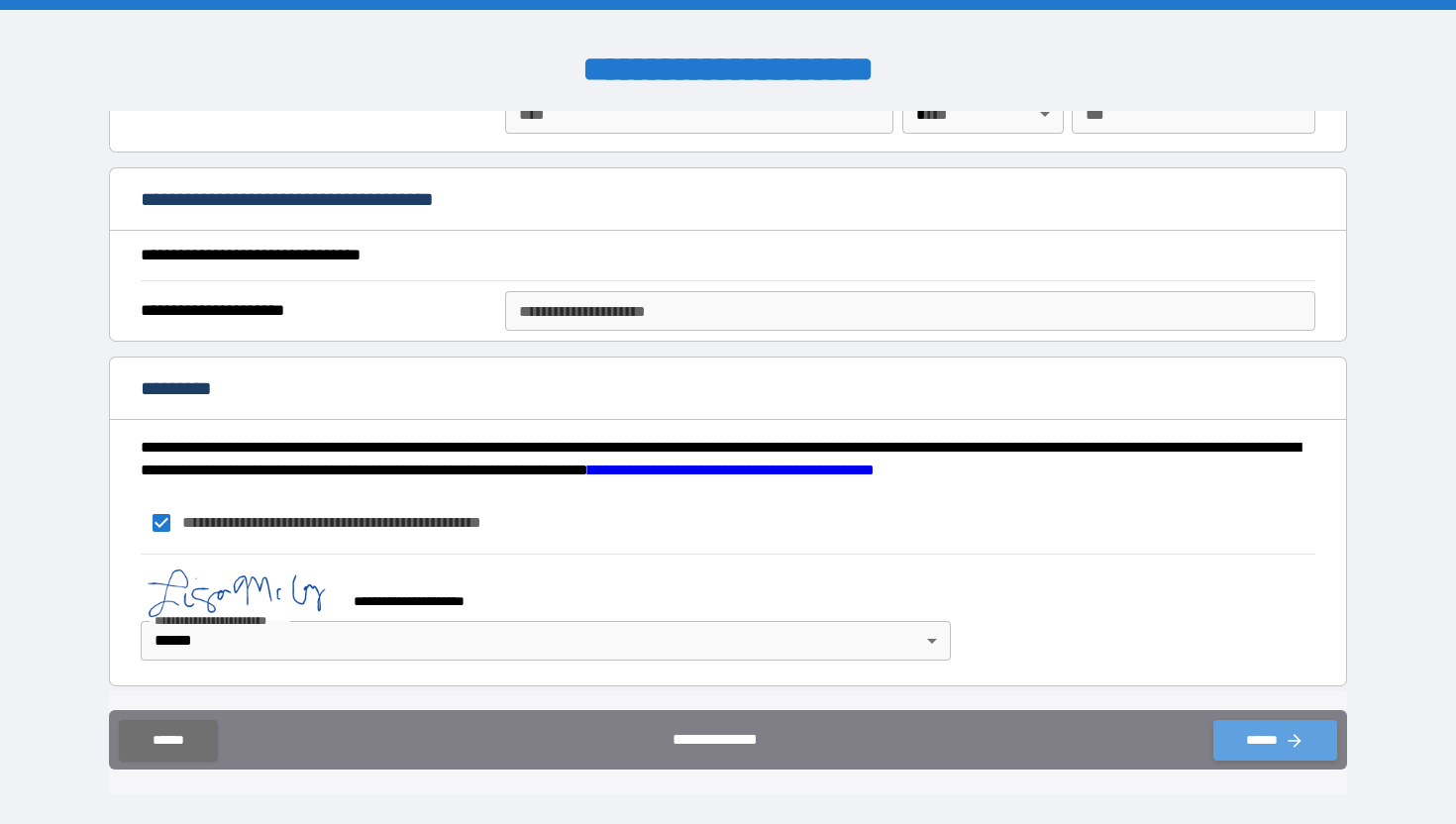 click on "******" at bounding box center (1275, 740) 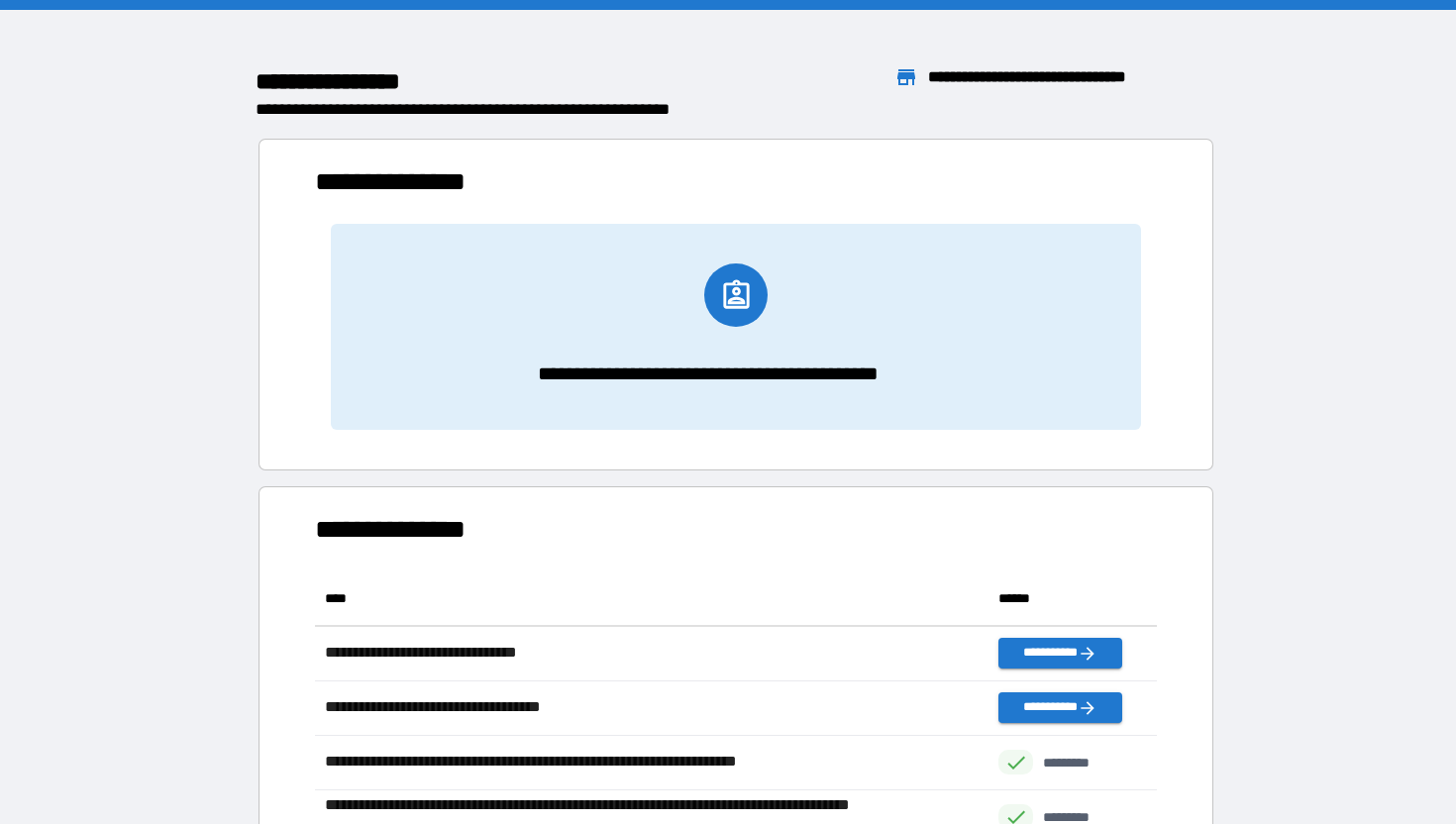 scroll, scrollTop: 1, scrollLeft: 1, axis: both 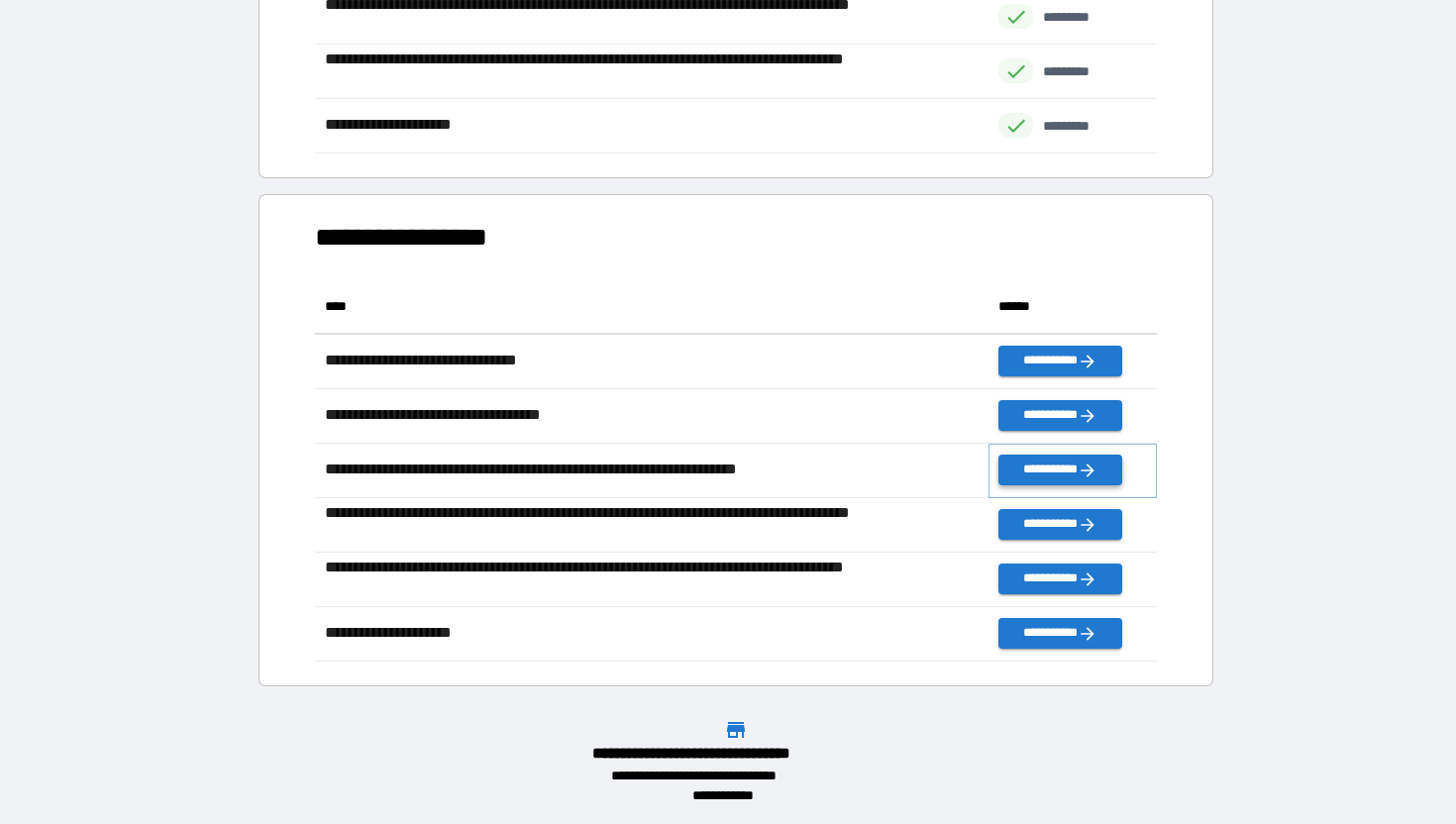 click on "**********" at bounding box center (1060, 469) 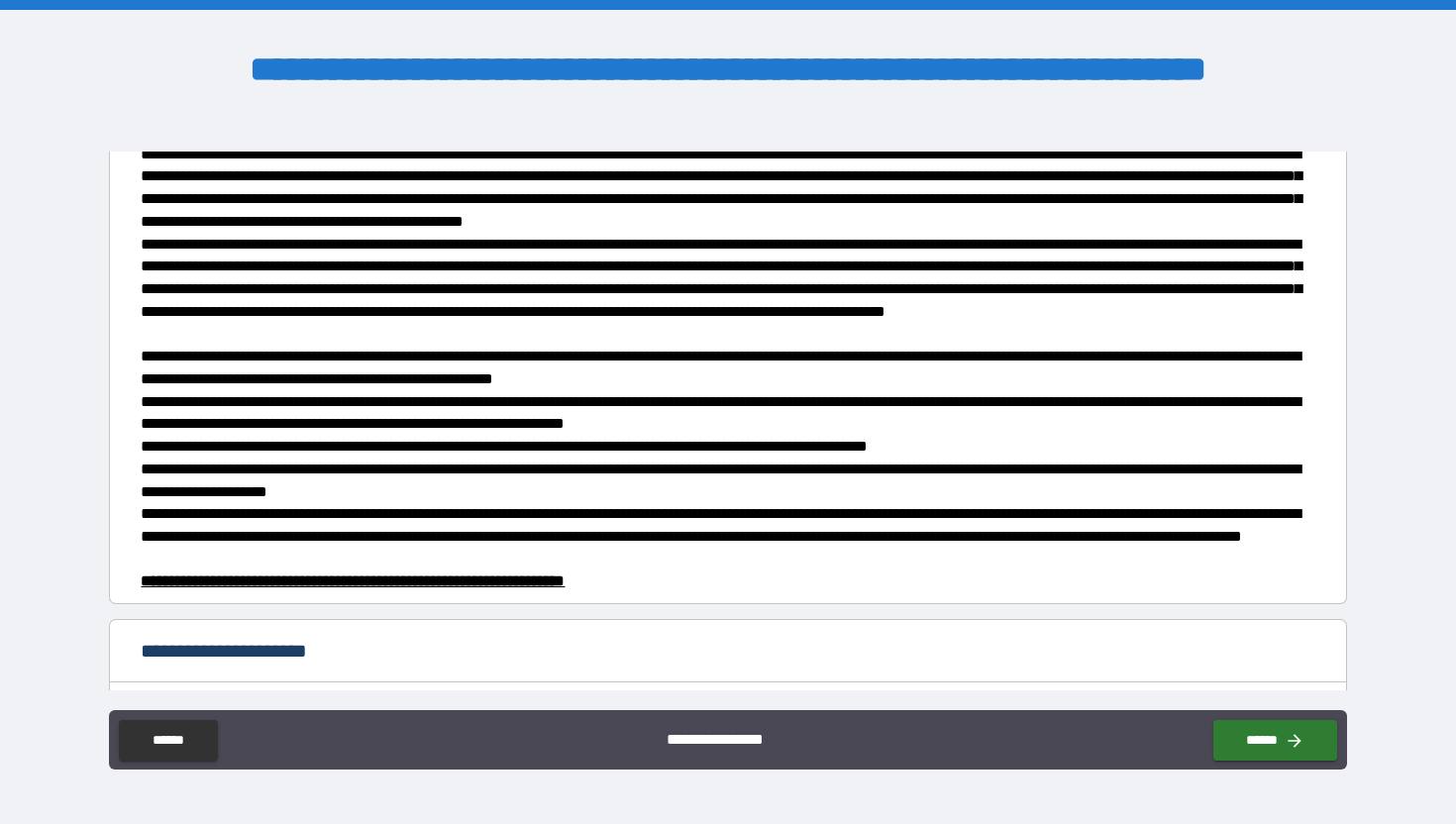 scroll, scrollTop: 1652, scrollLeft: 0, axis: vertical 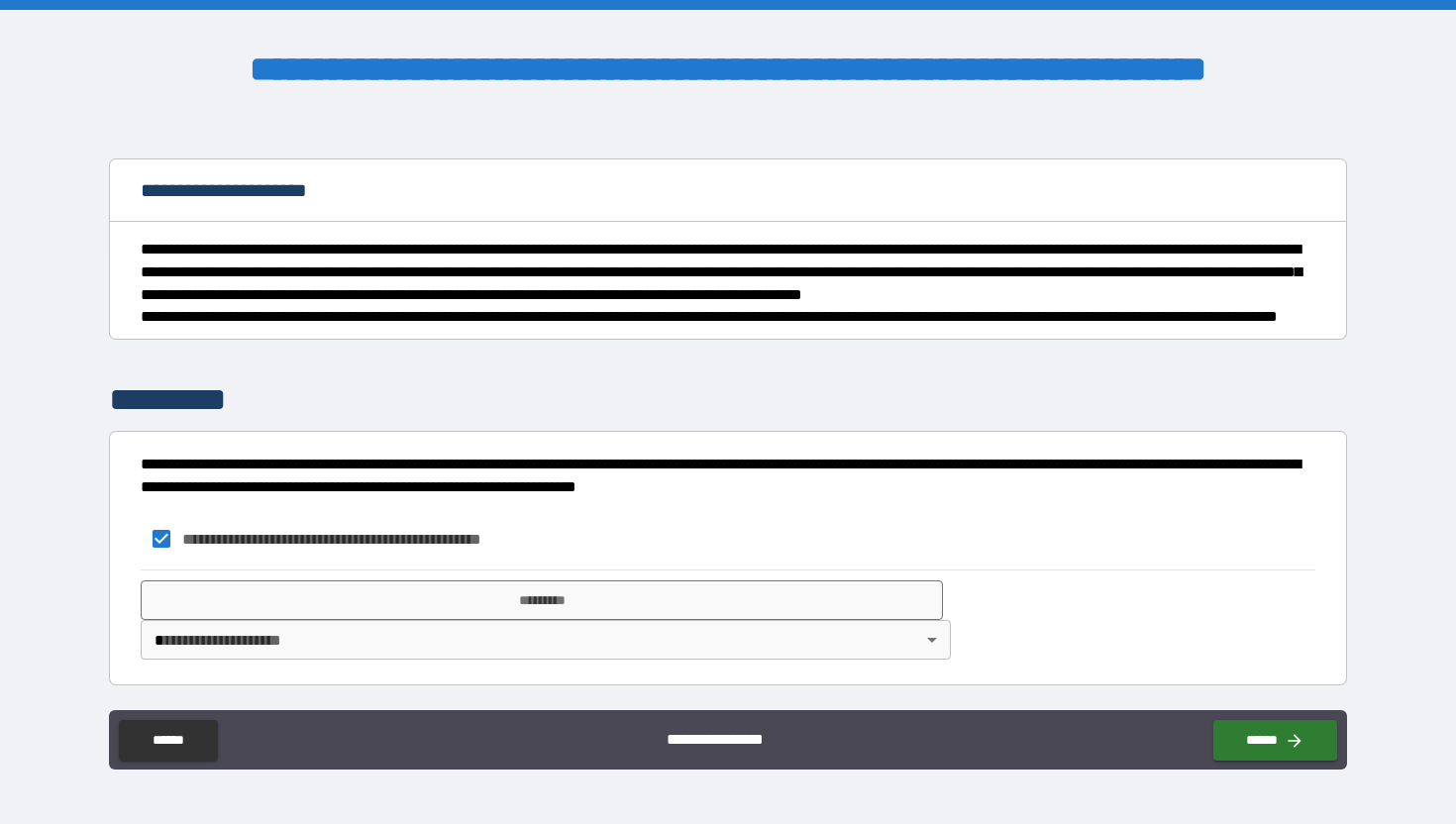 click on "**********" at bounding box center (728, 412) 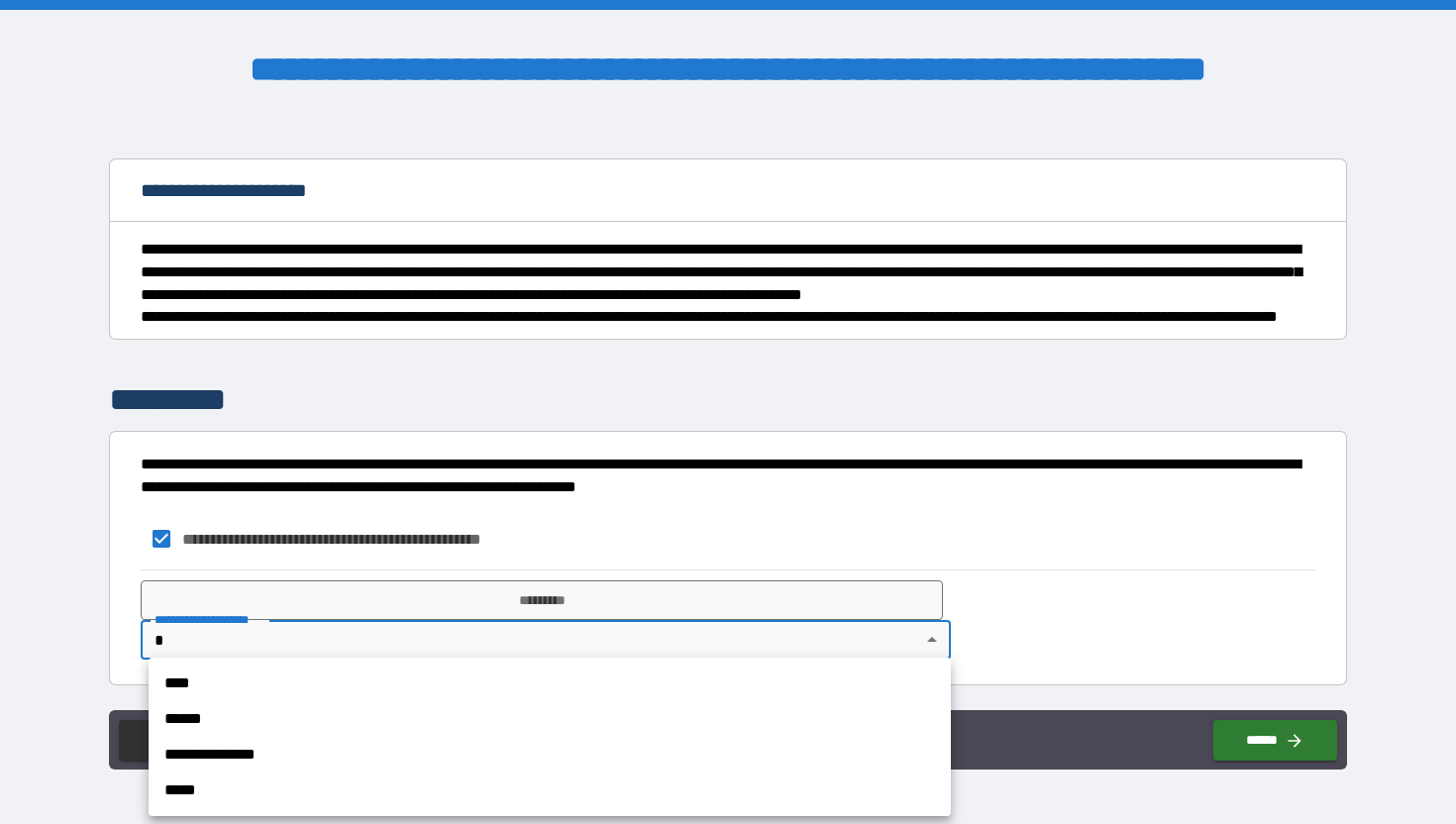 click on "**********" at bounding box center [550, 755] 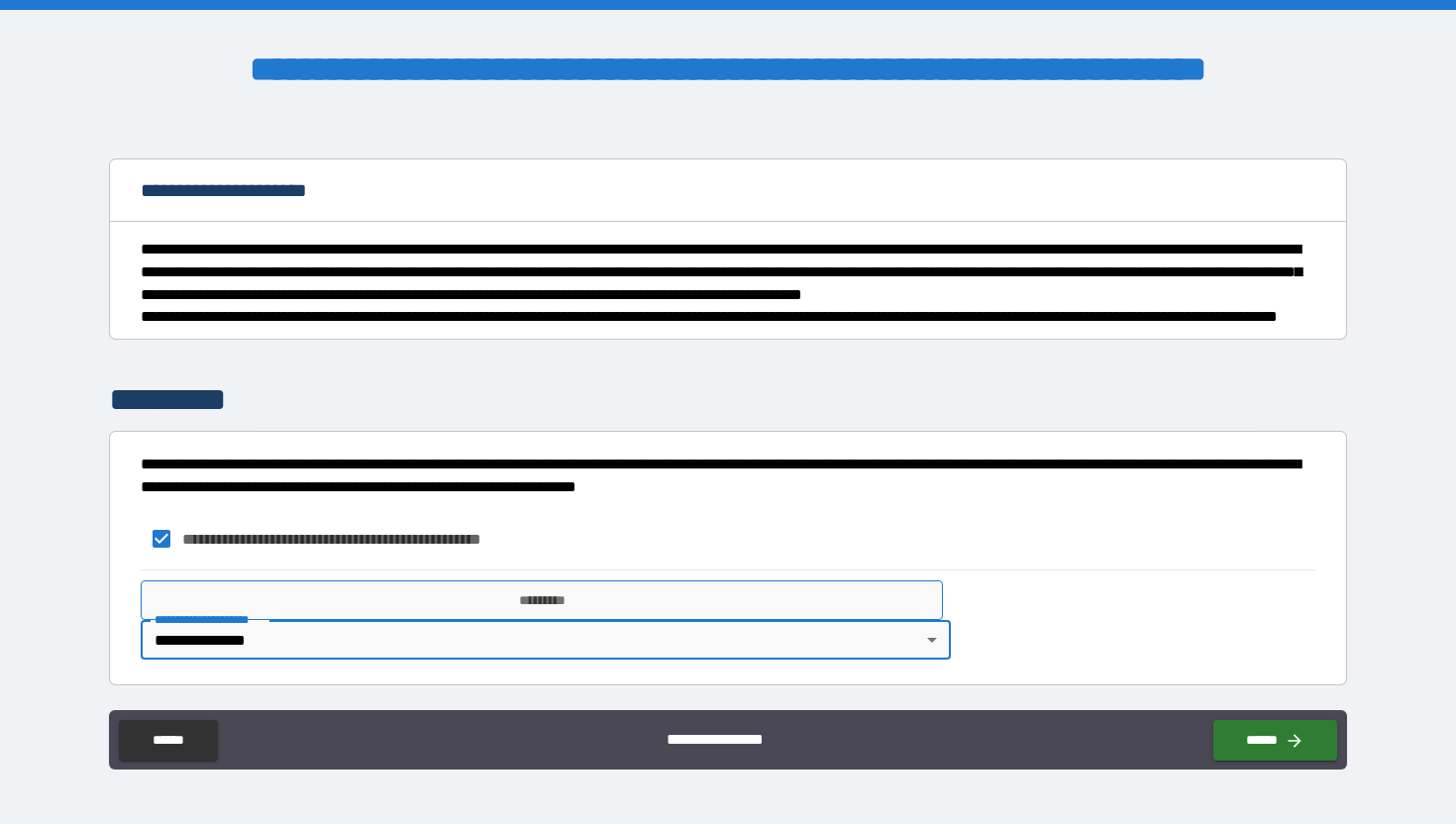 click on "*********" at bounding box center [542, 600] 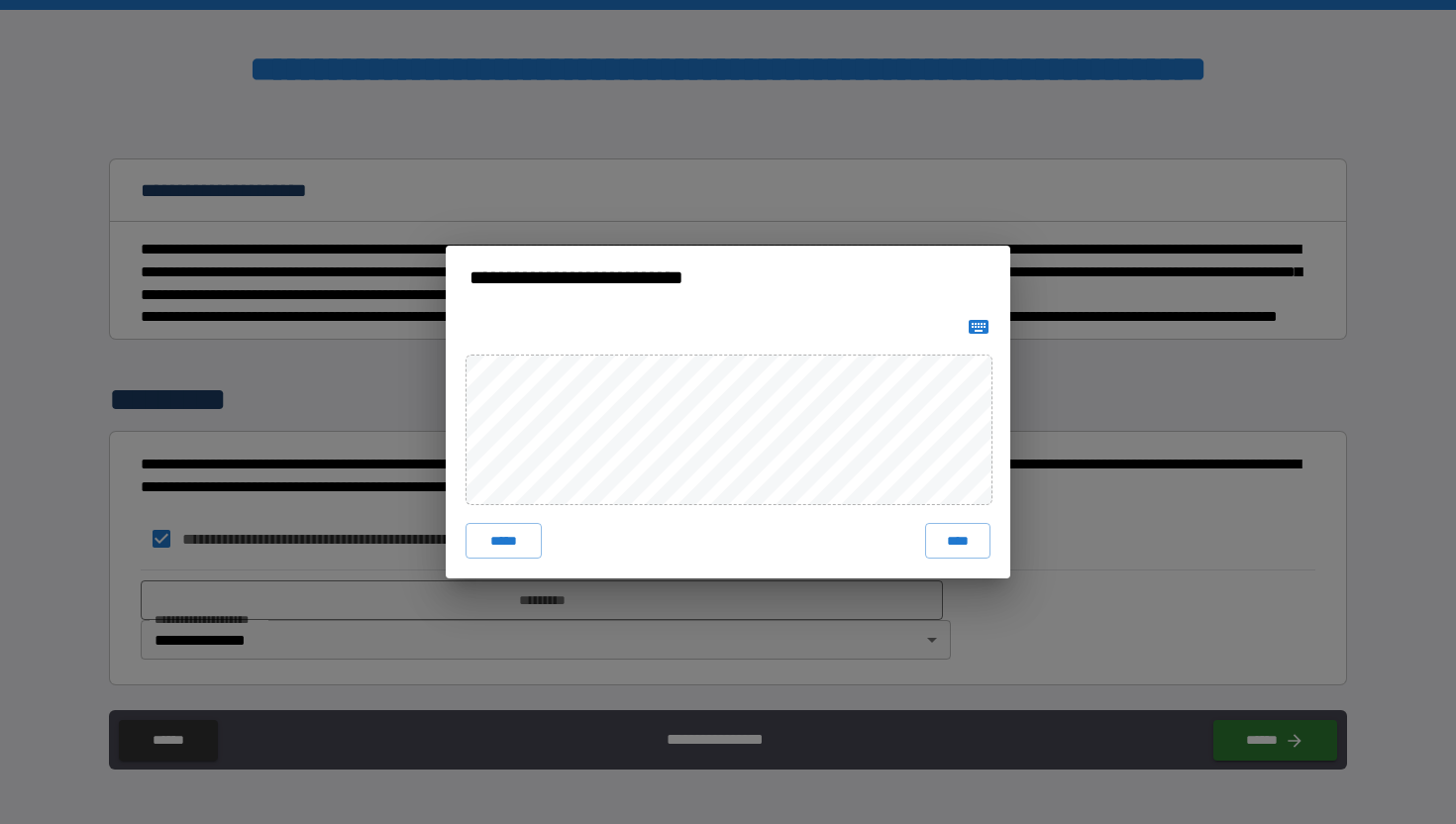click on "***** ****" at bounding box center (728, 444) 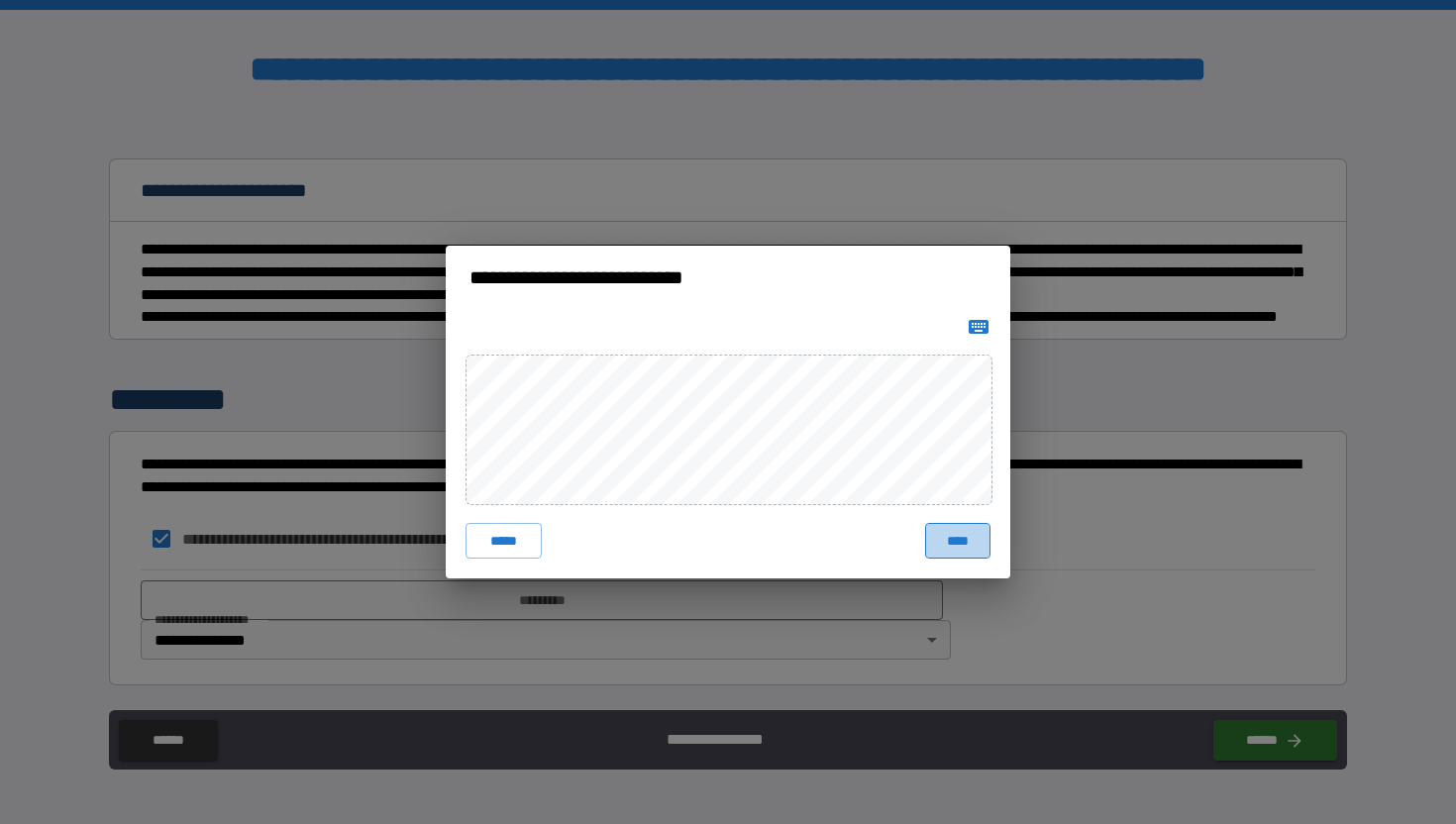 click on "****" at bounding box center [958, 541] 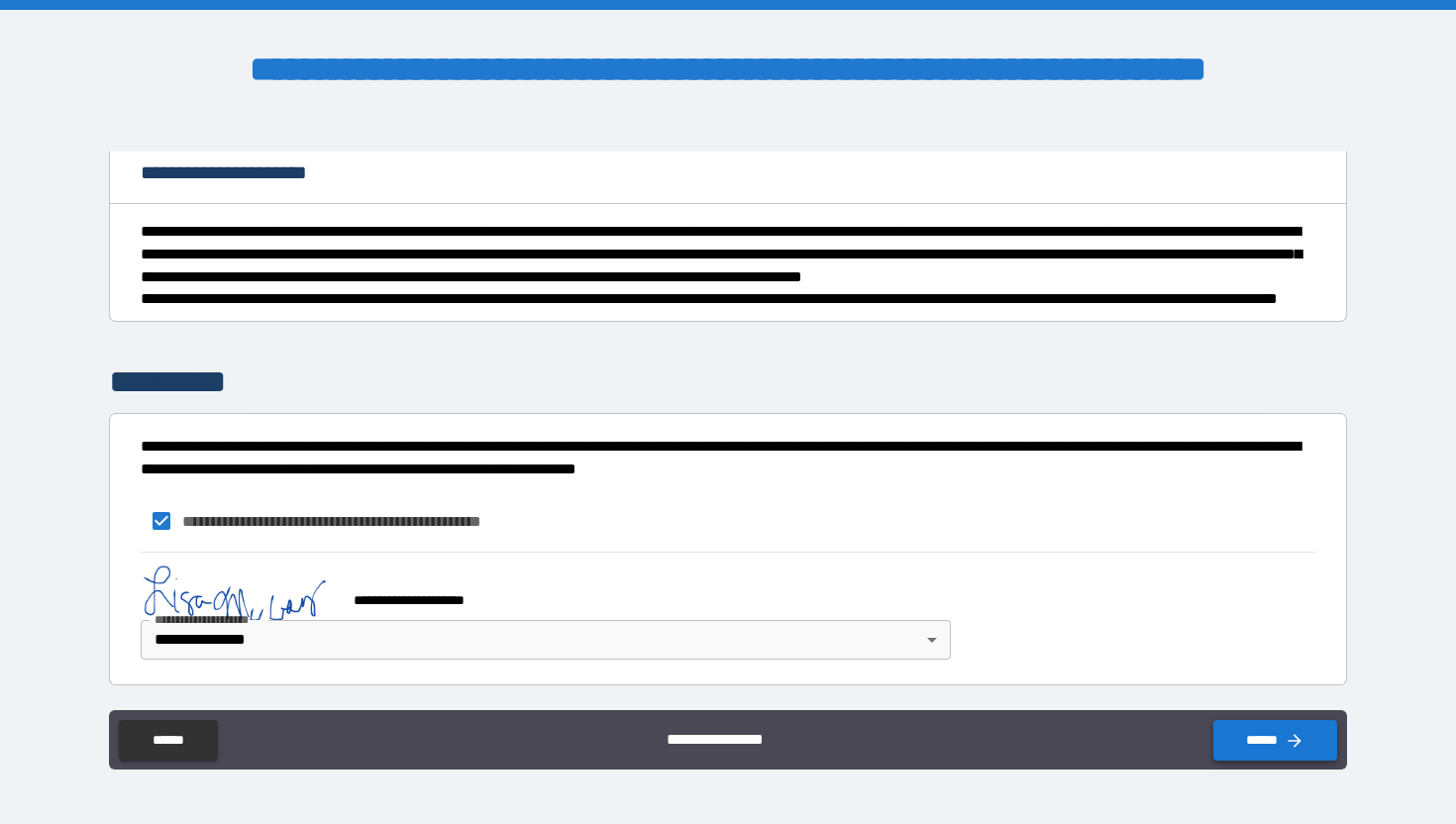 click on "******" at bounding box center [1275, 740] 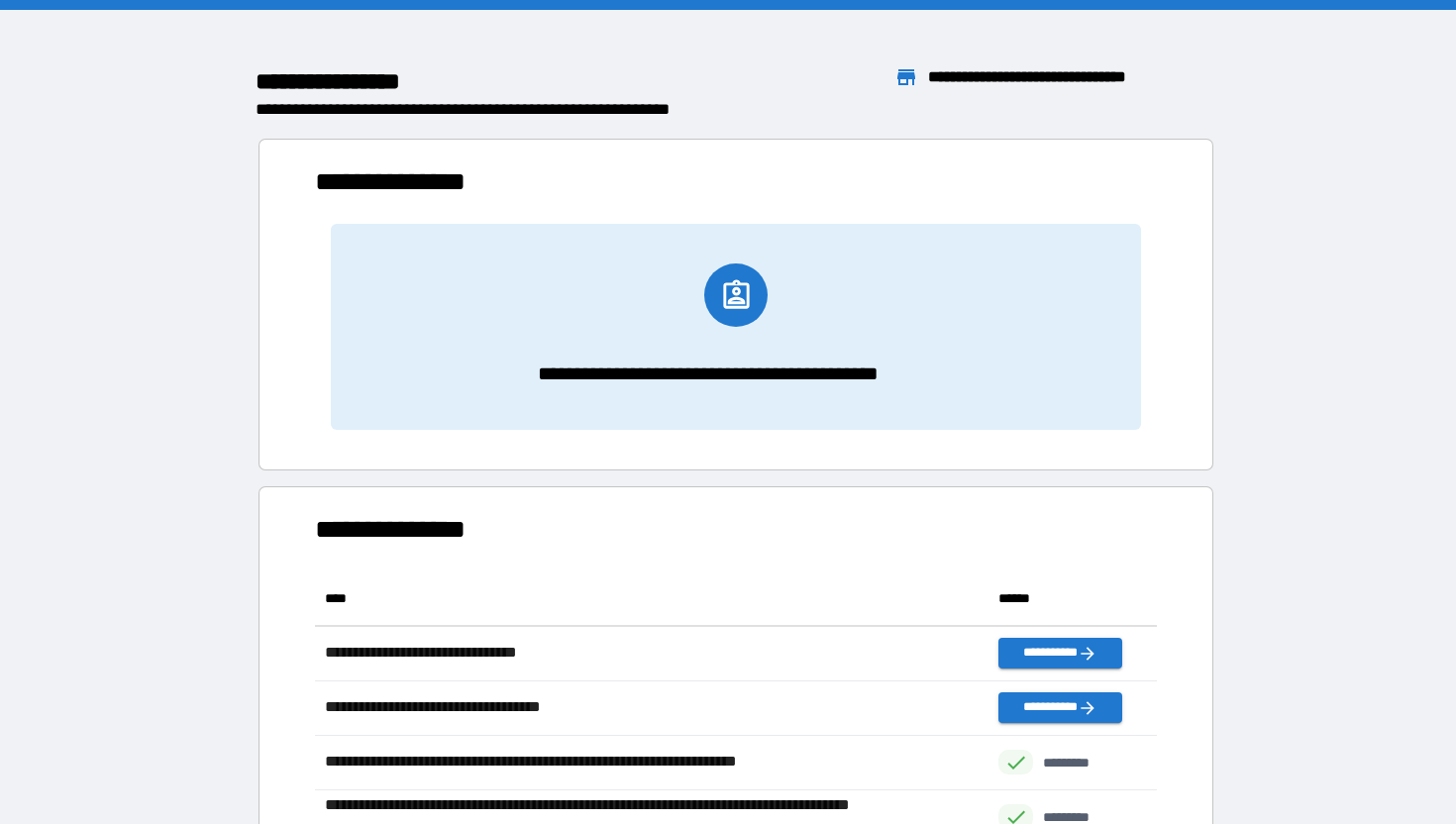 scroll, scrollTop: 1, scrollLeft: 1, axis: both 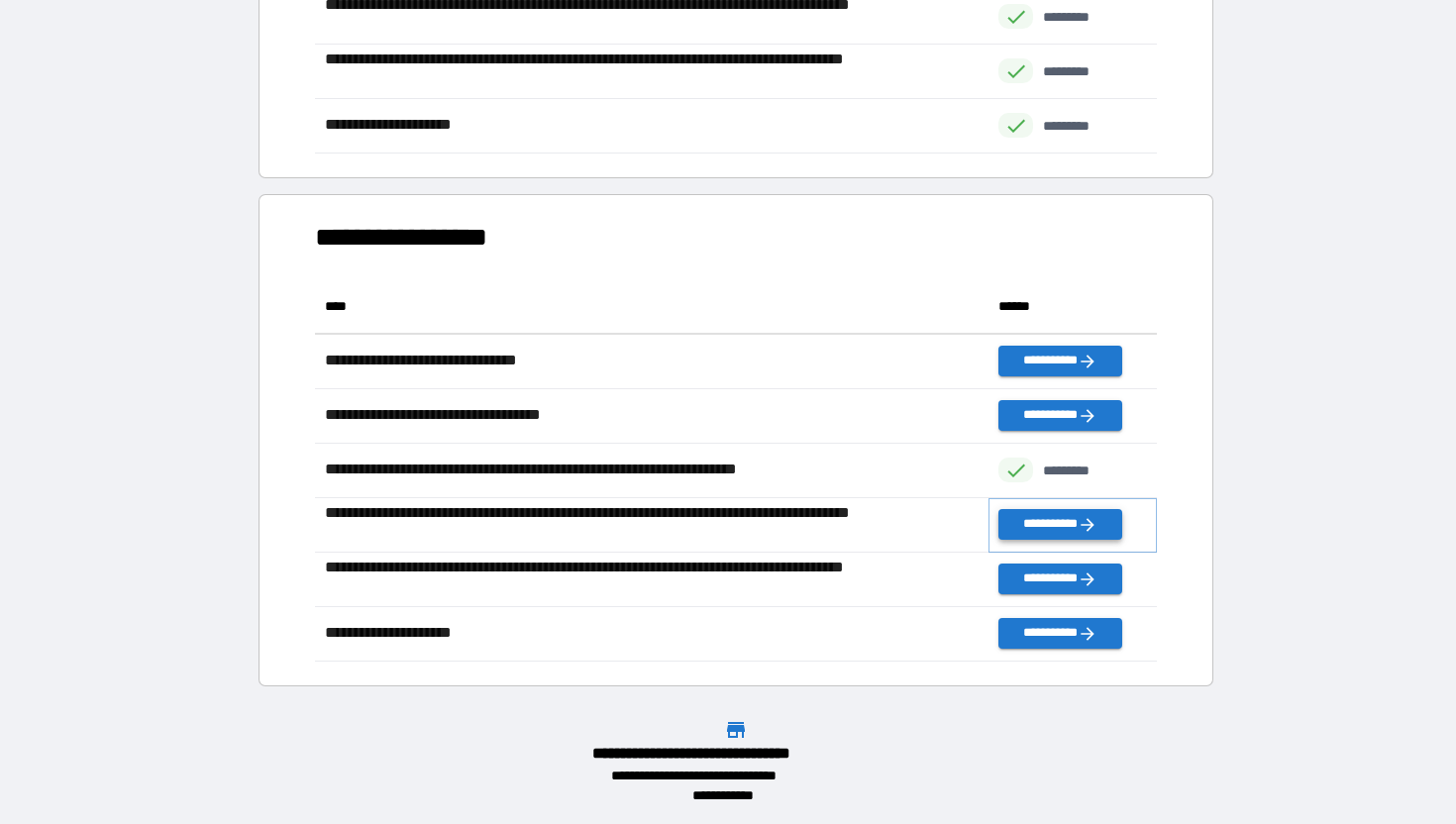 click on "**********" at bounding box center [1060, 524] 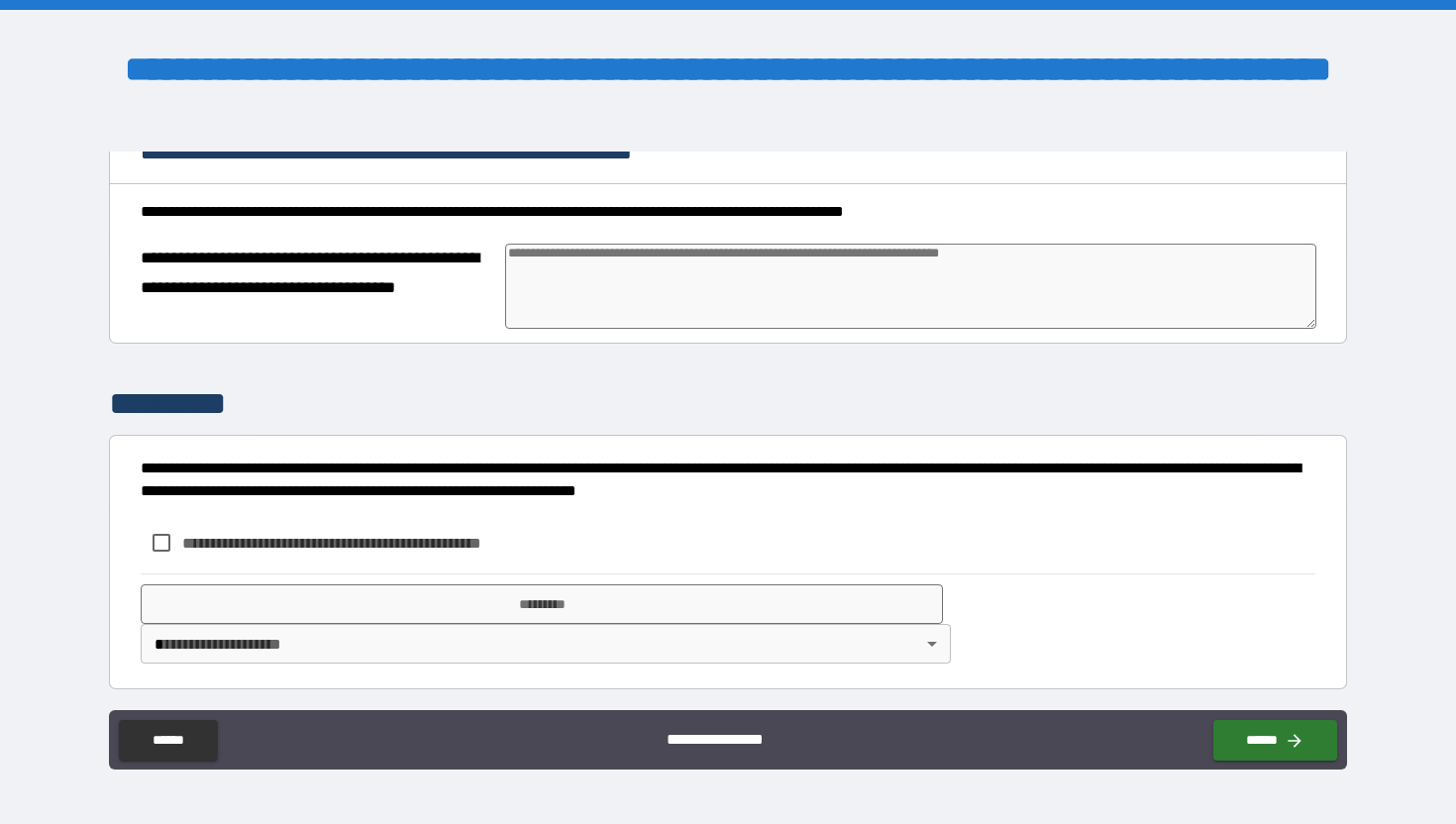 scroll, scrollTop: 378, scrollLeft: 0, axis: vertical 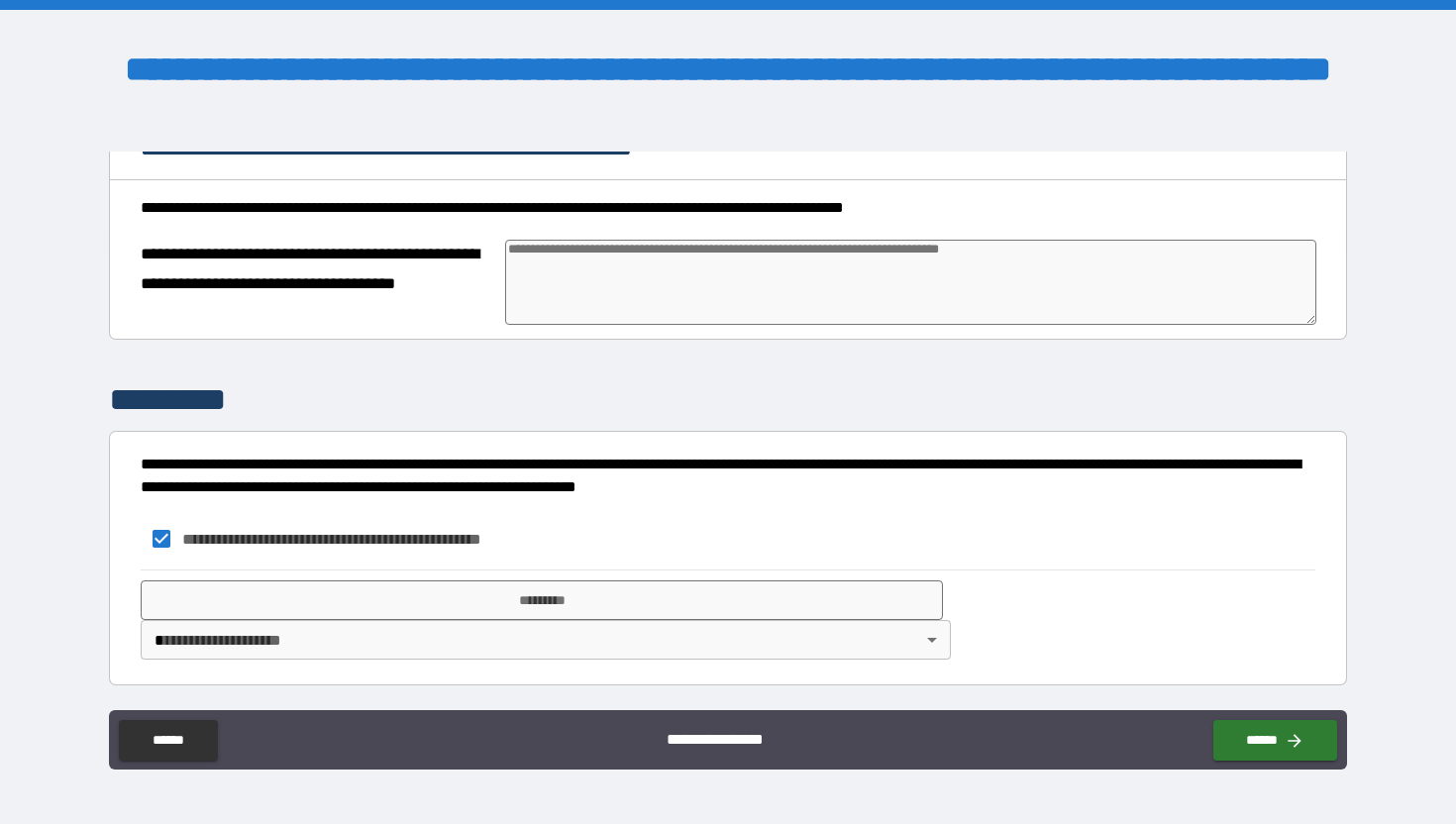 click on "**********" at bounding box center [728, 412] 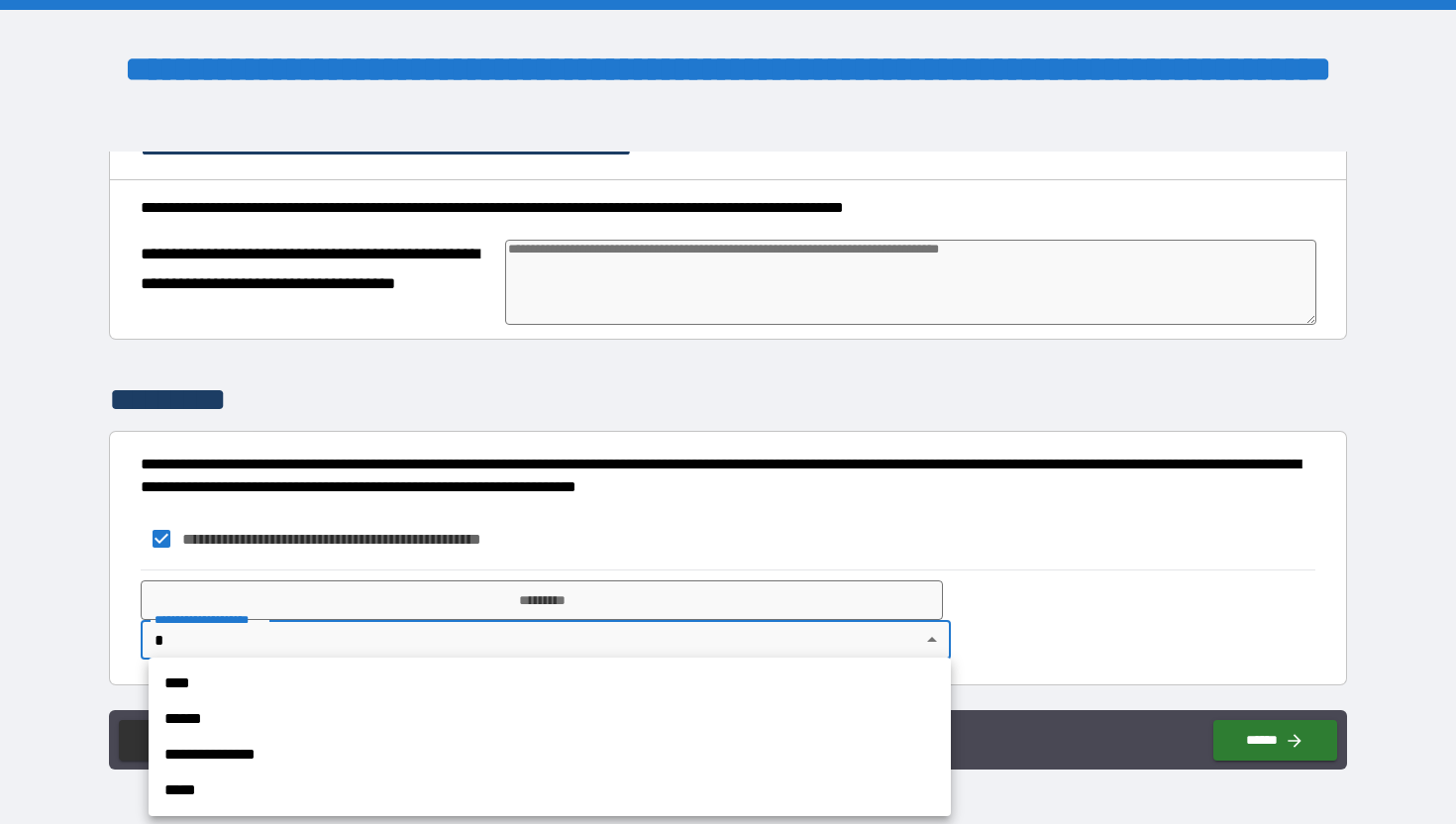 click on "**********" at bounding box center [550, 755] 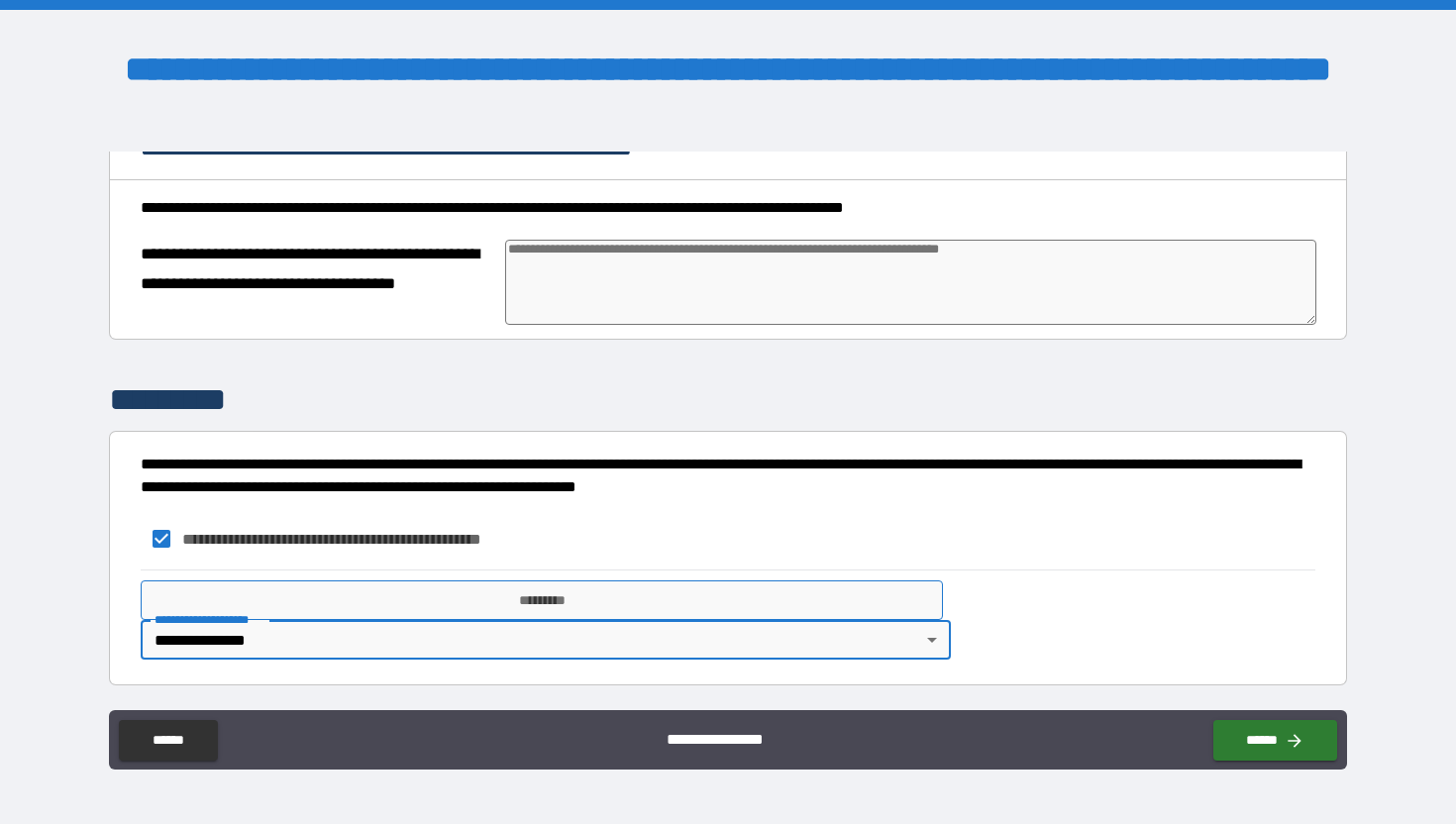 click on "*********" at bounding box center (542, 600) 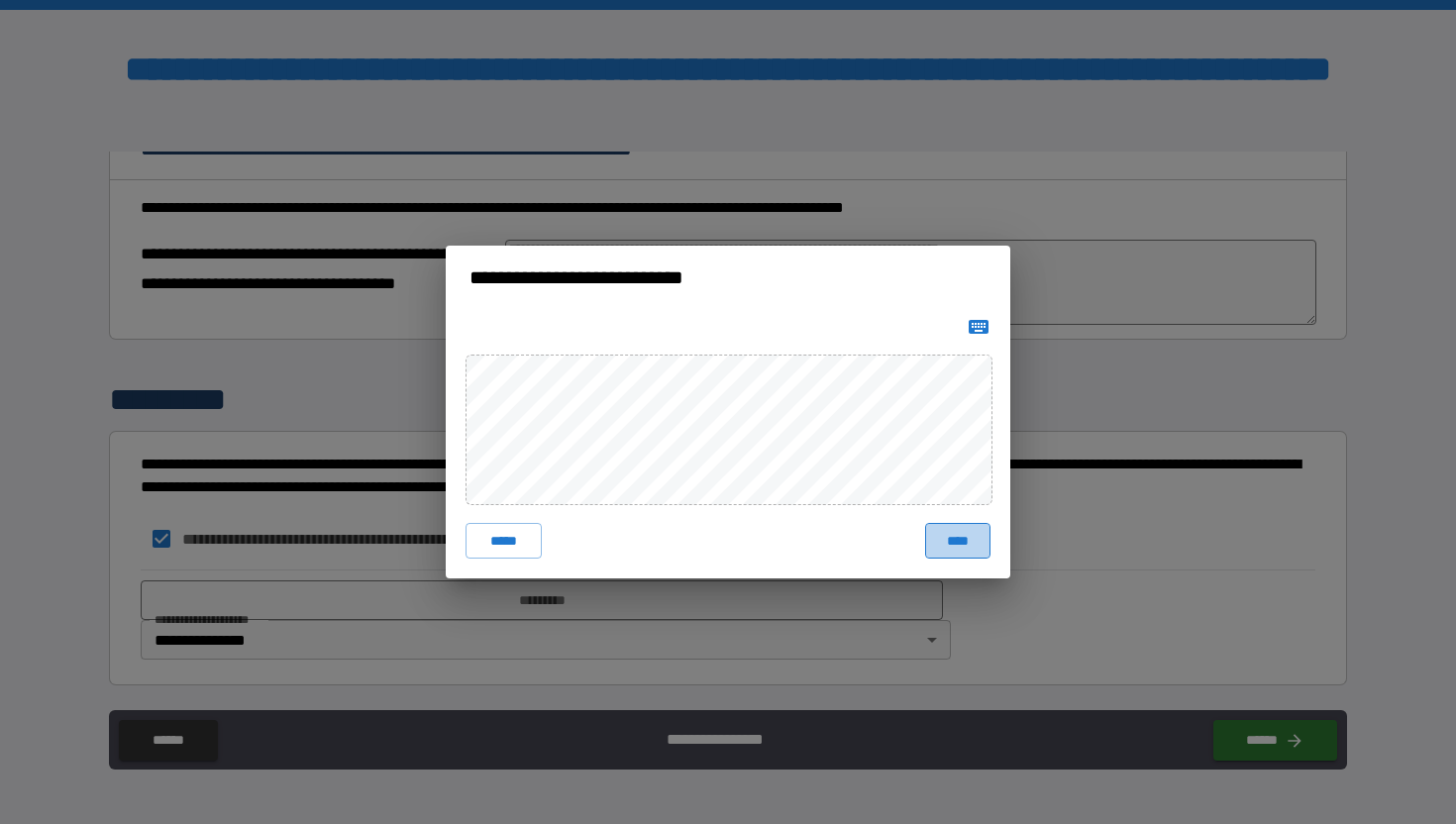 click on "****" at bounding box center [958, 541] 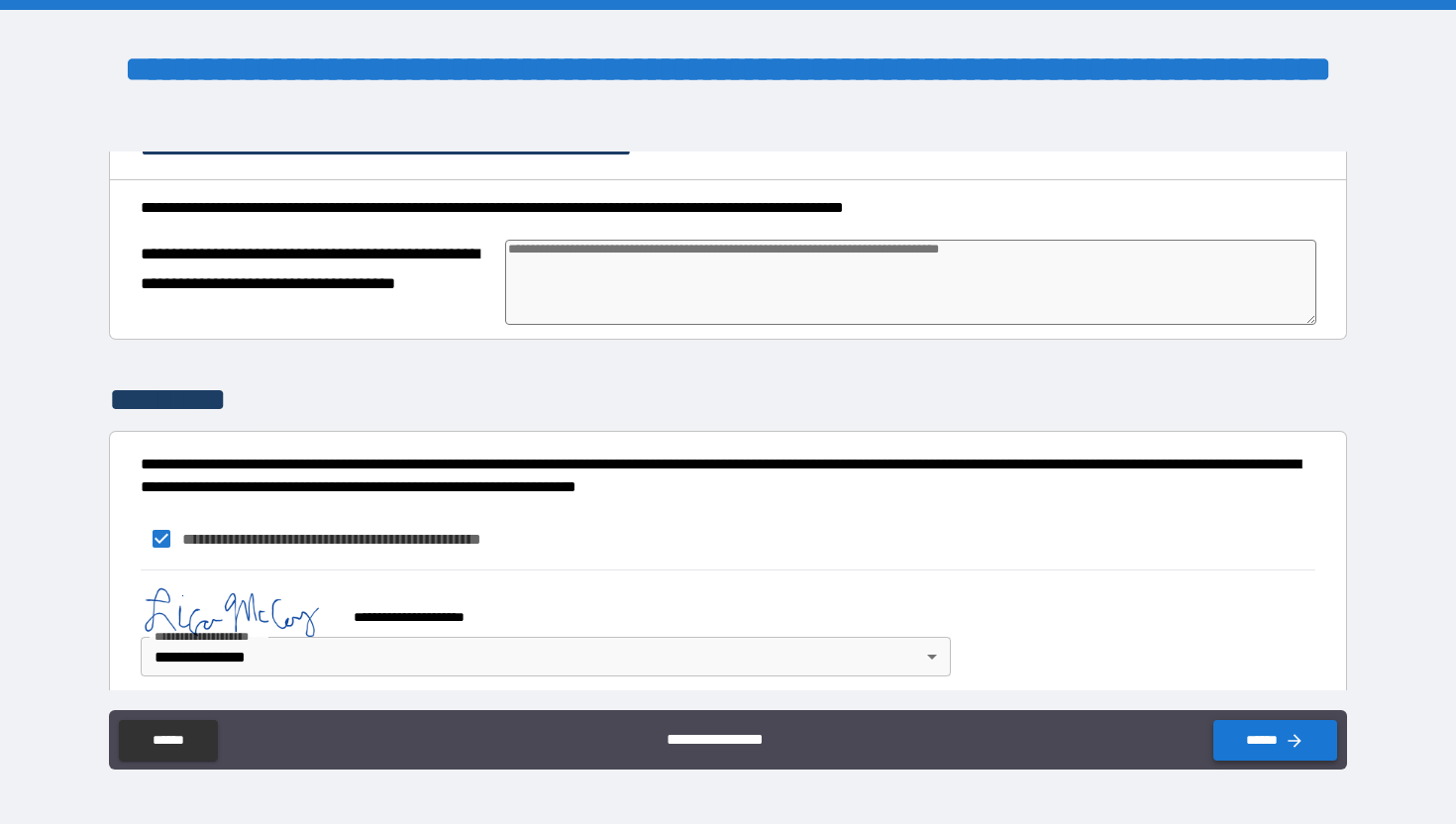 click on "******" at bounding box center (1275, 740) 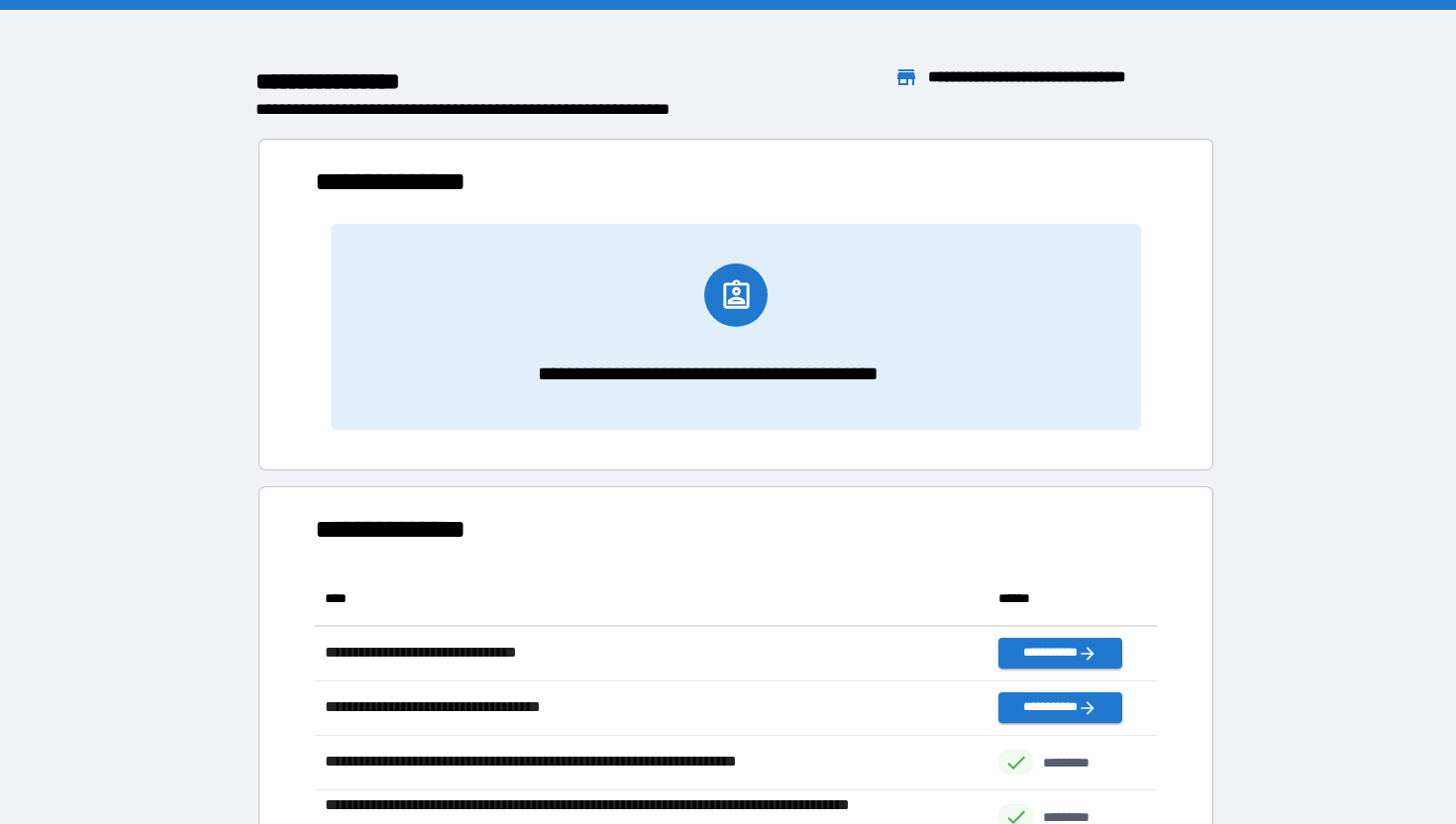 scroll, scrollTop: 1, scrollLeft: 1, axis: both 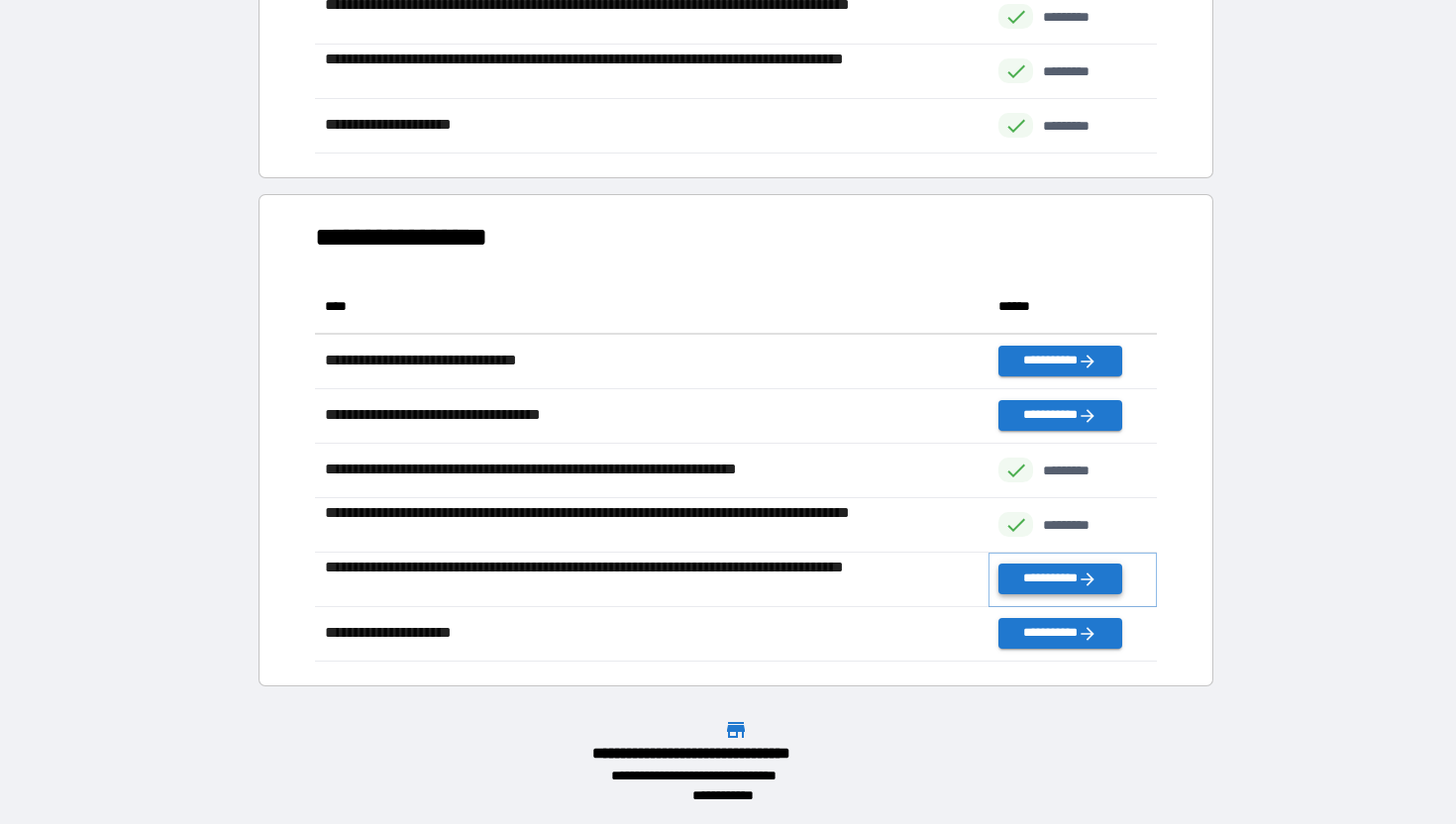 click on "**********" at bounding box center (1060, 578) 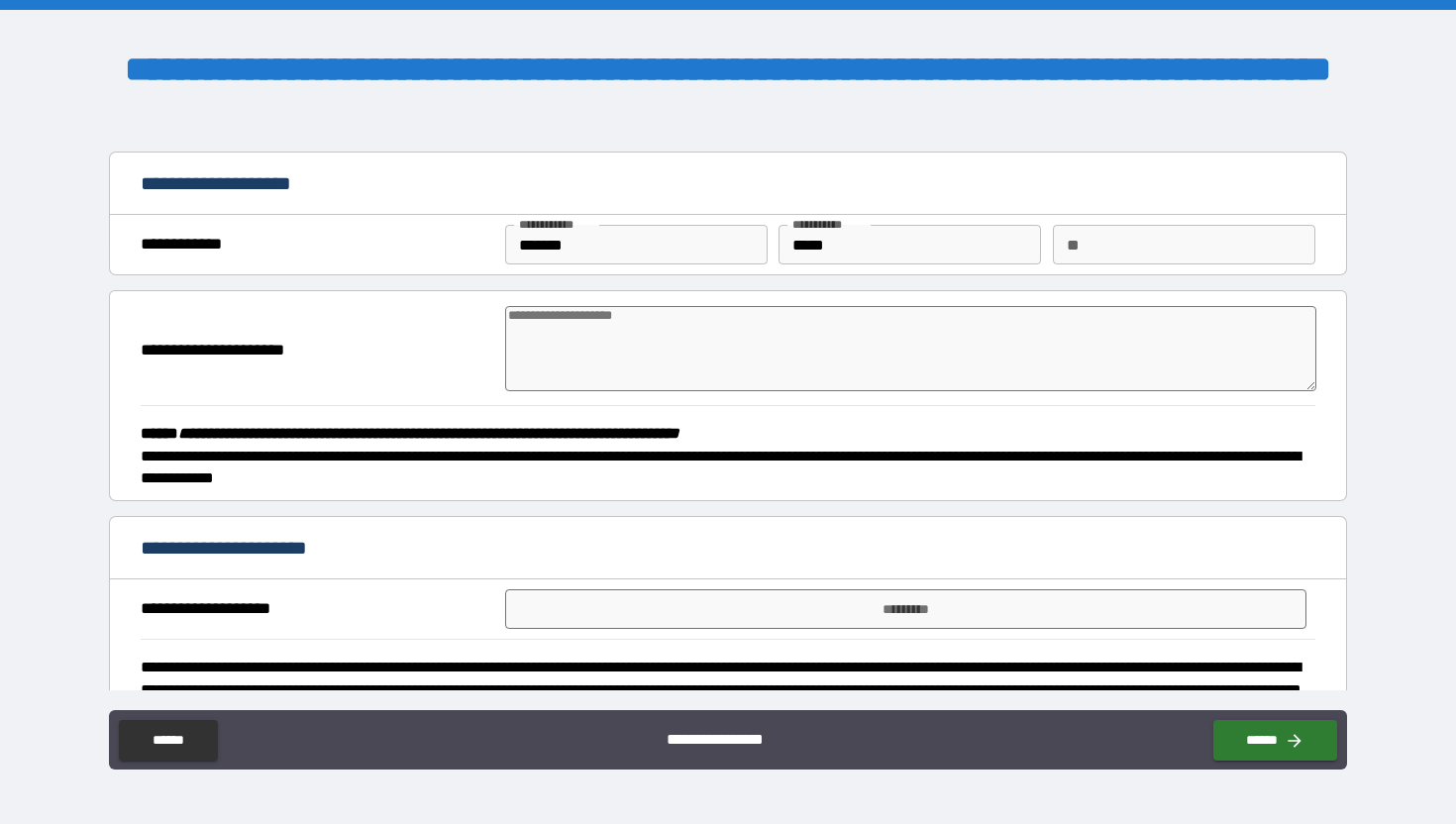 click at bounding box center [910, 349] 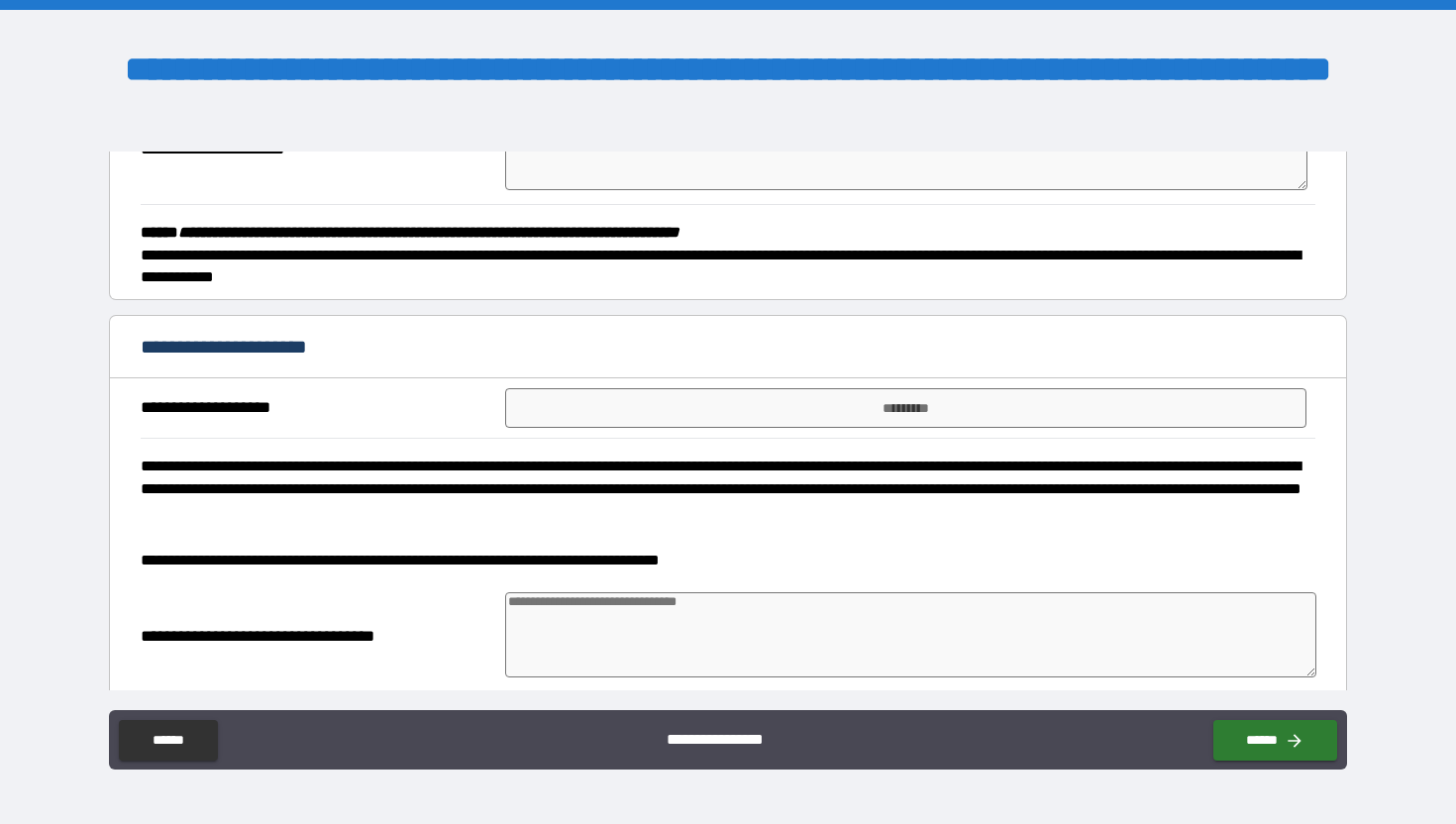 scroll, scrollTop: 331, scrollLeft: 0, axis: vertical 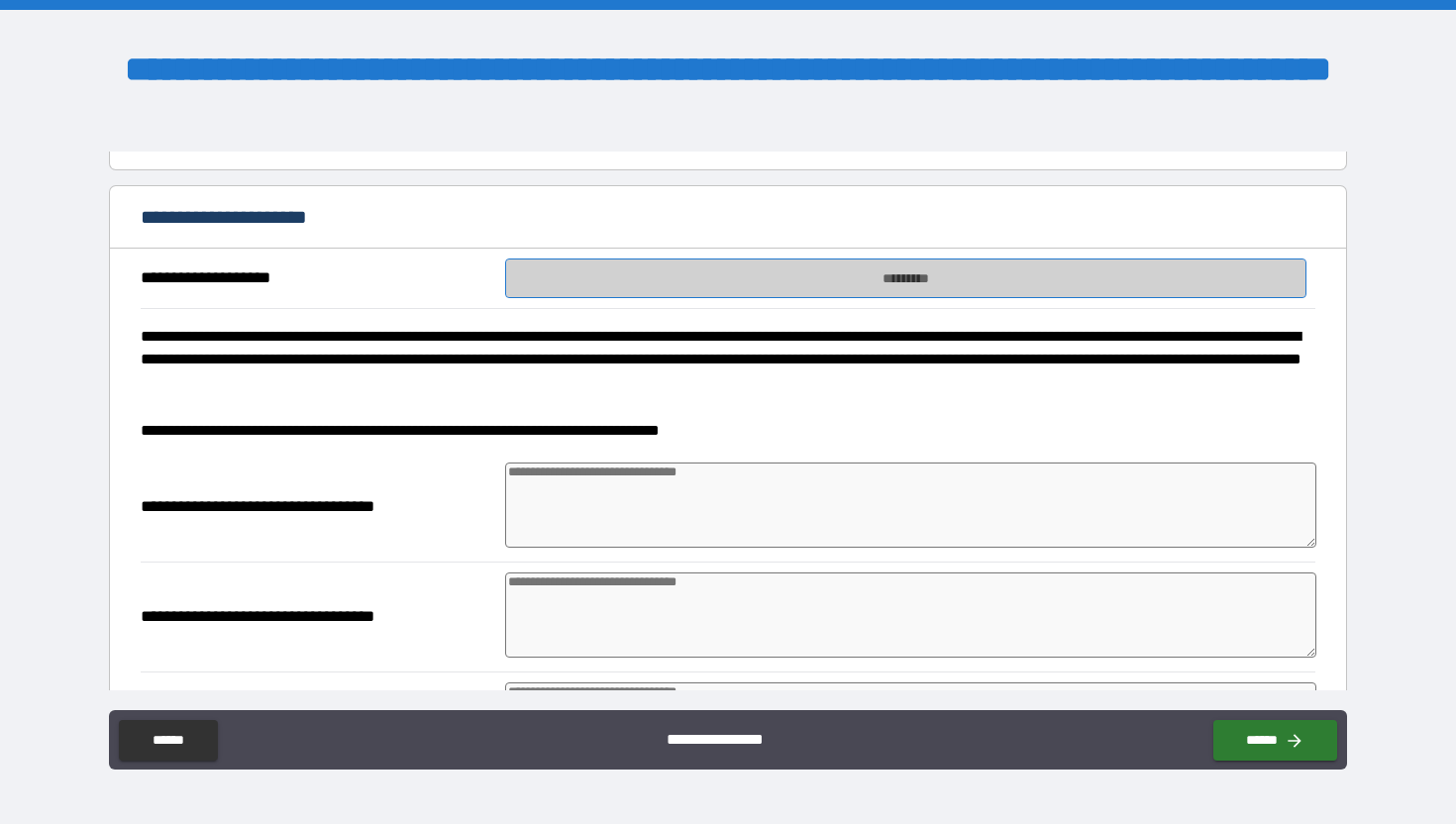 click on "*********" at bounding box center (906, 278) 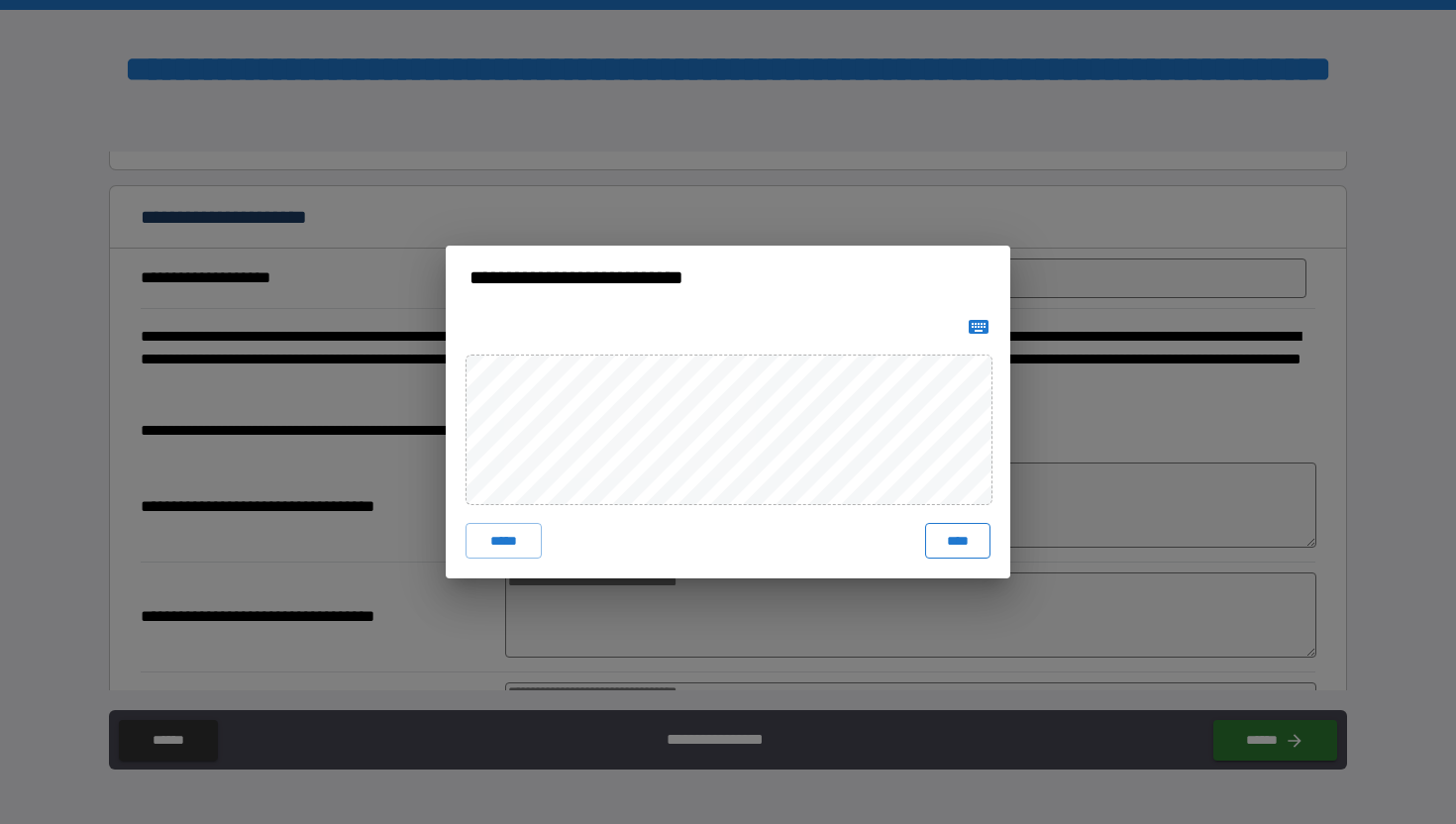 click on "****" at bounding box center (958, 541) 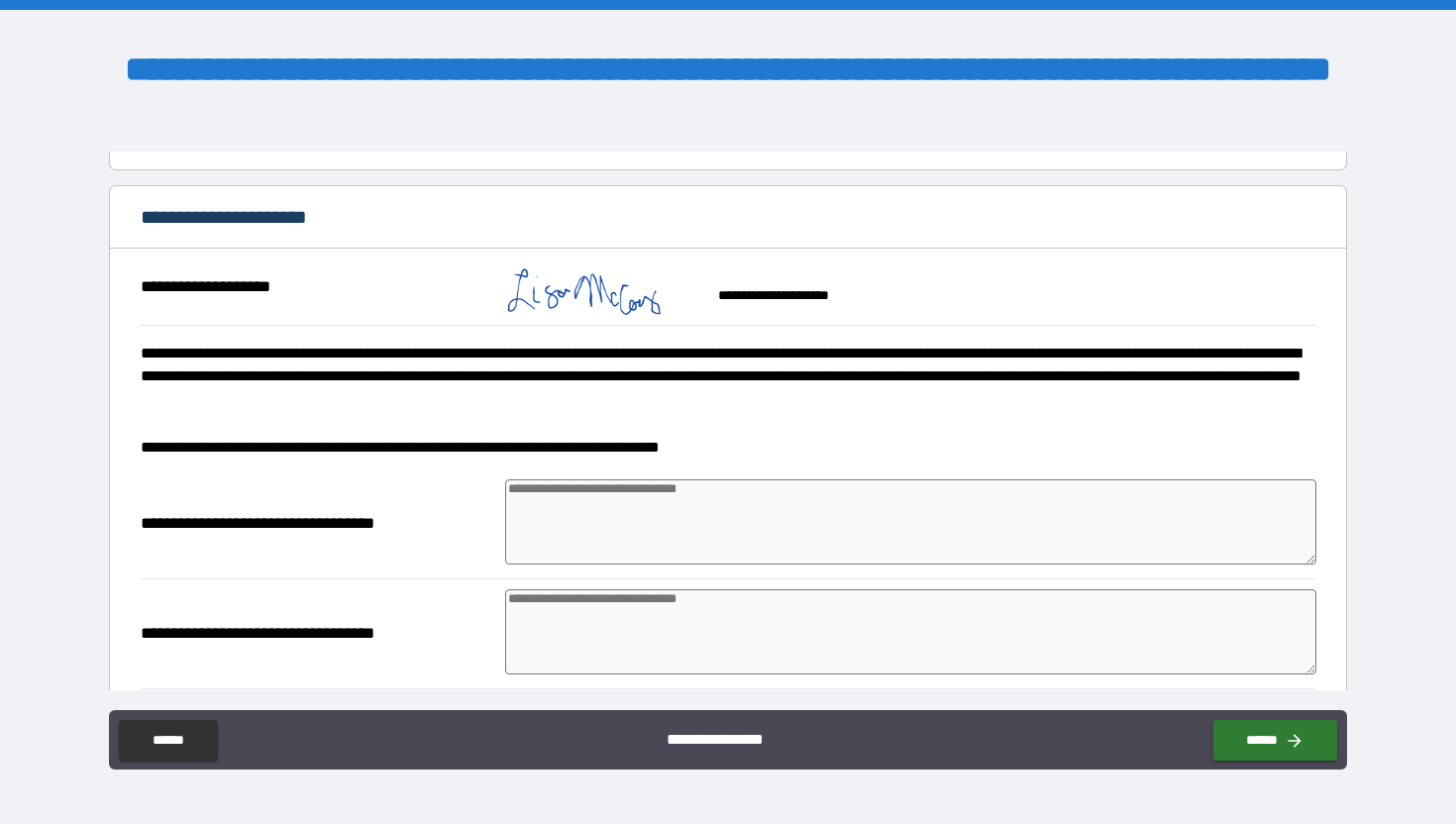 click at bounding box center [910, 522] 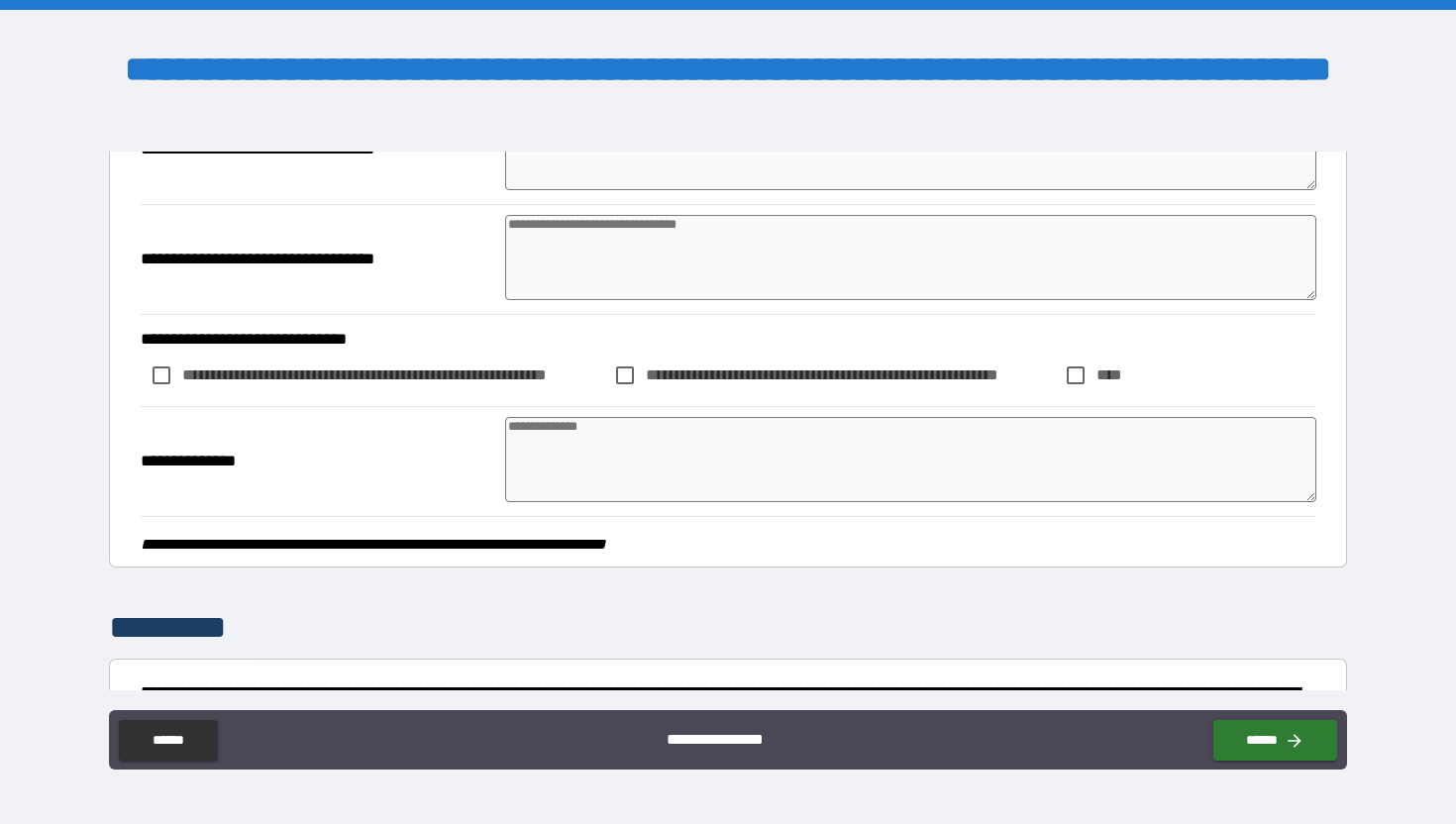 scroll, scrollTop: 953, scrollLeft: 0, axis: vertical 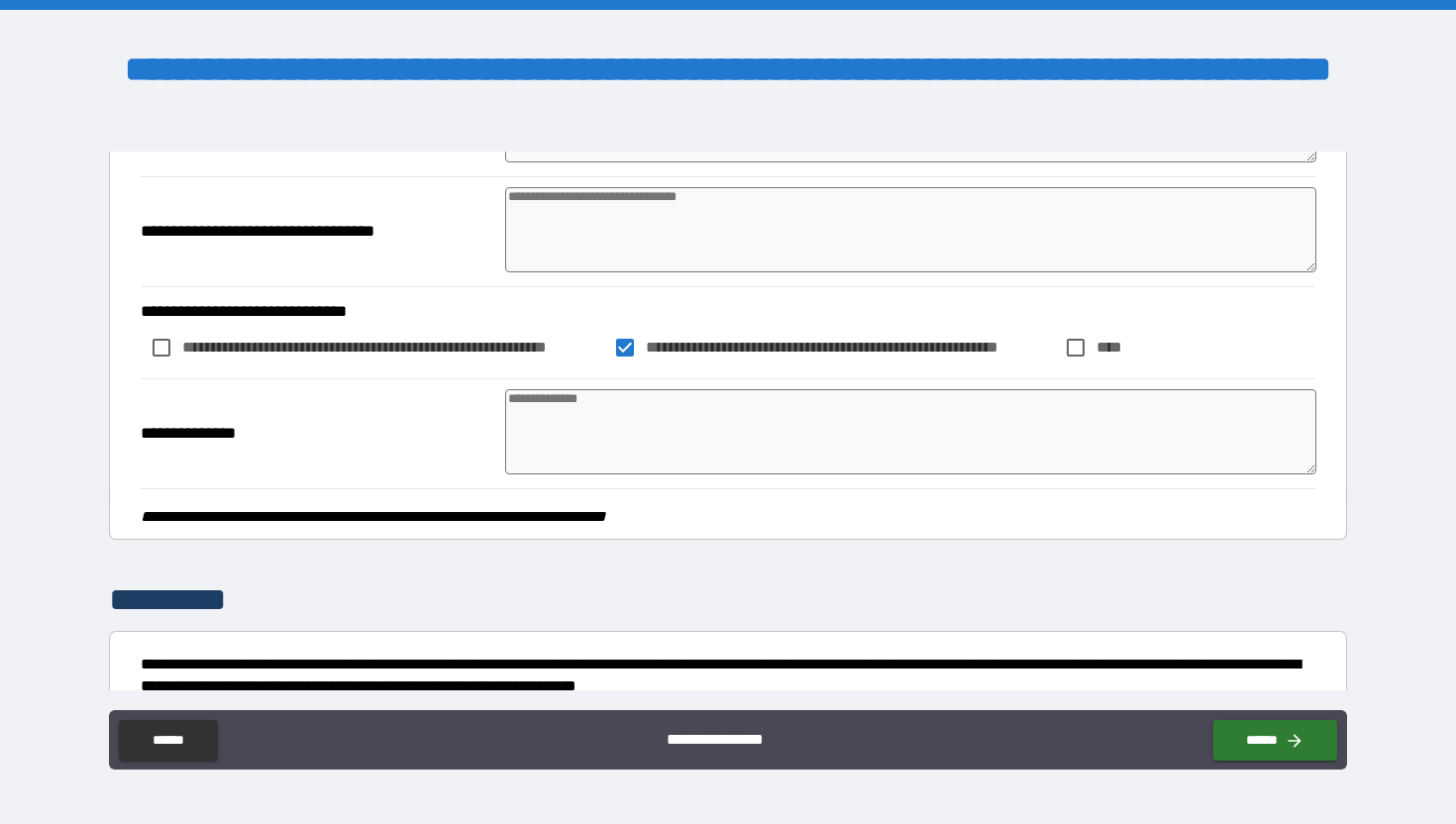 click at bounding box center (910, 432) 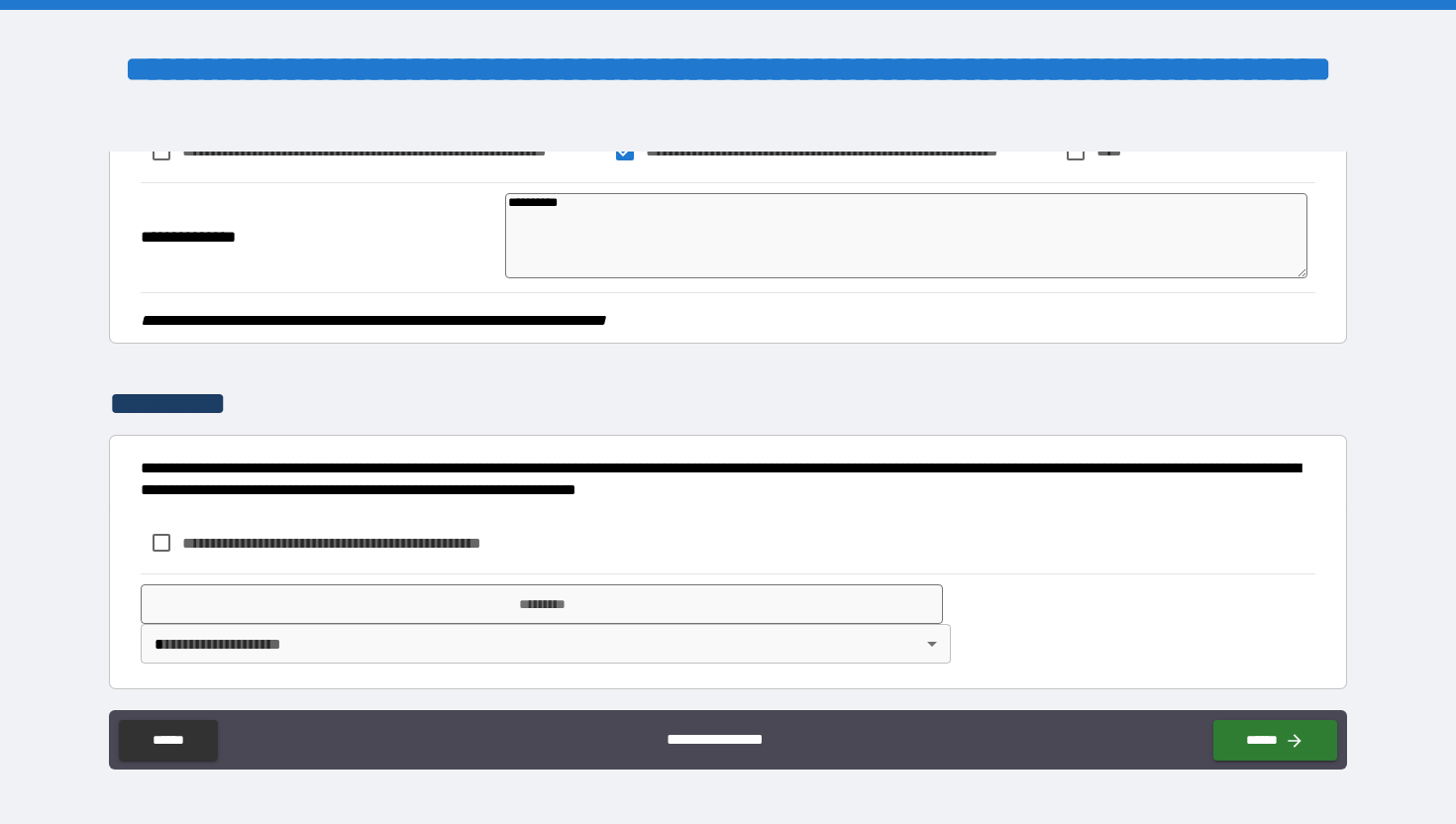 scroll, scrollTop: 1150, scrollLeft: 0, axis: vertical 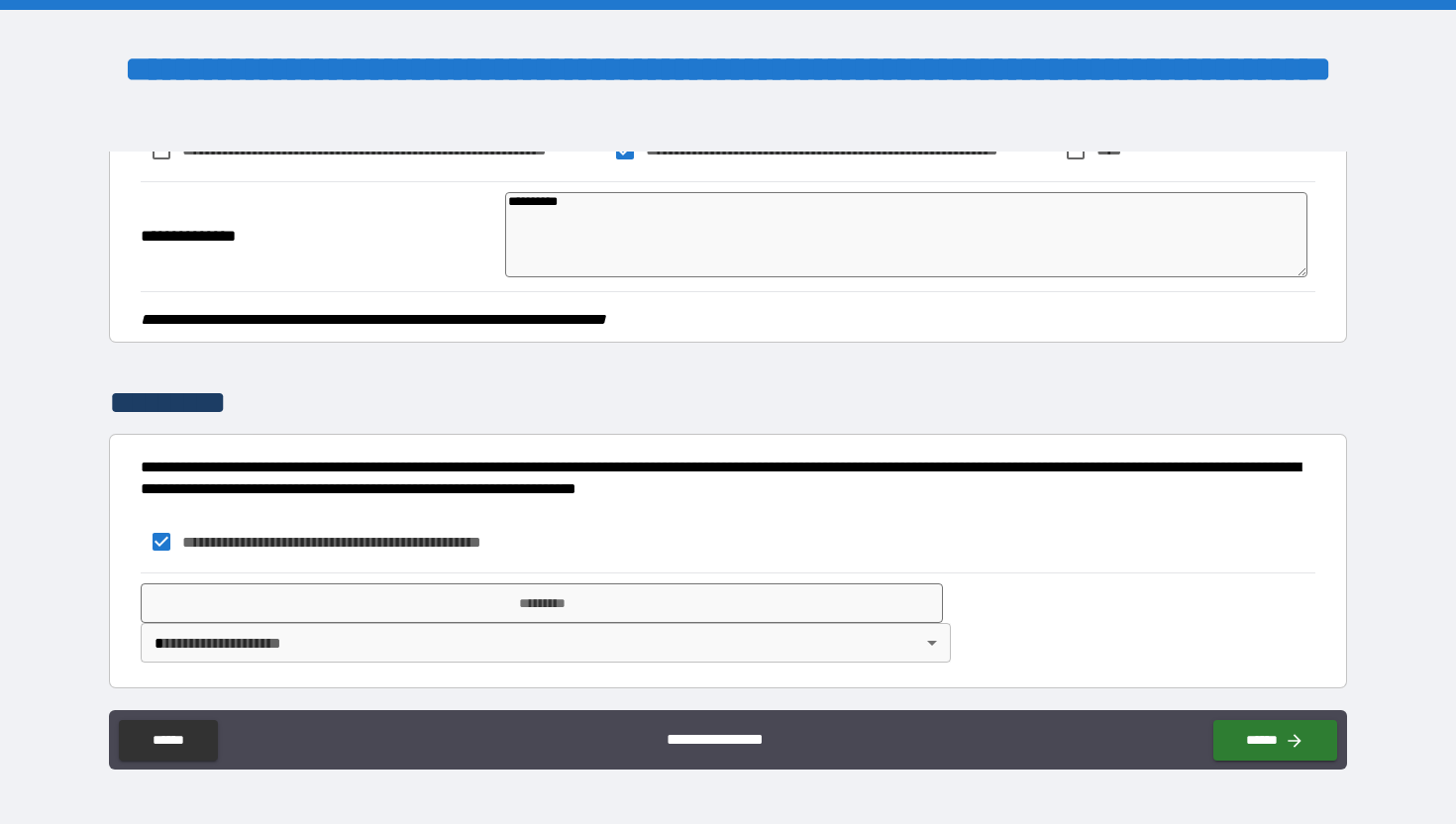 click on "**********" at bounding box center (728, 412) 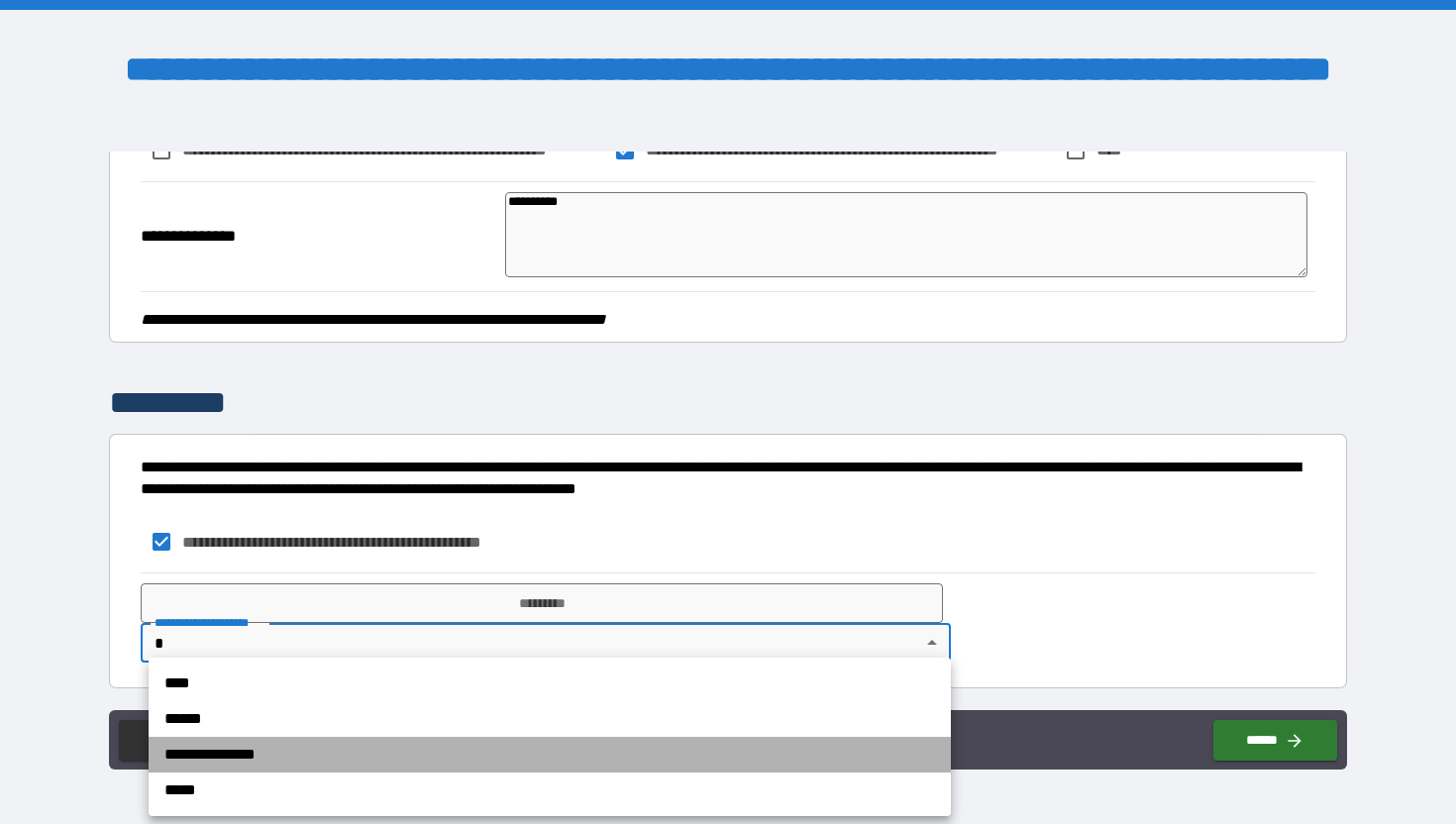 click on "**********" at bounding box center (550, 755) 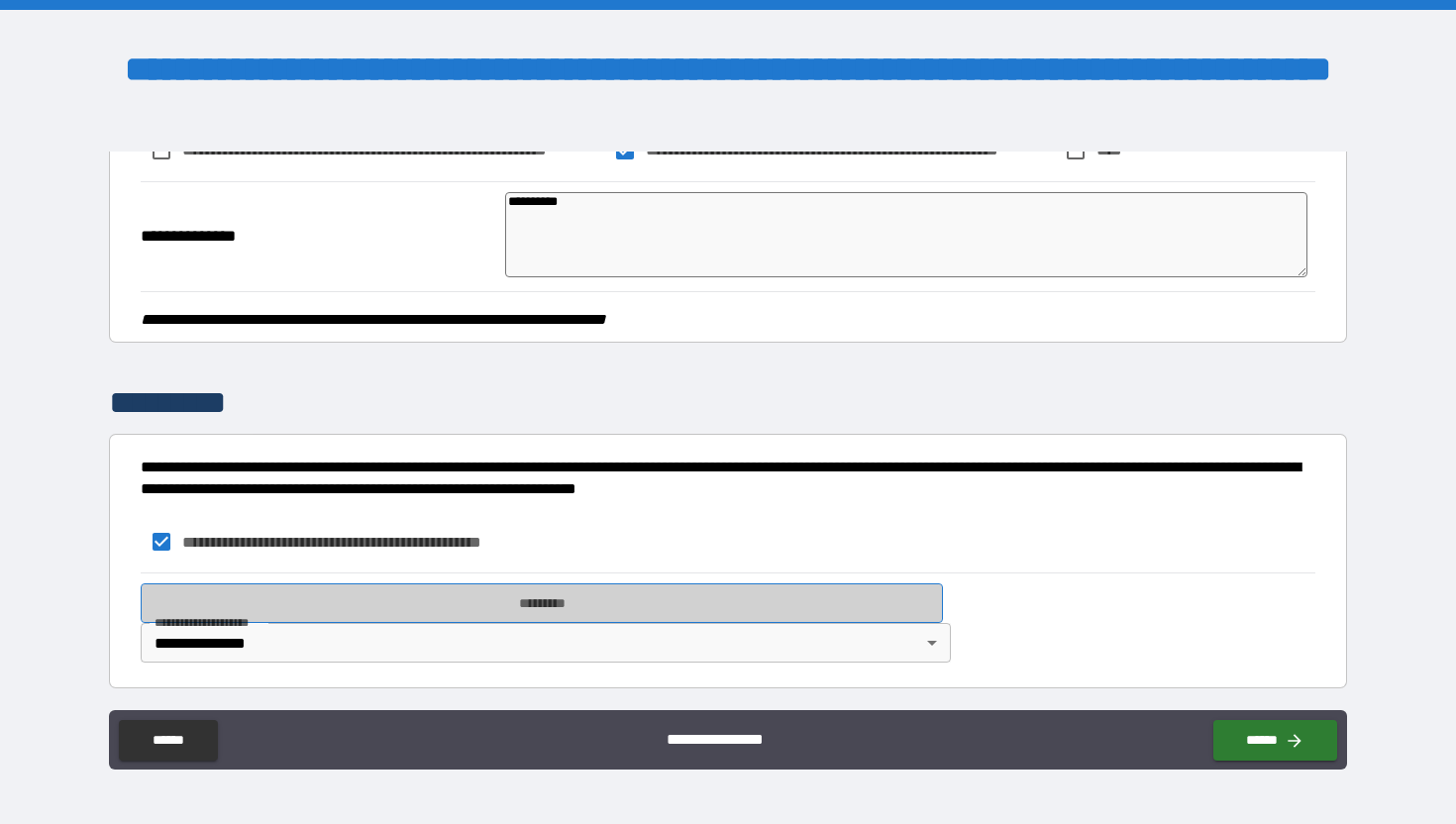 click on "*********" at bounding box center [542, 603] 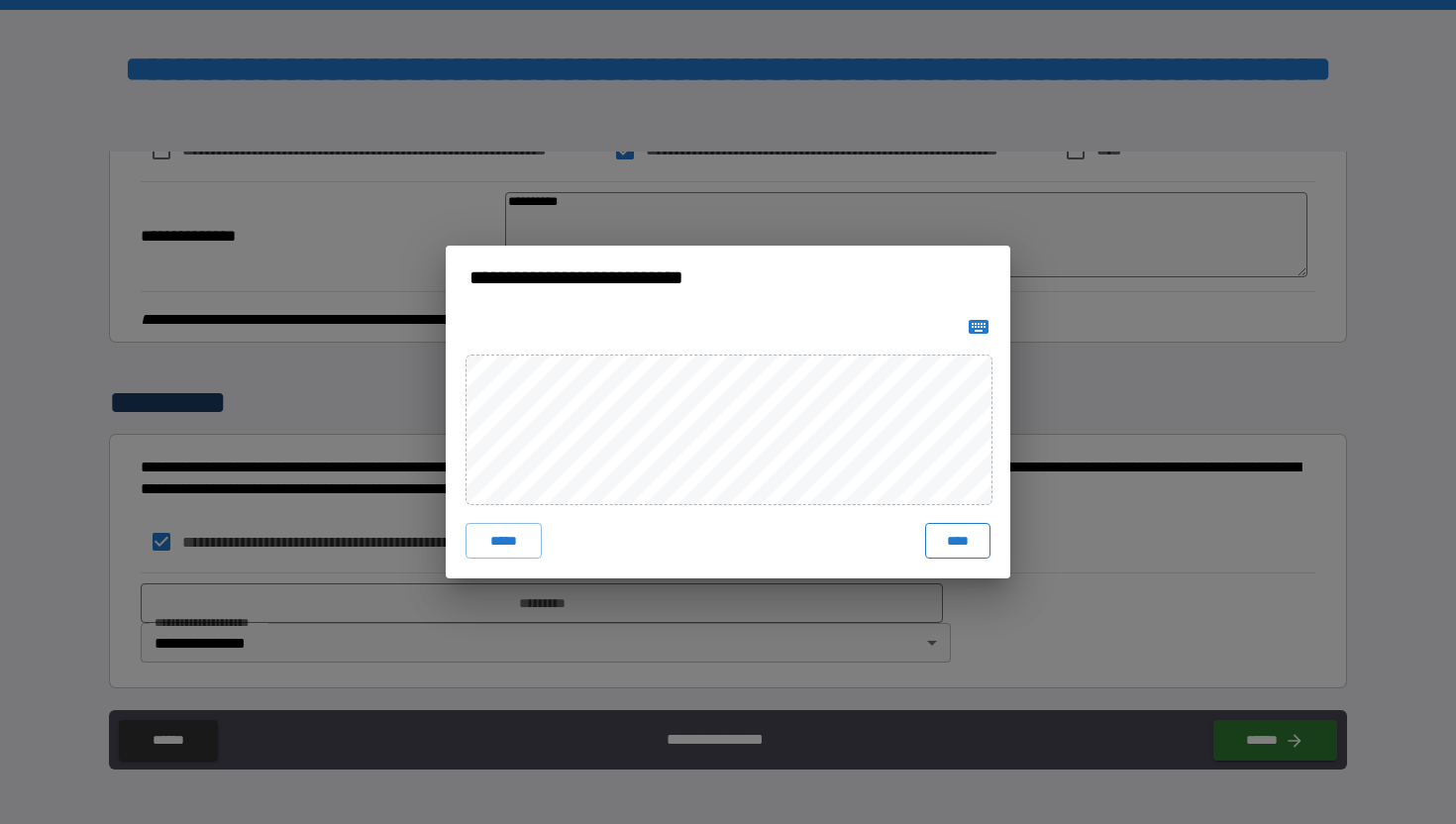 click on "****" at bounding box center [958, 541] 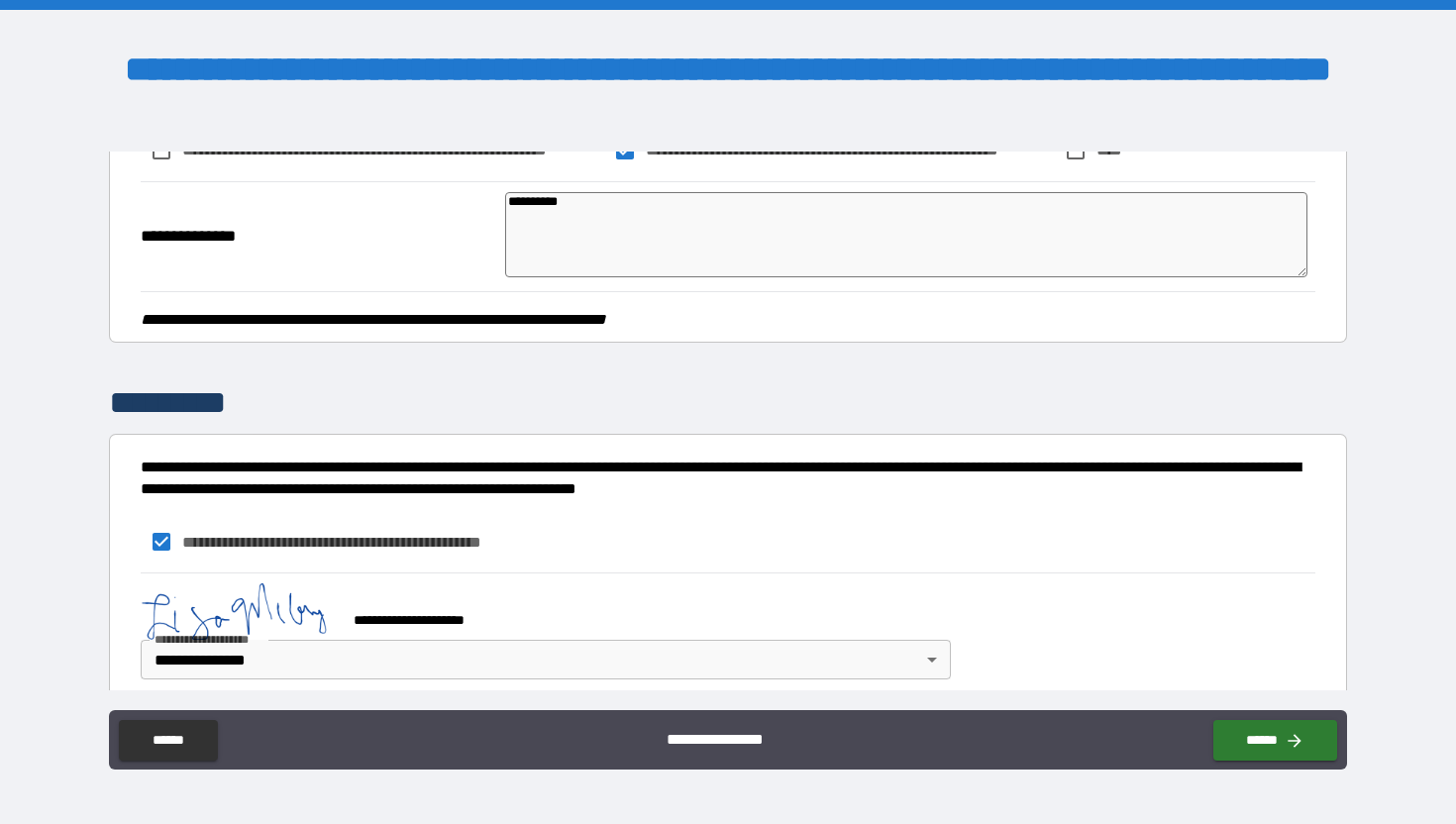 scroll, scrollTop: 1169, scrollLeft: 0, axis: vertical 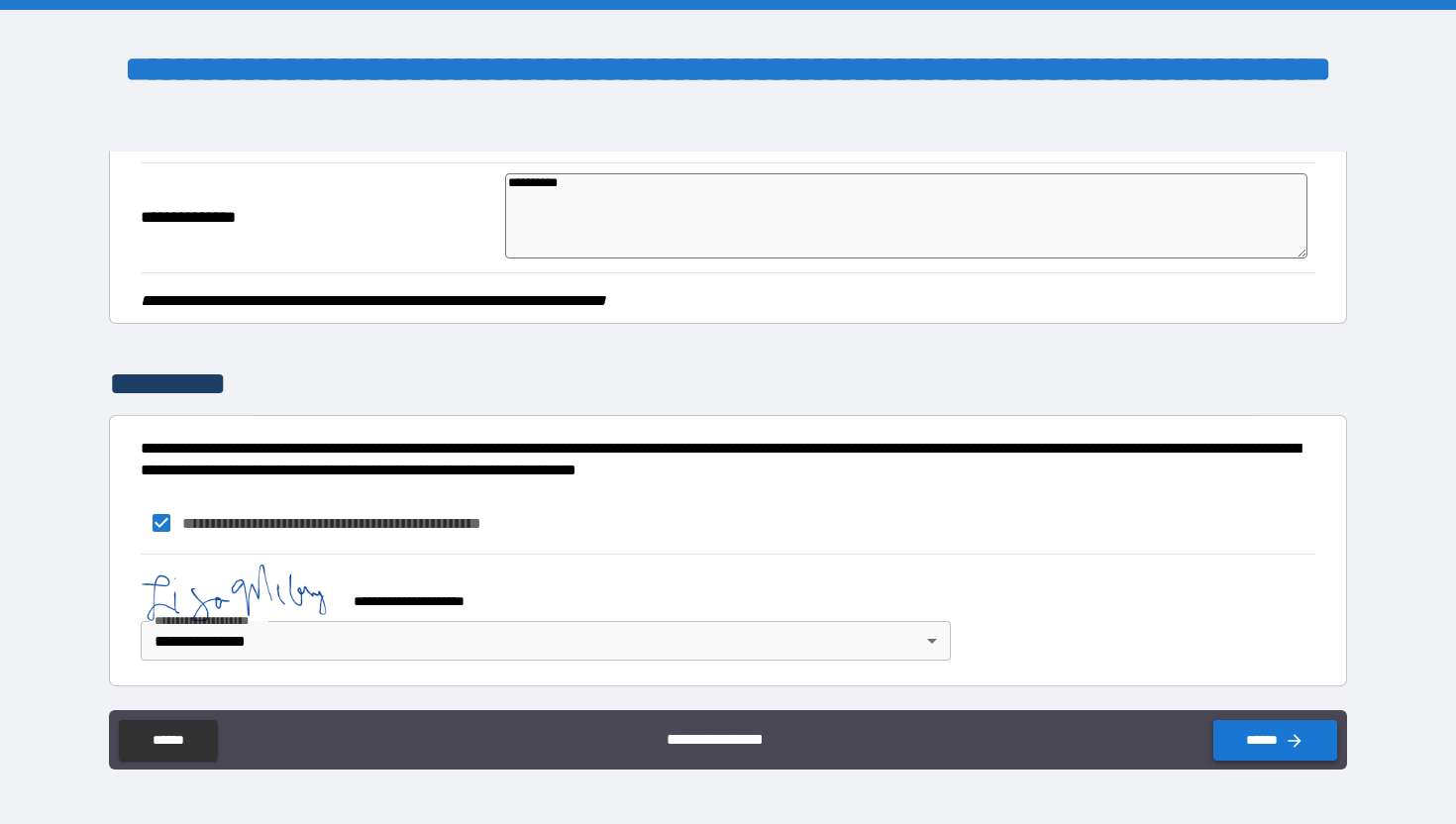 click on "******" at bounding box center (1275, 740) 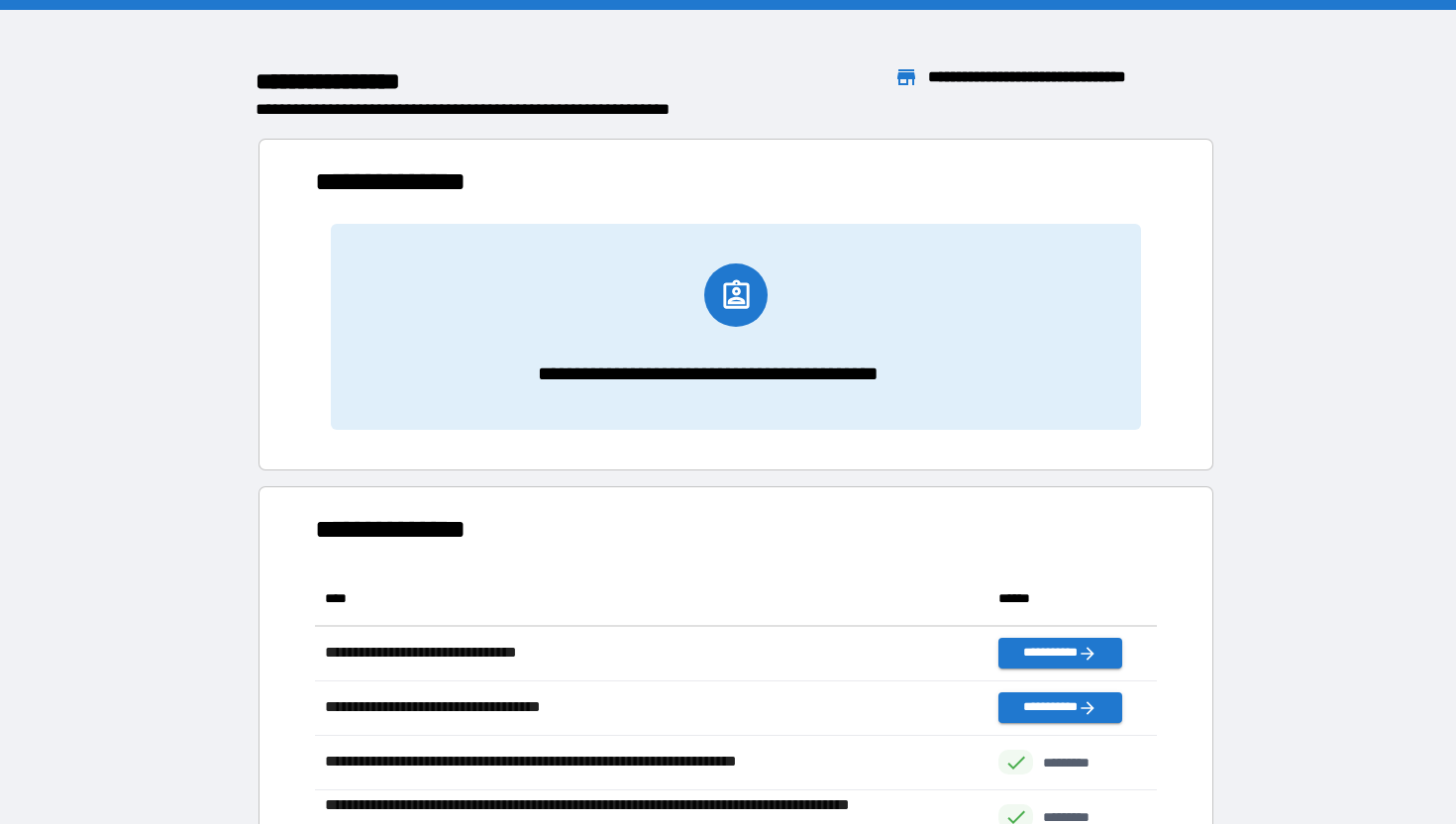 scroll, scrollTop: 1, scrollLeft: 1, axis: both 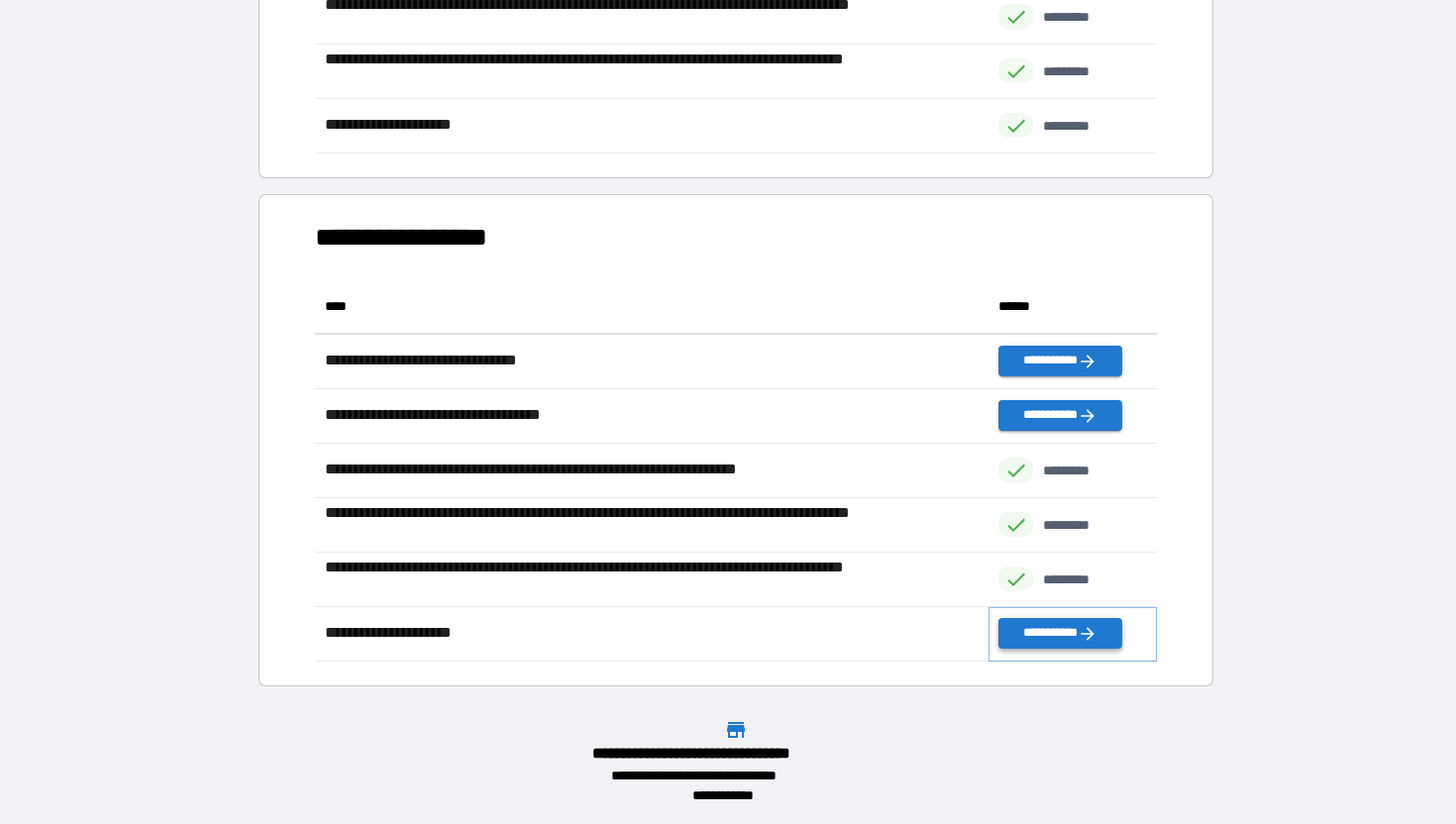 click on "**********" at bounding box center (1060, 633) 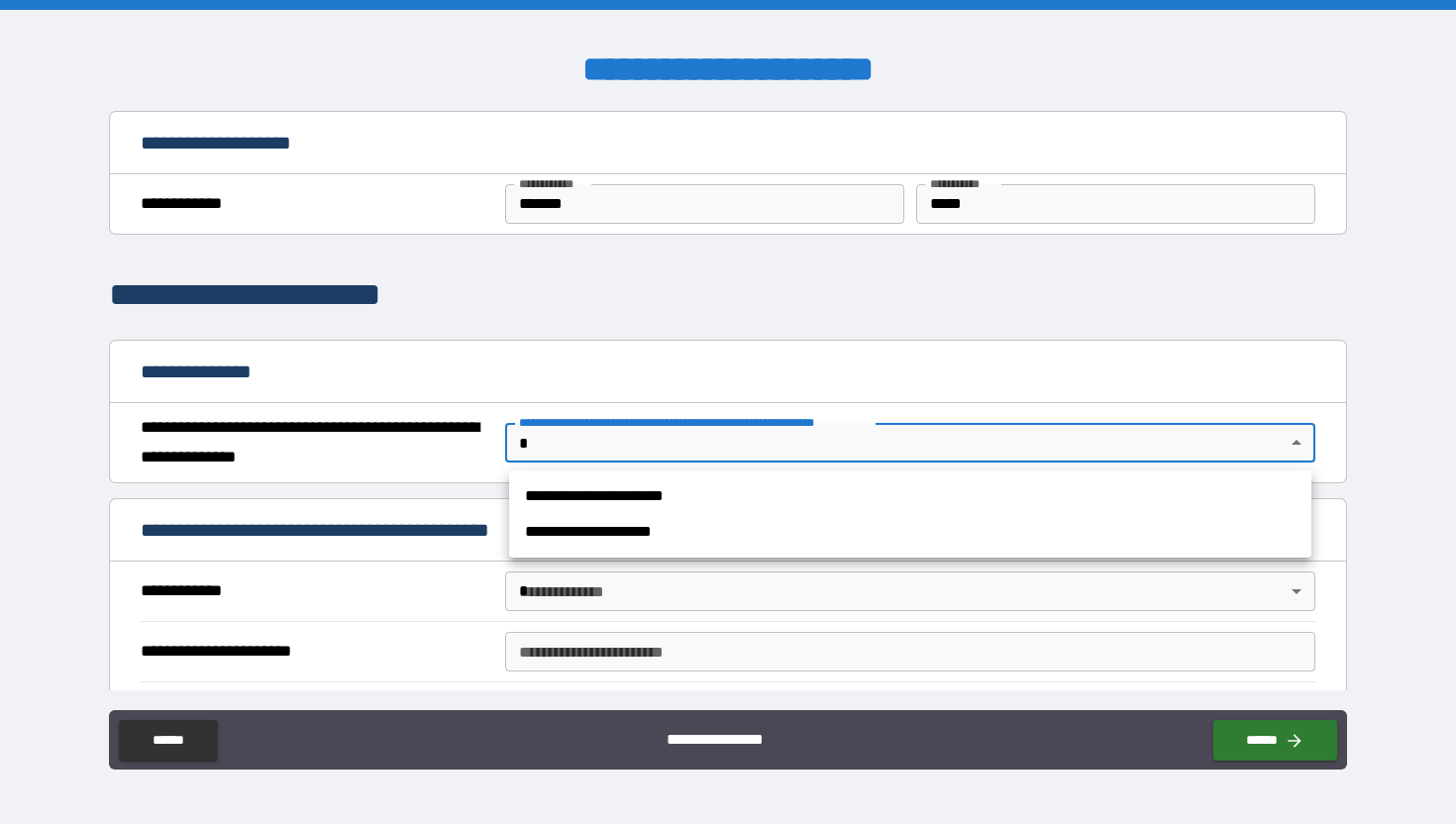 click on "**********" at bounding box center [728, 412] 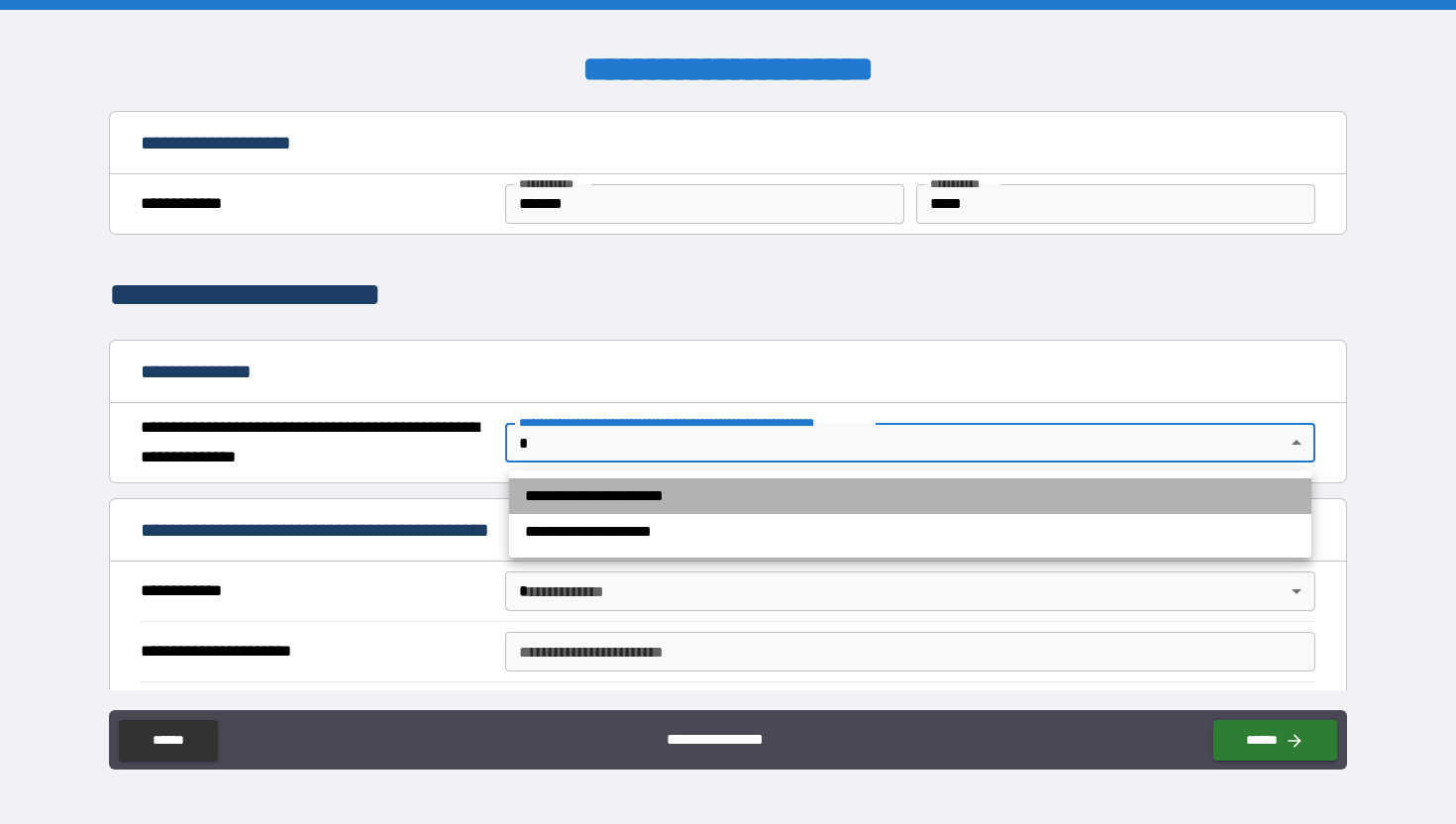 click on "**********" at bounding box center (910, 496) 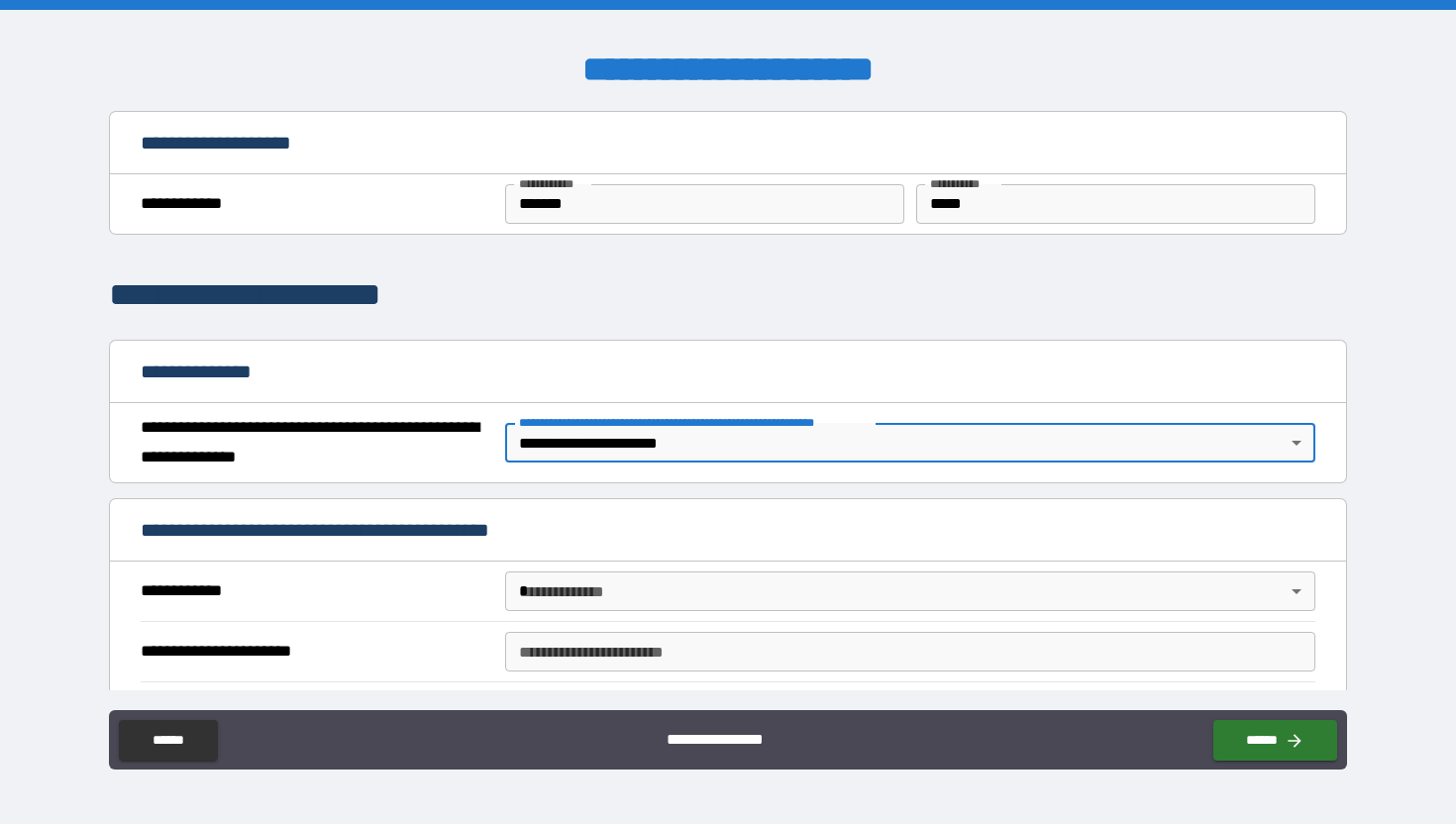 click on "**********" at bounding box center [728, 412] 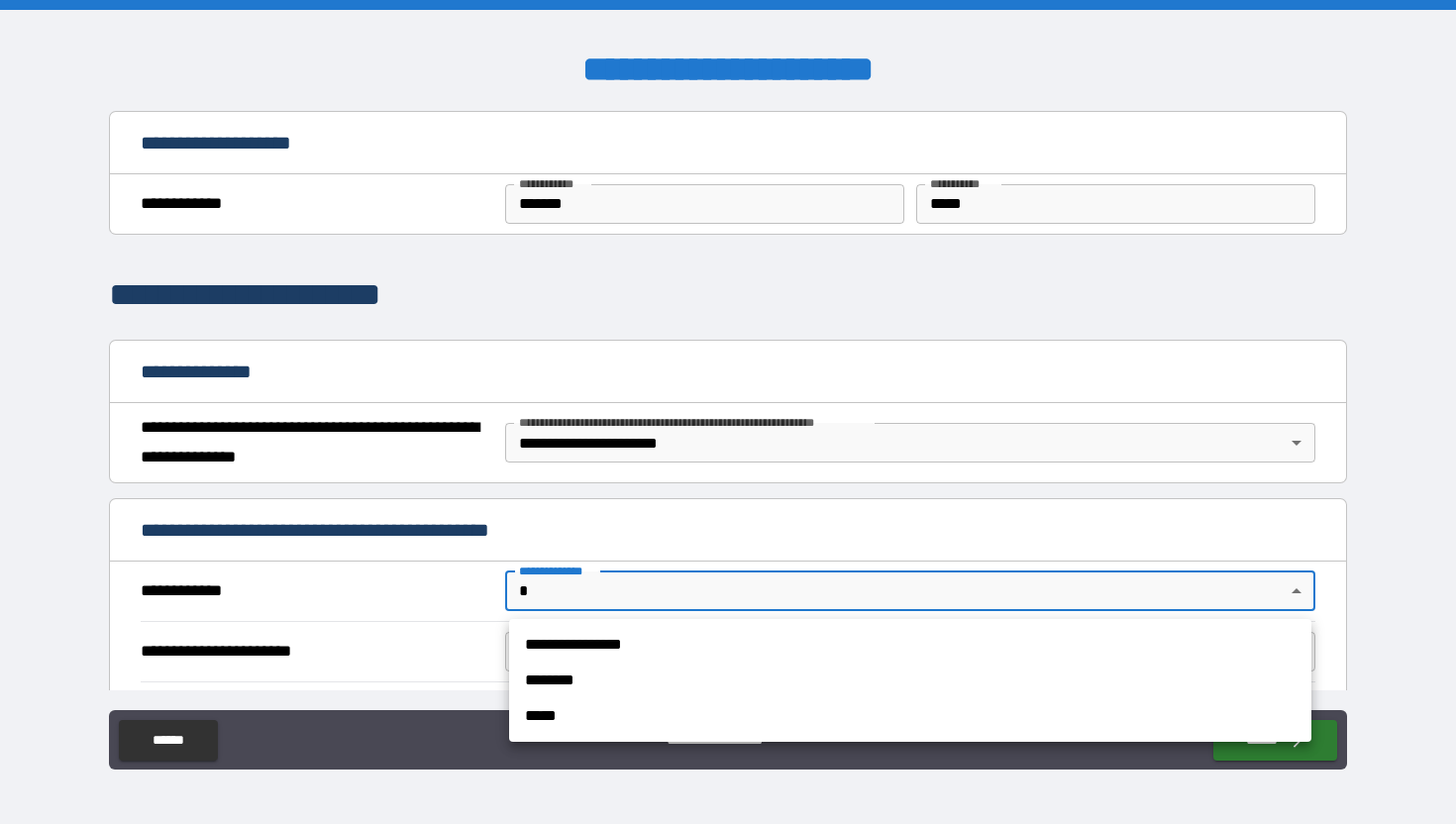 click on "**********" at bounding box center [910, 645] 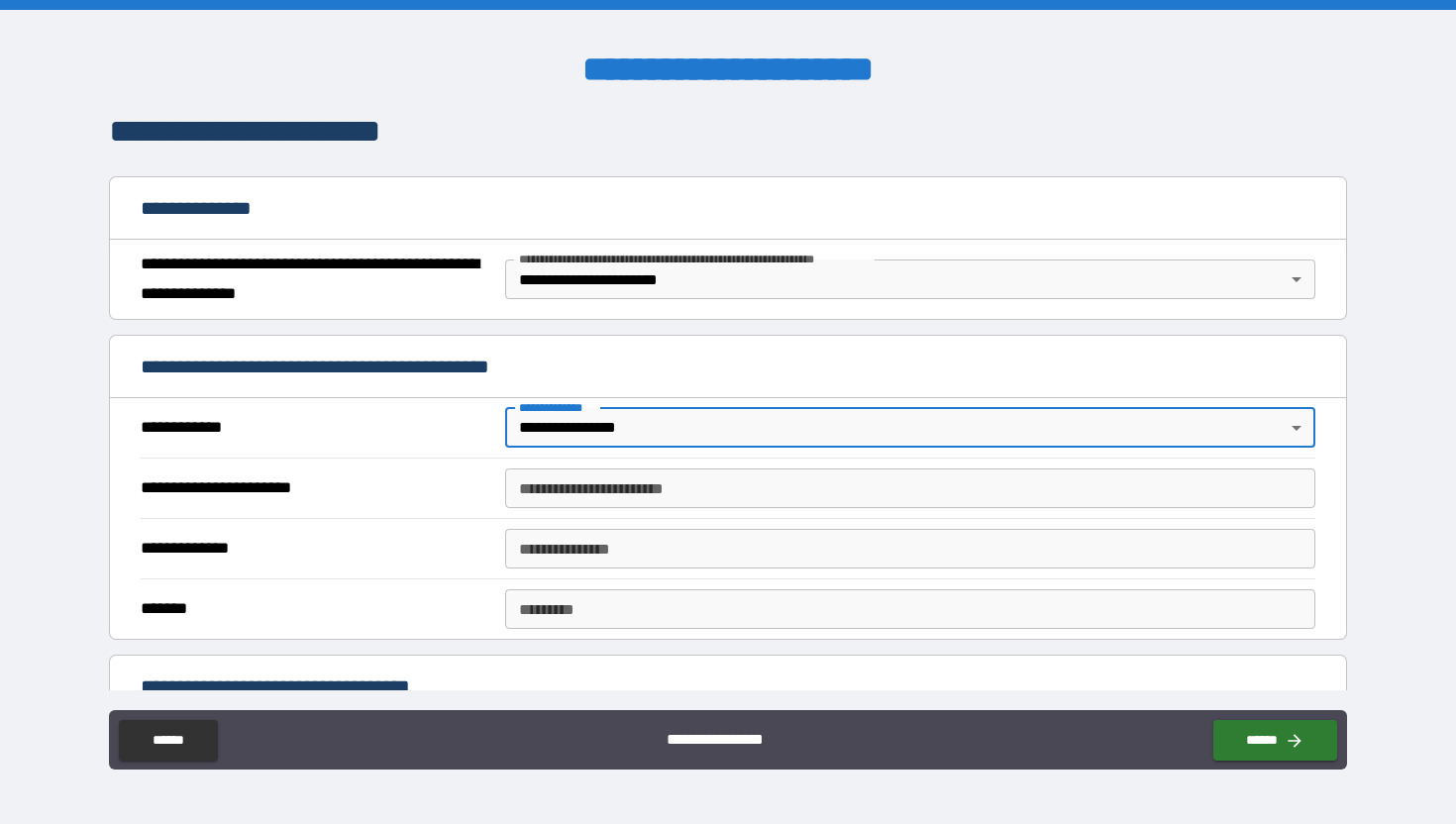 scroll, scrollTop: 192, scrollLeft: 0, axis: vertical 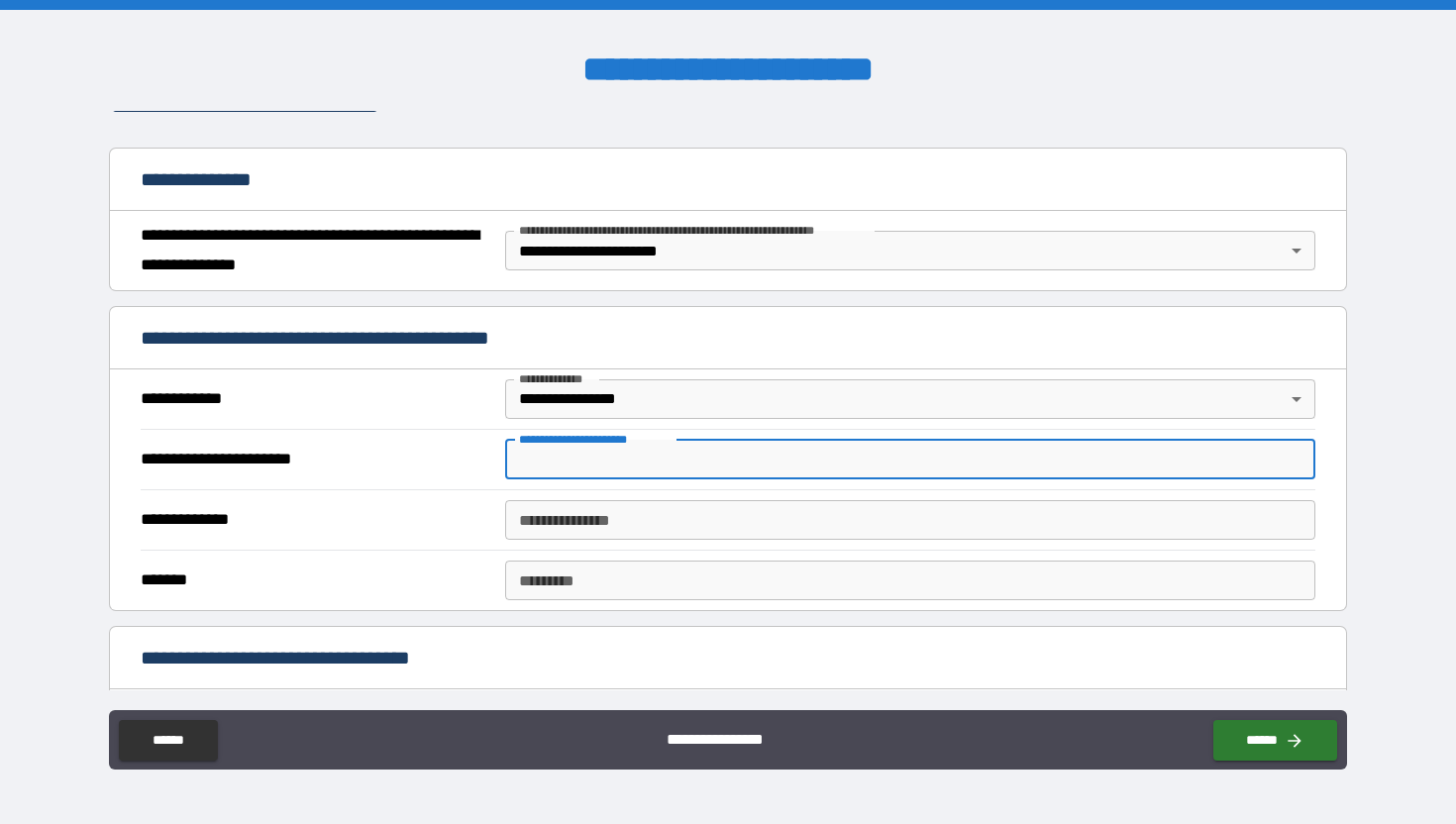 click on "**********" at bounding box center (910, 460) 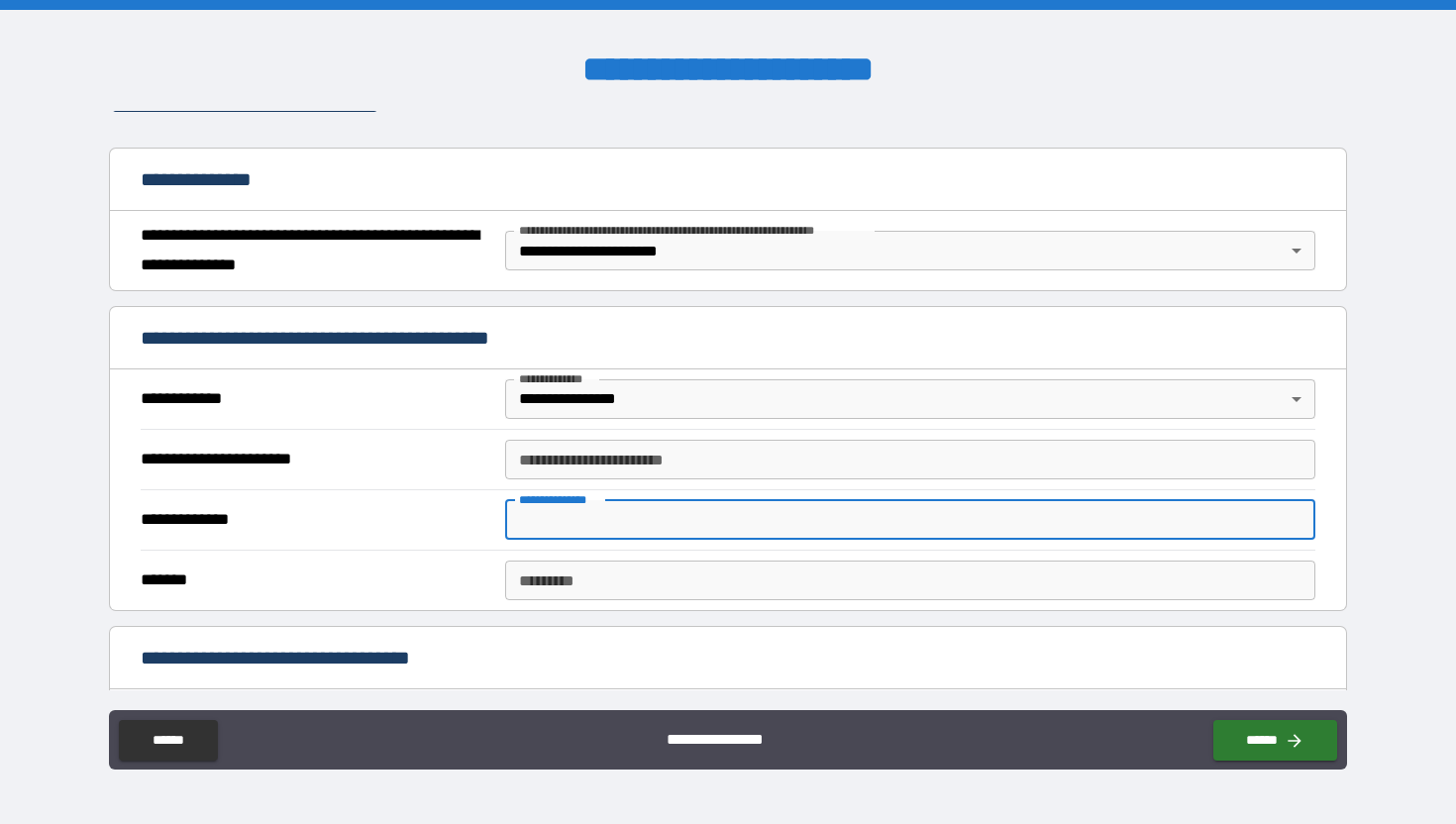 click on "*******   *" at bounding box center (910, 580) 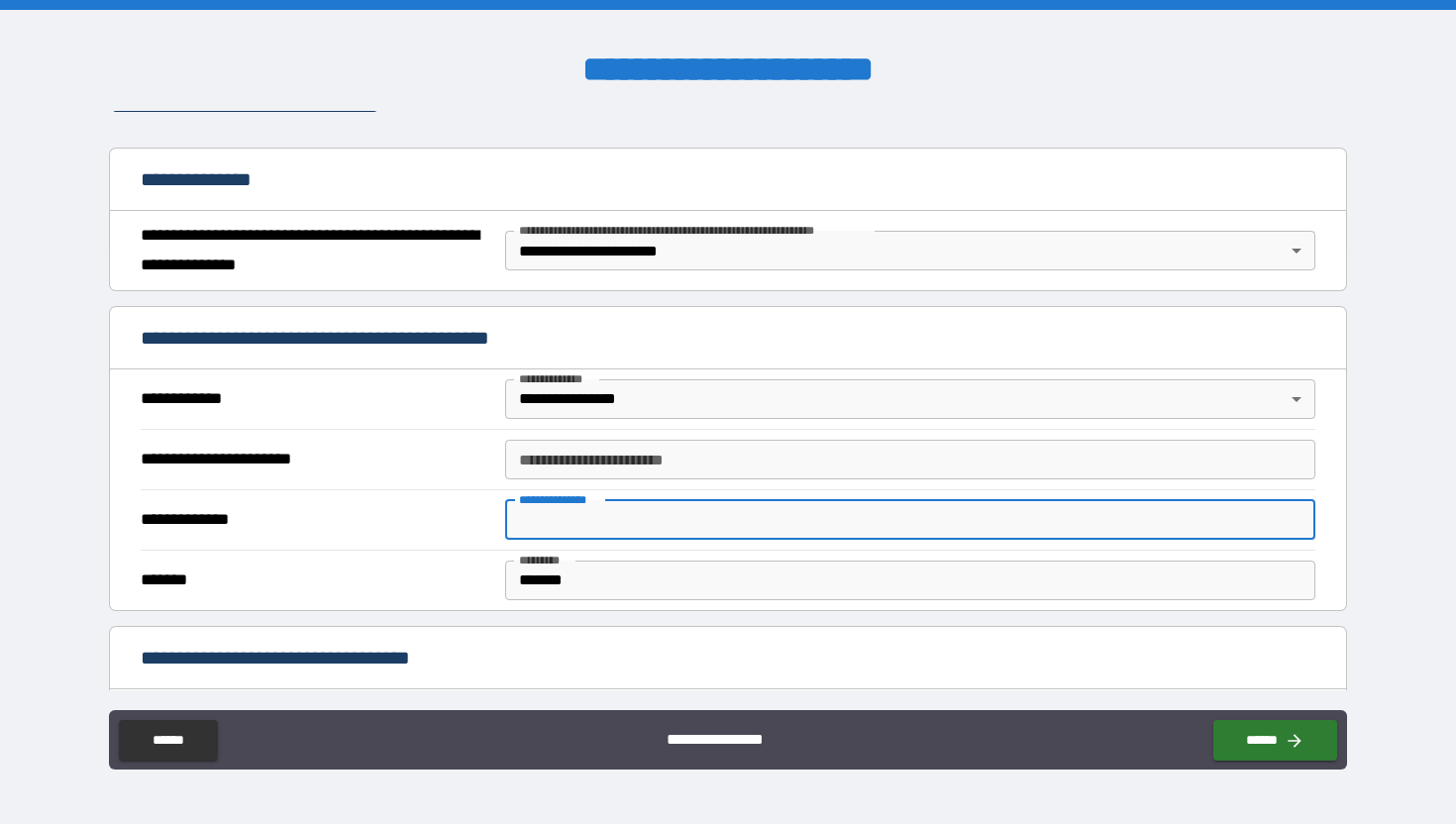 click on "**********" at bounding box center (910, 520) 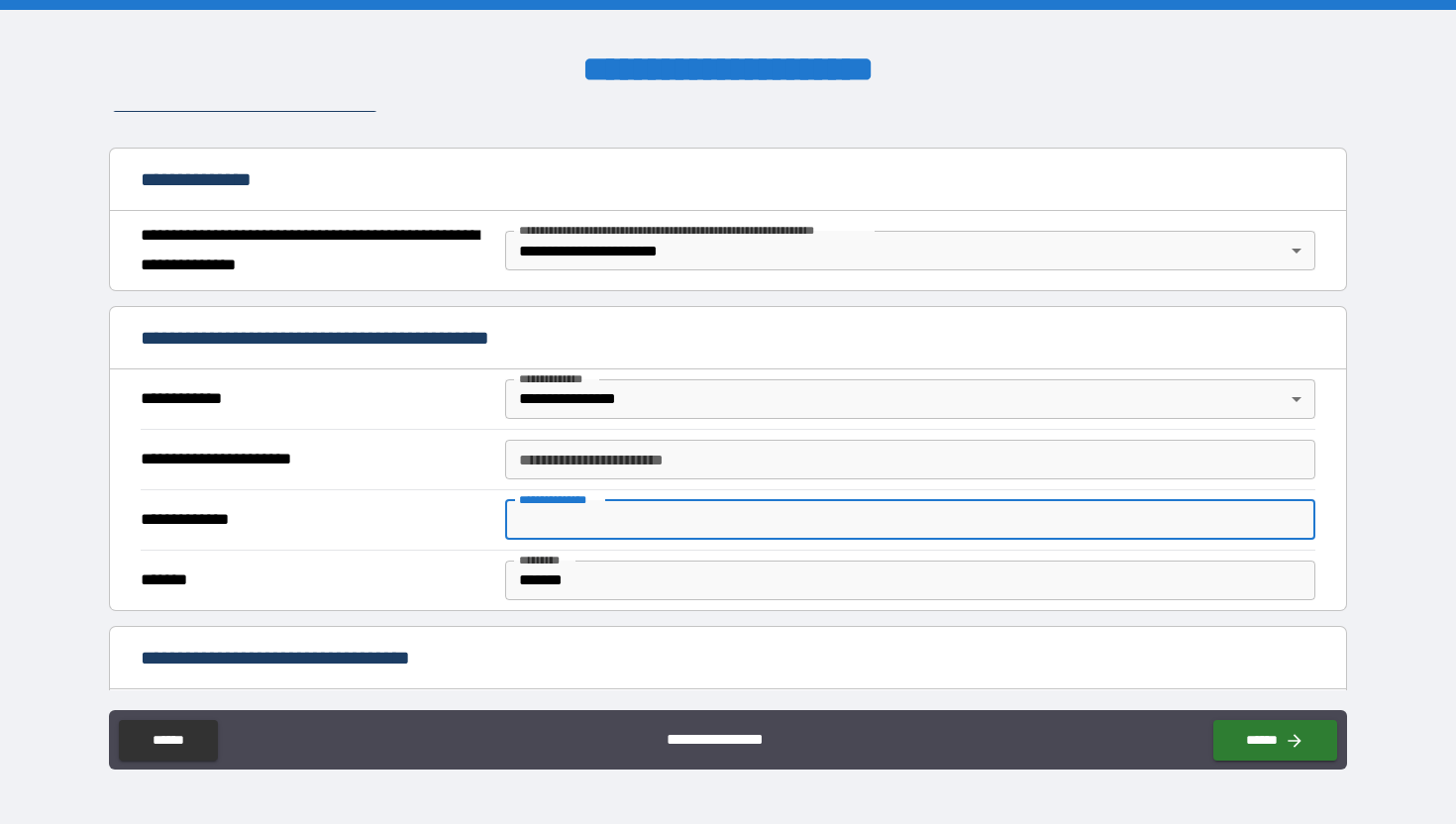 click on "**********" at bounding box center (910, 520) 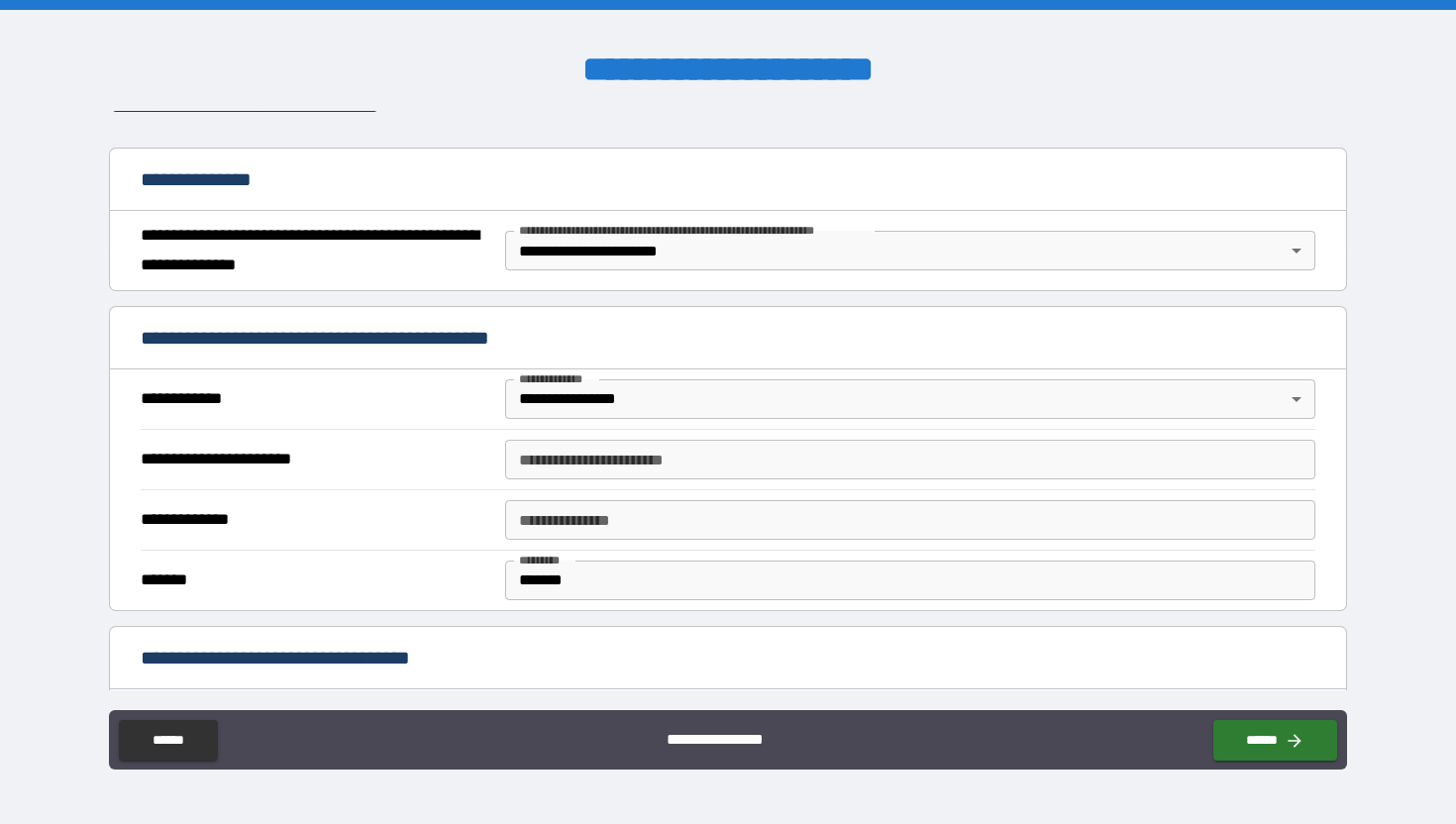 click on "**********" at bounding box center [727, 660] 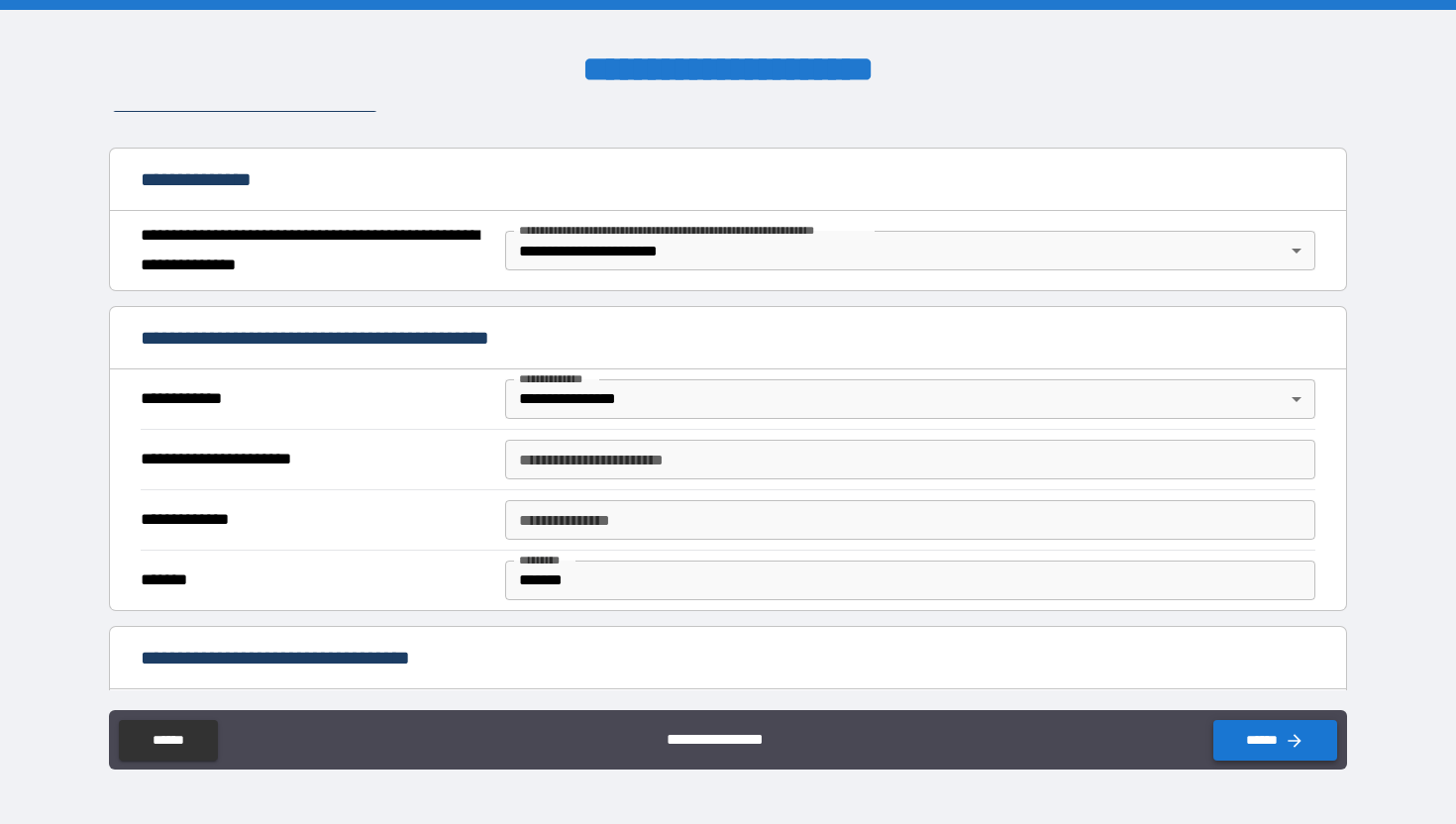 click on "******" at bounding box center (1275, 740) 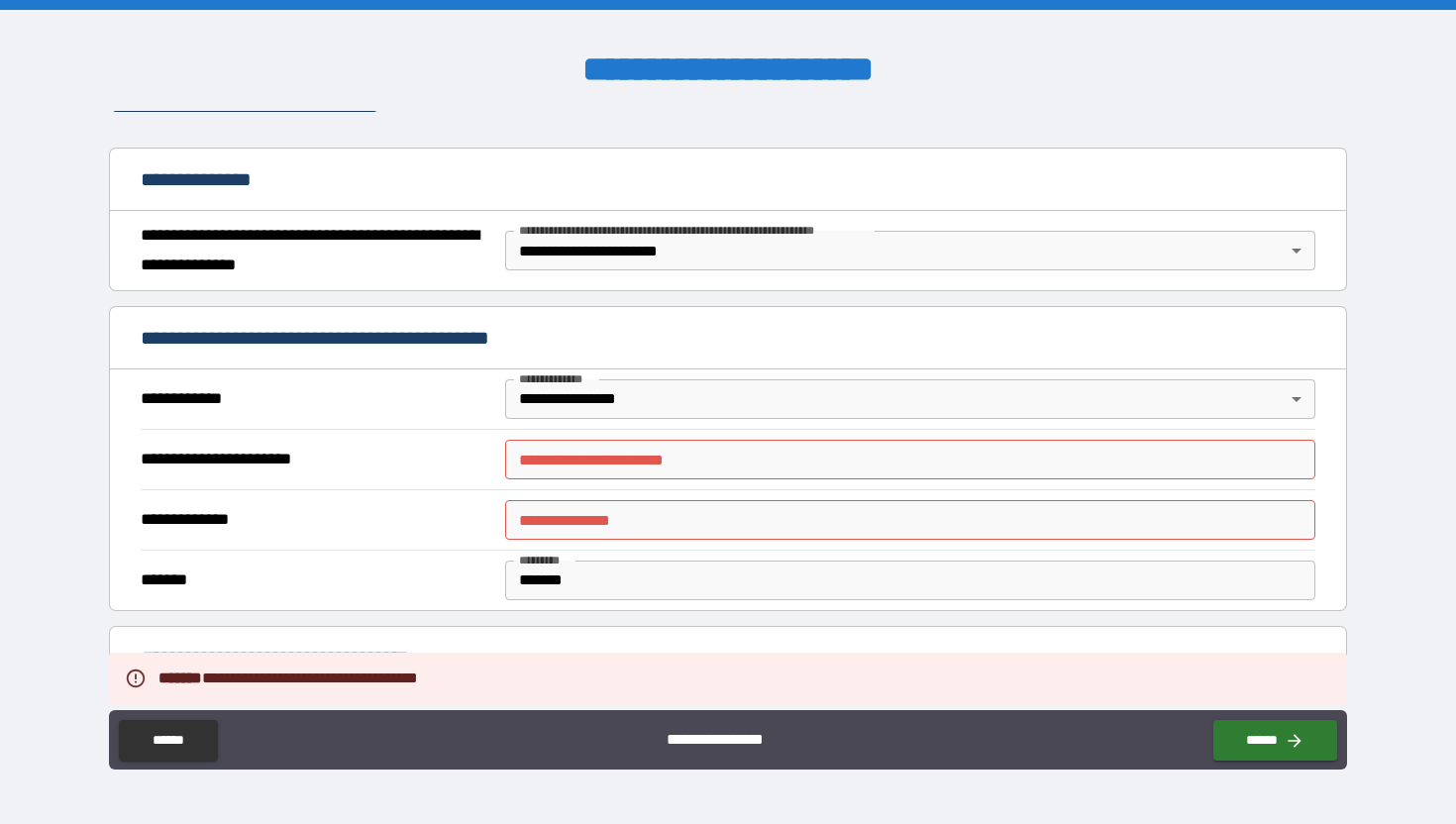 click on "**********" at bounding box center [910, 460] 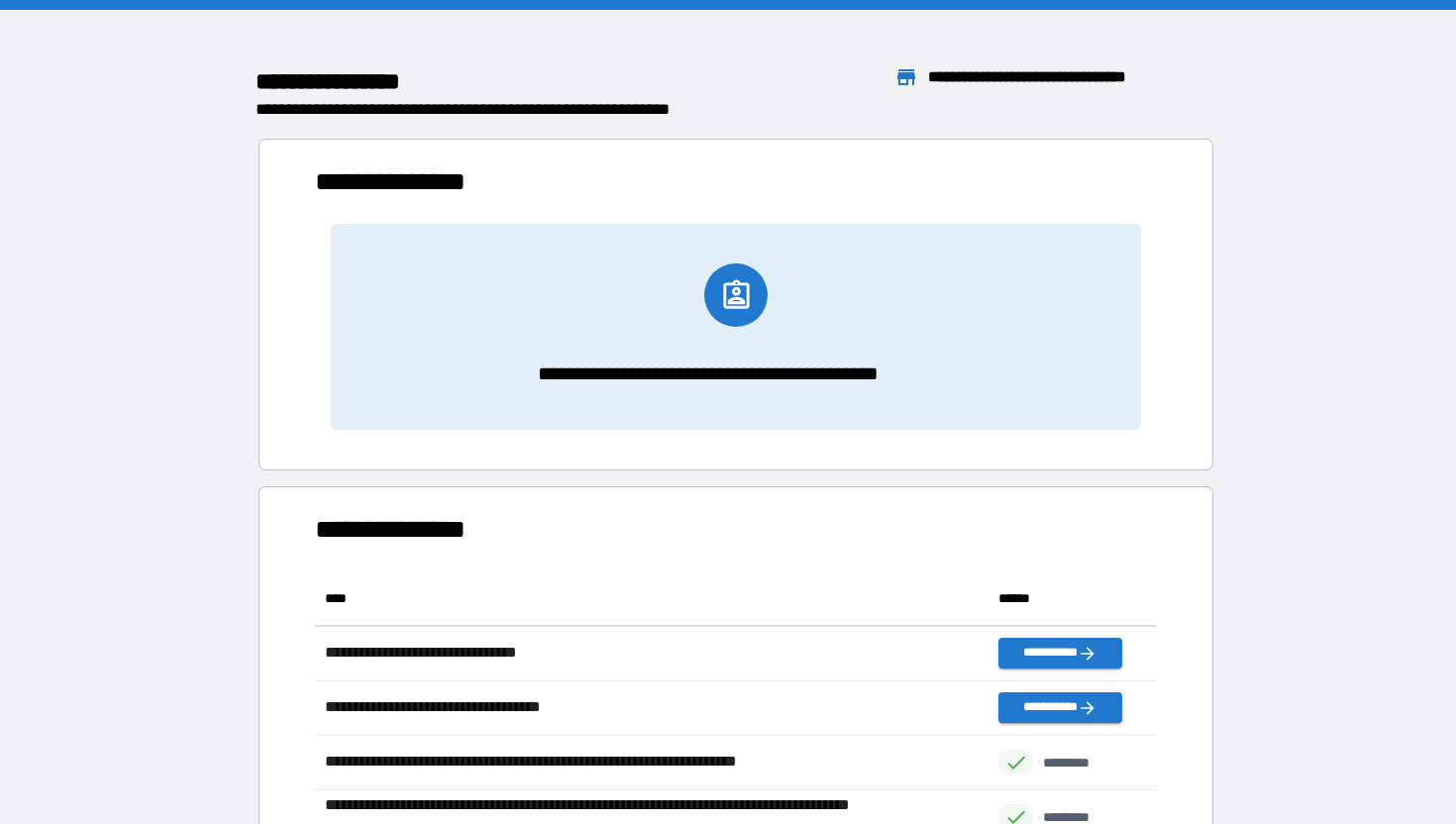 scroll, scrollTop: 1, scrollLeft: 1, axis: both 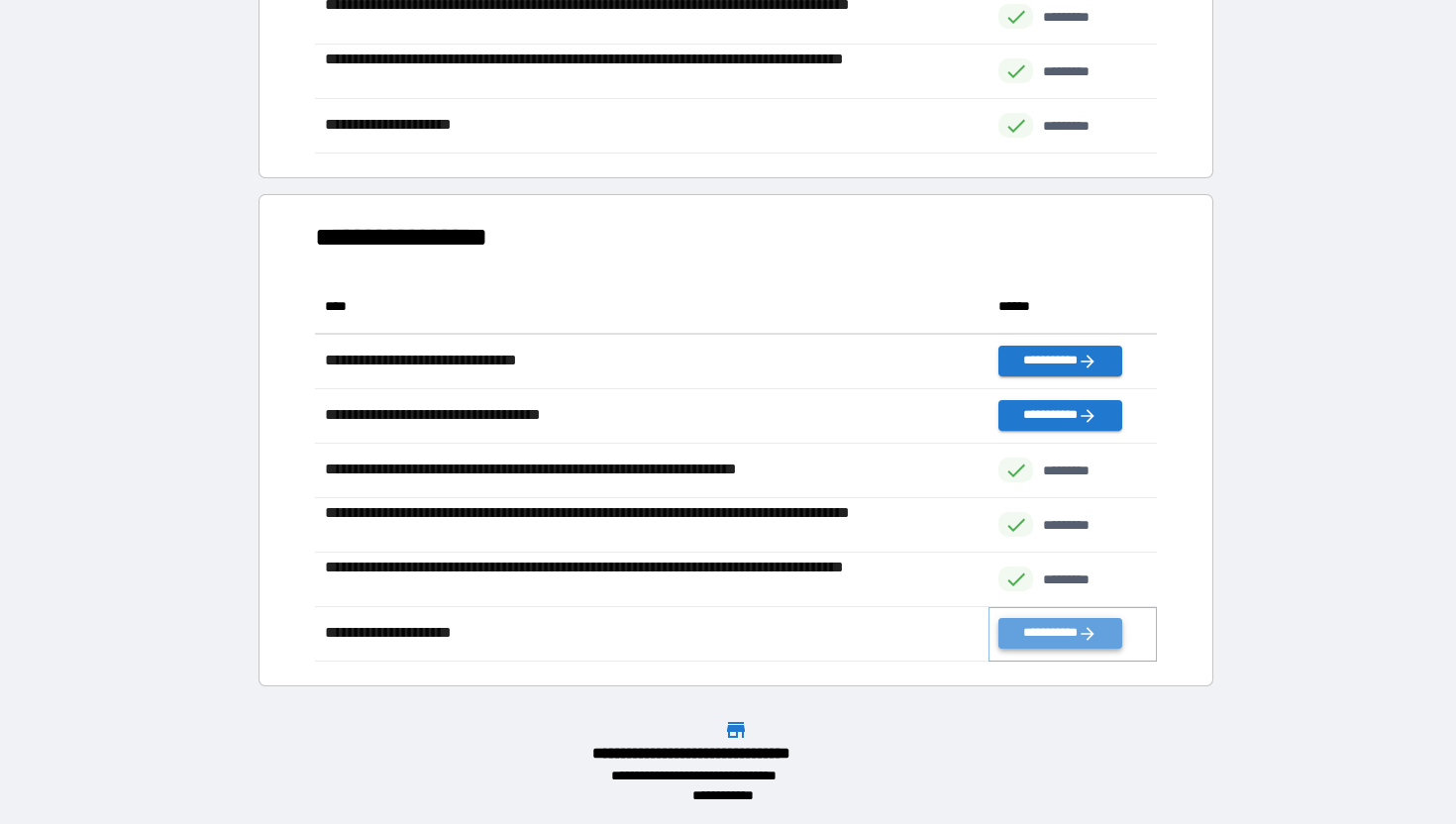 click on "**********" at bounding box center (1060, 633) 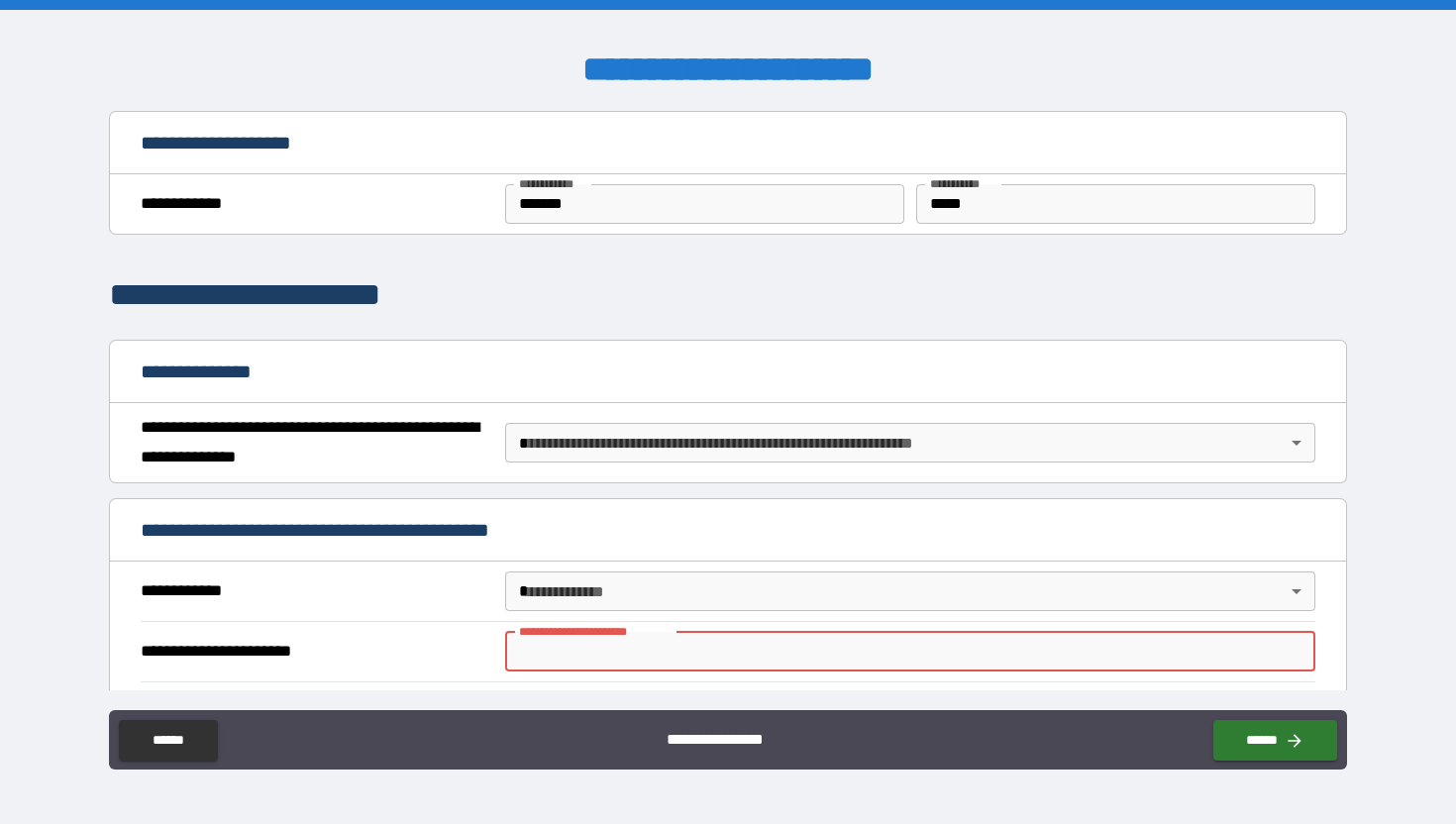 click on "**********" at bounding box center (910, 652) 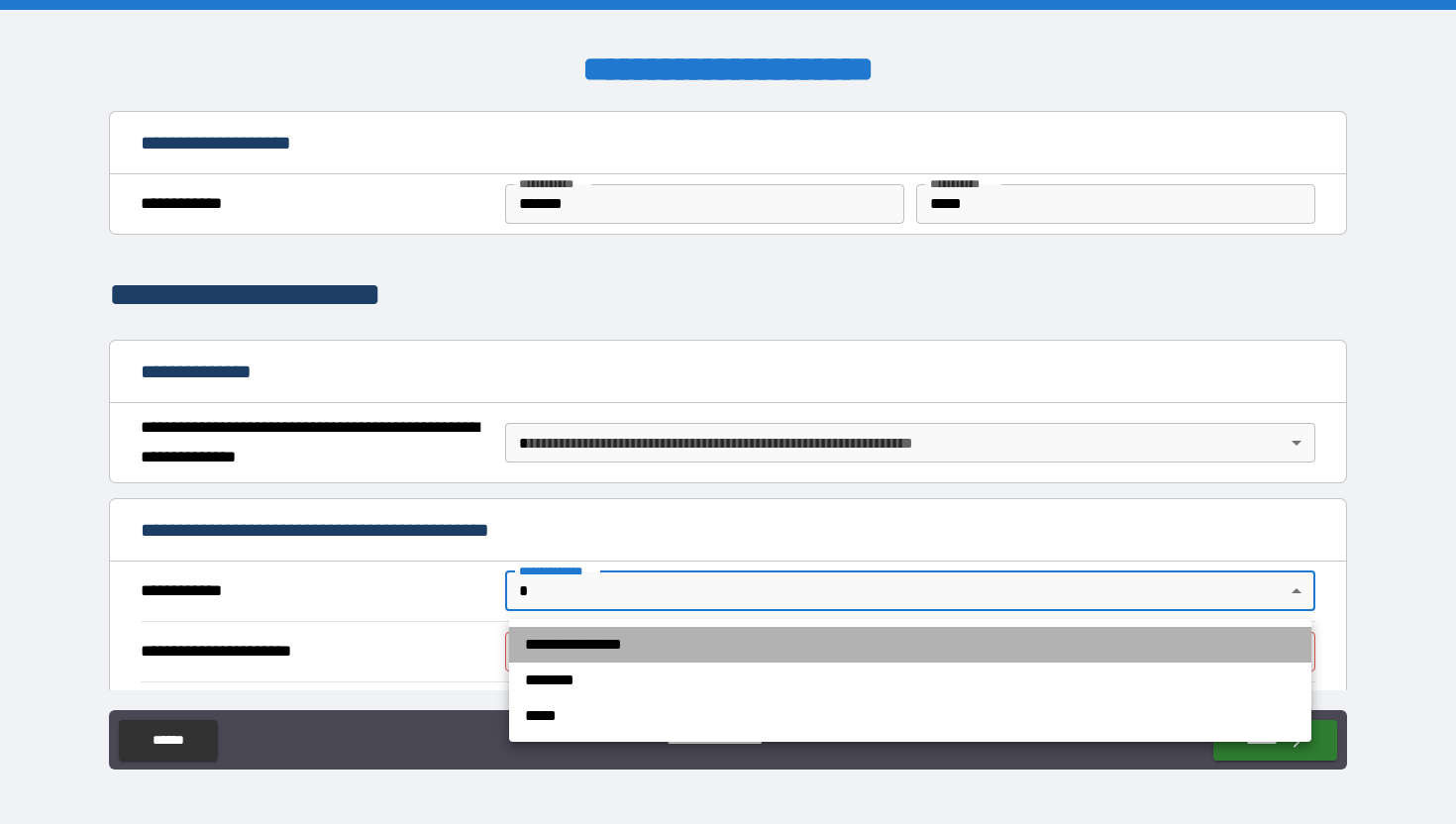 click on "**********" at bounding box center (910, 645) 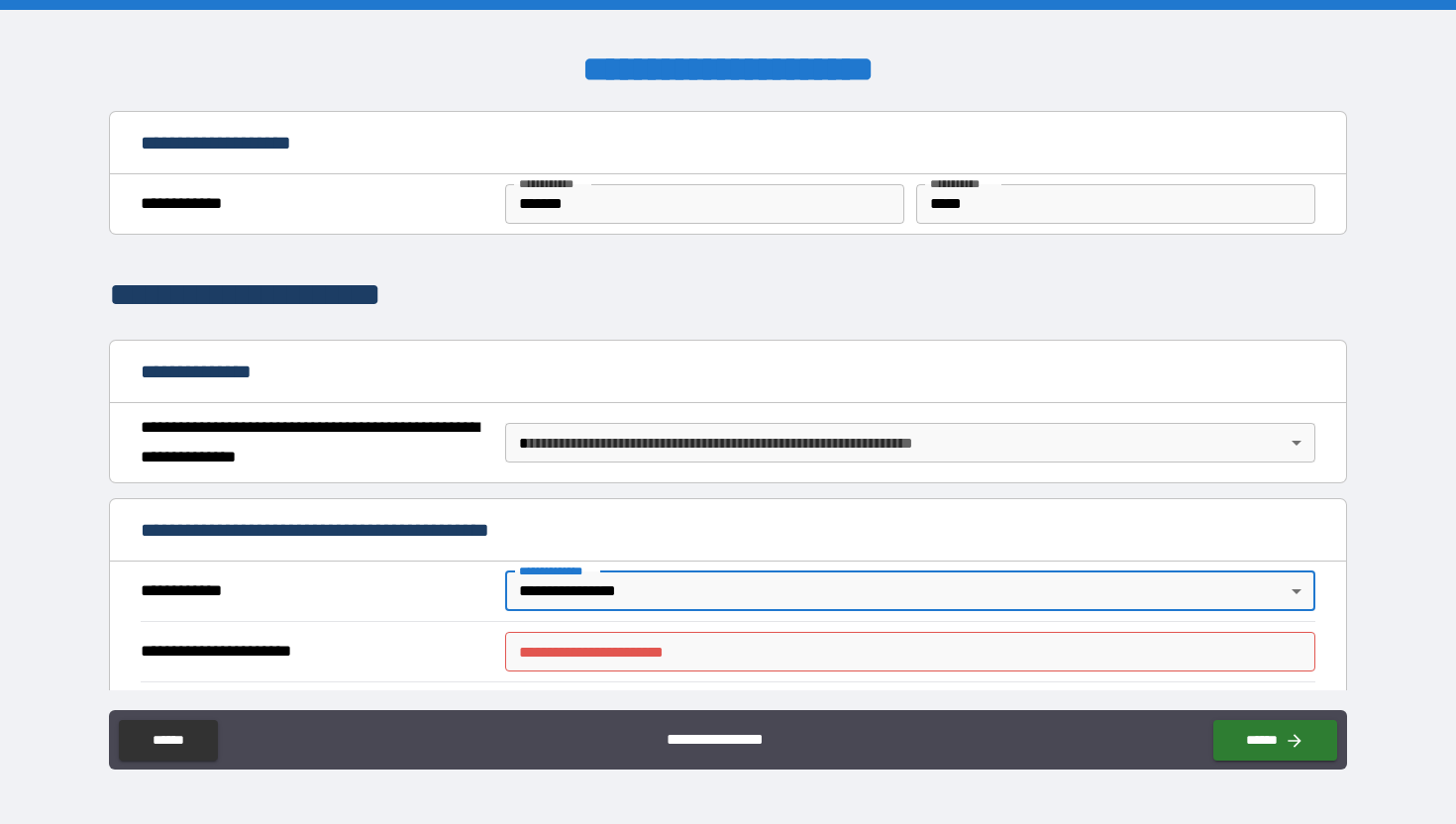 click on "**********" at bounding box center [910, 652] 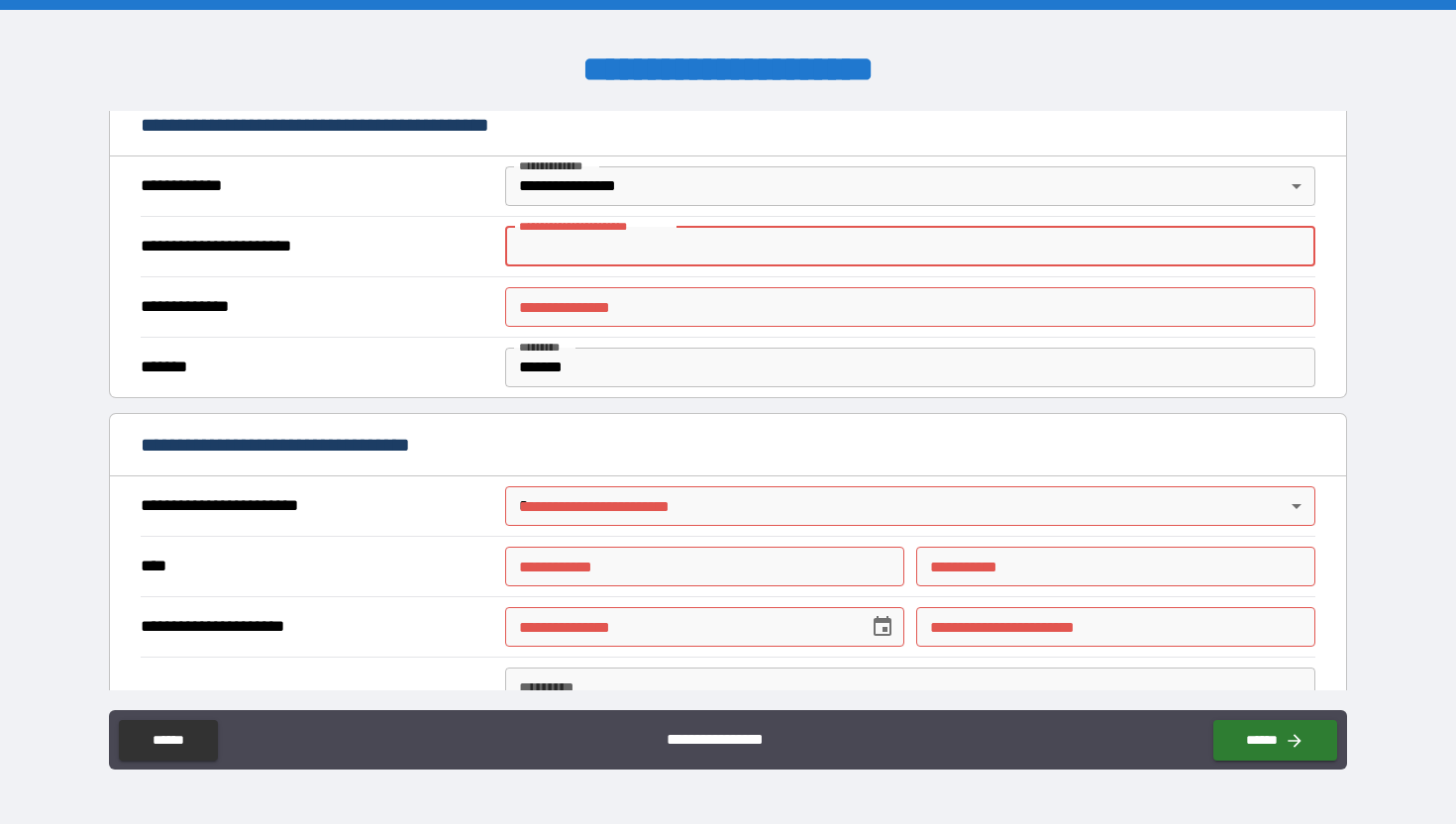 scroll, scrollTop: 423, scrollLeft: 0, axis: vertical 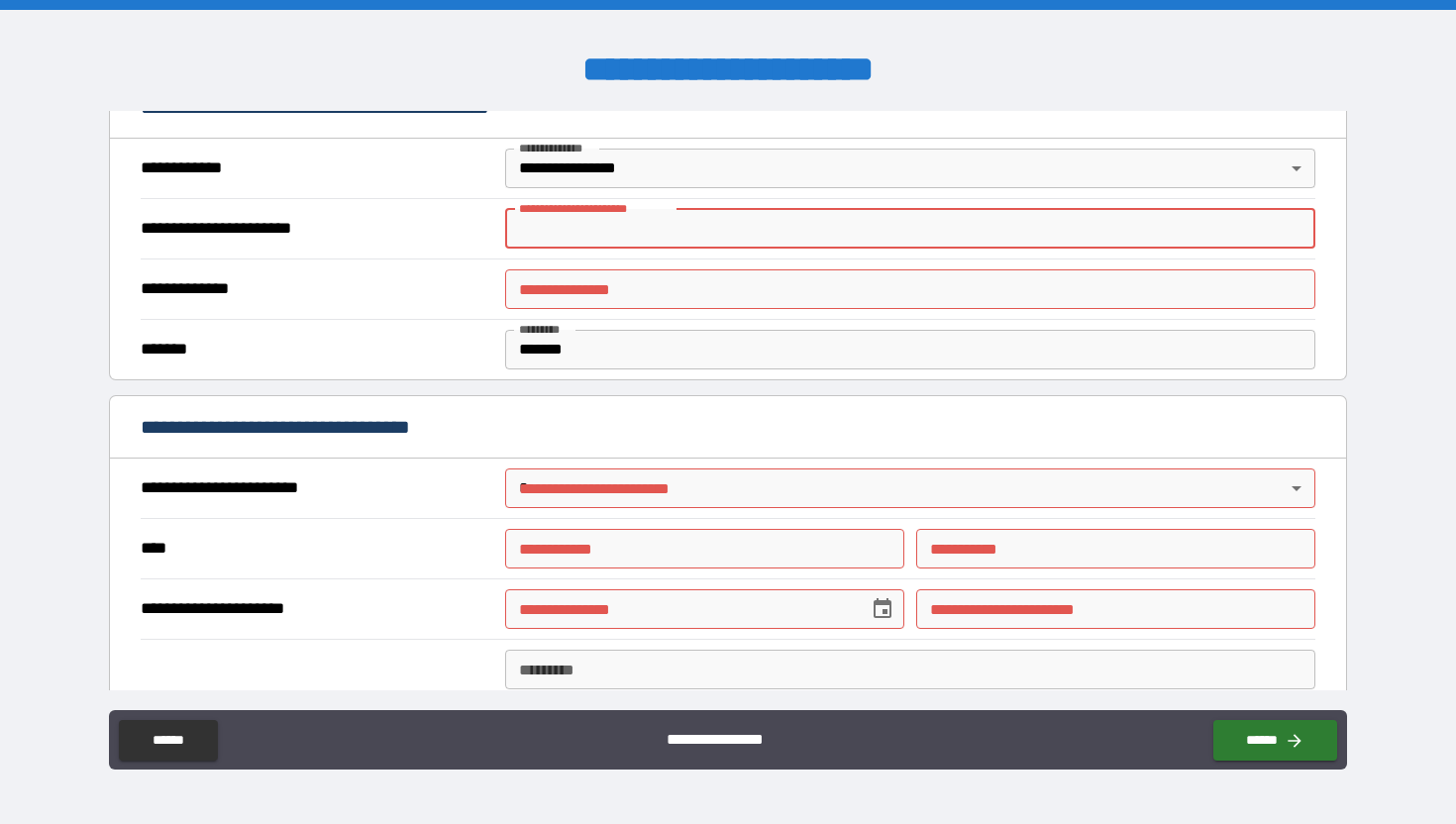 click on "**********" at bounding box center (728, 412) 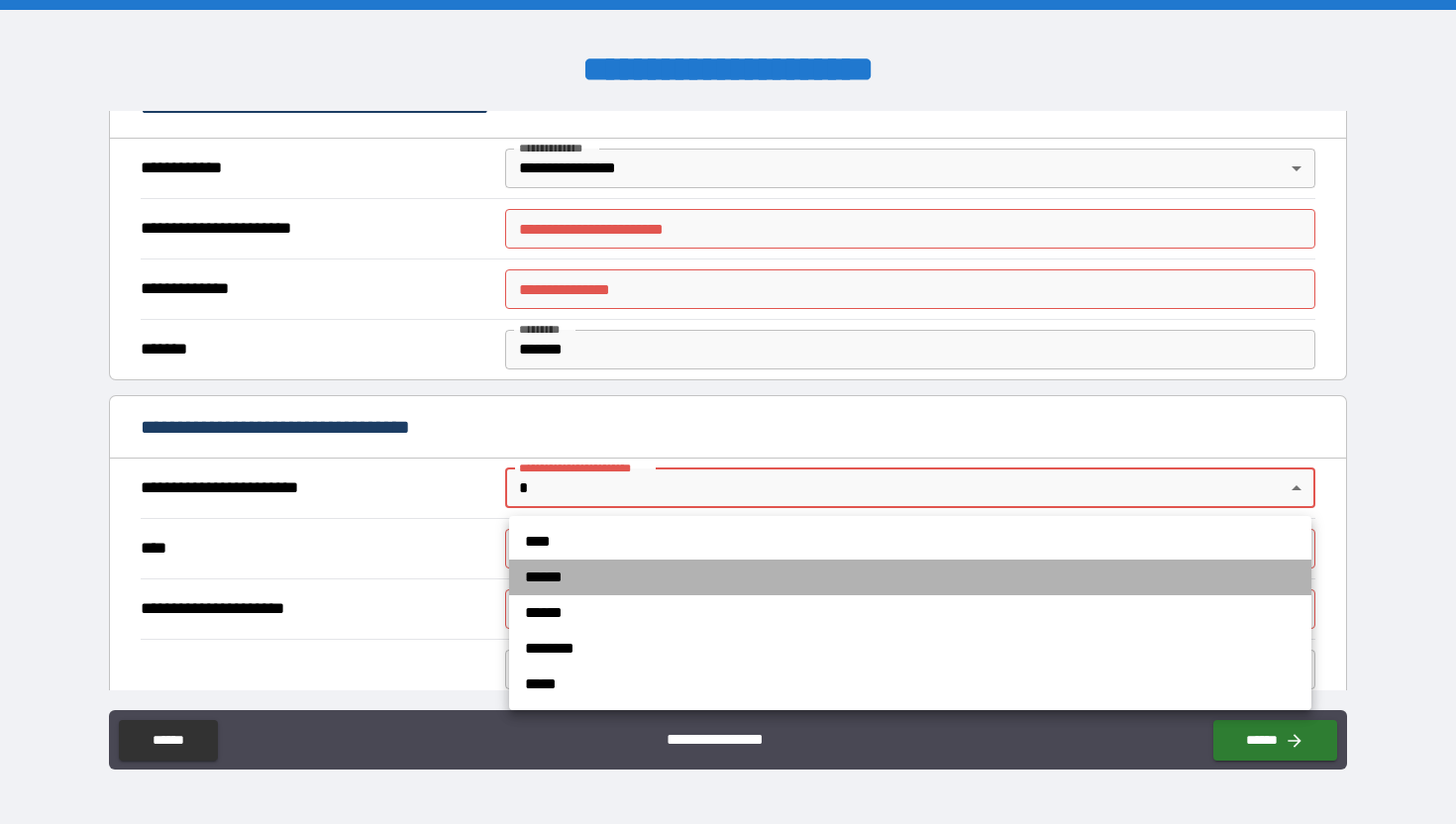 click on "******" at bounding box center [910, 577] 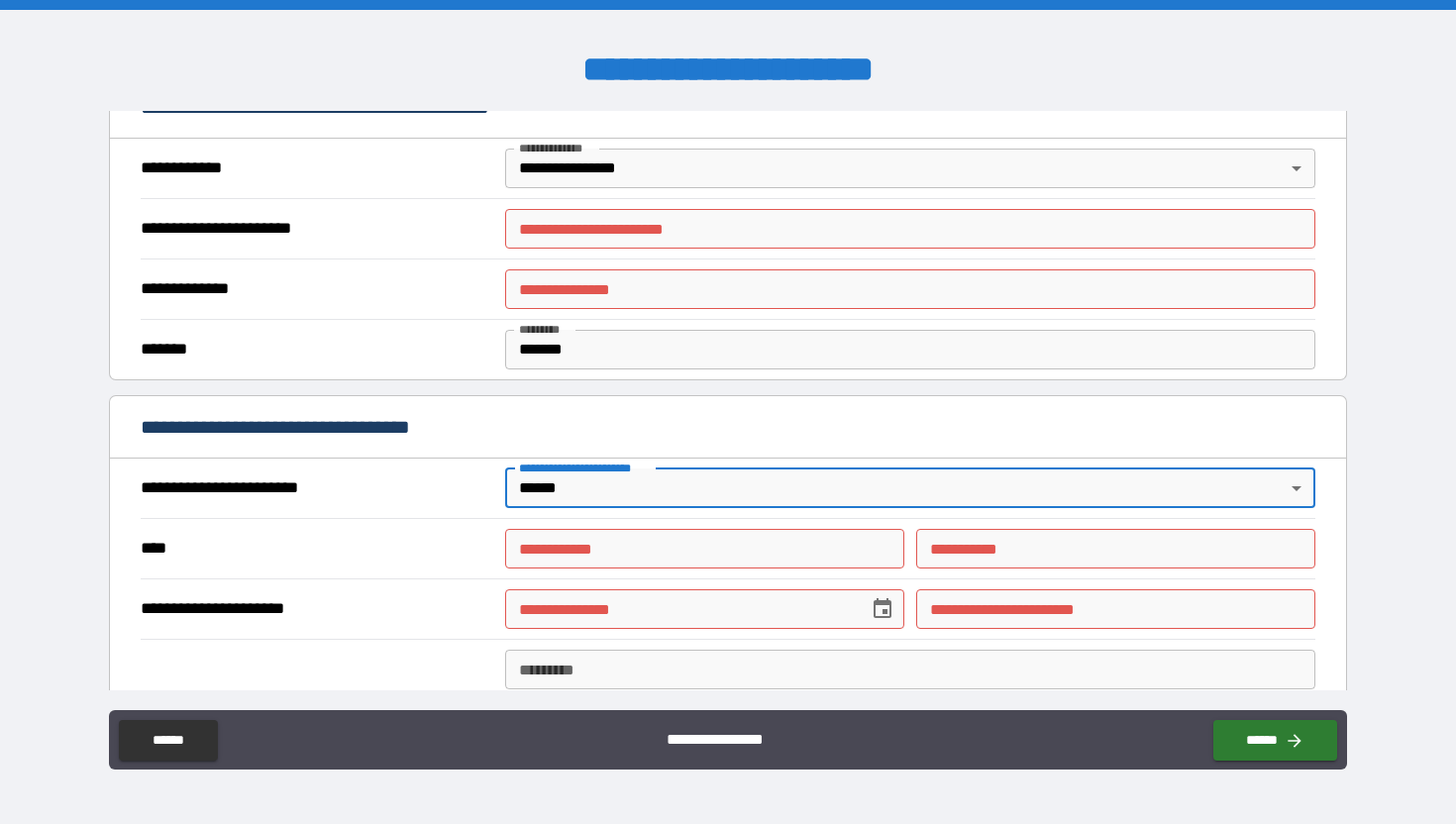 click on "**********" at bounding box center [704, 549] 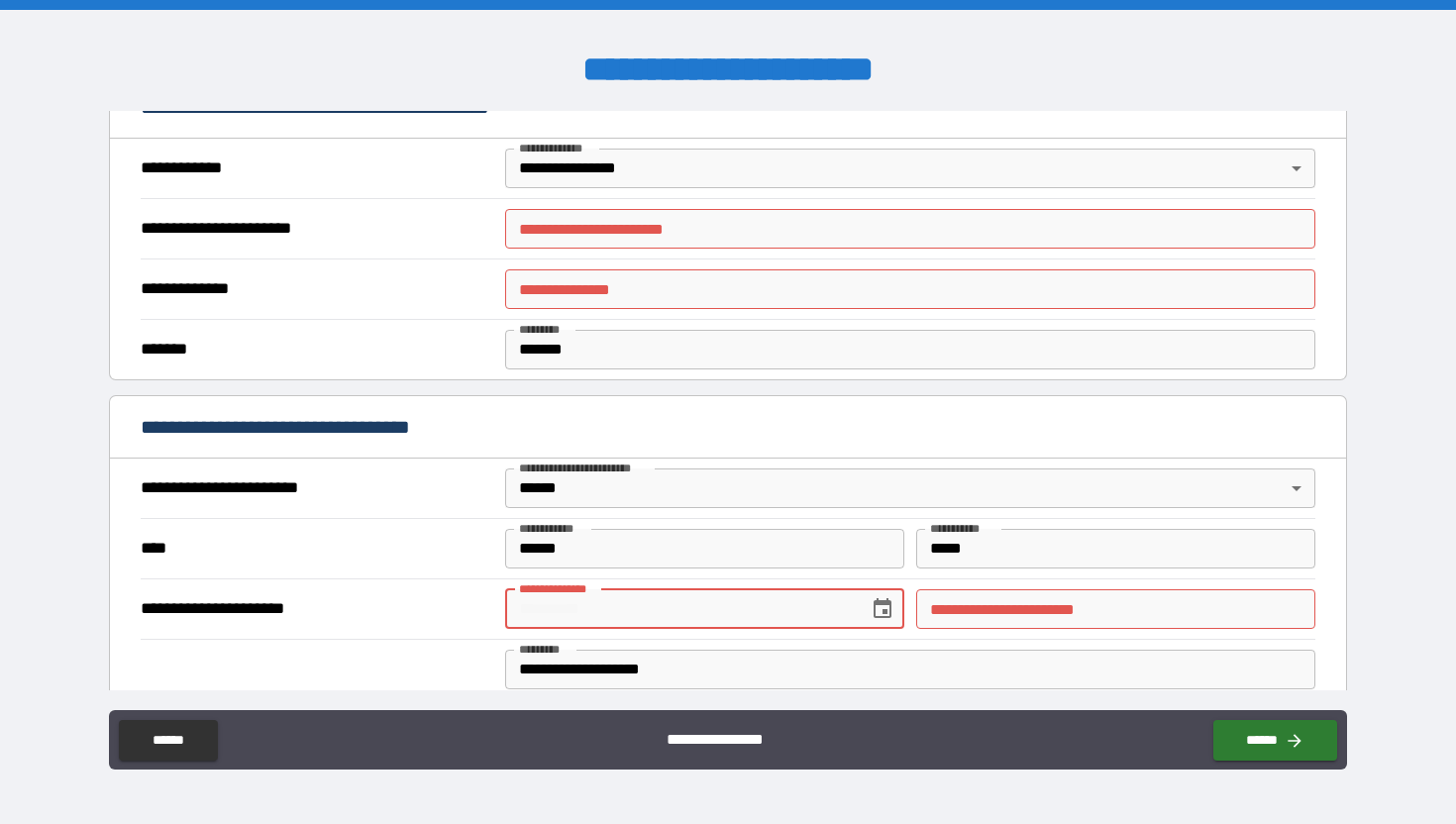 click on "**********" at bounding box center (679, 609) 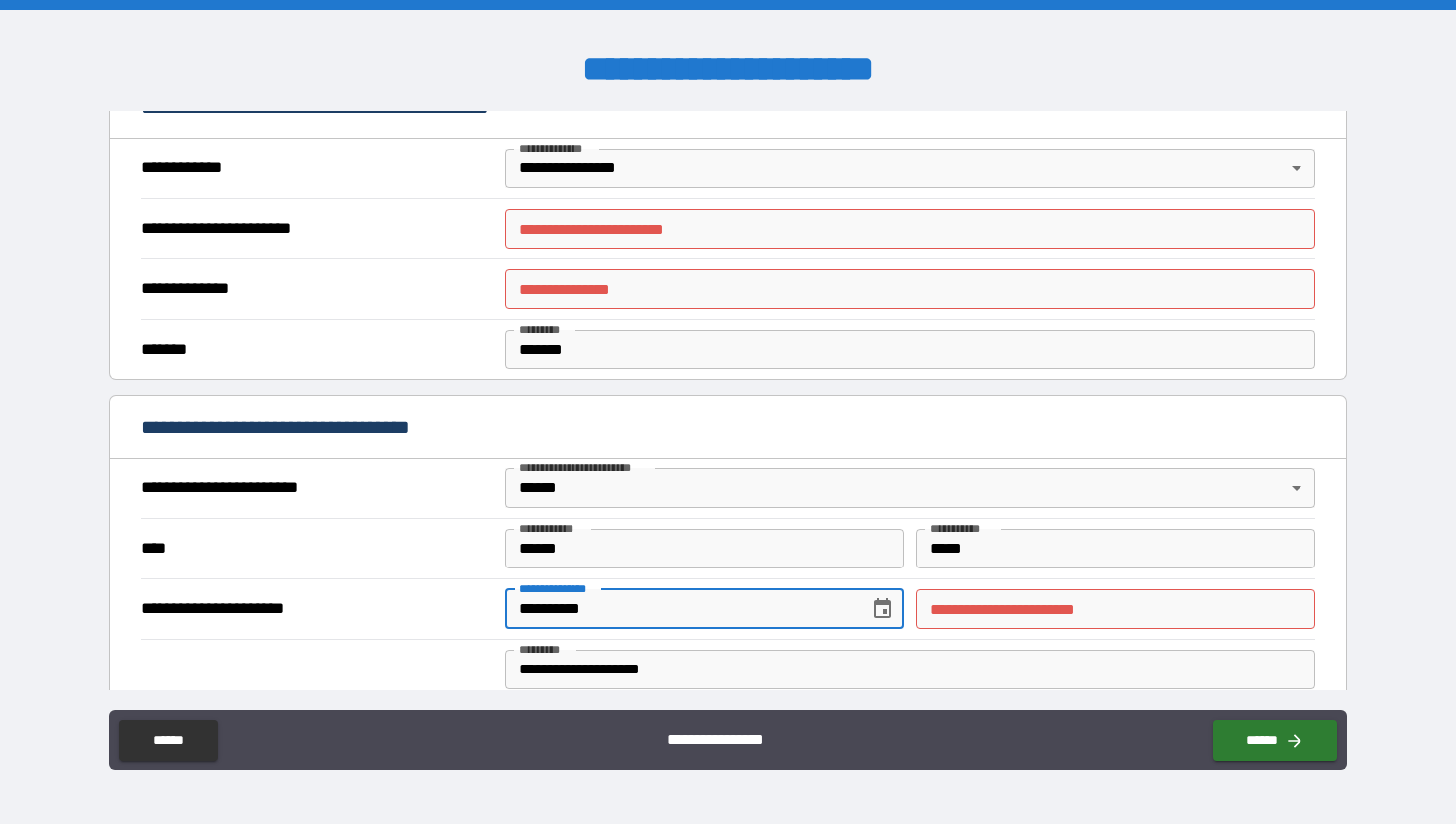 click on "**********" at bounding box center [1115, 609] 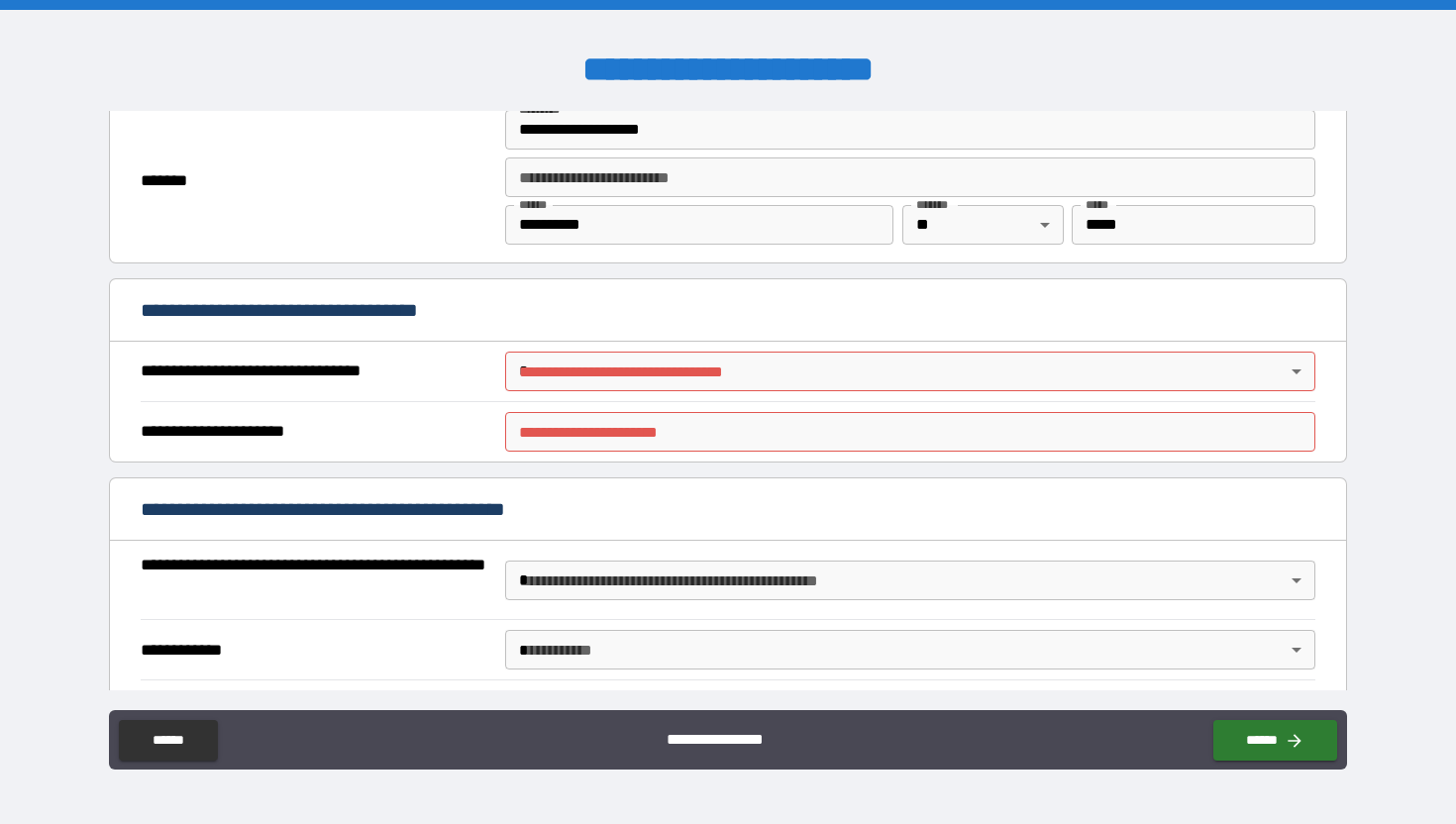 scroll, scrollTop: 964, scrollLeft: 0, axis: vertical 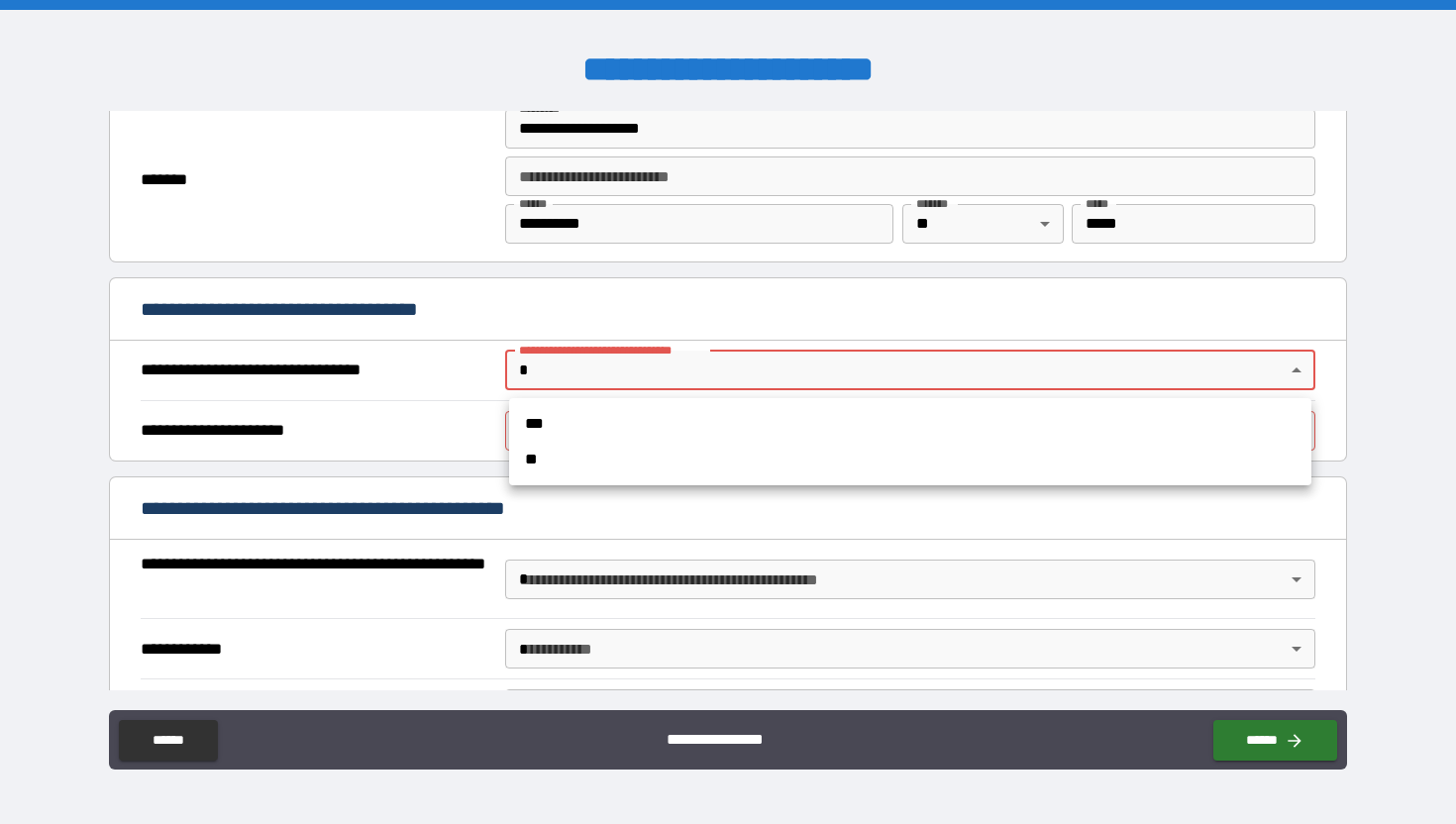 click on "**********" at bounding box center [728, 412] 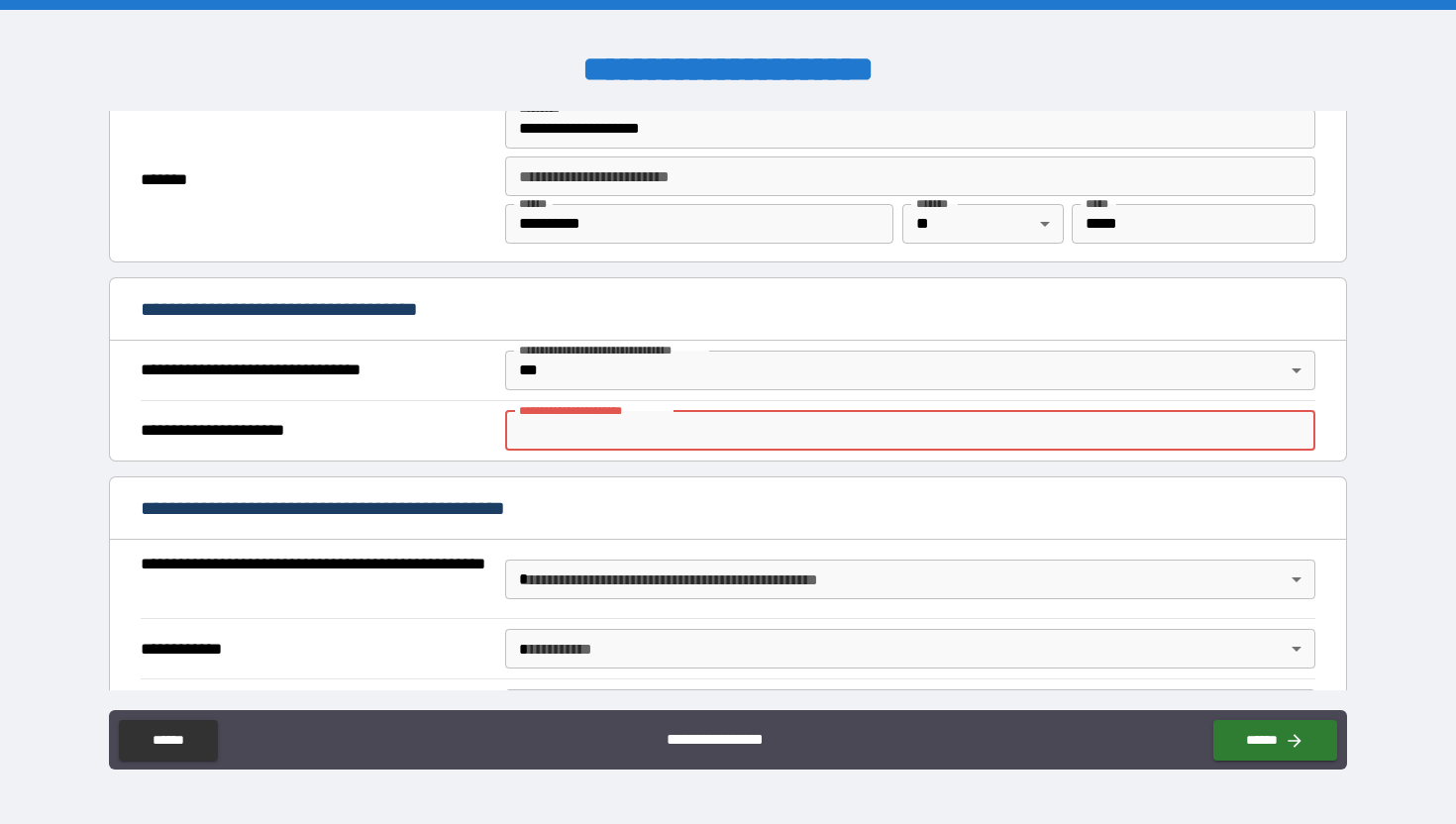 click on "**********" at bounding box center [910, 431] 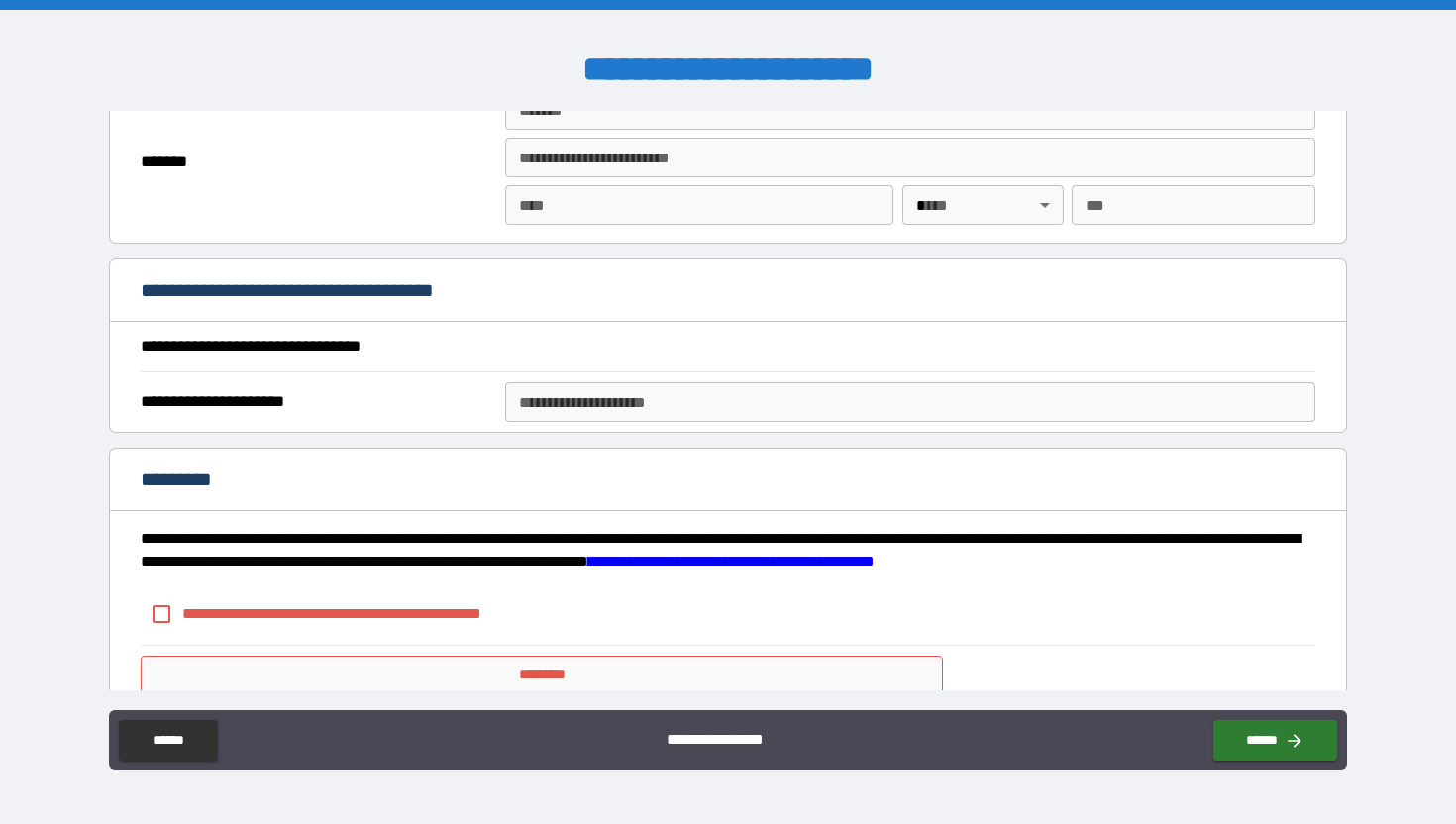 scroll, scrollTop: 2078, scrollLeft: 0, axis: vertical 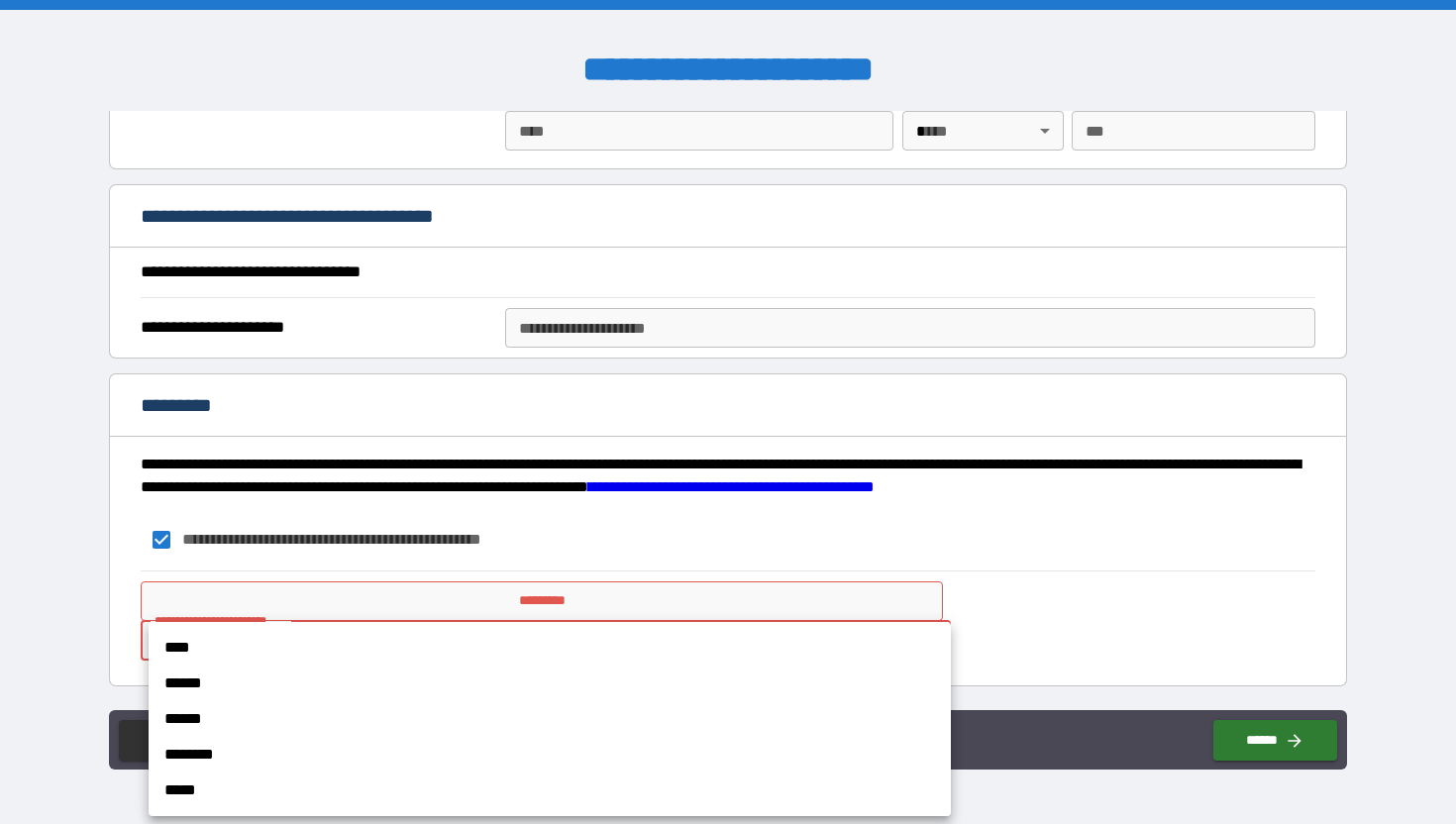 click on "**********" at bounding box center (728, 412) 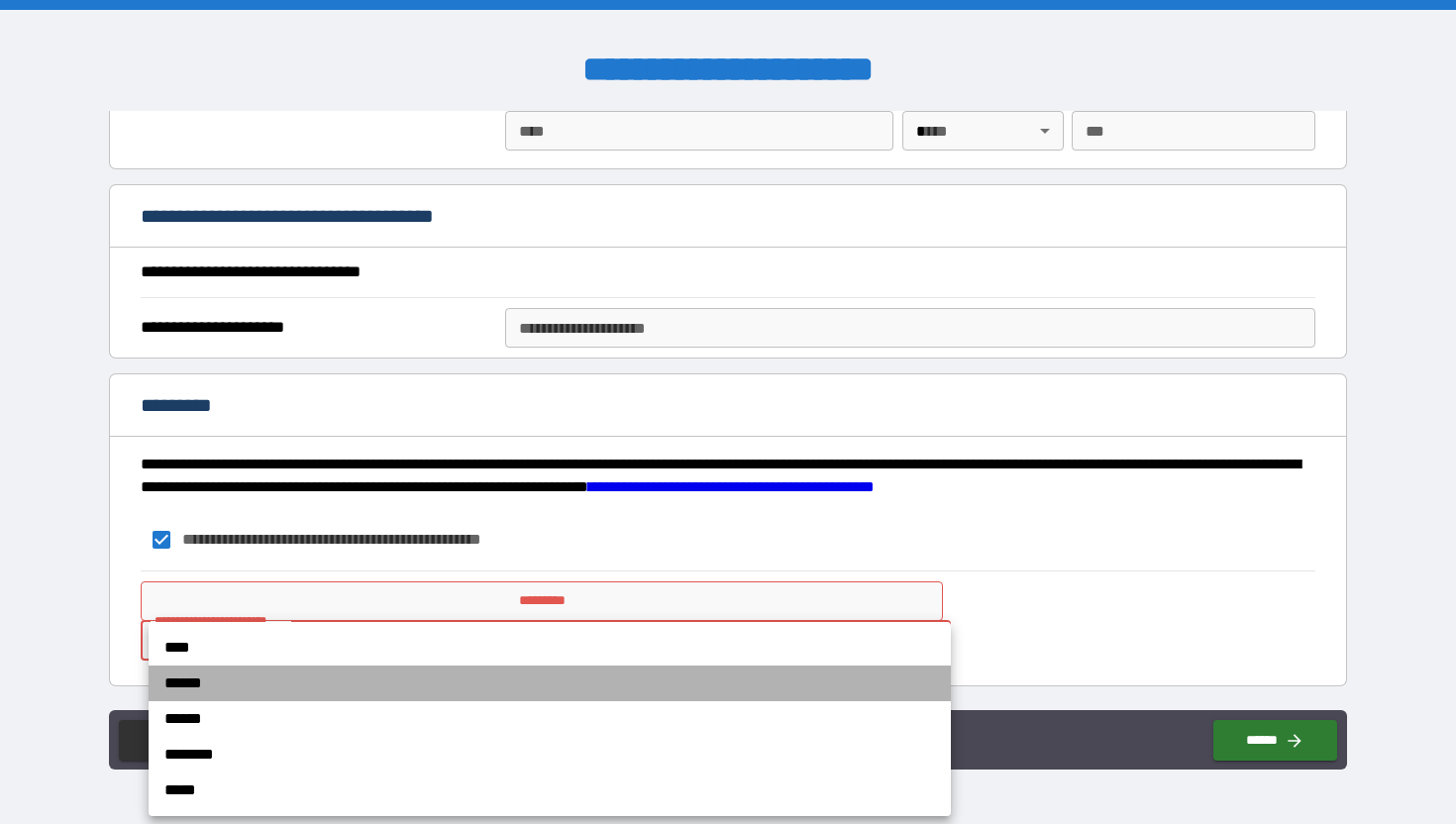 click on "******" at bounding box center (550, 683) 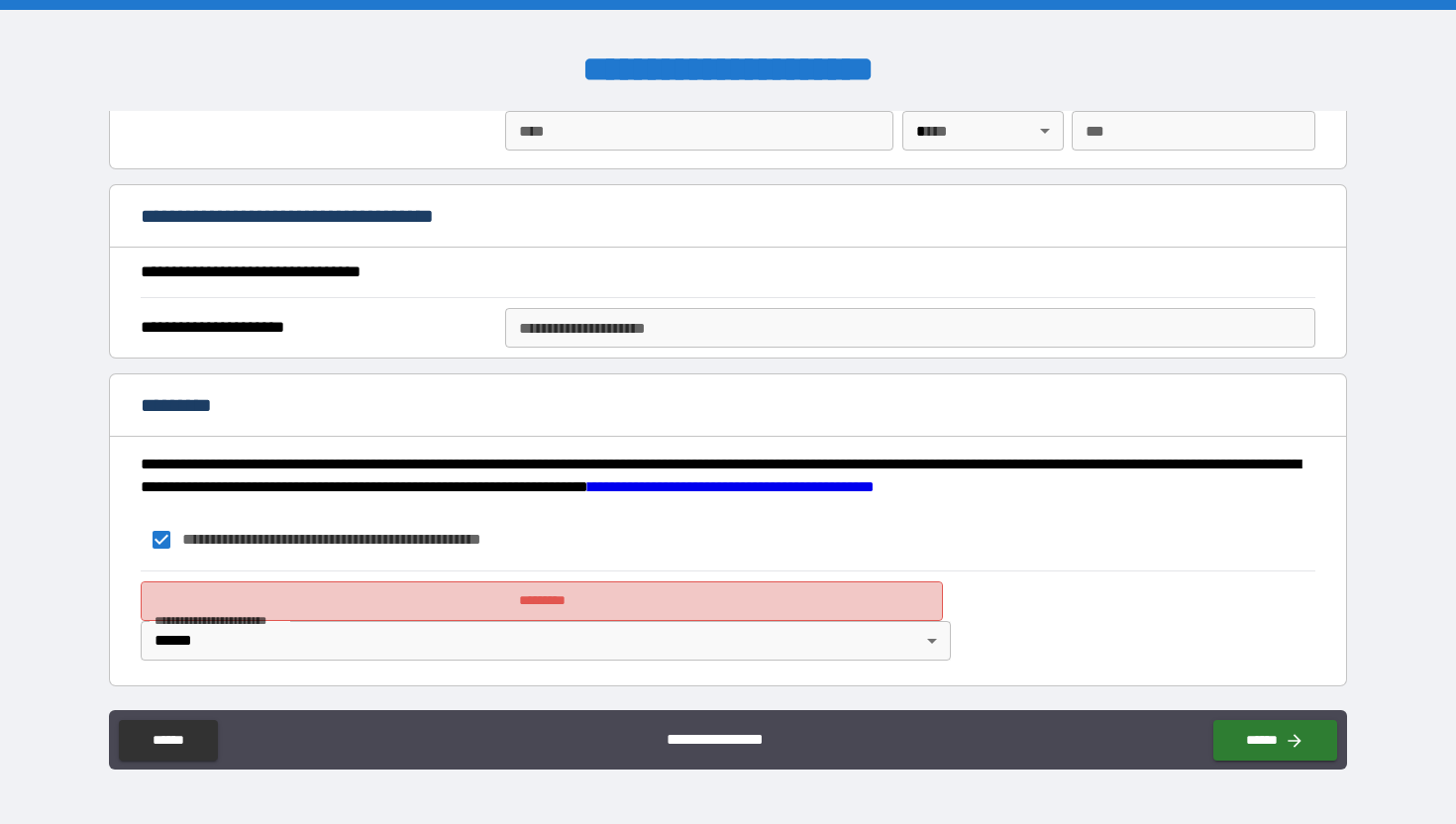 click on "*********" at bounding box center [542, 601] 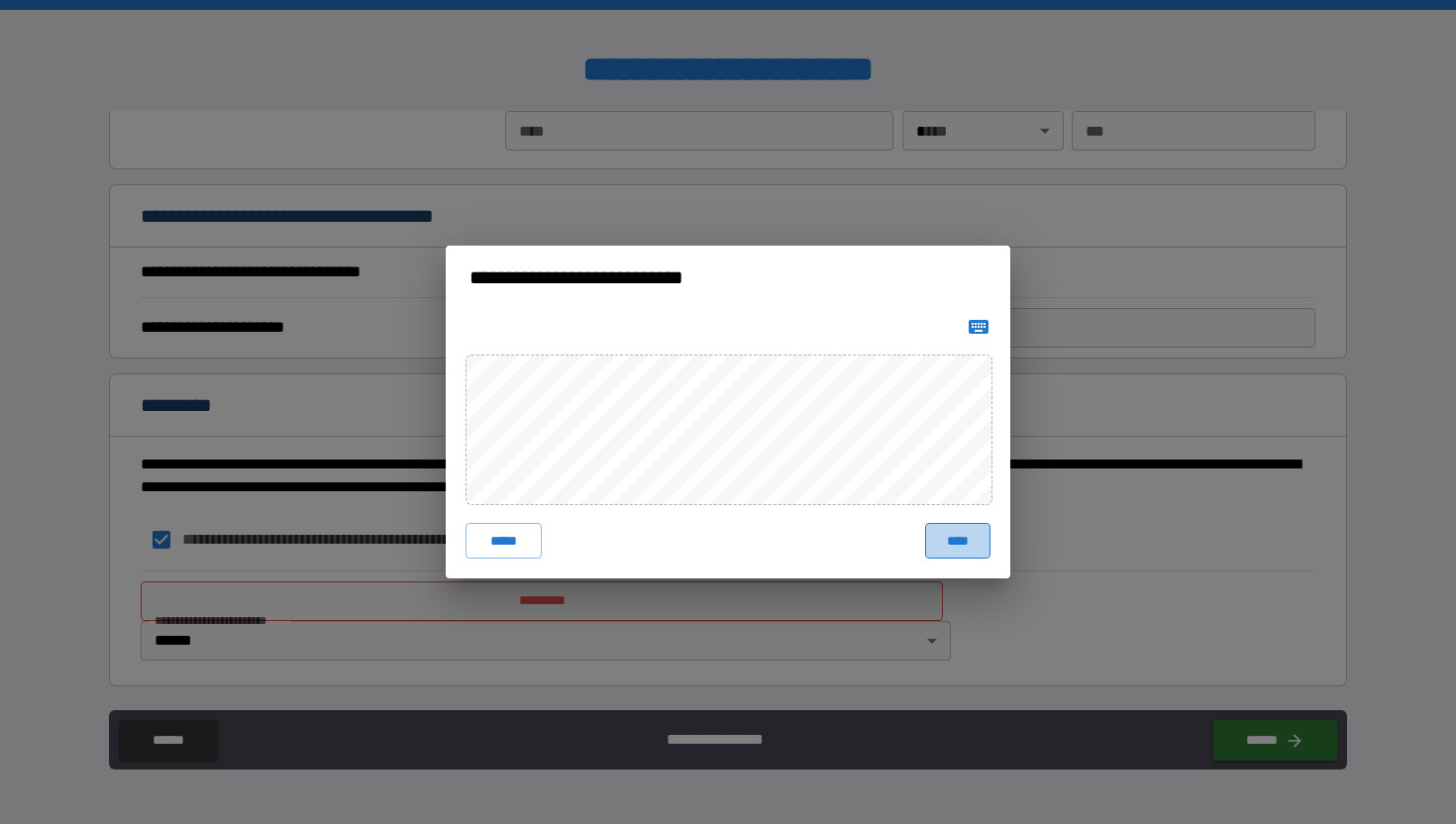 click on "****" at bounding box center (958, 541) 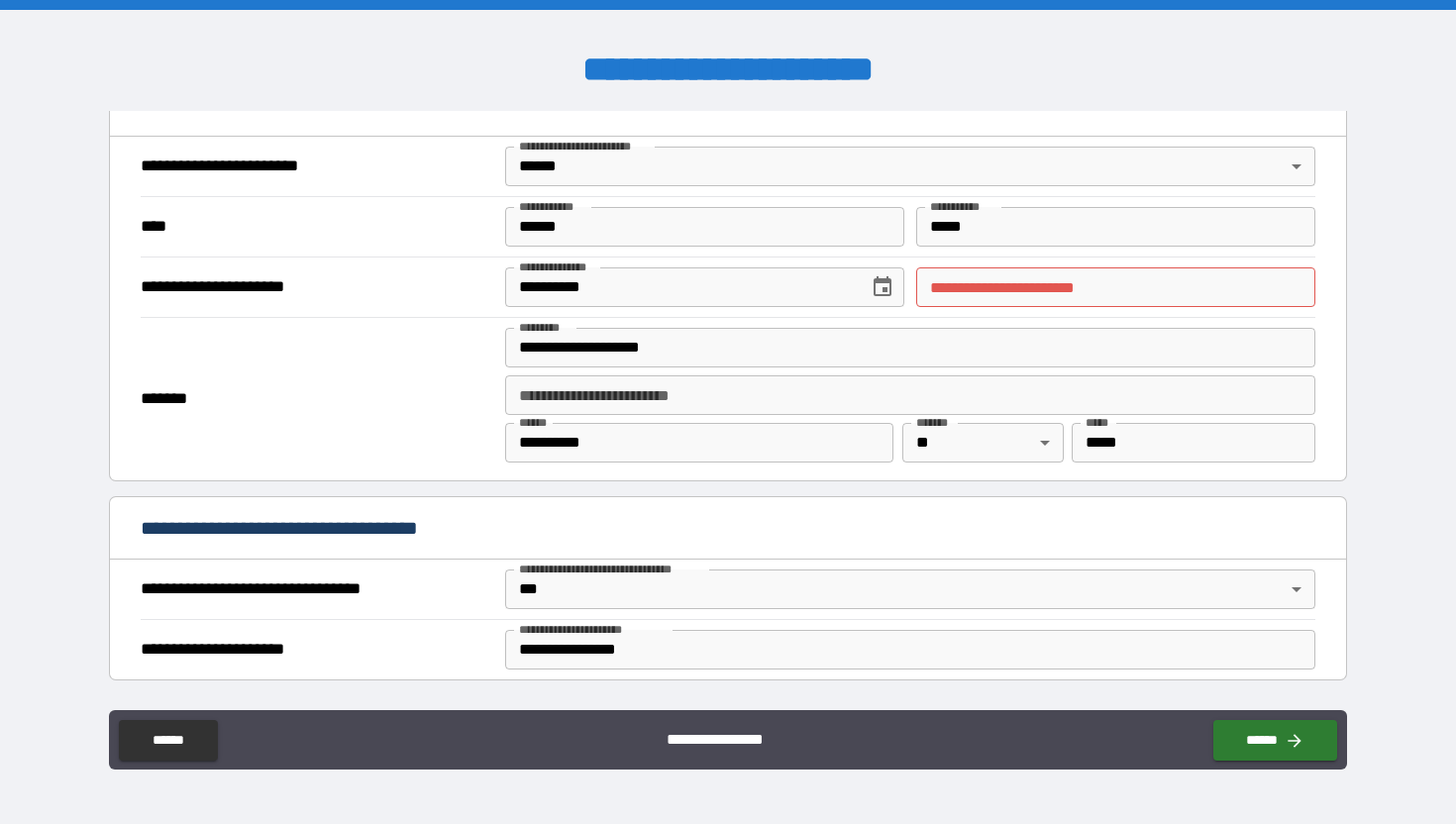 scroll, scrollTop: 625, scrollLeft: 0, axis: vertical 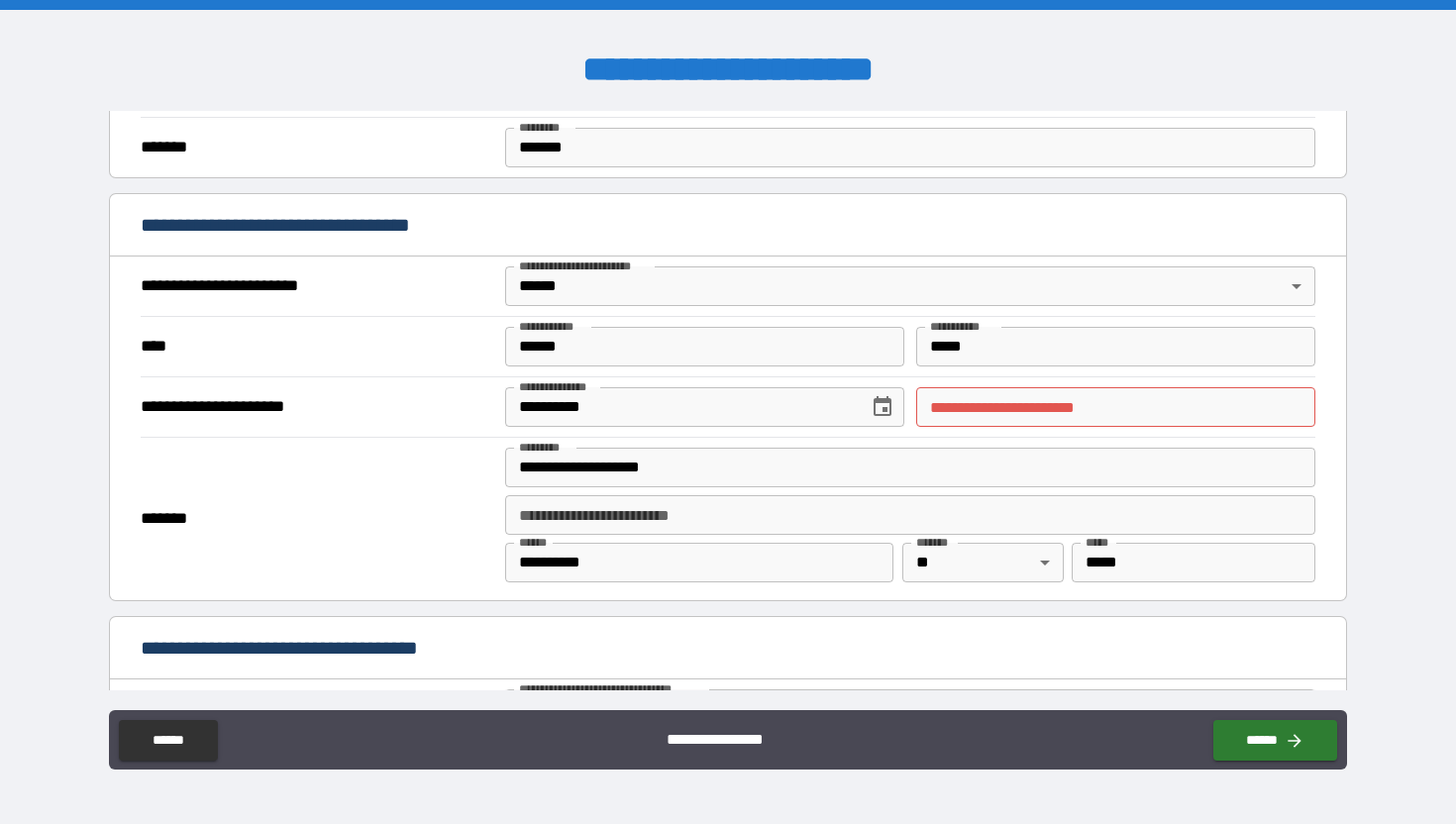 click on "**********" at bounding box center [1115, 407] 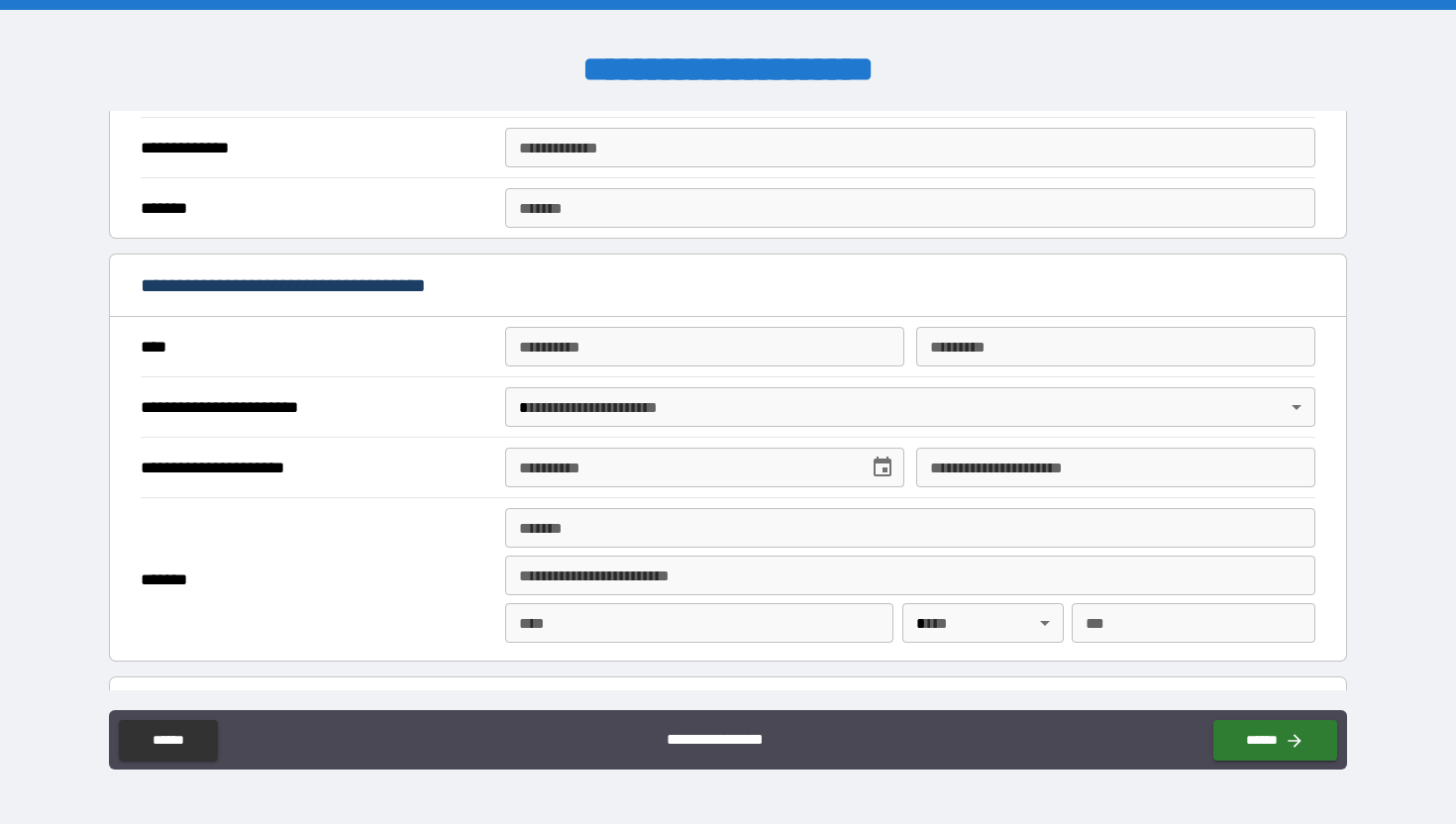 scroll, scrollTop: 2095, scrollLeft: 0, axis: vertical 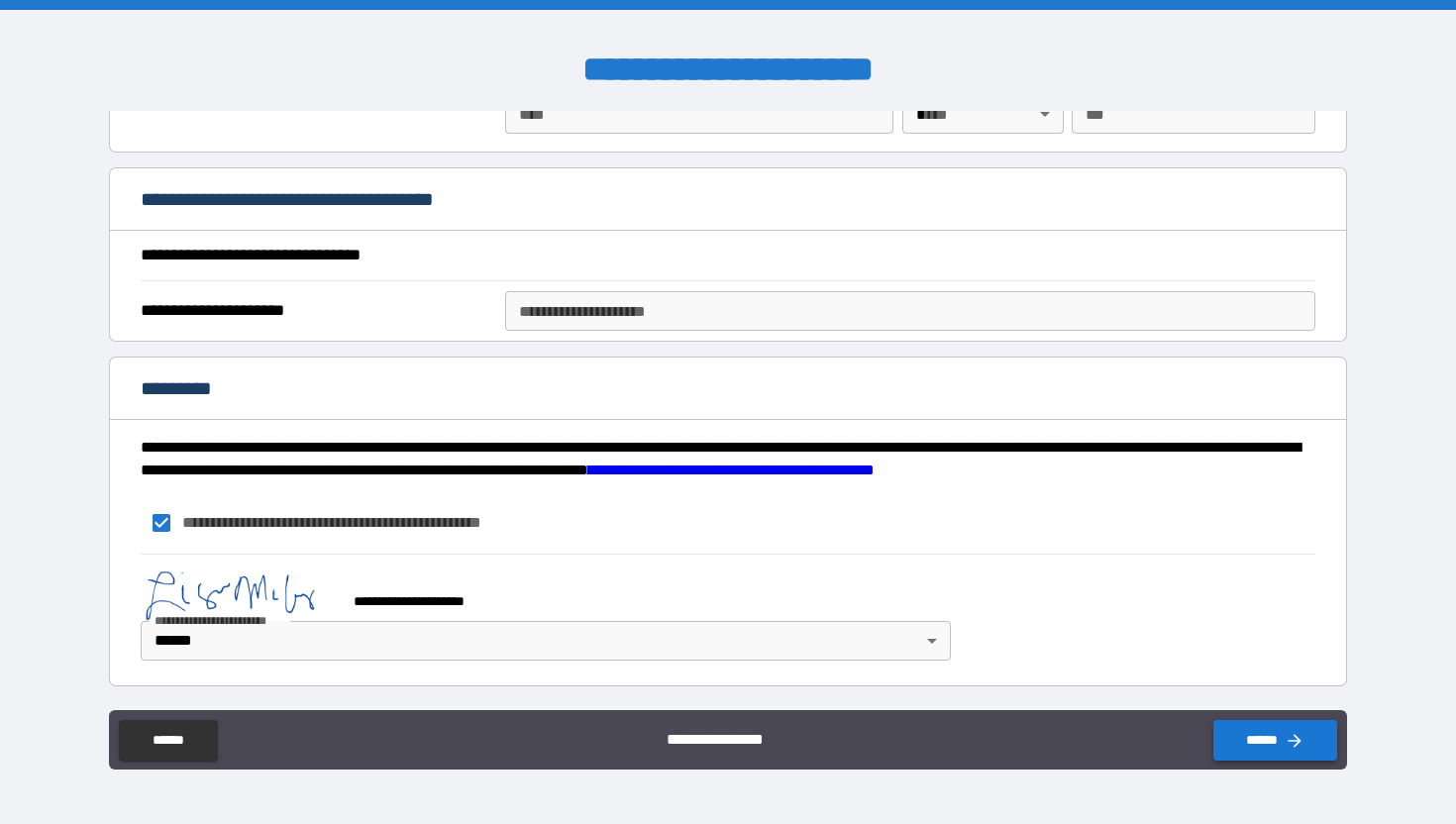 click on "******" at bounding box center [1275, 740] 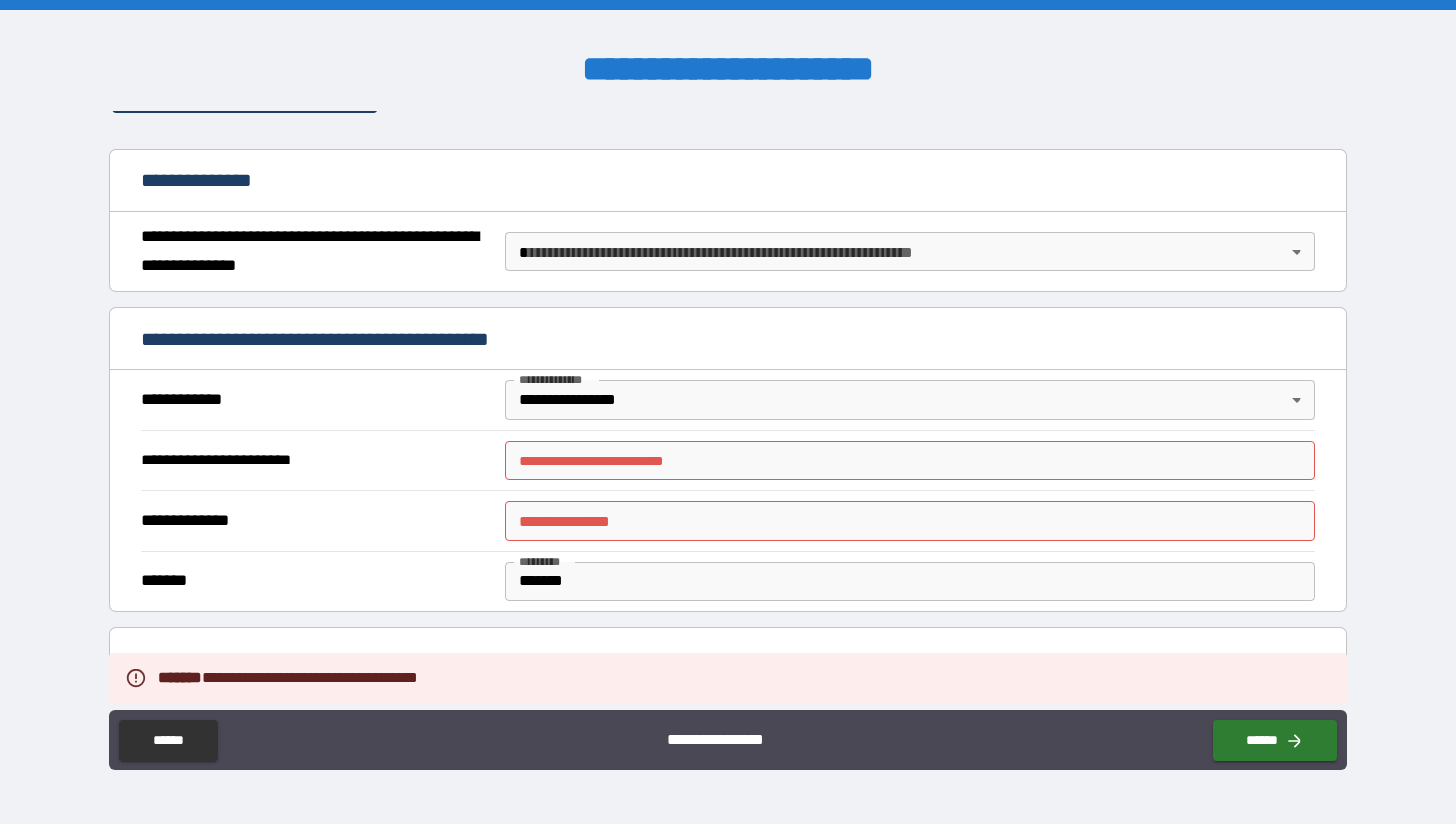 scroll, scrollTop: 192, scrollLeft: 0, axis: vertical 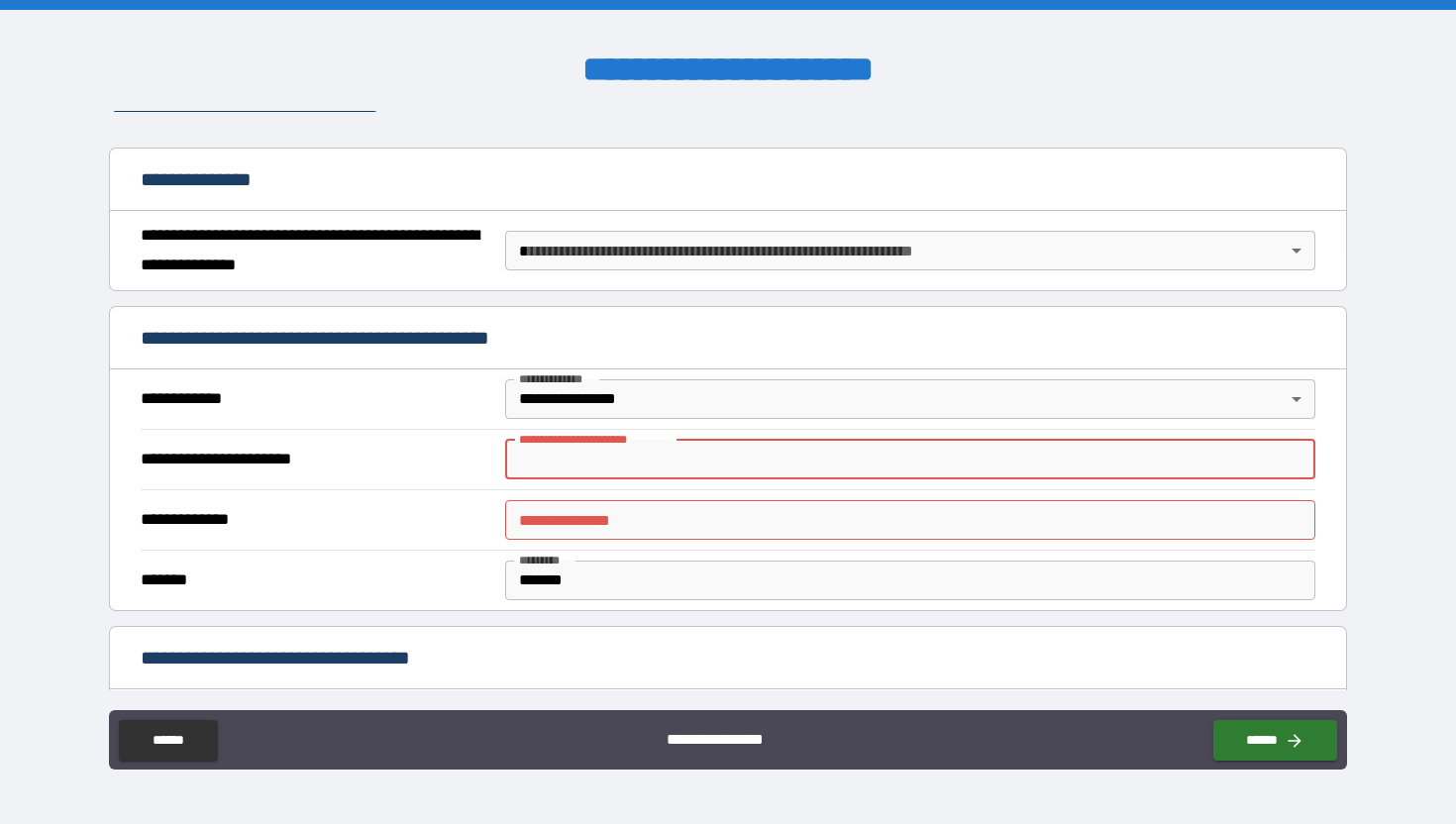 click on "**********" at bounding box center (910, 460) 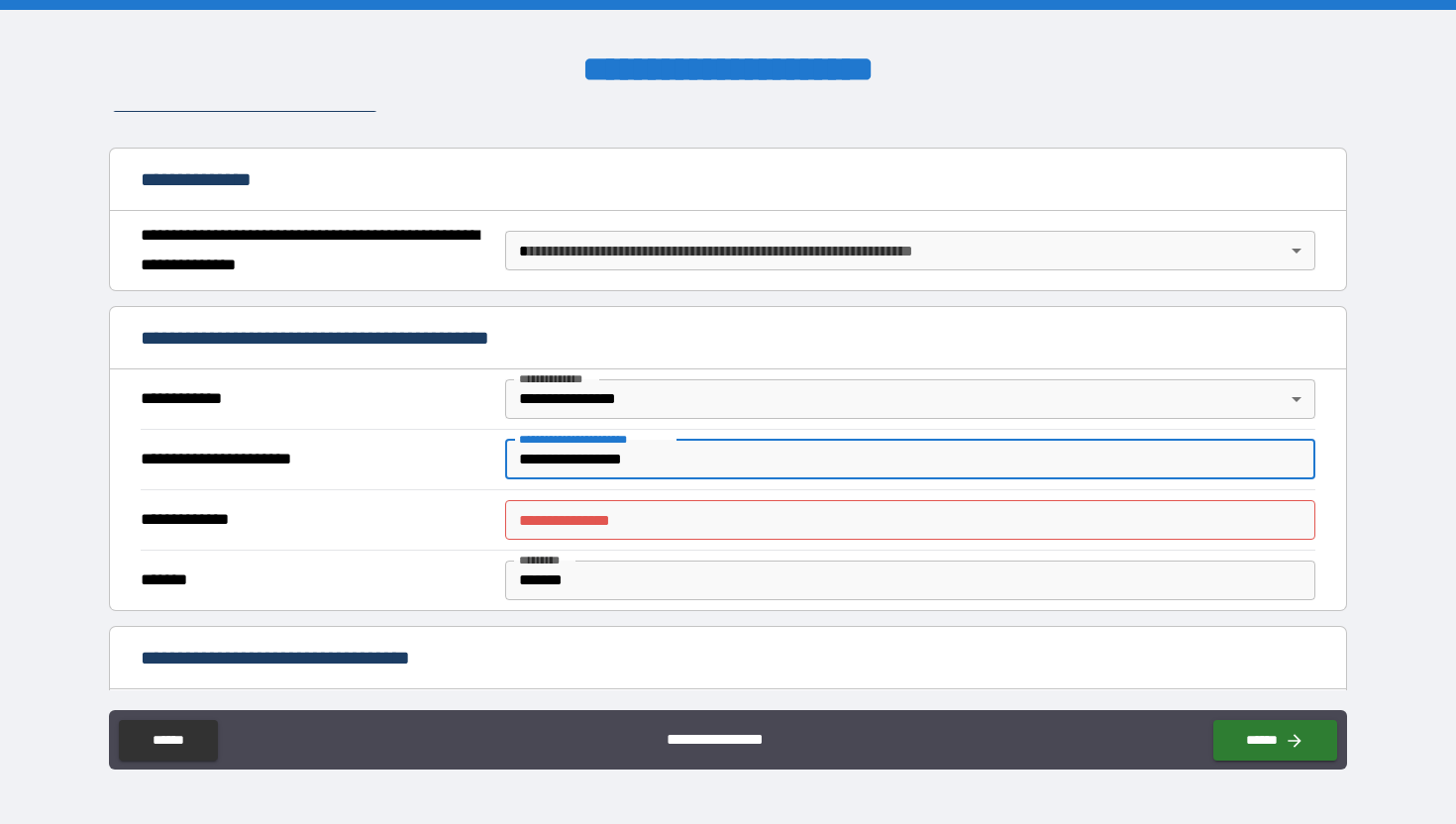 click on "**********" at bounding box center [910, 520] 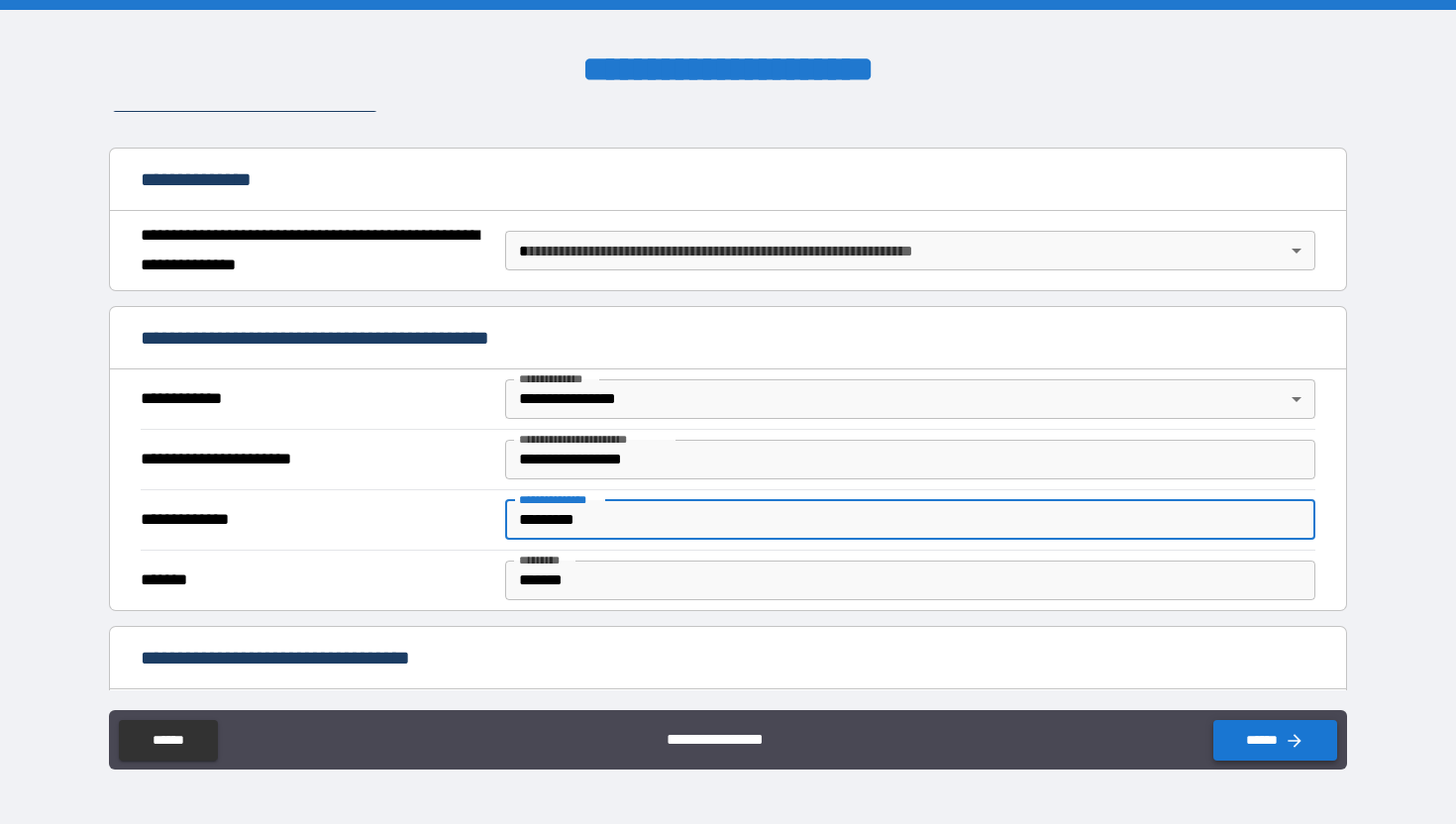 click on "******" at bounding box center [1275, 740] 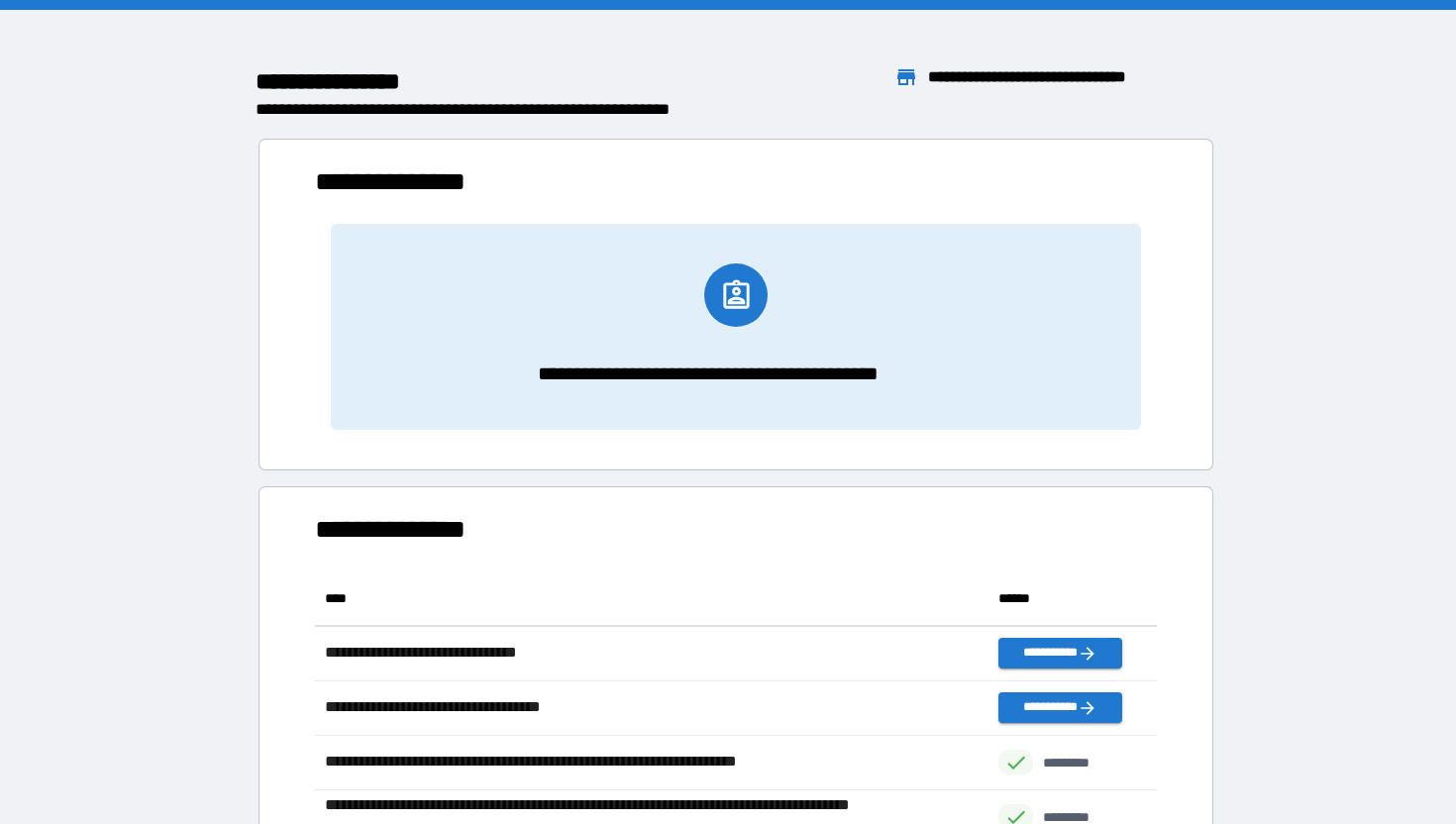scroll, scrollTop: 1, scrollLeft: 1, axis: both 